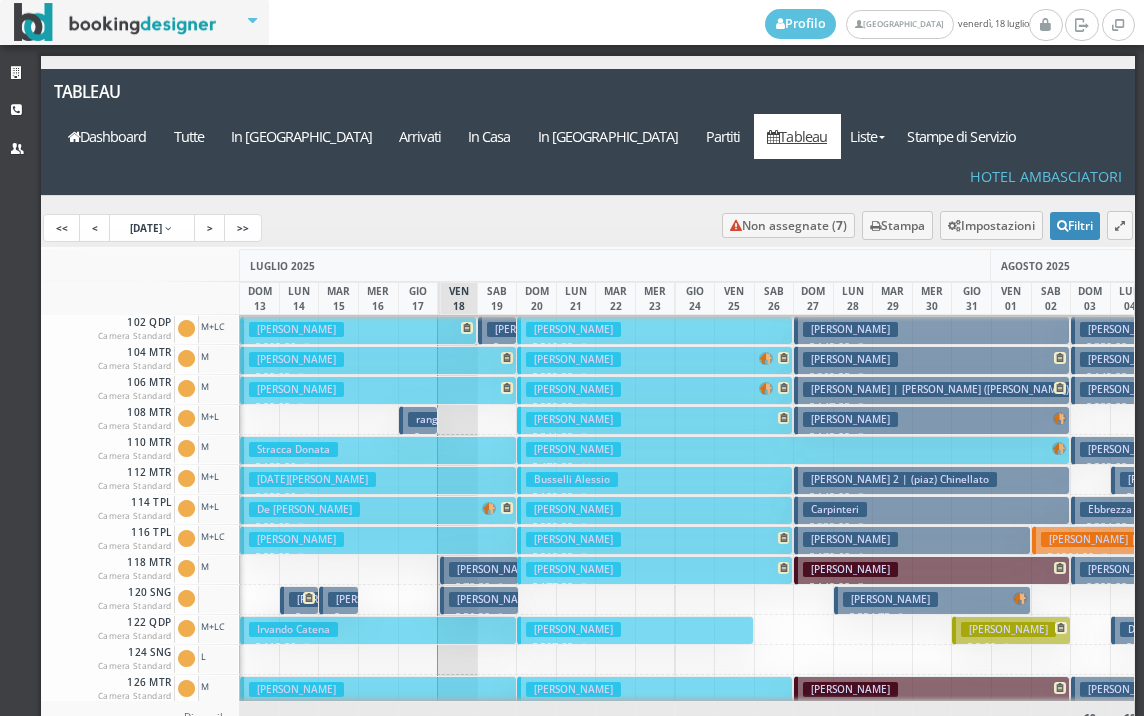 scroll, scrollTop: 0, scrollLeft: 0, axis: both 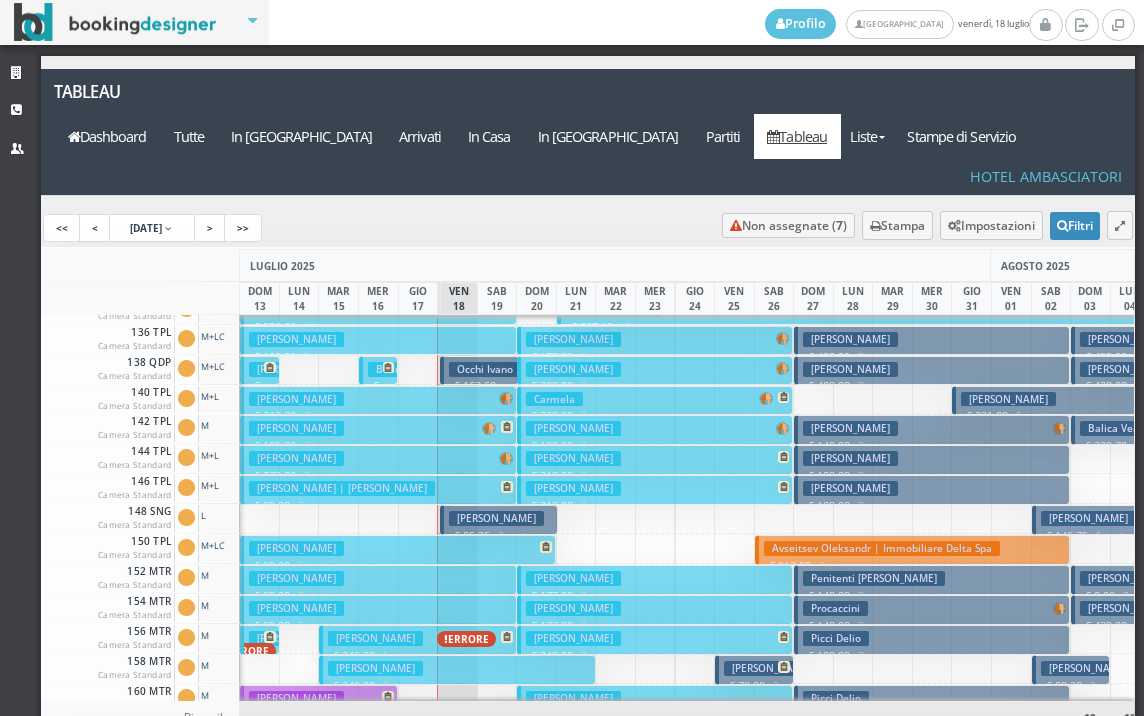 click on "Montanari Maruska" at bounding box center (496, 518) 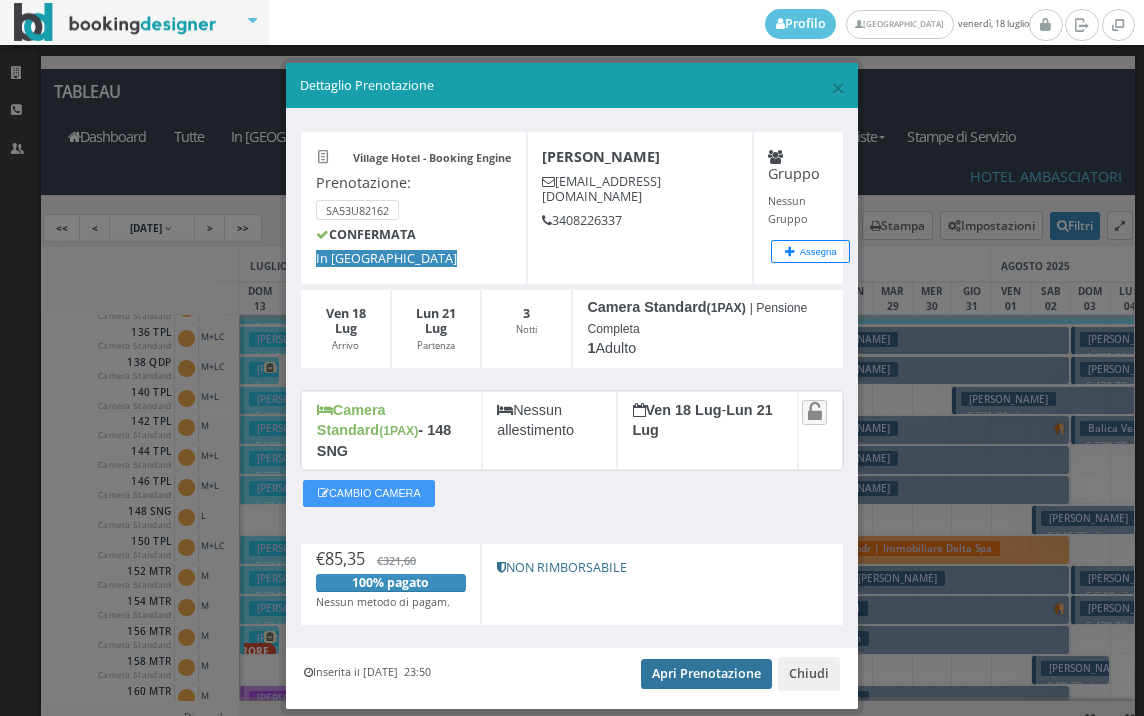 click on "Apri Prenotazione" at bounding box center (706, 674) 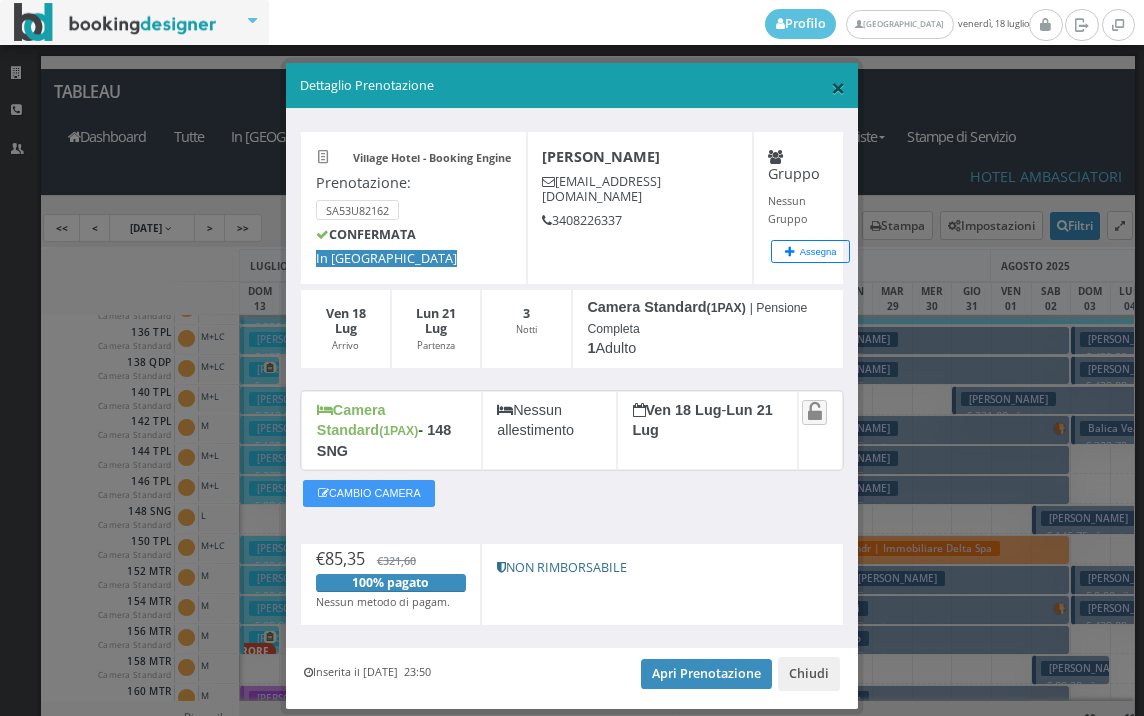 click on "×" at bounding box center (838, 87) 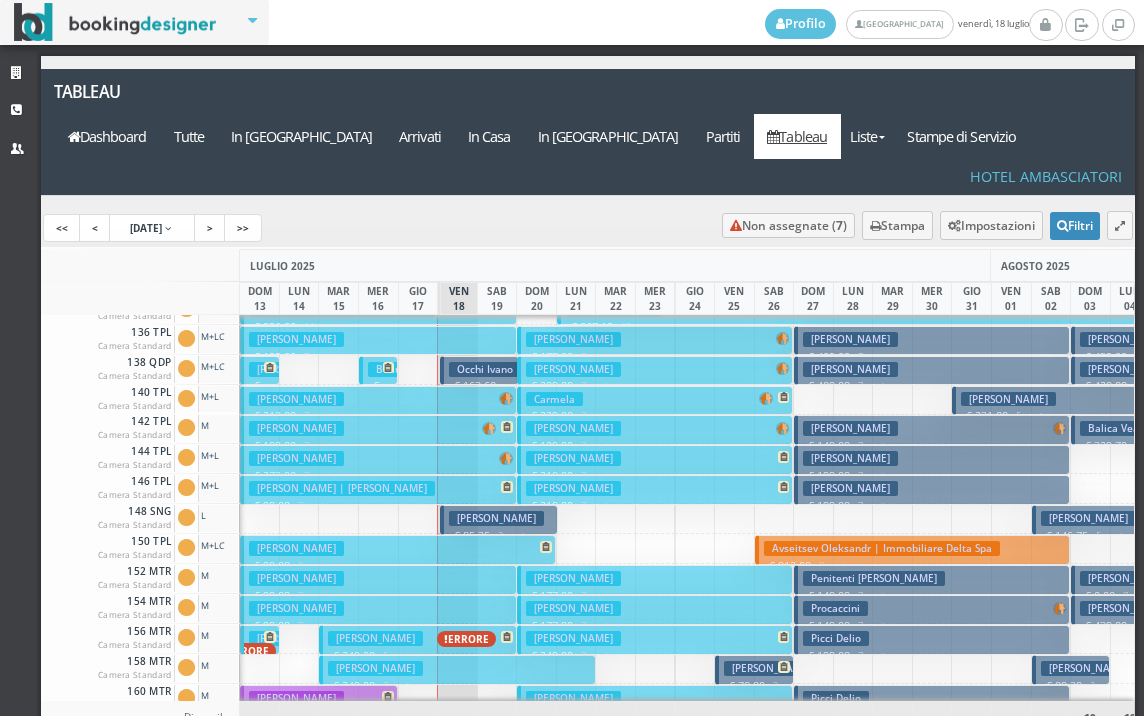 scroll, scrollTop: 0, scrollLeft: 0, axis: both 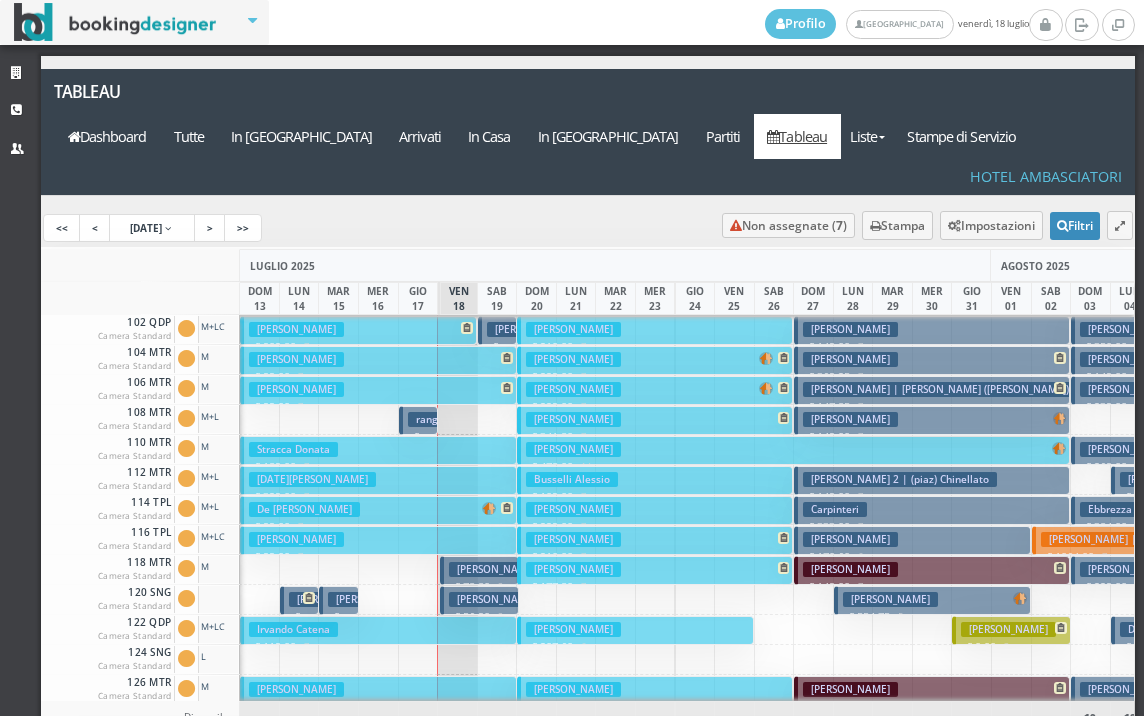 click on "Barbieri  Michela" at bounding box center [496, 569] 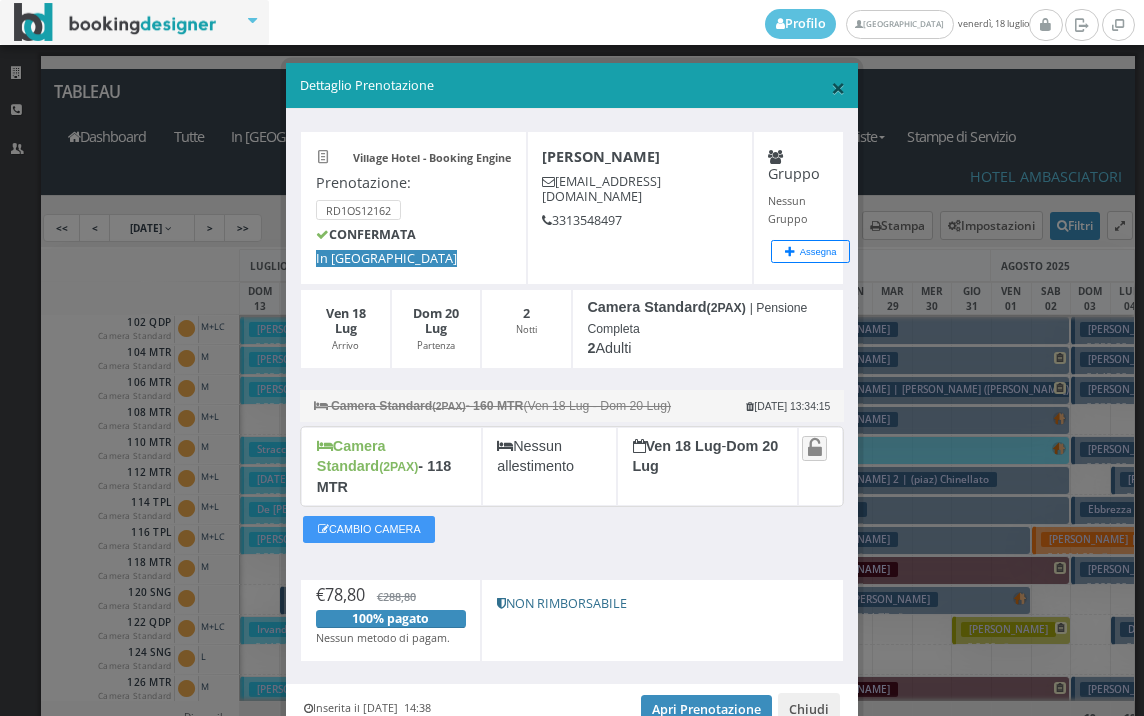 click on "×" at bounding box center (838, 87) 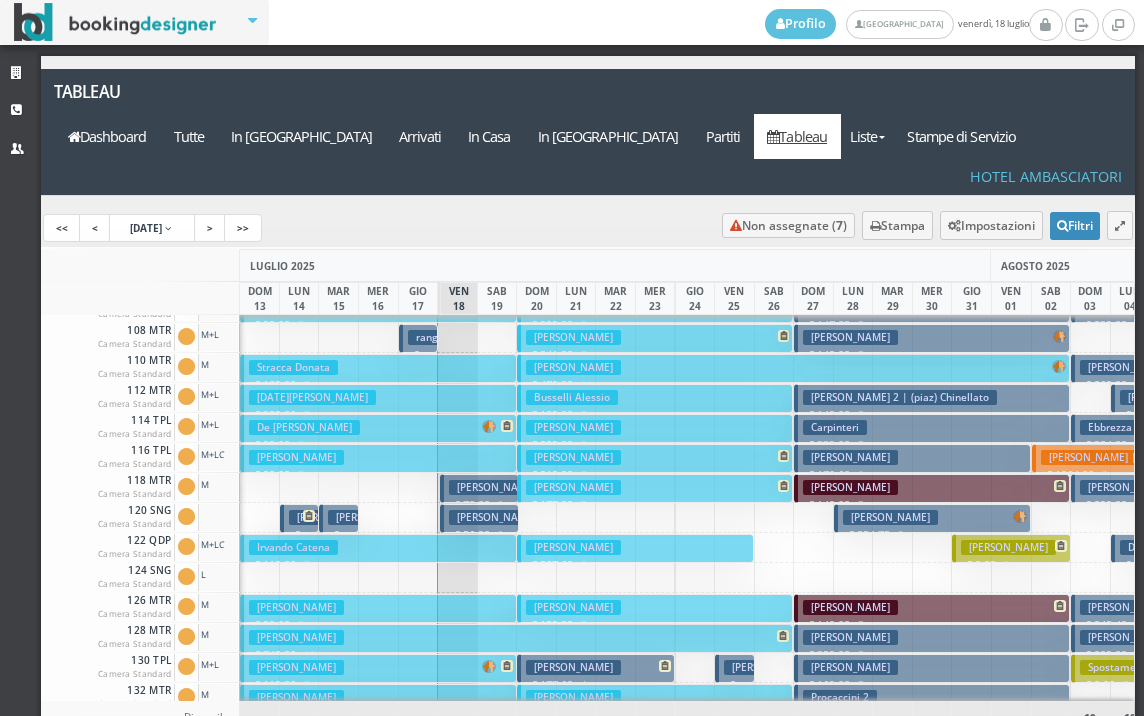 scroll, scrollTop: 100, scrollLeft: 0, axis: vertical 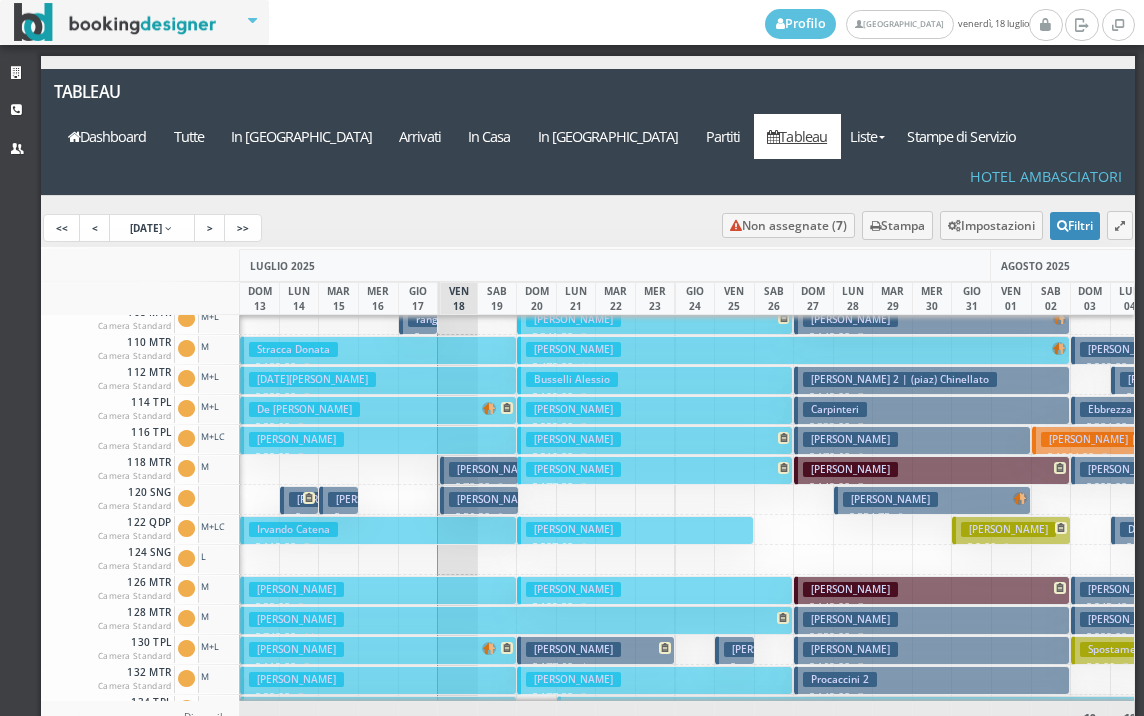 click on "Barbieri  Michela
€ 78.80         2 notti
2 Adulti" at bounding box center [479, 470] 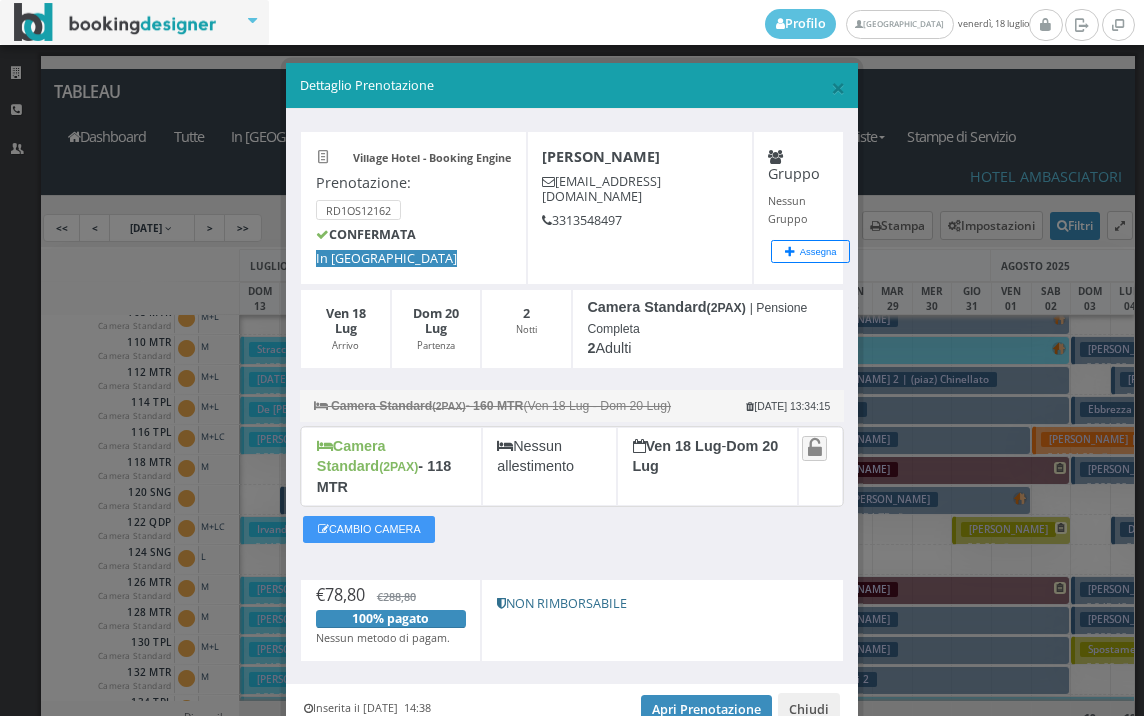 scroll, scrollTop: 78, scrollLeft: 0, axis: vertical 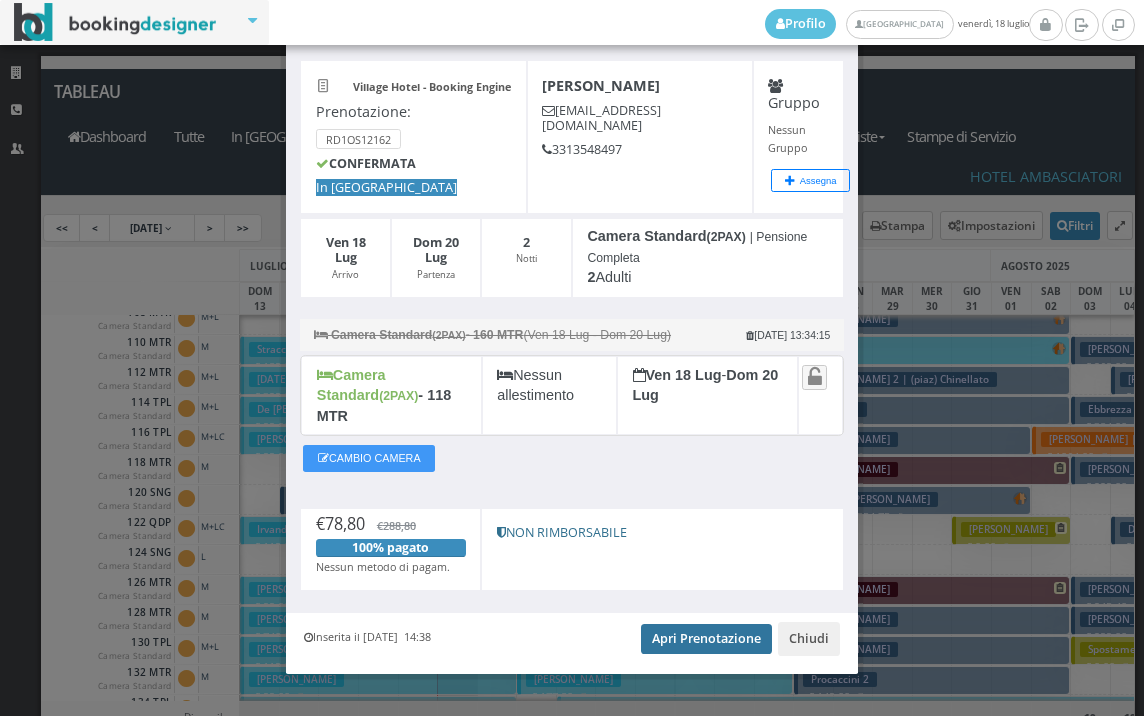 click on "Apri Prenotazione" at bounding box center [706, 639] 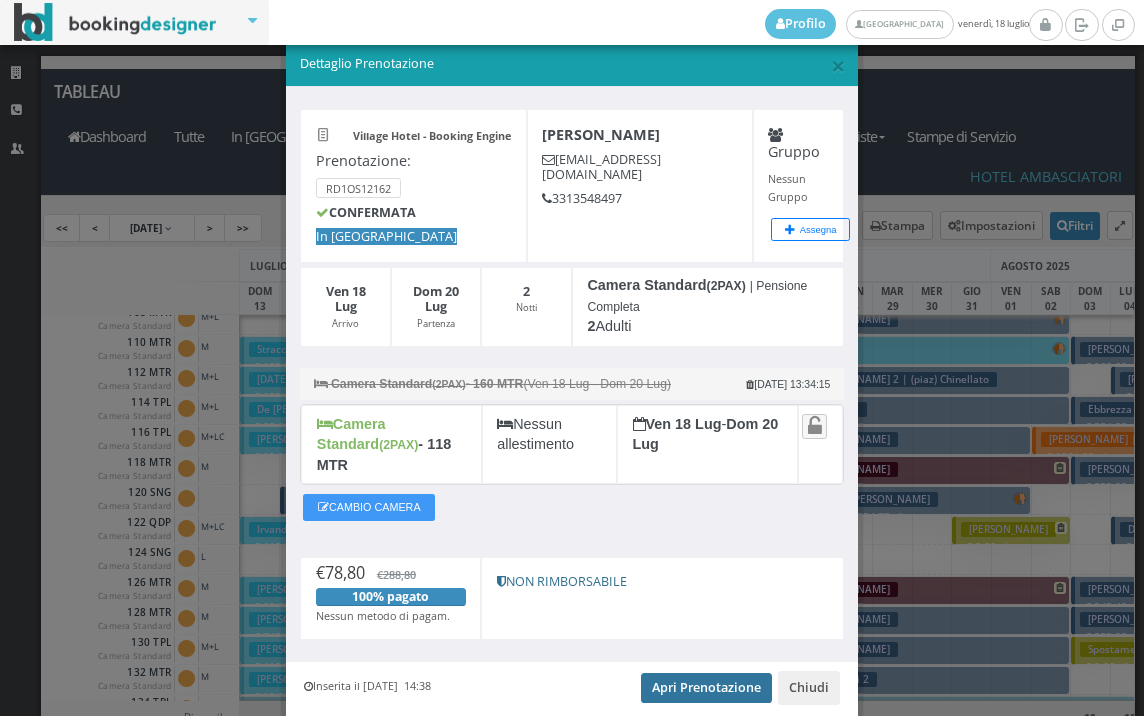 scroll, scrollTop: 0, scrollLeft: 0, axis: both 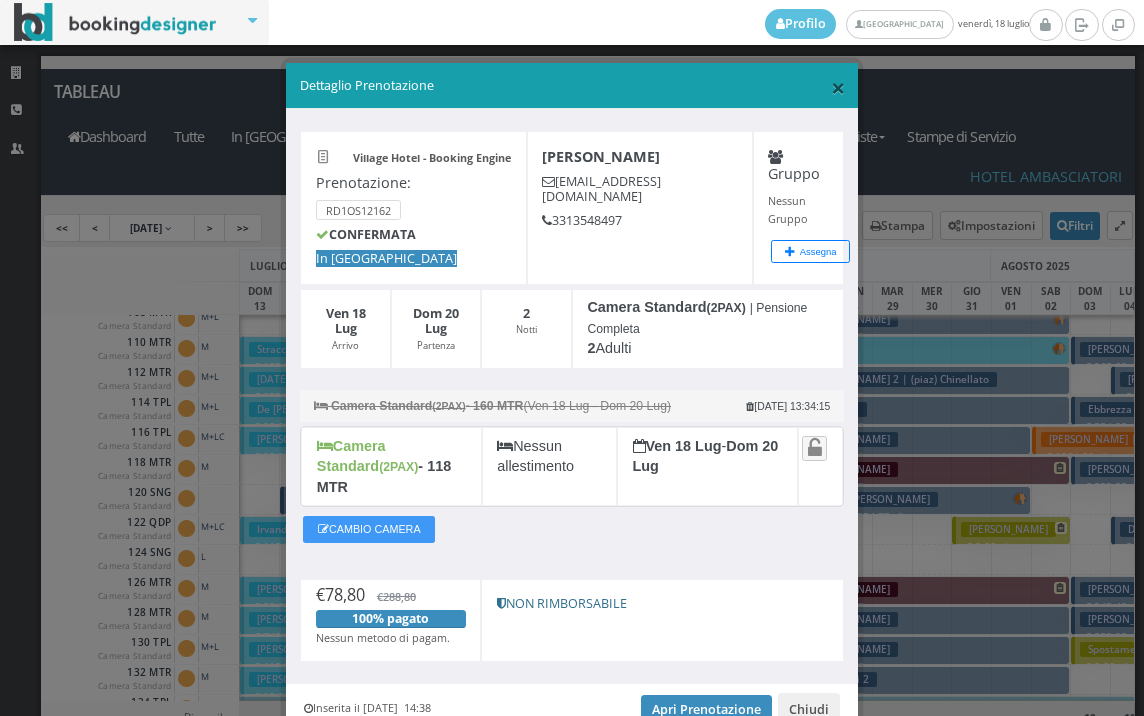 click on "×" at bounding box center [838, 87] 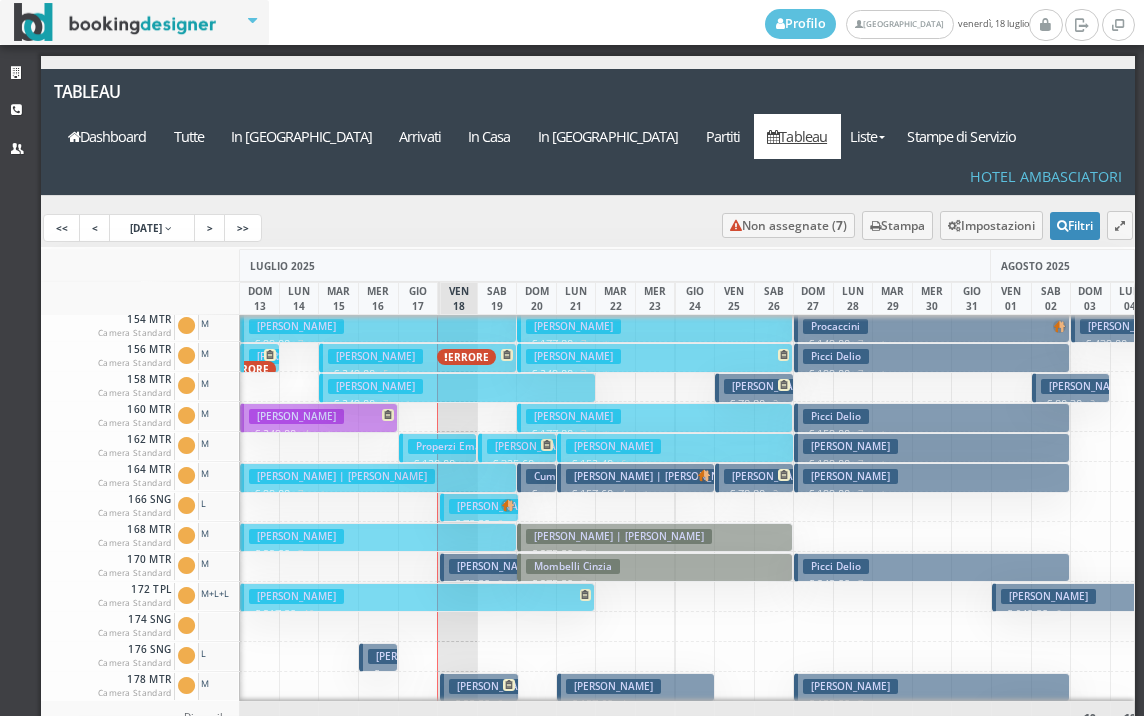 scroll, scrollTop: 800, scrollLeft: 0, axis: vertical 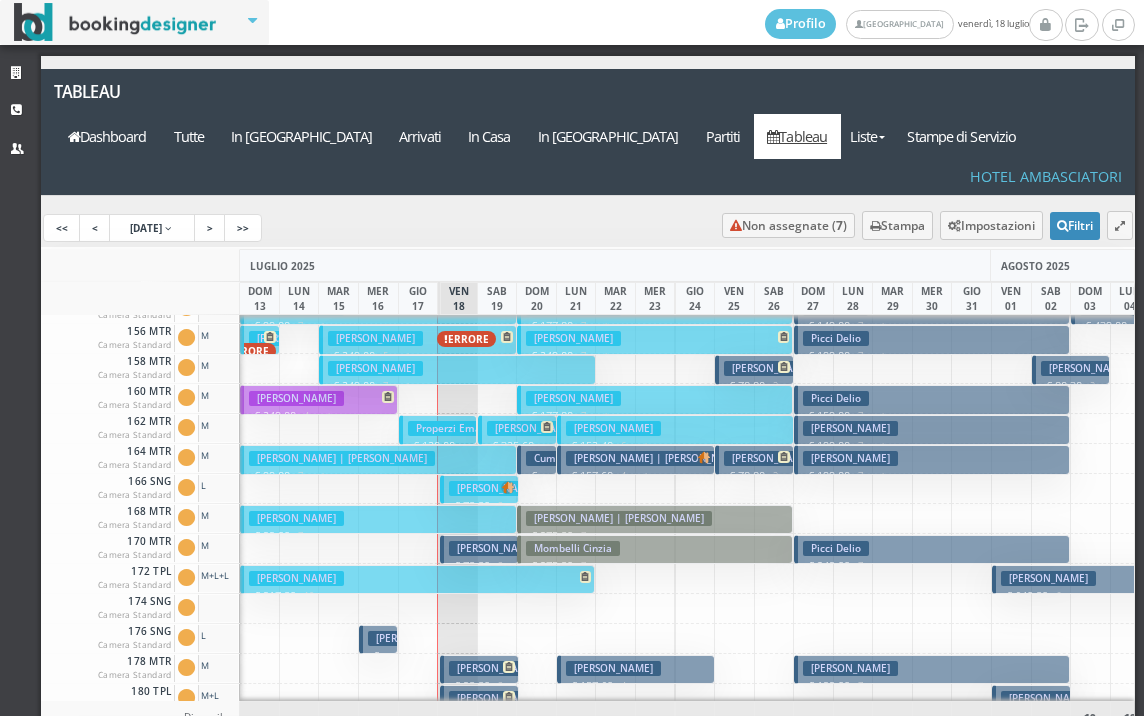 click on "Barbieri Michela" at bounding box center [496, 548] 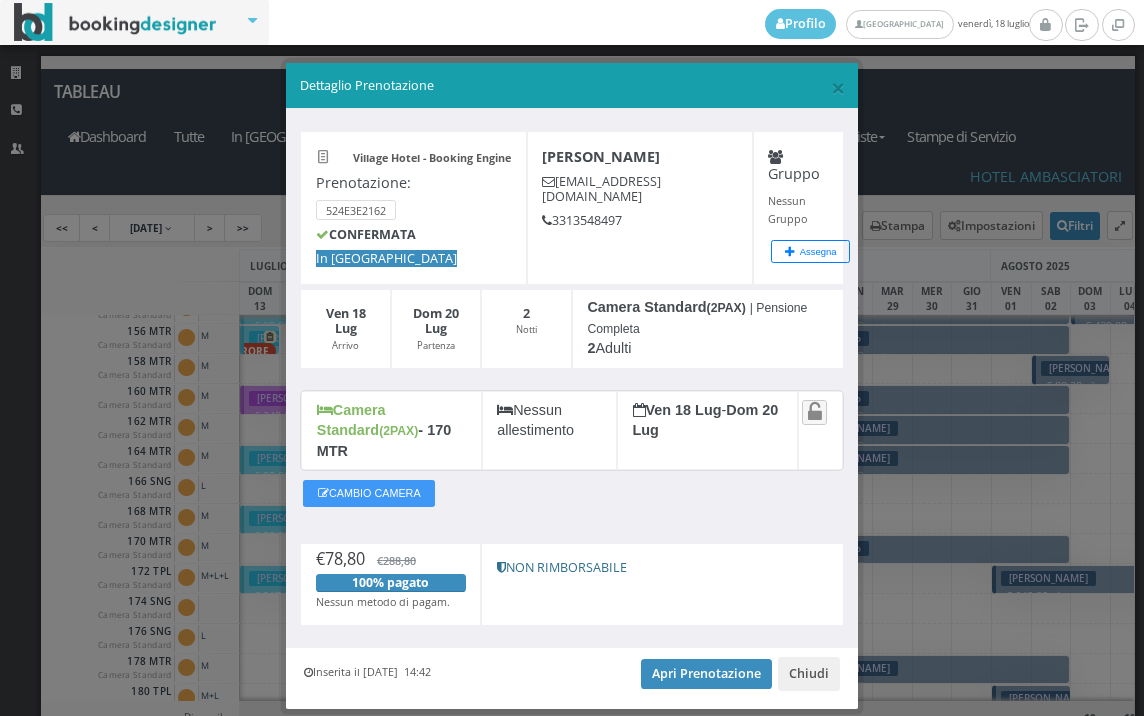 scroll, scrollTop: 38, scrollLeft: 0, axis: vertical 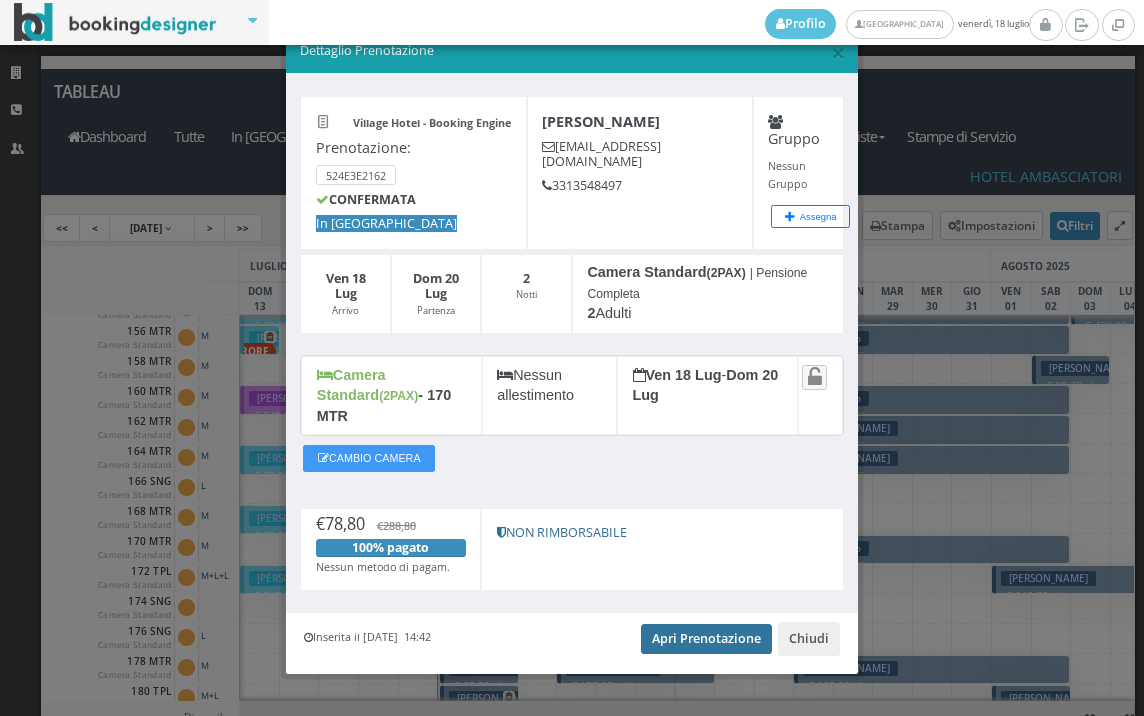 click on "Apri Prenotazione" at bounding box center (706, 639) 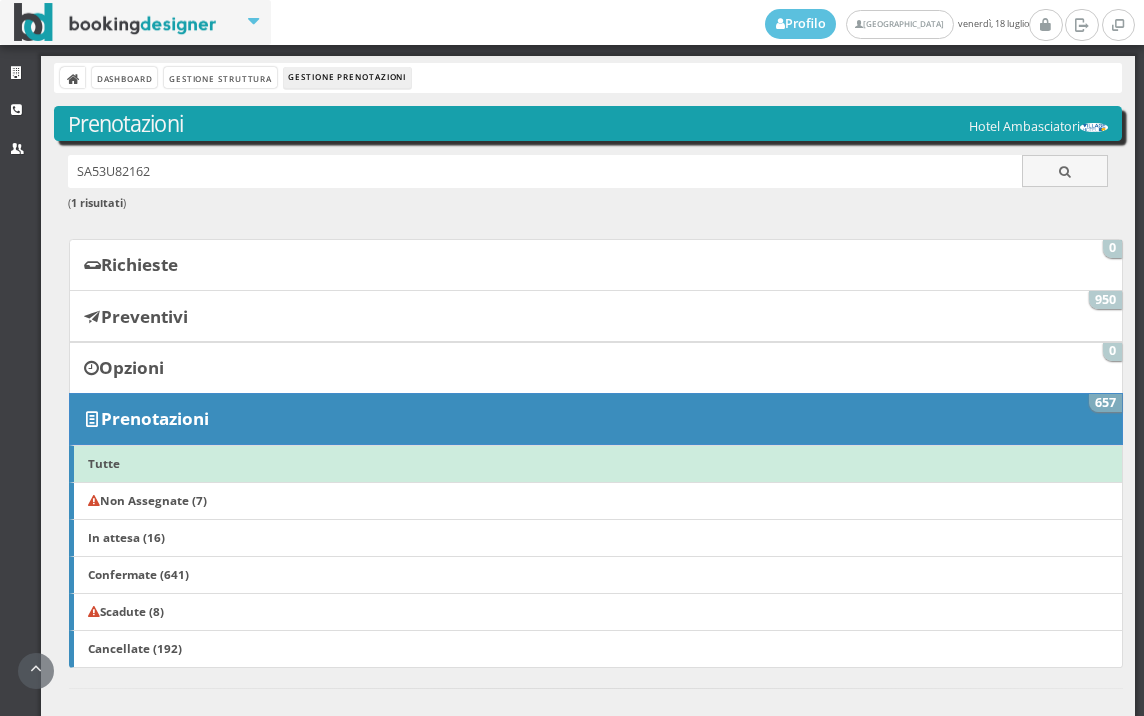 scroll, scrollTop: 0, scrollLeft: 0, axis: both 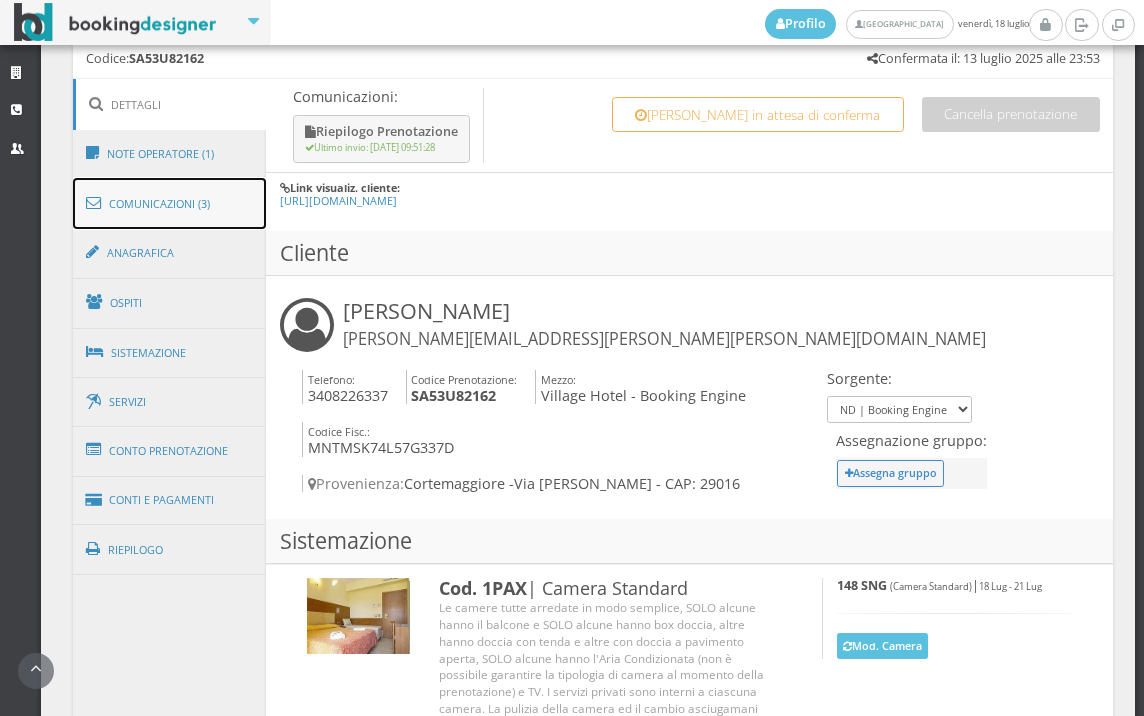 click on "Comunicazioni (3)" at bounding box center (170, 204) 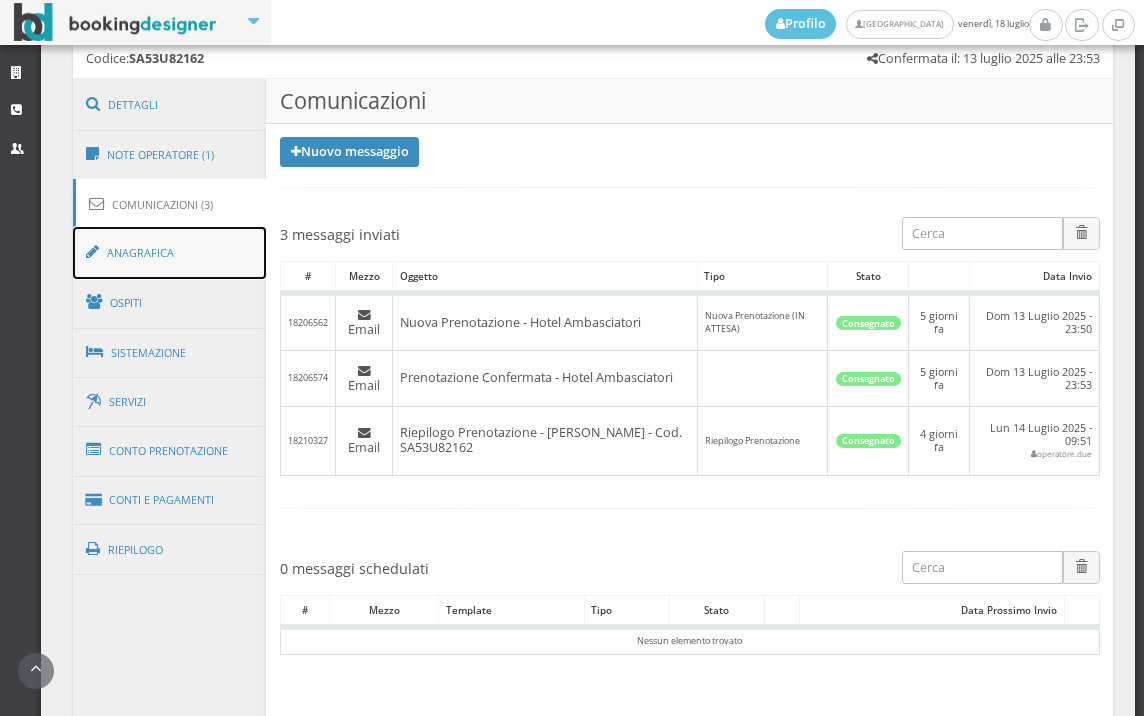 click on "Anagrafica" at bounding box center [170, 253] 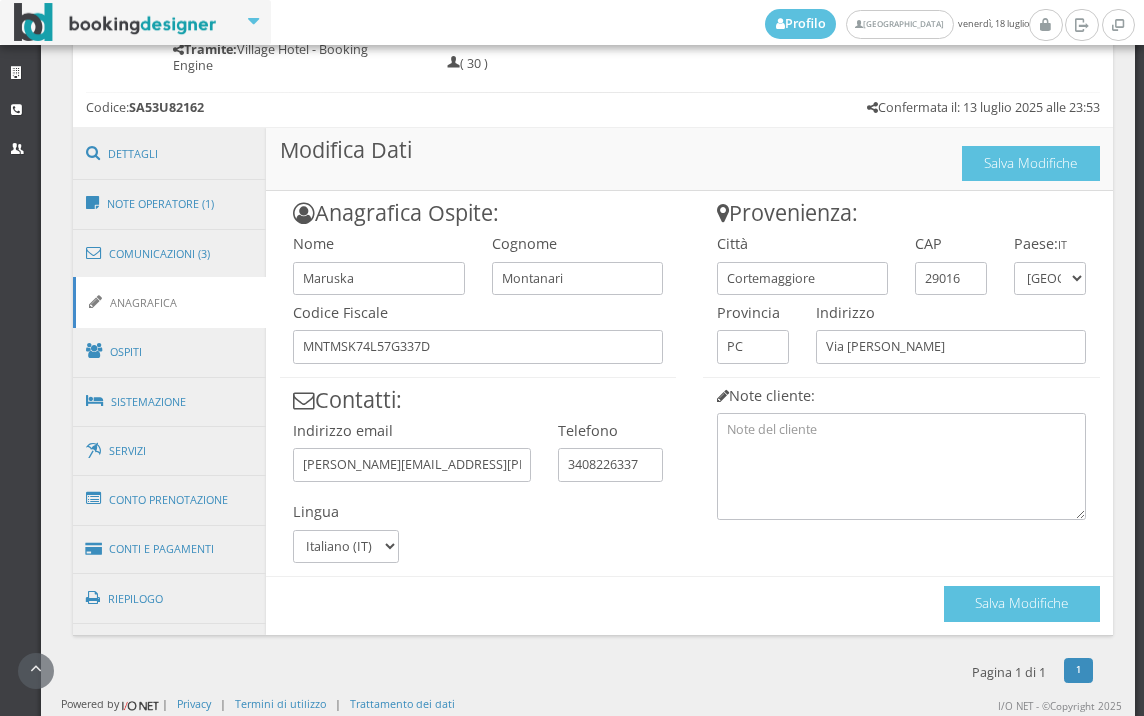 scroll, scrollTop: 1024, scrollLeft: 0, axis: vertical 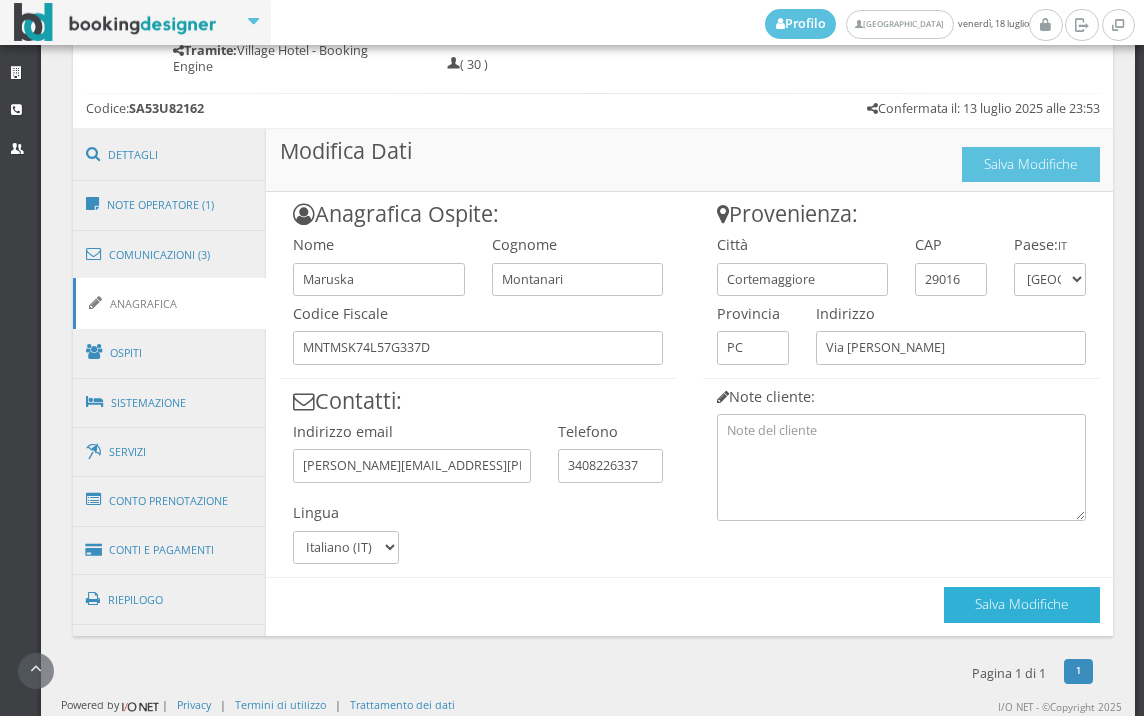 click on "Salva Modifiche" at bounding box center (1022, 604) 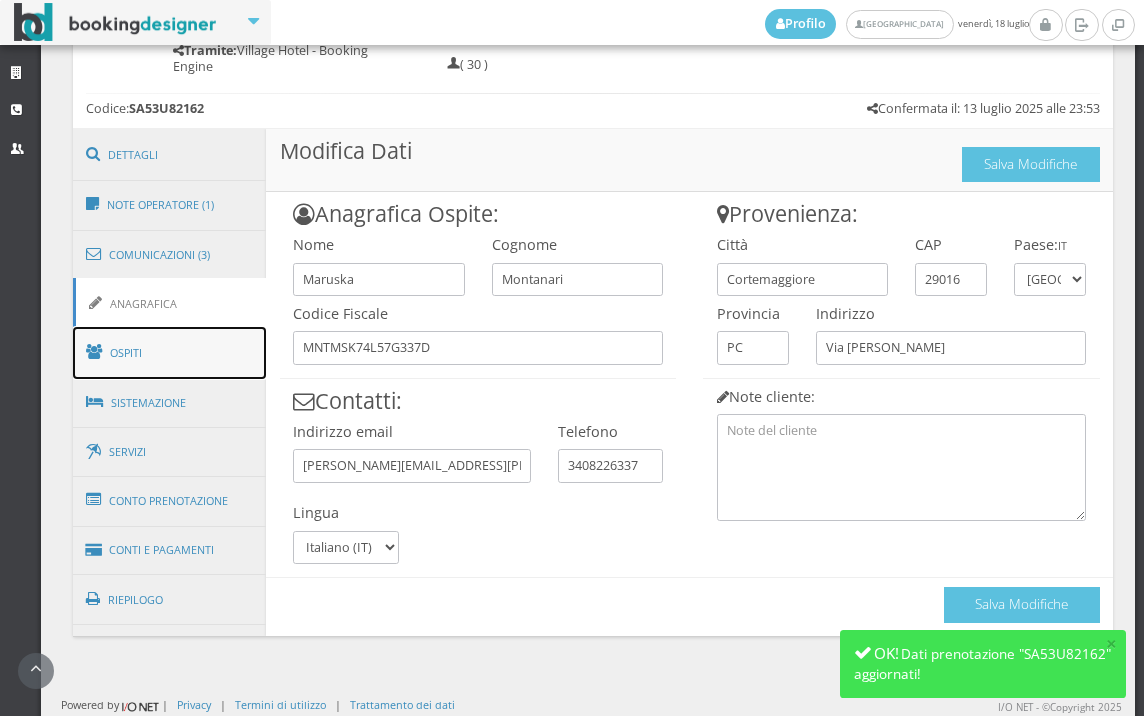 click on "Ospiti" at bounding box center [170, 353] 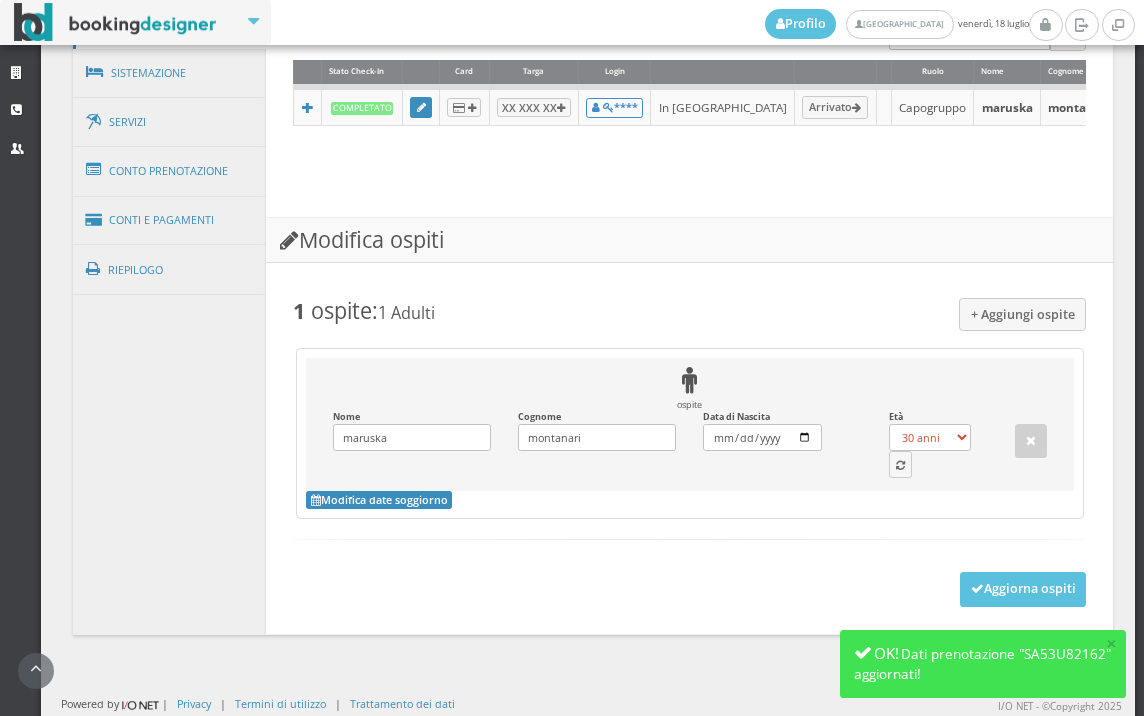 scroll, scrollTop: 1426, scrollLeft: 0, axis: vertical 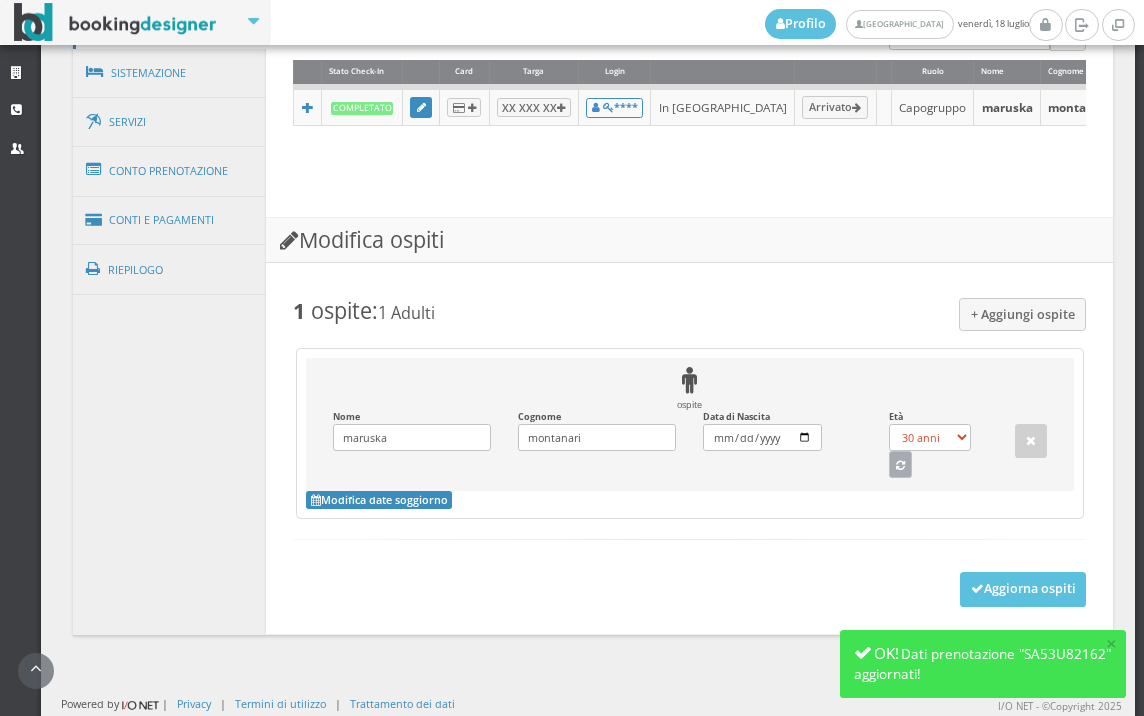 click at bounding box center (901, 464) 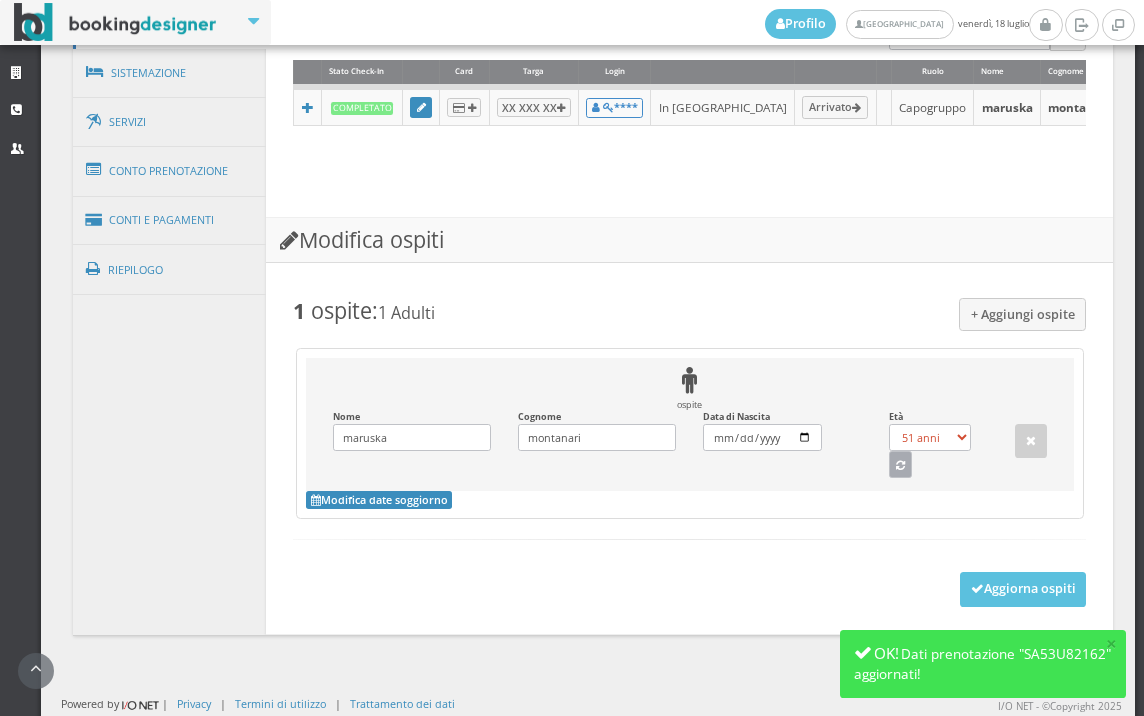 scroll, scrollTop: 1405, scrollLeft: 0, axis: vertical 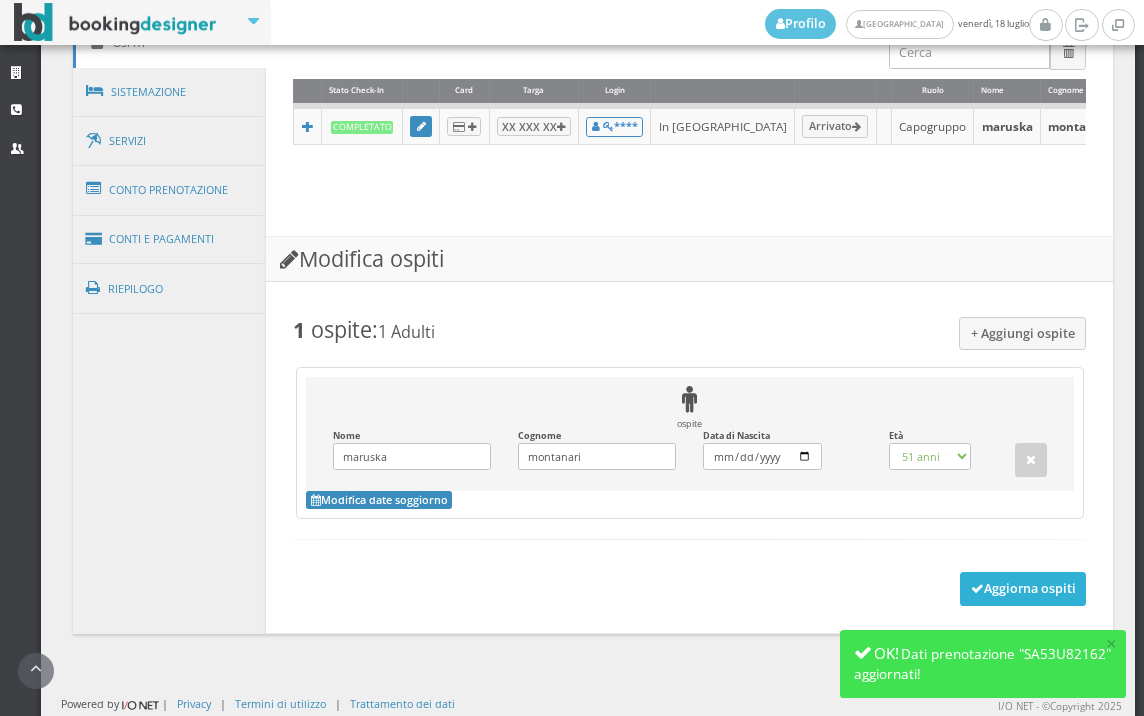 click on "Aggiorna ospiti" at bounding box center [1023, 589] 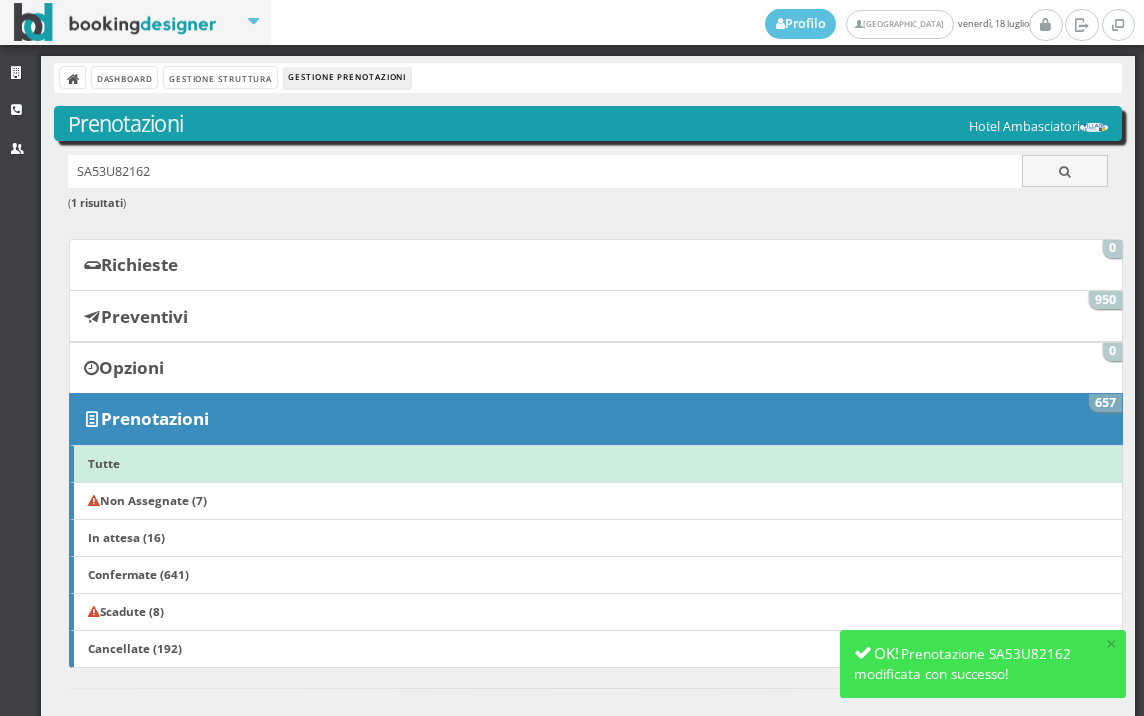 scroll, scrollTop: 0, scrollLeft: 0, axis: both 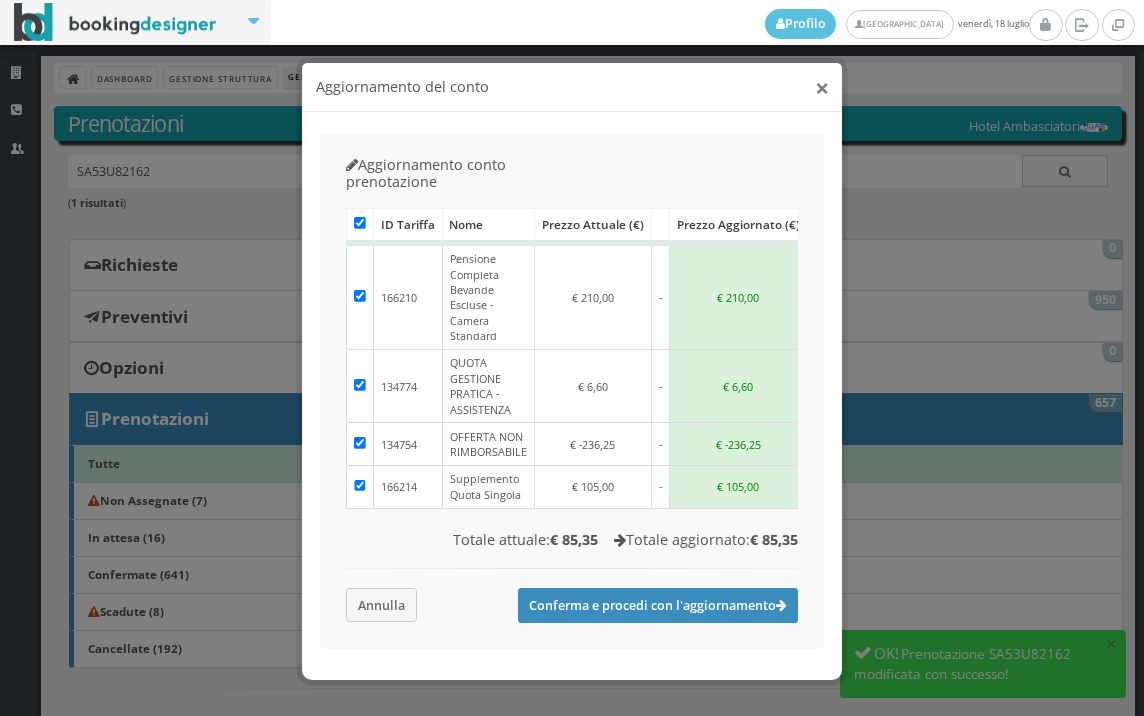 click on "×" at bounding box center (822, 87) 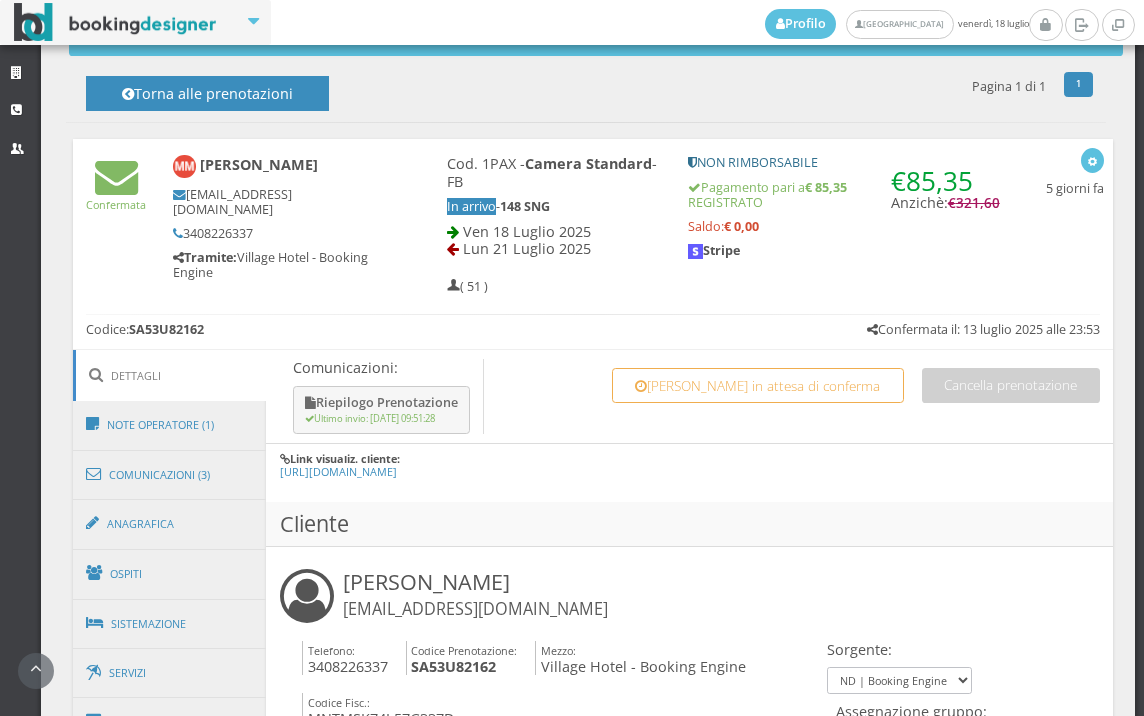 scroll, scrollTop: 444, scrollLeft: 0, axis: vertical 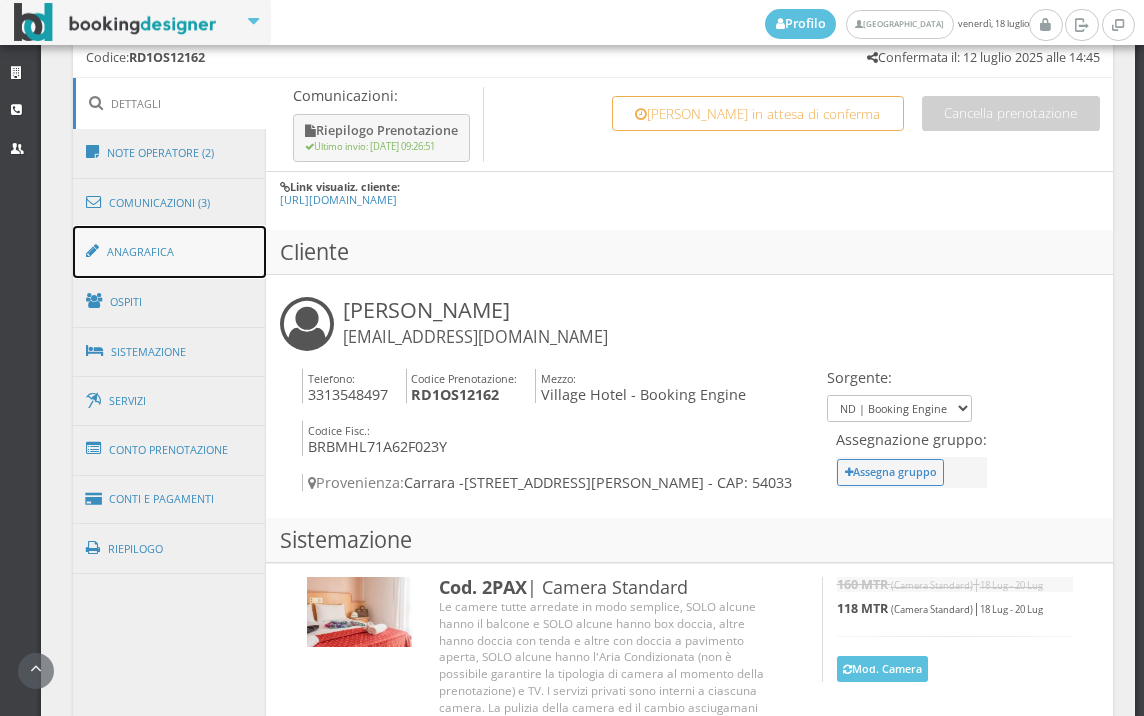click on "Anagrafica" at bounding box center [170, 252] 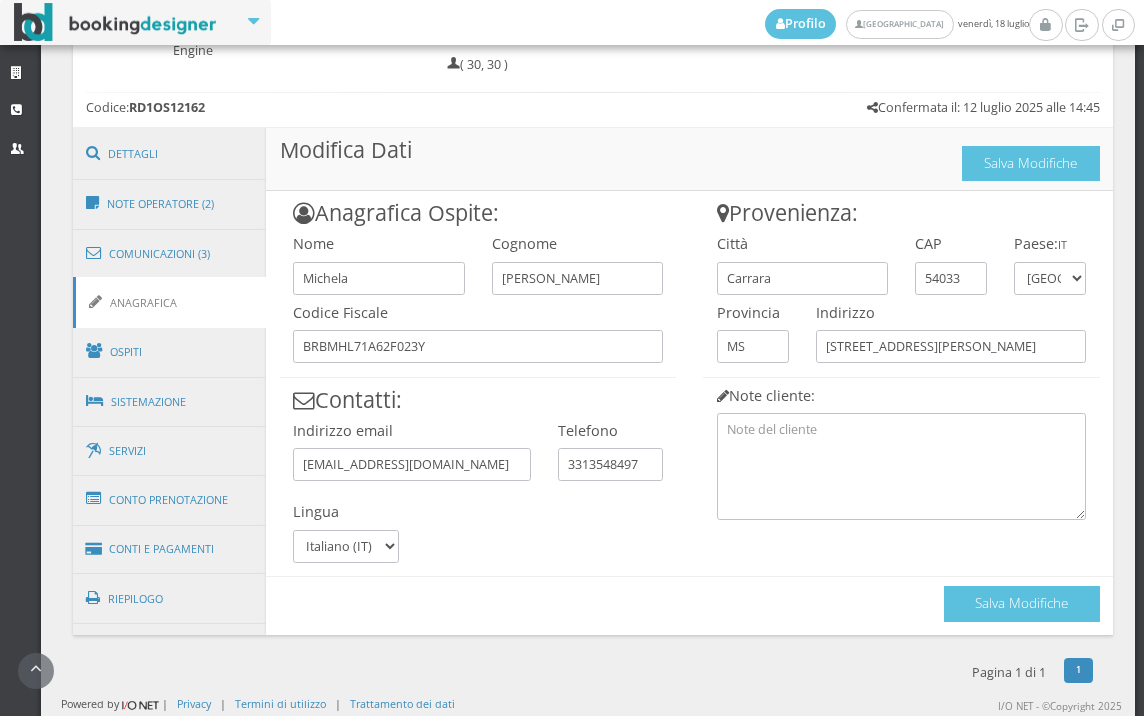 scroll, scrollTop: 1024, scrollLeft: 0, axis: vertical 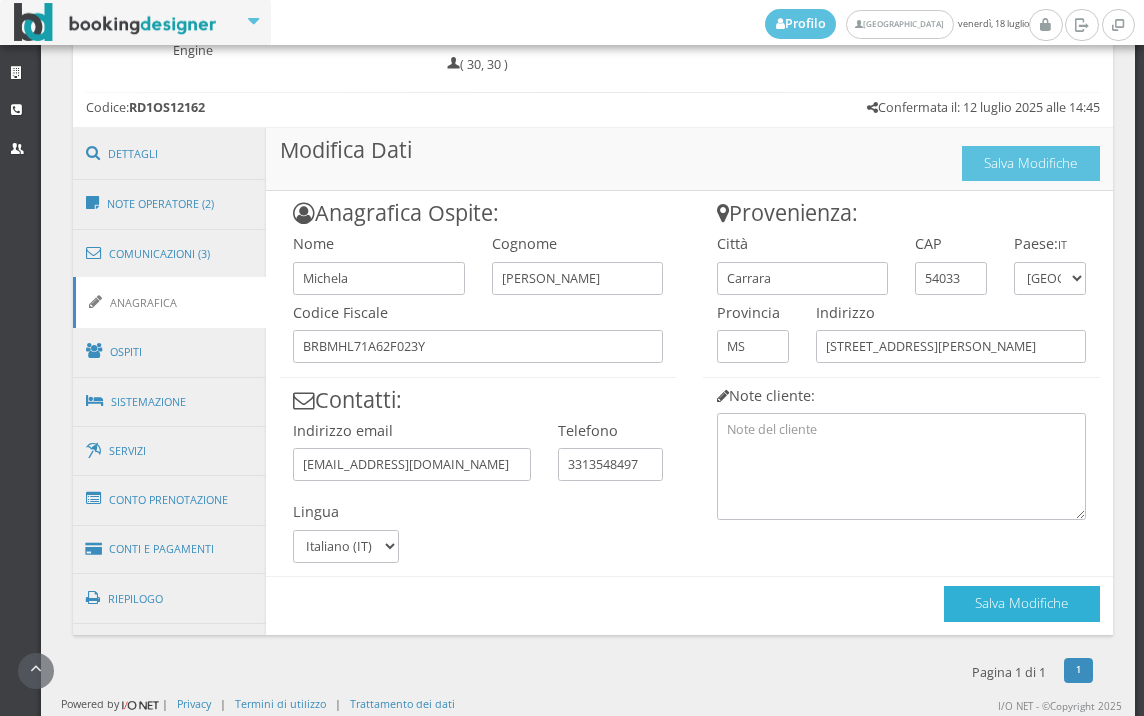 click on "Salva Modifiche" at bounding box center [1022, 603] 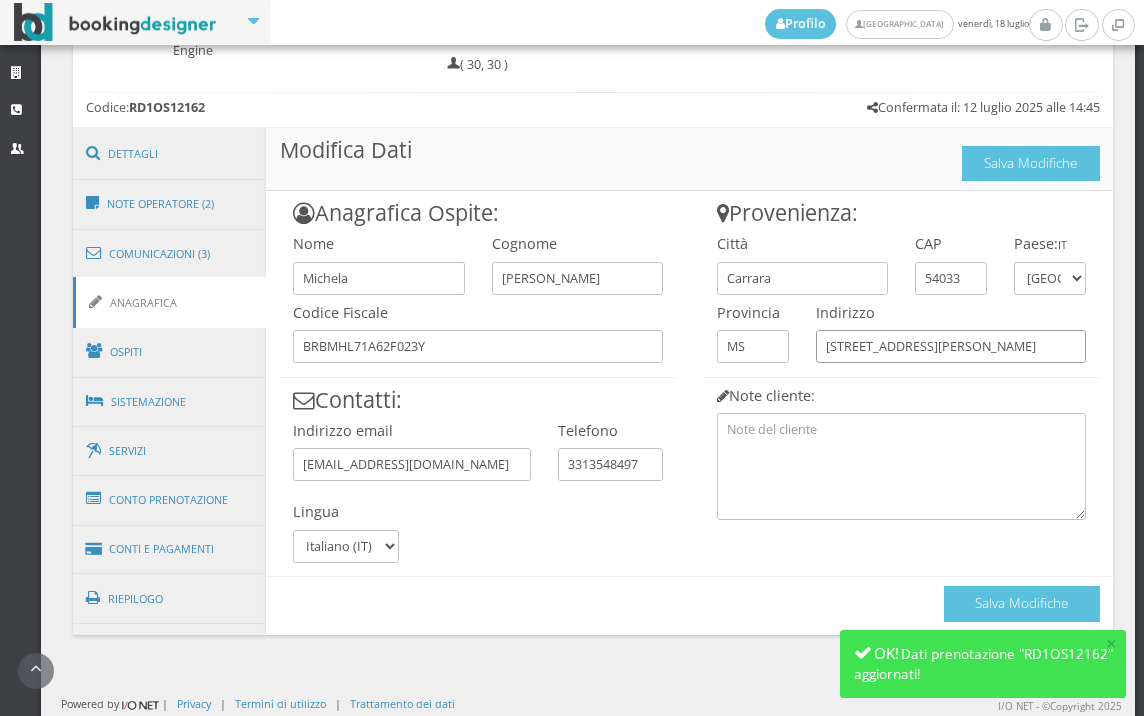 drag, startPoint x: 950, startPoint y: 338, endPoint x: 797, endPoint y: 337, distance: 153.00327 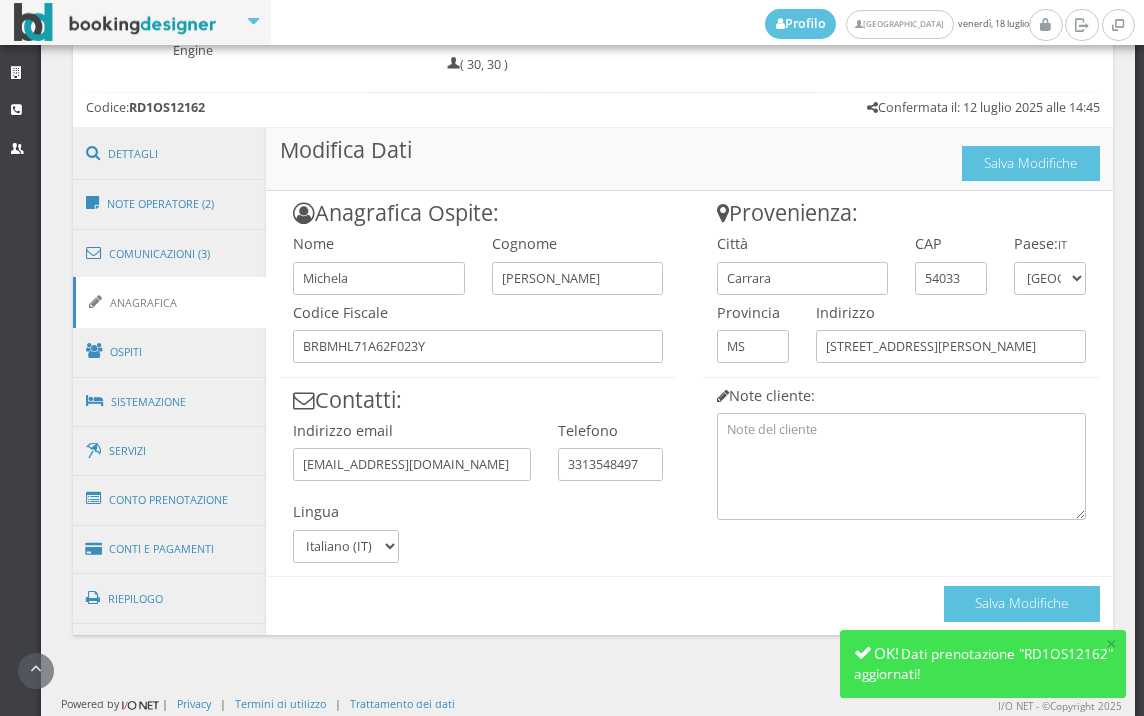 click on "Salva Modifiche" at bounding box center (689, 599) 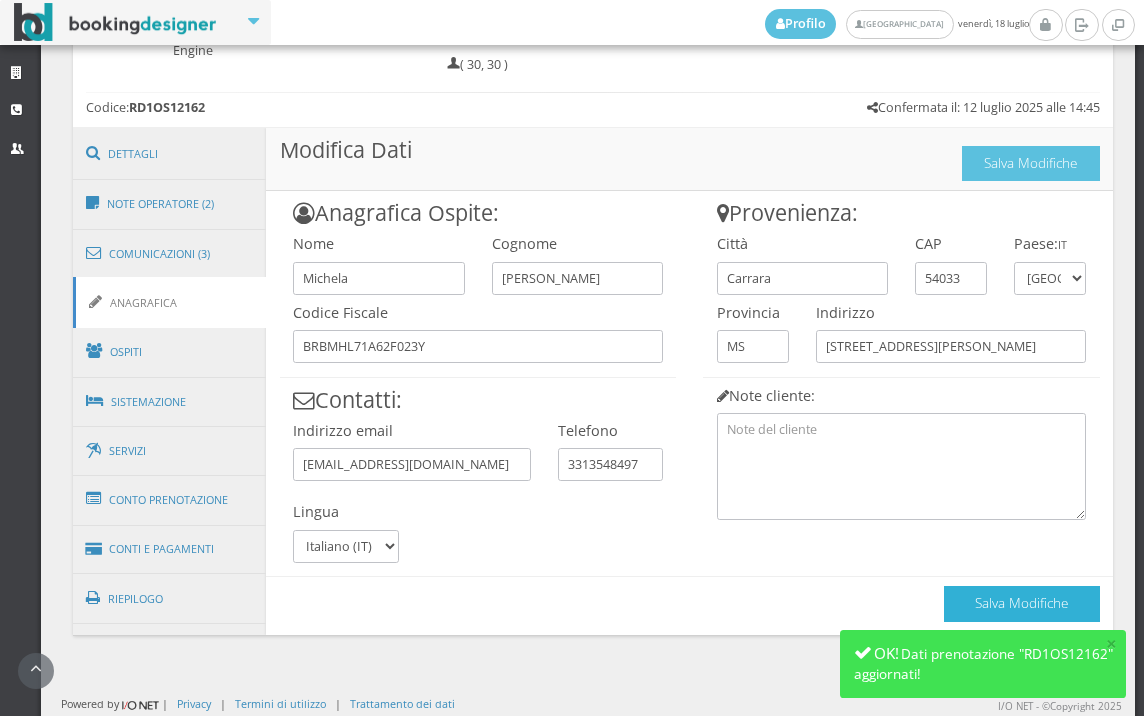 click on "Salva Modifiche" at bounding box center [1022, 603] 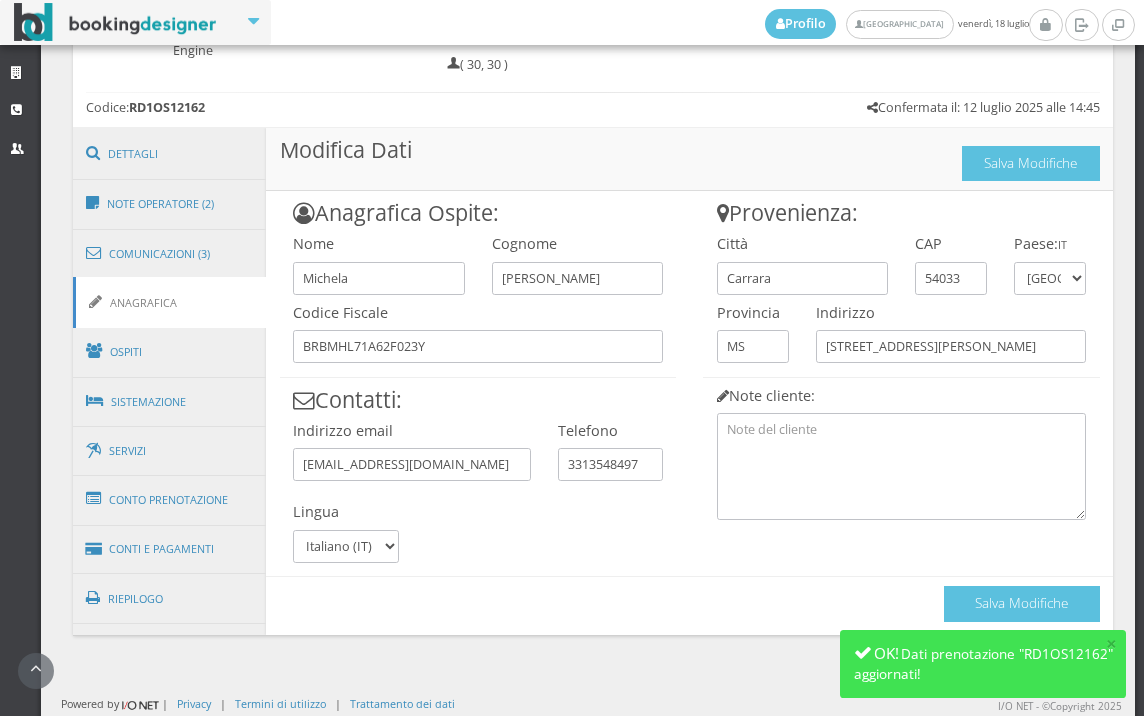 click on "Anagrafica Ospite:
Nome
Michela
Cognome
Barbieri
Codice Fiscale
BRBMHL71A62F023Y
Contatti:
Indirizzo email
mikelabarbieri71@gmail.com
Telefono
3313548497
Lingua
Italiano (IT)
Français (FR)
Español (ES)
English (EN)
Deutsch (DE)
Česky (CS)" at bounding box center [478, 377] 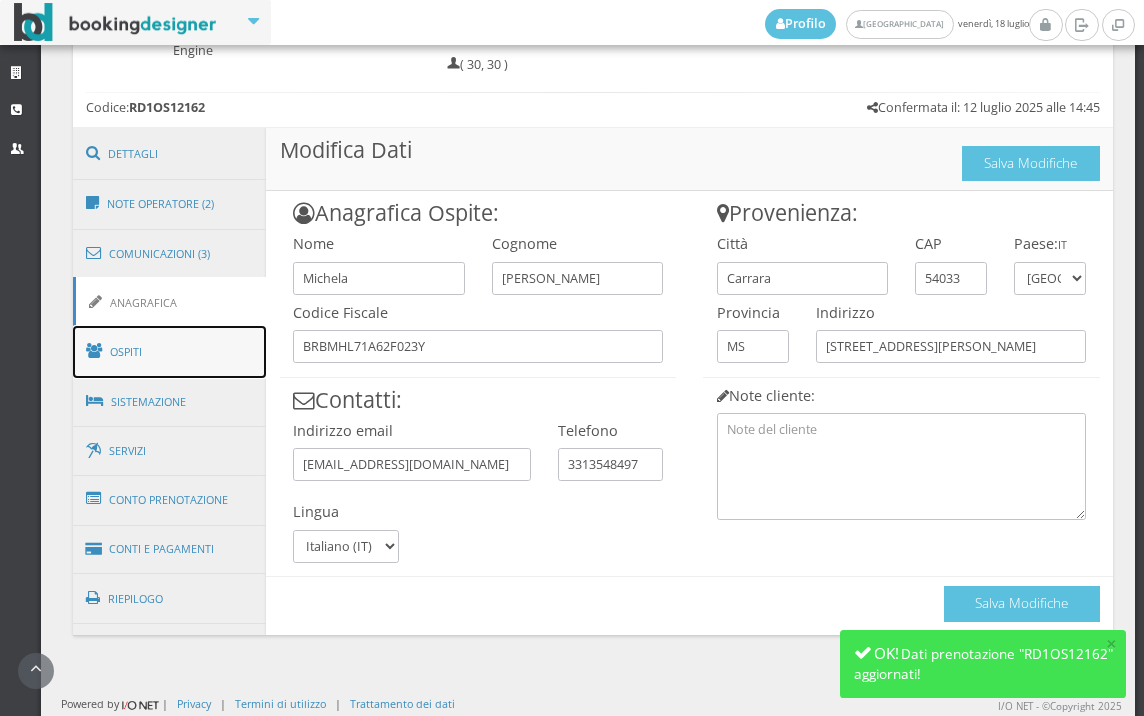 click on "Ospiti" at bounding box center (170, 352) 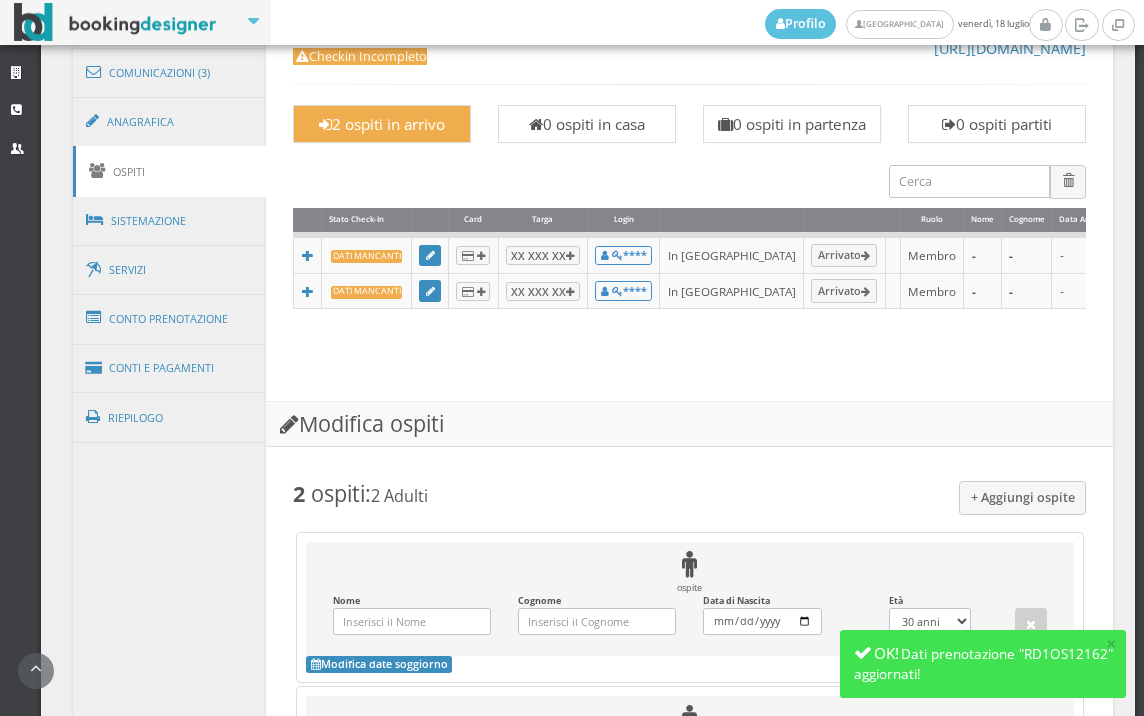 scroll, scrollTop: 1024, scrollLeft: 0, axis: vertical 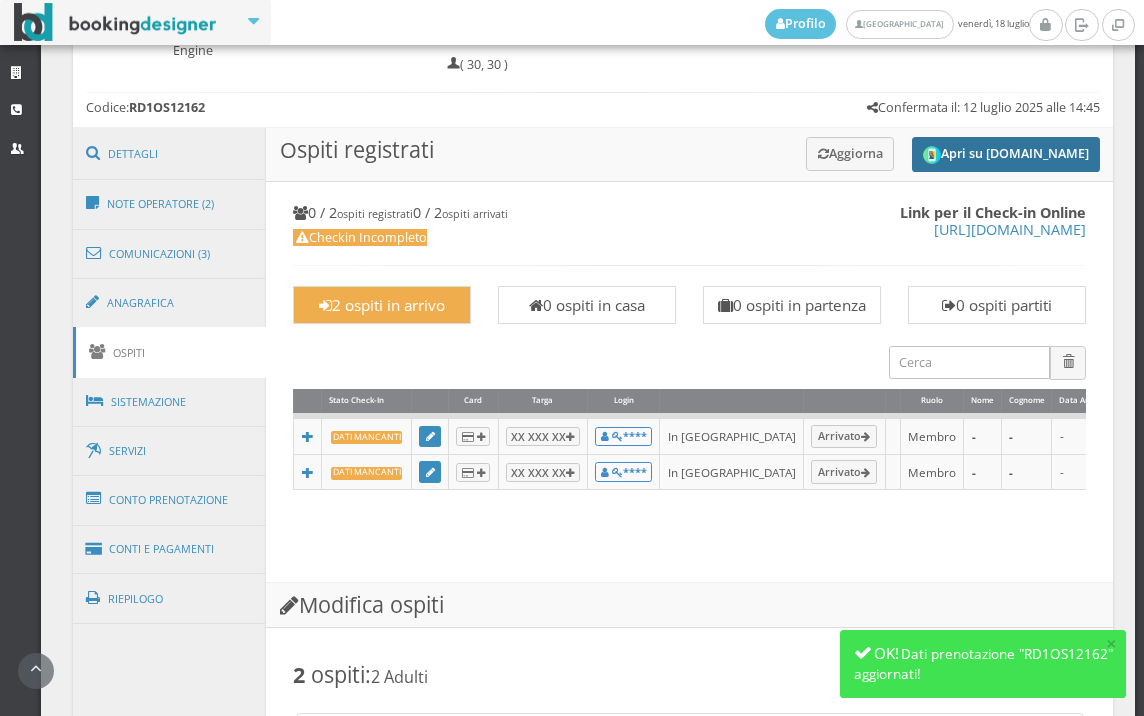 click on "Apri su [DOMAIN_NAME]" at bounding box center (1006, 154) 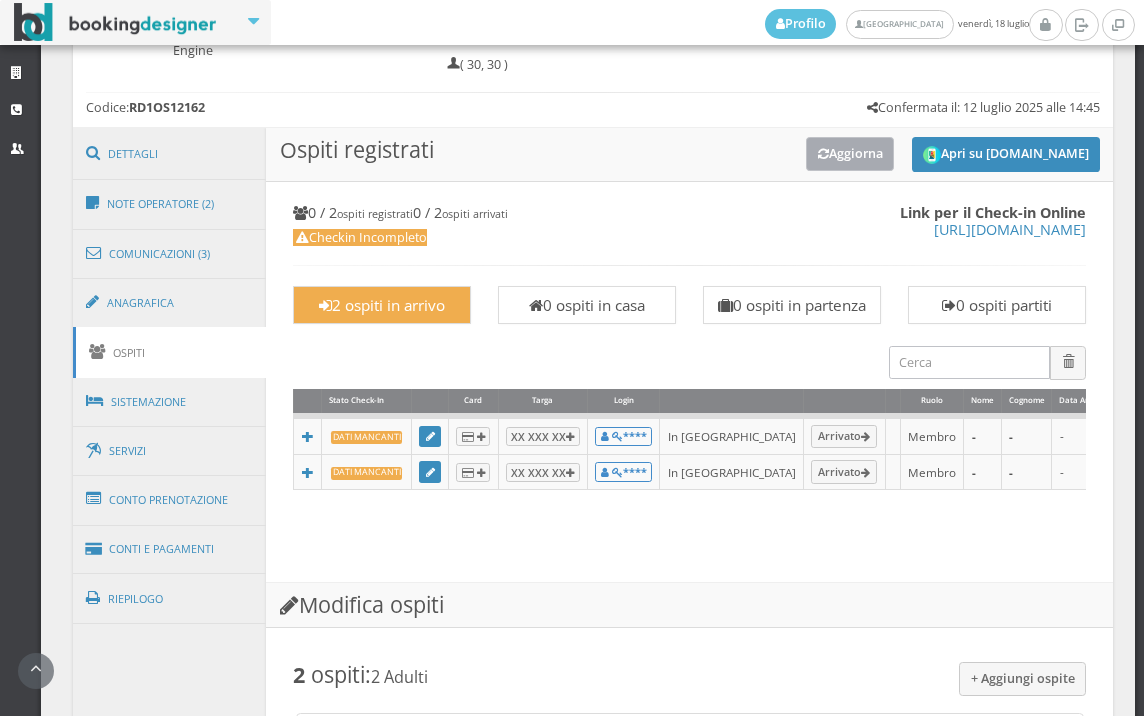 click on "Aggiorna" at bounding box center (850, 153) 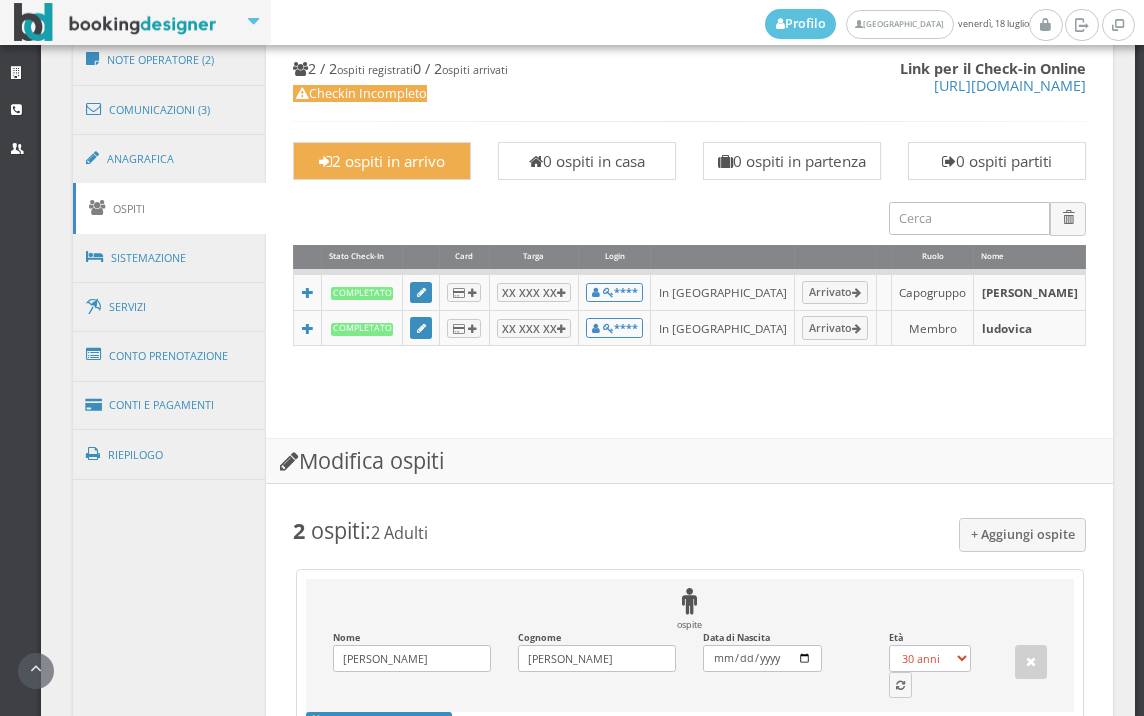 scroll, scrollTop: 1658, scrollLeft: 0, axis: vertical 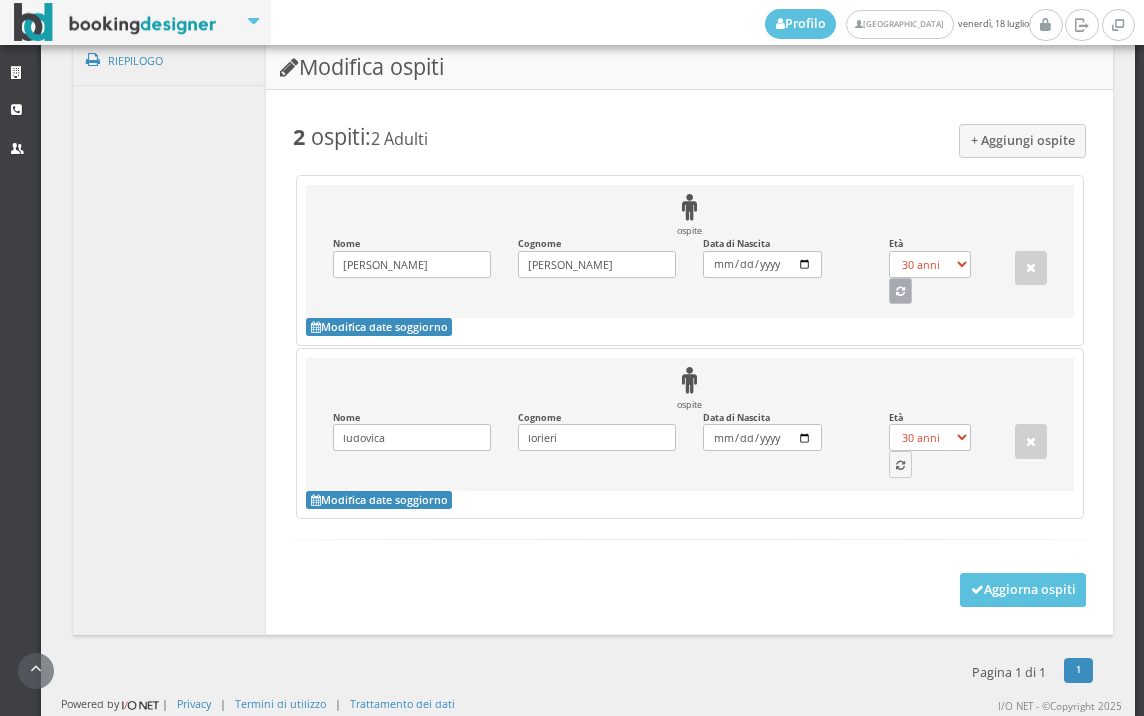 click at bounding box center (901, 291) 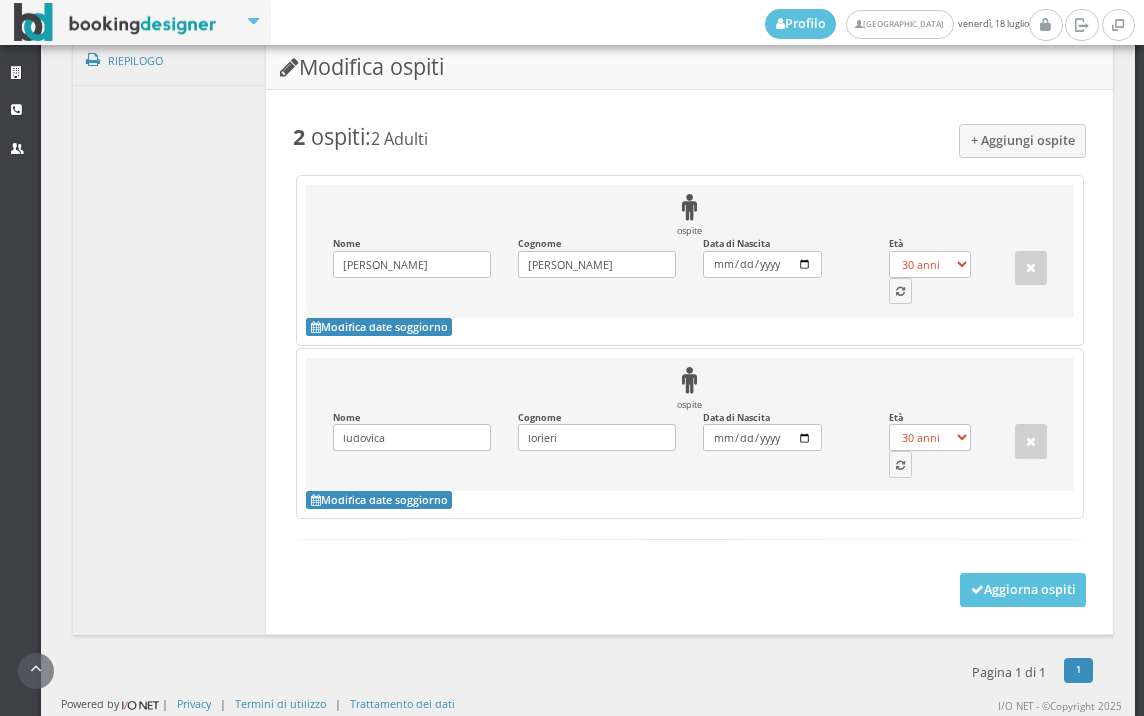 select on "12" 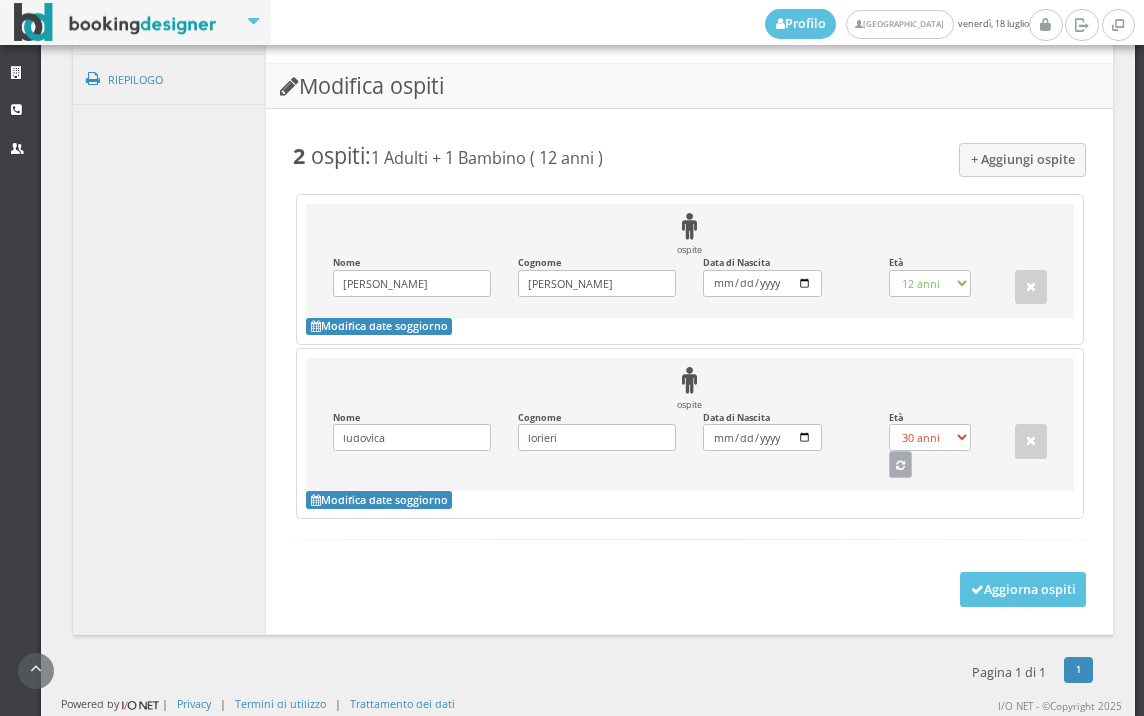 click at bounding box center (900, 466) 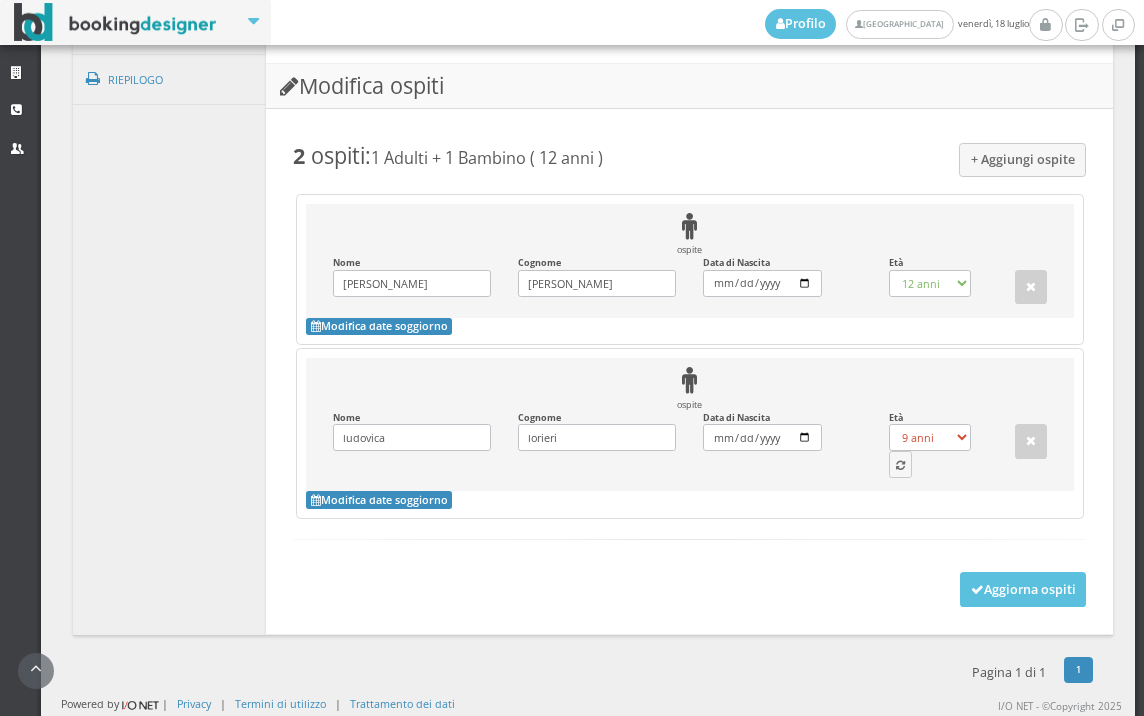 scroll, scrollTop: 1616, scrollLeft: 0, axis: vertical 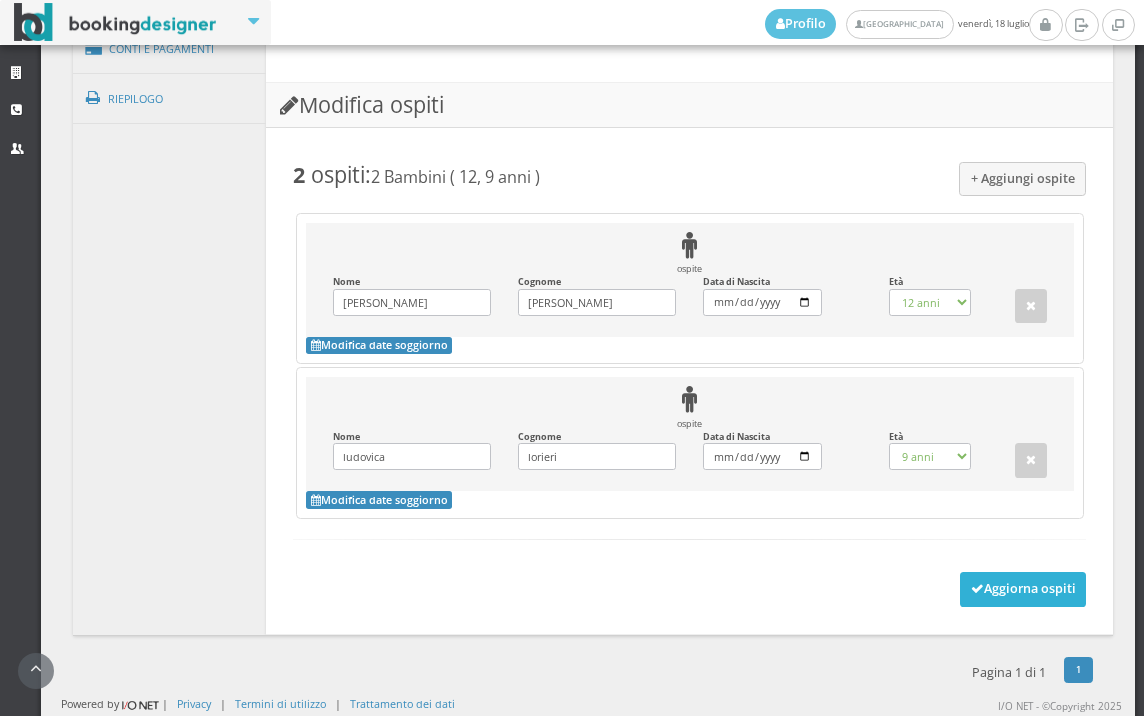 click at bounding box center (977, 589) 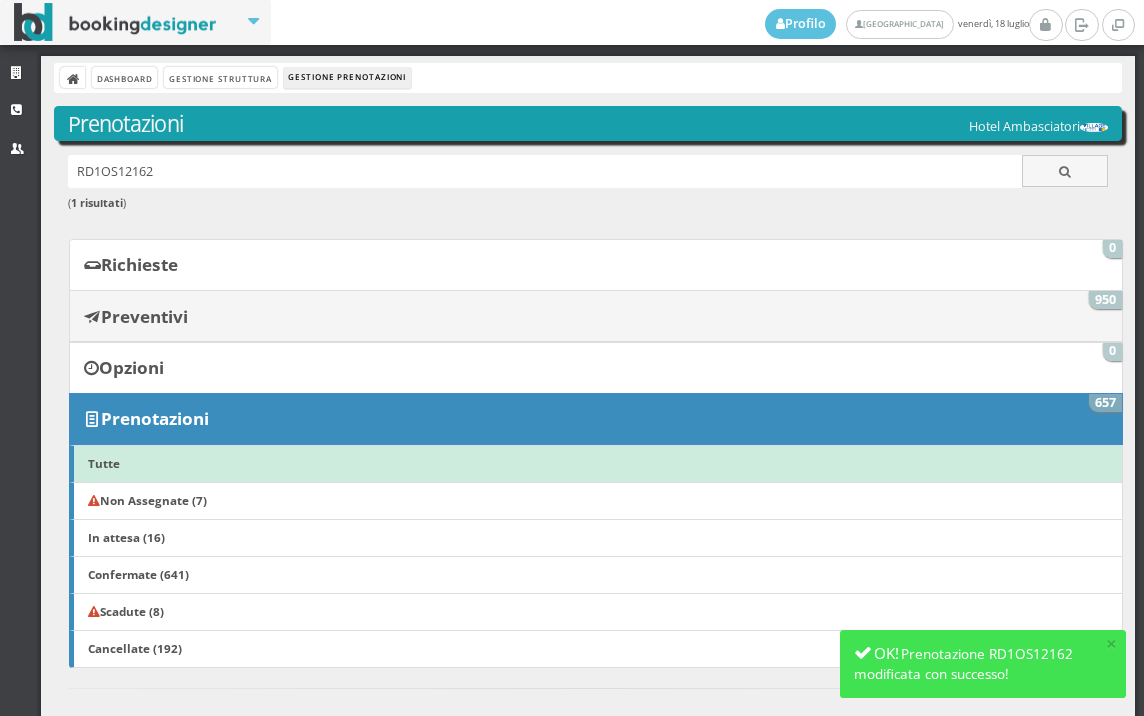 scroll, scrollTop: 0, scrollLeft: 0, axis: both 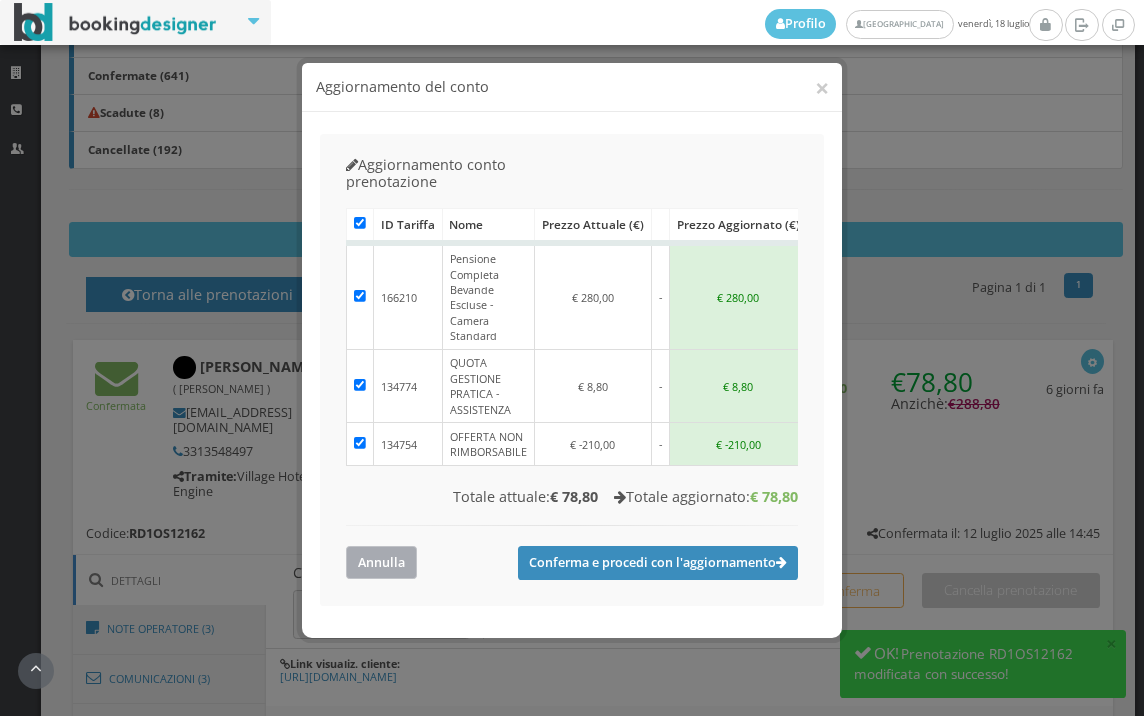 click on "Annulla" at bounding box center (381, 562) 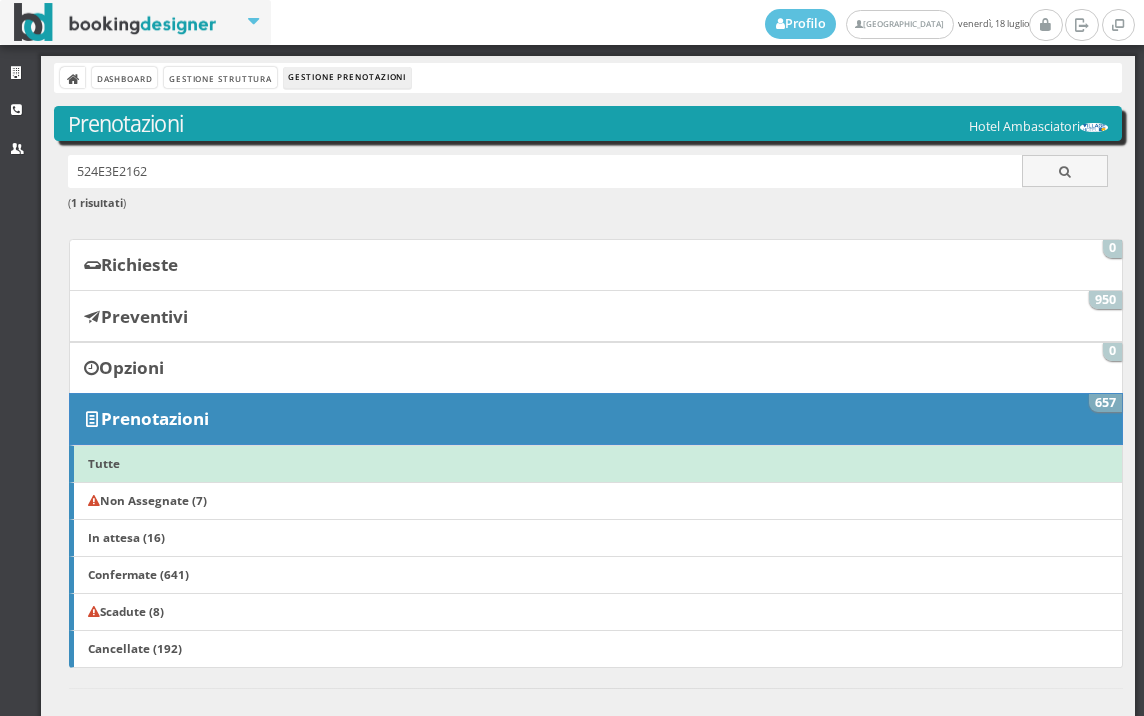 scroll, scrollTop: 0, scrollLeft: 0, axis: both 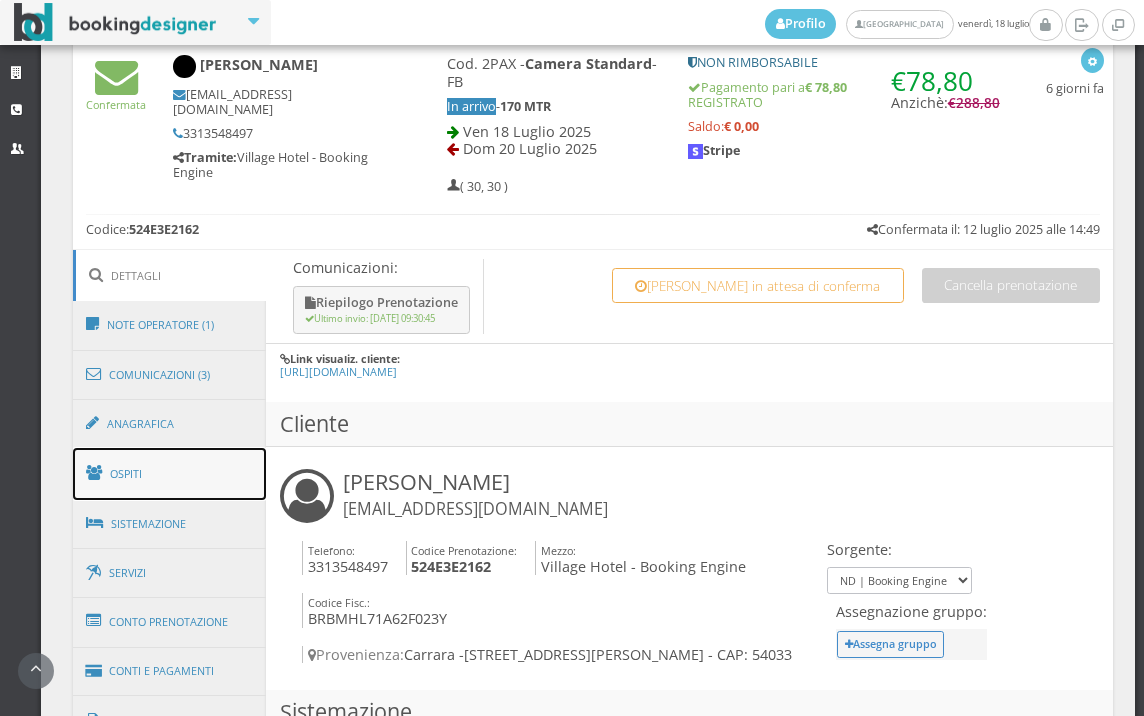 click on "Ospiti" at bounding box center [170, 474] 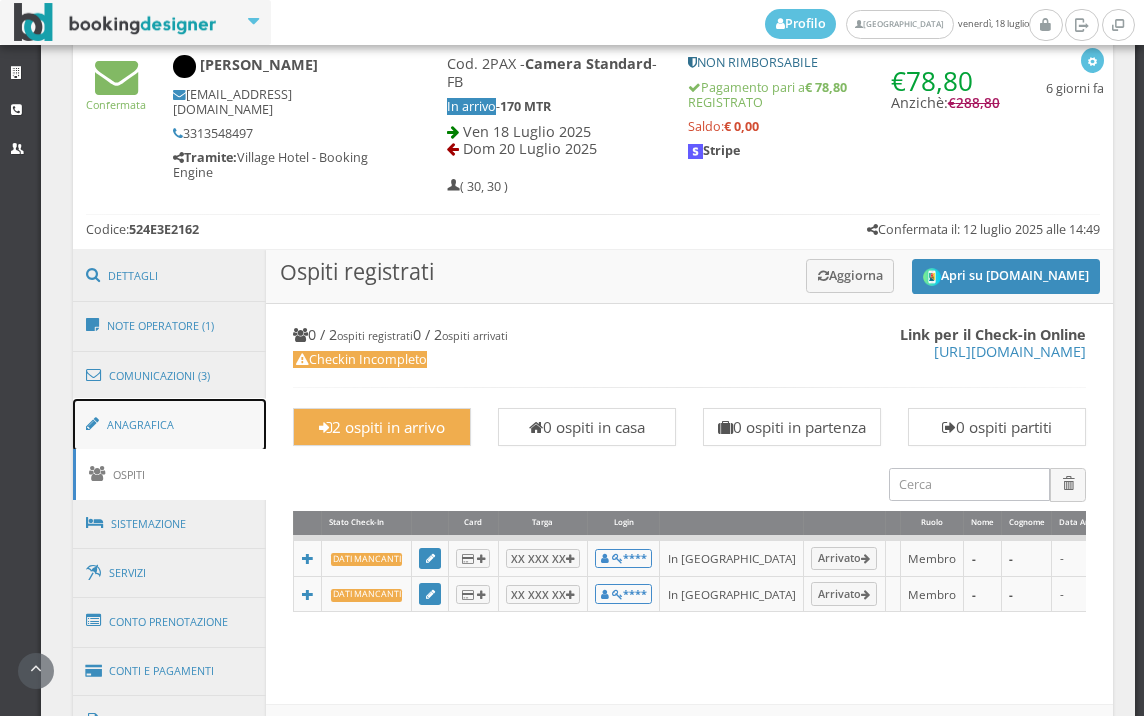 click on "Anagrafica" at bounding box center (170, 425) 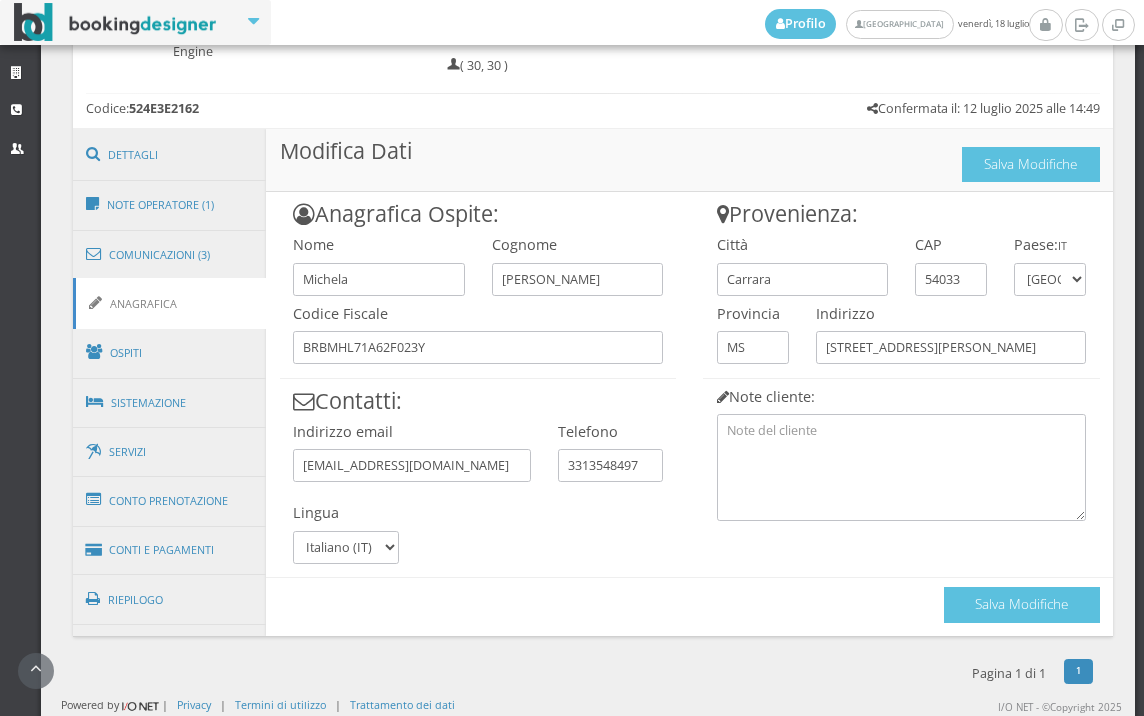 scroll, scrollTop: 1024, scrollLeft: 0, axis: vertical 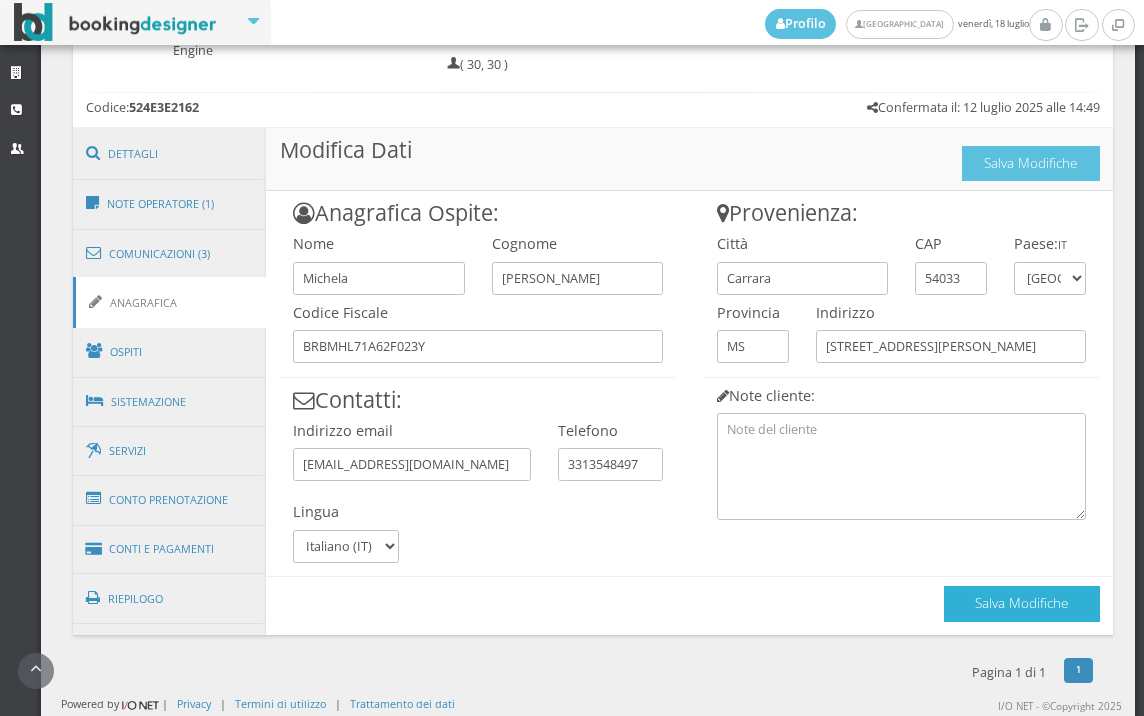click on "Salva Modifiche" at bounding box center [1022, 603] 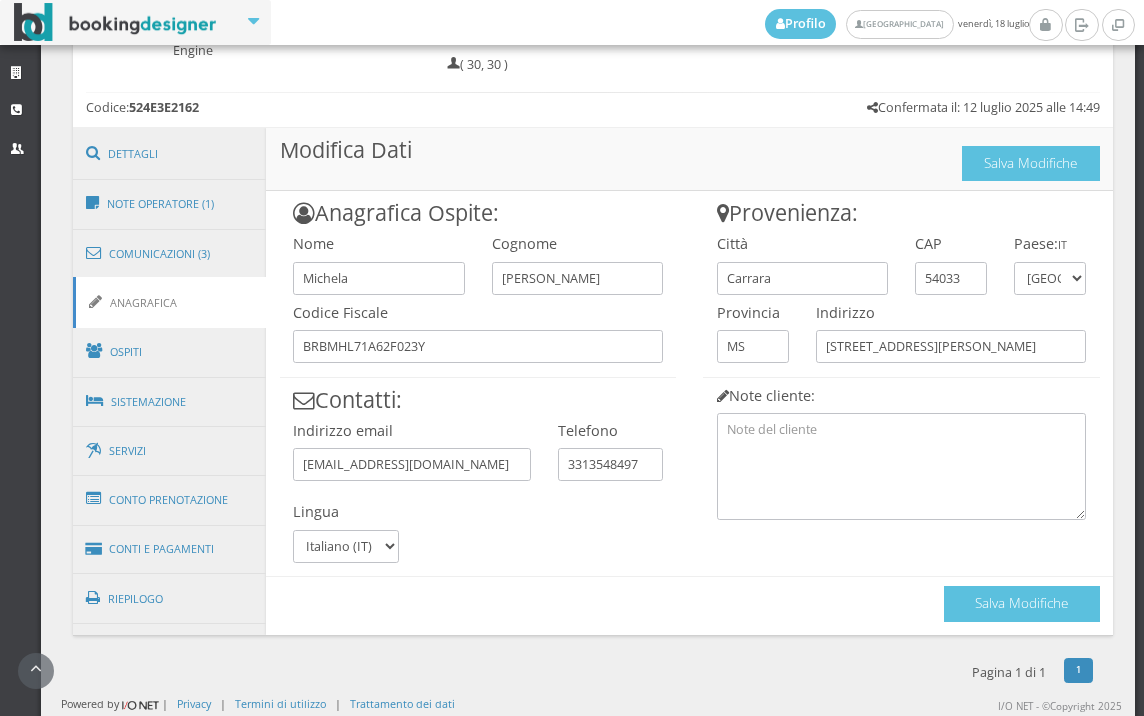 click on "Anagrafica" at bounding box center (170, 302) 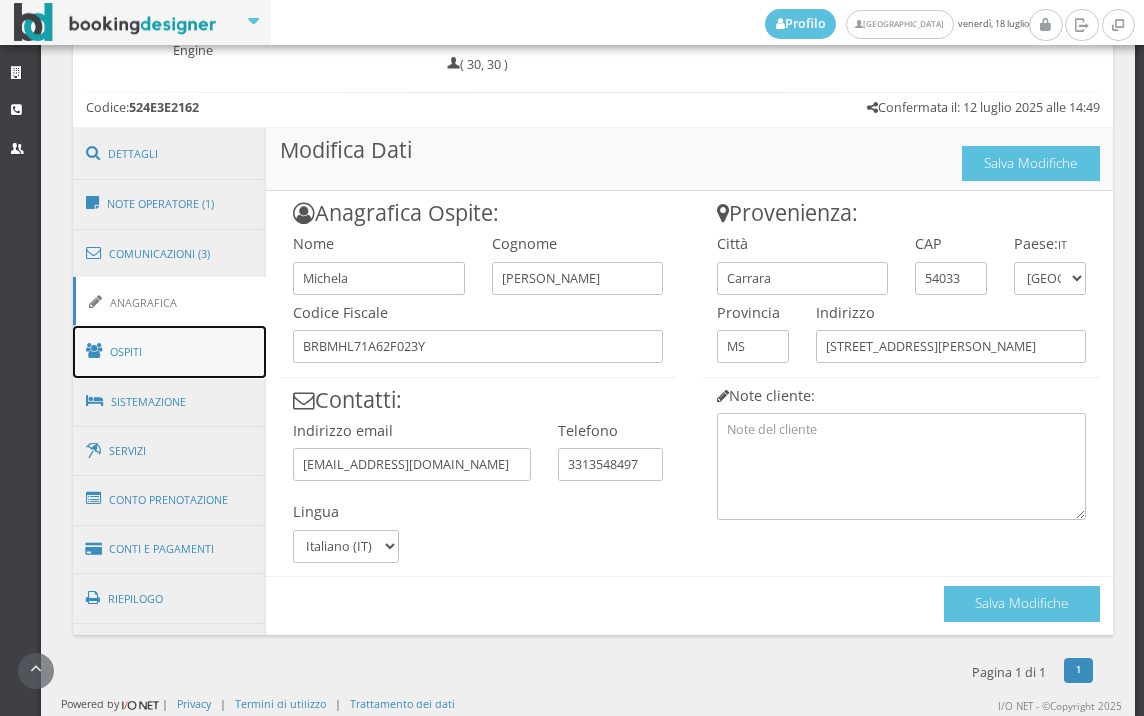 click on "Ospiti" at bounding box center [170, 352] 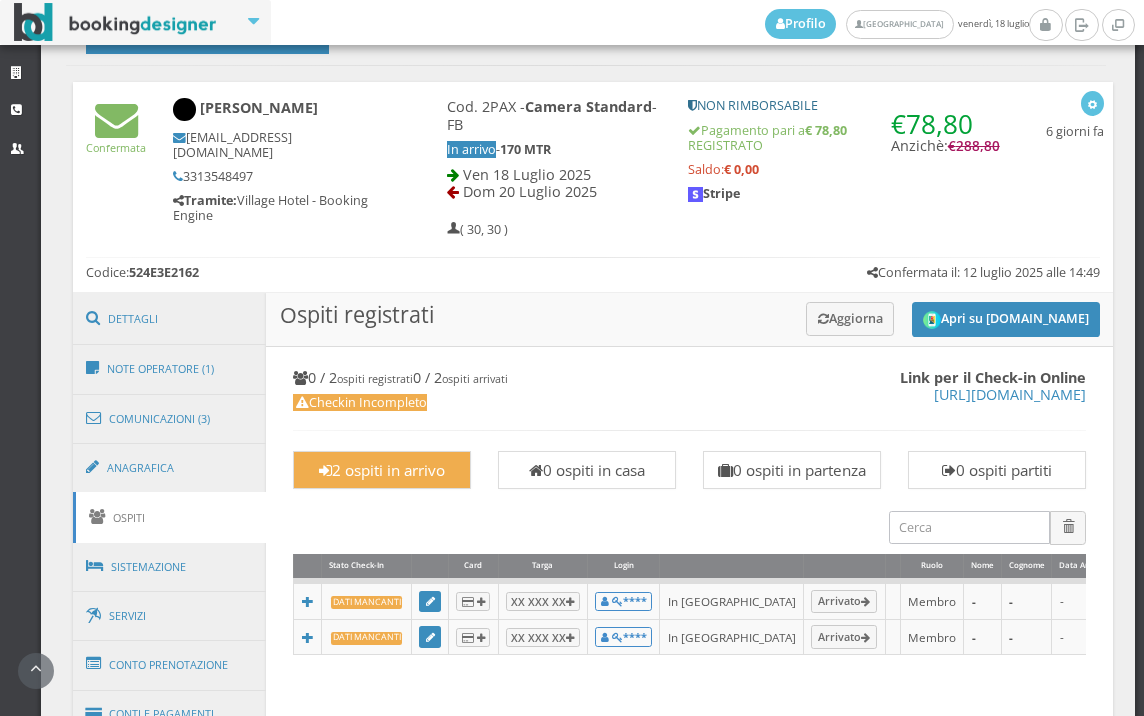 scroll, scrollTop: 1135, scrollLeft: 0, axis: vertical 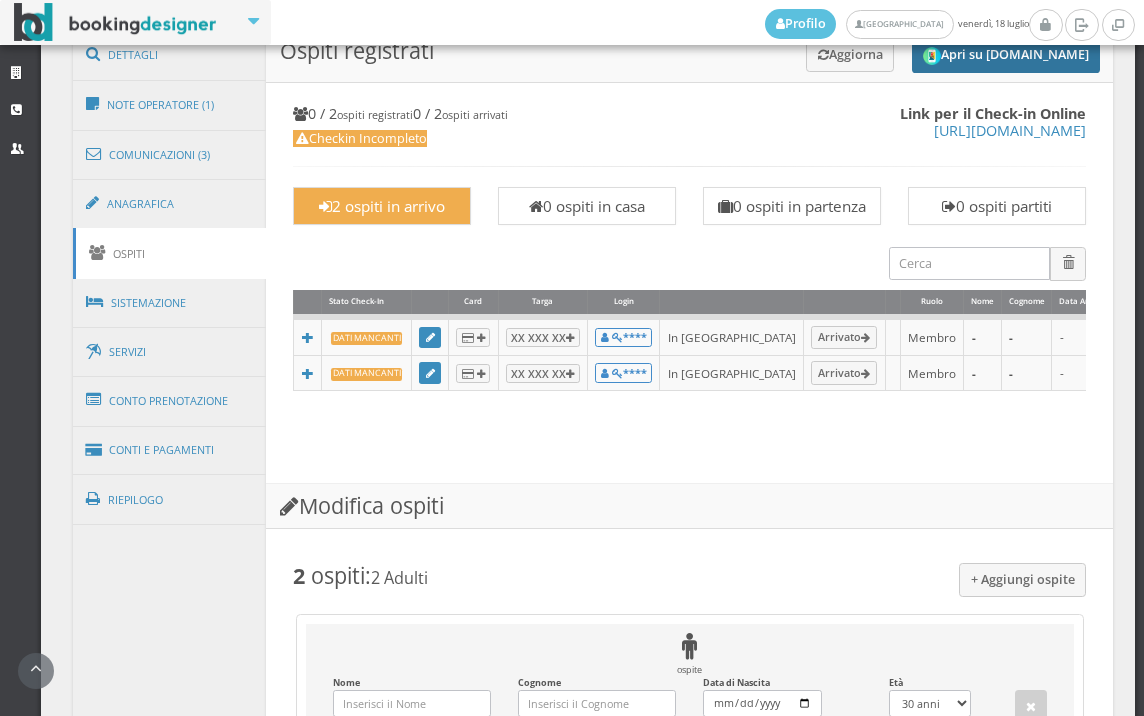 click on "Apri su Online-Check.in" at bounding box center [1006, 55] 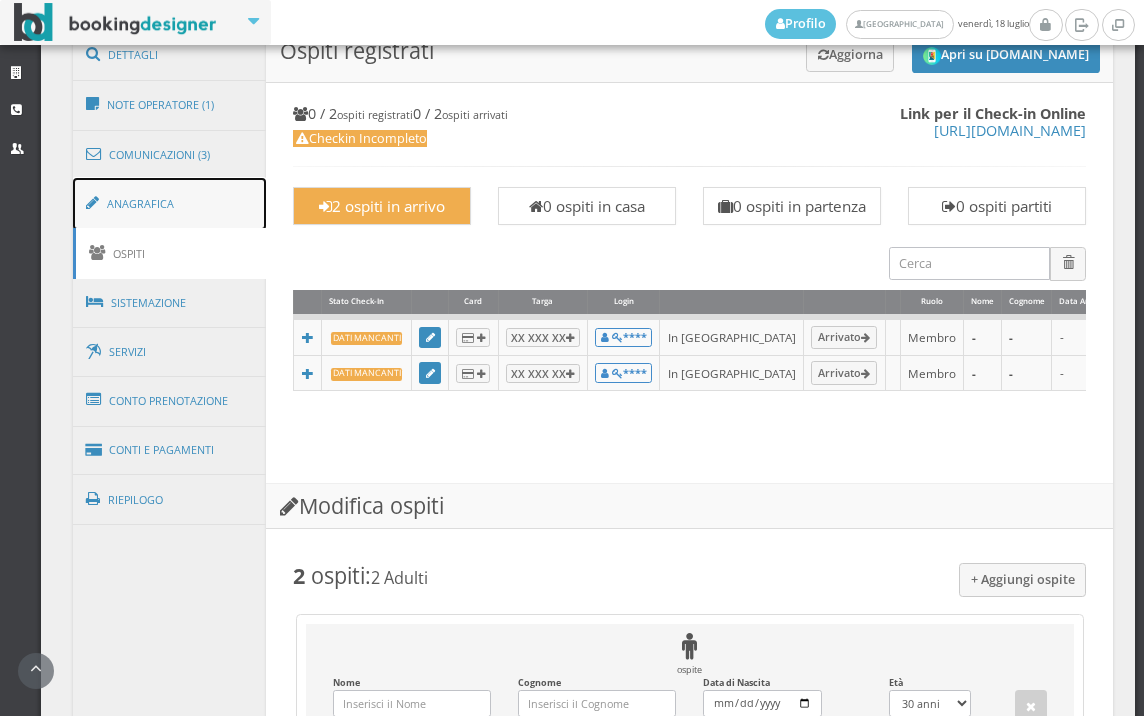 click on "Anagrafica" at bounding box center (170, 204) 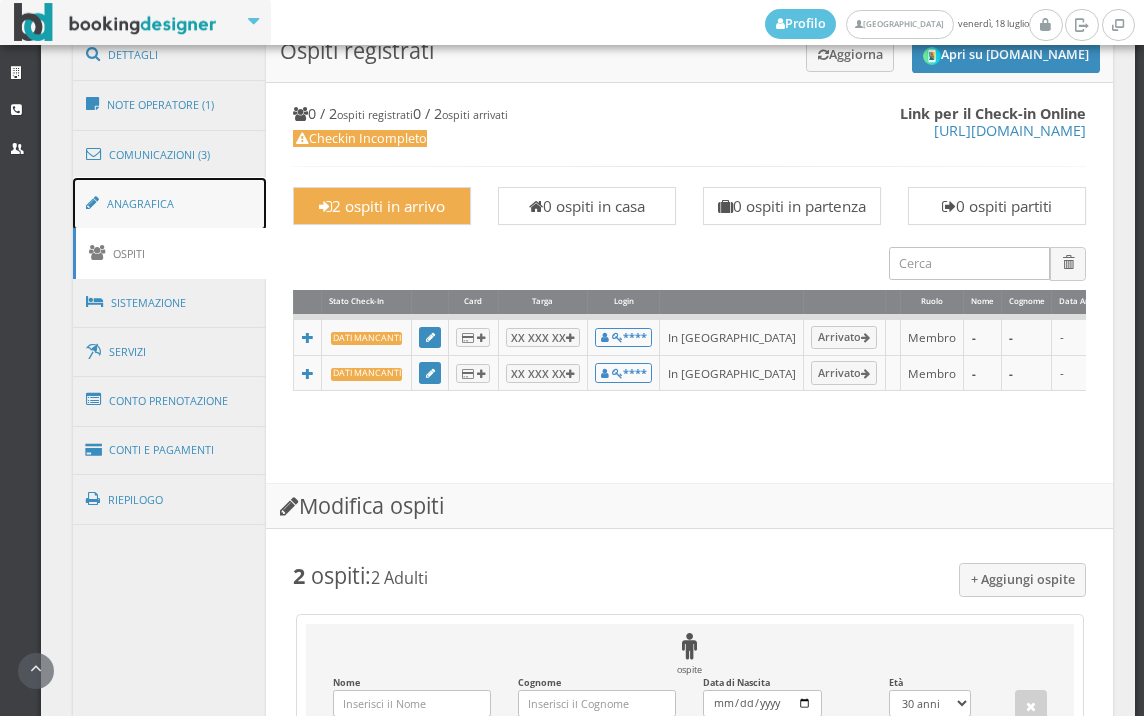 scroll, scrollTop: 1024, scrollLeft: 0, axis: vertical 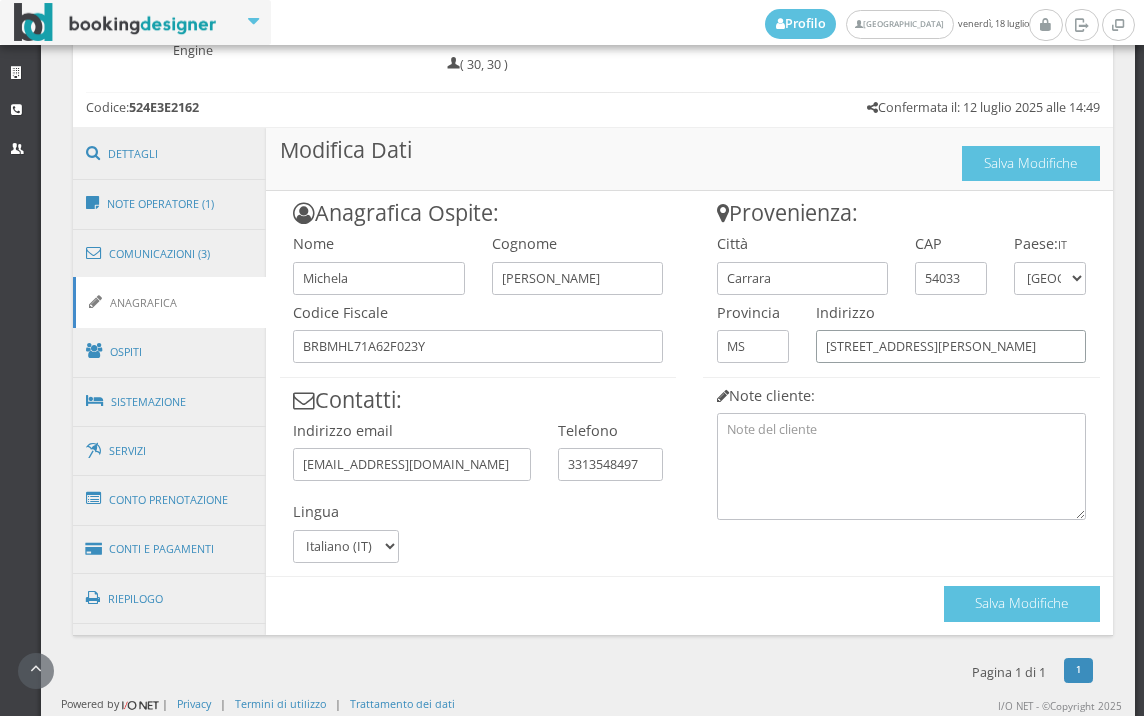 drag, startPoint x: 964, startPoint y: 338, endPoint x: 721, endPoint y: 381, distance: 246.7752 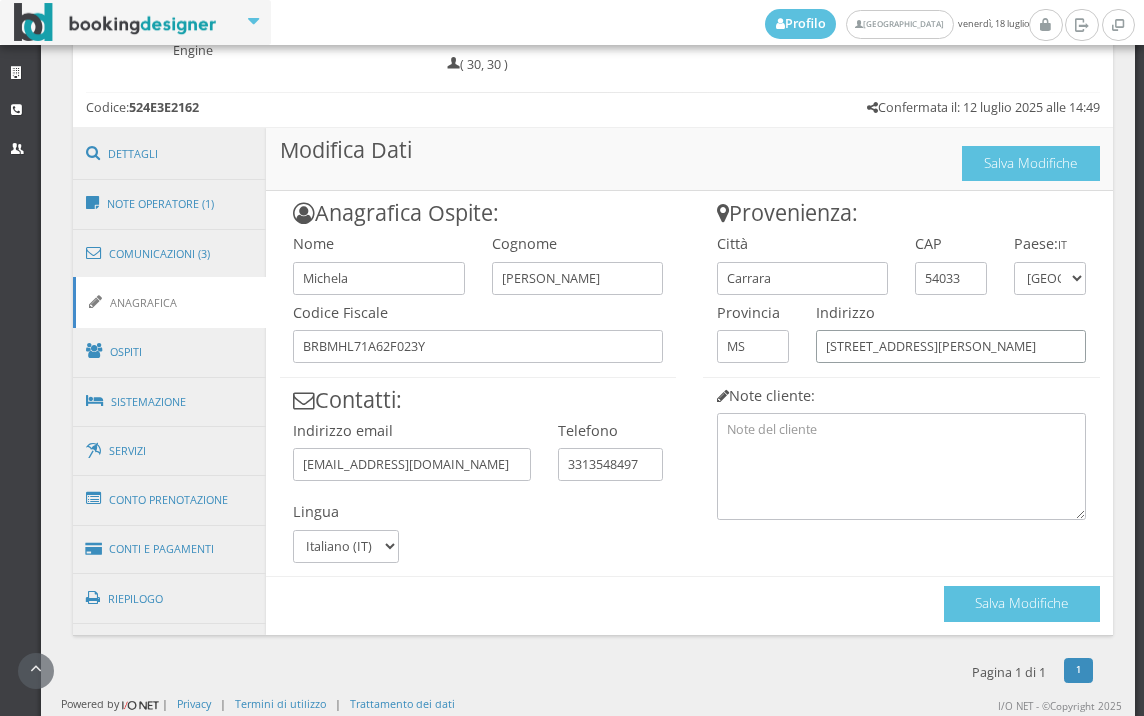 click on "Provenienza:
Città
Carrara
CAP
54033
Paese:  IT
Andorra
Emirati Arabi Uniti
Afghanistan
Antigua e Barbuda
Anguilla
Albania
Armenia
Netherlands Antilles
Angola
Antarctica
Argentina
American Samoa
Austria
Australia
Aruba
Åland Islands
Azerbaigian
Bosnia ed Erzegovina
Barbados
Bangladesh
Belgio
Burkina Faso
Bulgaria
Bahrein
Burundi Benin MS" at bounding box center (902, 355) 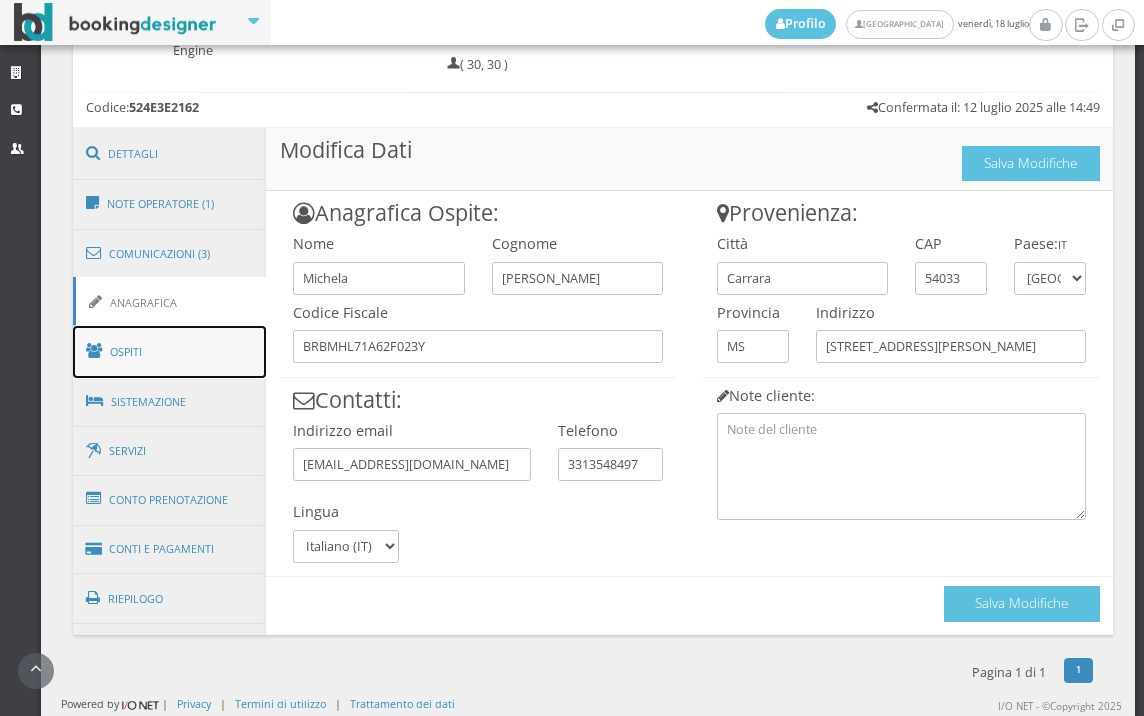 click on "Ospiti" at bounding box center (170, 352) 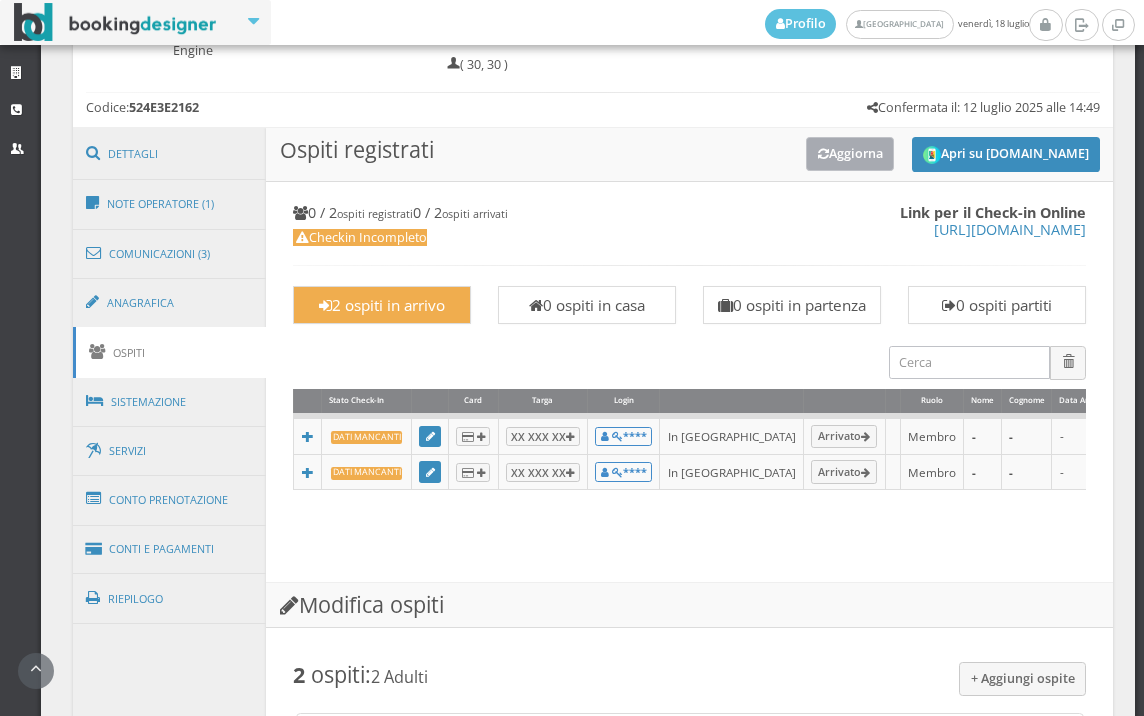 click on "Aggiorna" at bounding box center (850, 153) 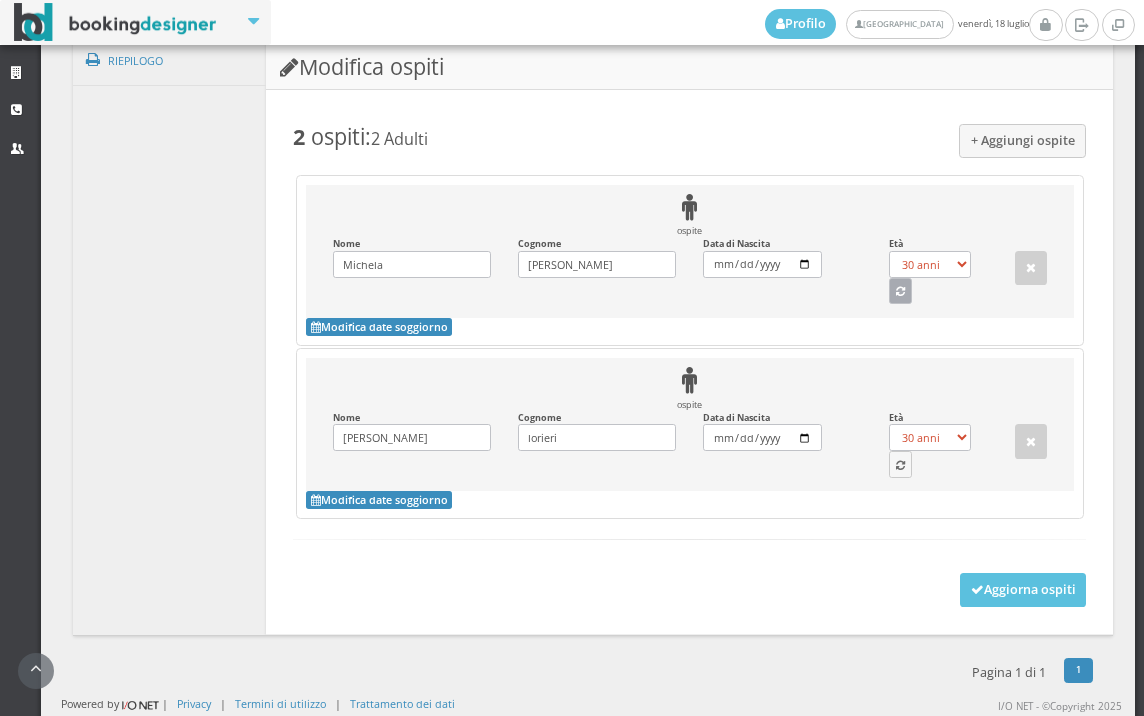 click at bounding box center [900, 292] 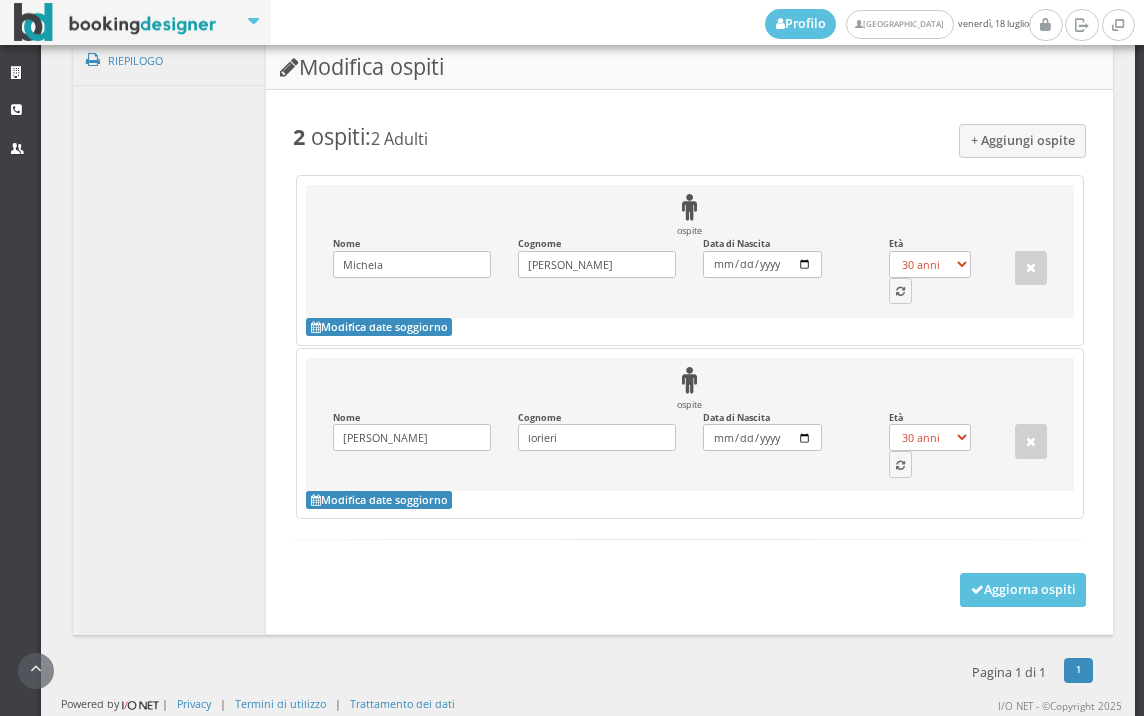 scroll, scrollTop: 1637, scrollLeft: 0, axis: vertical 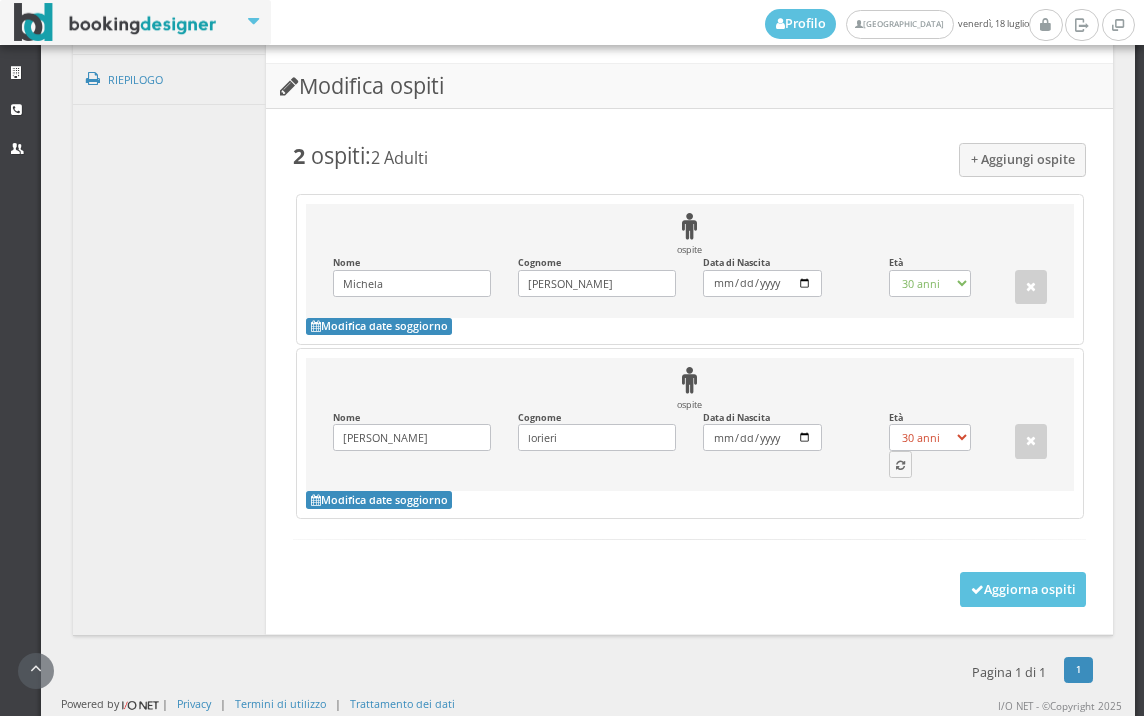 select on "54" 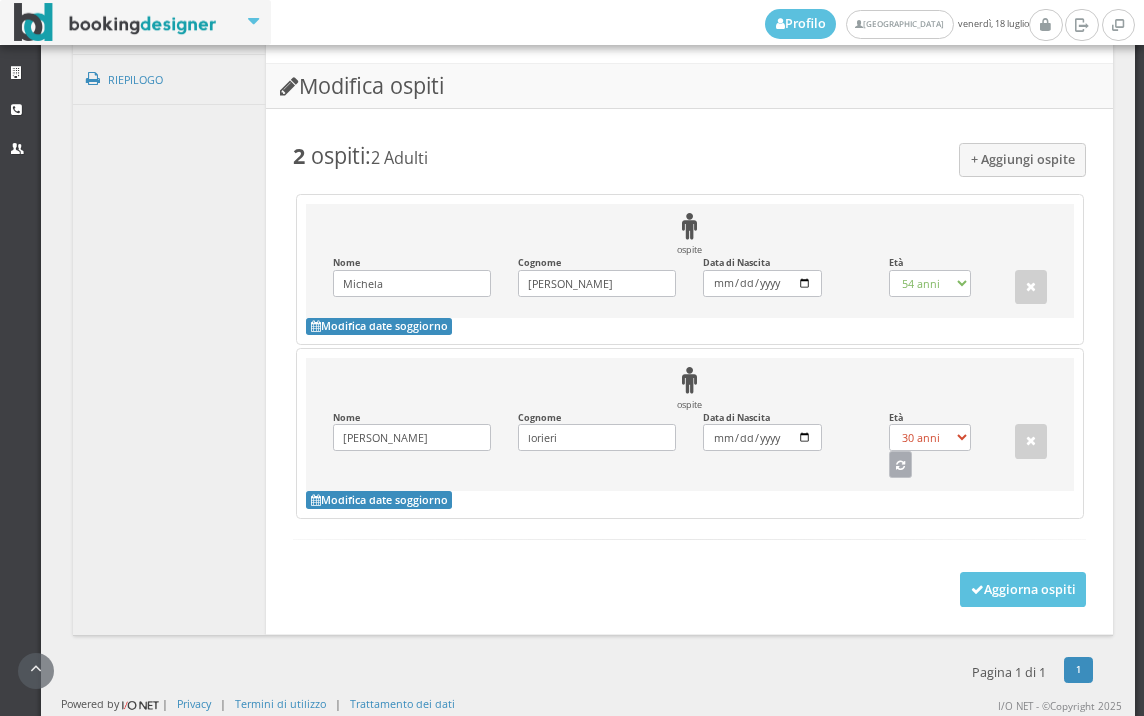 click at bounding box center [901, 464] 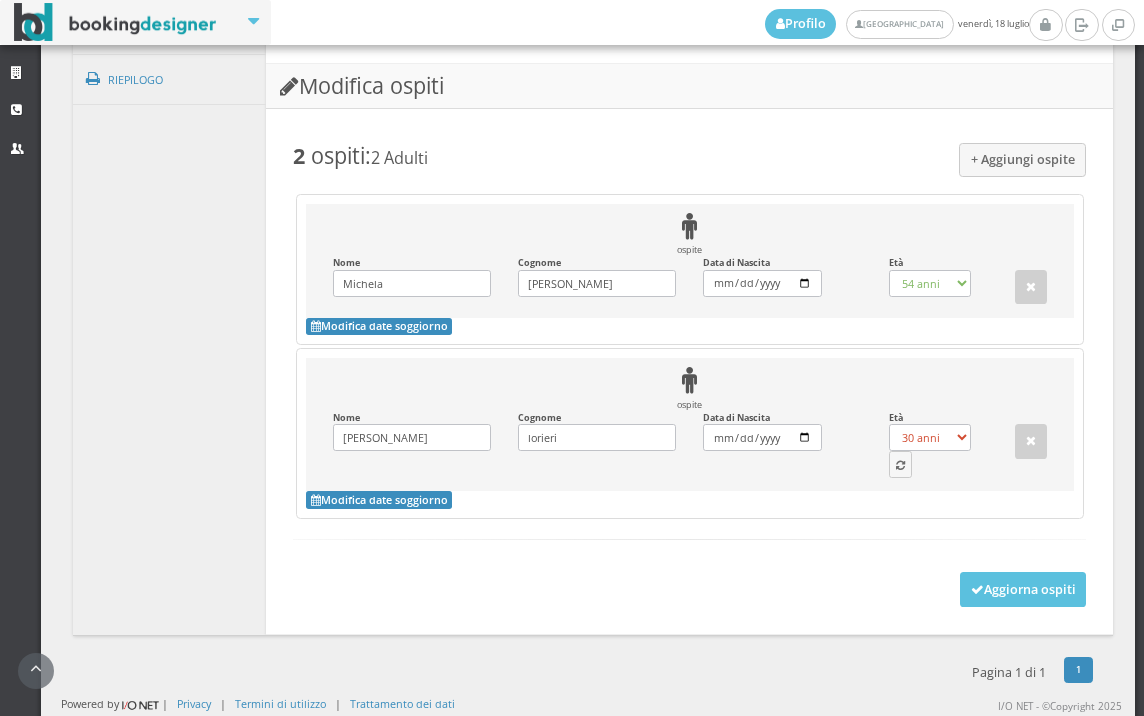 scroll, scrollTop: 1616, scrollLeft: 0, axis: vertical 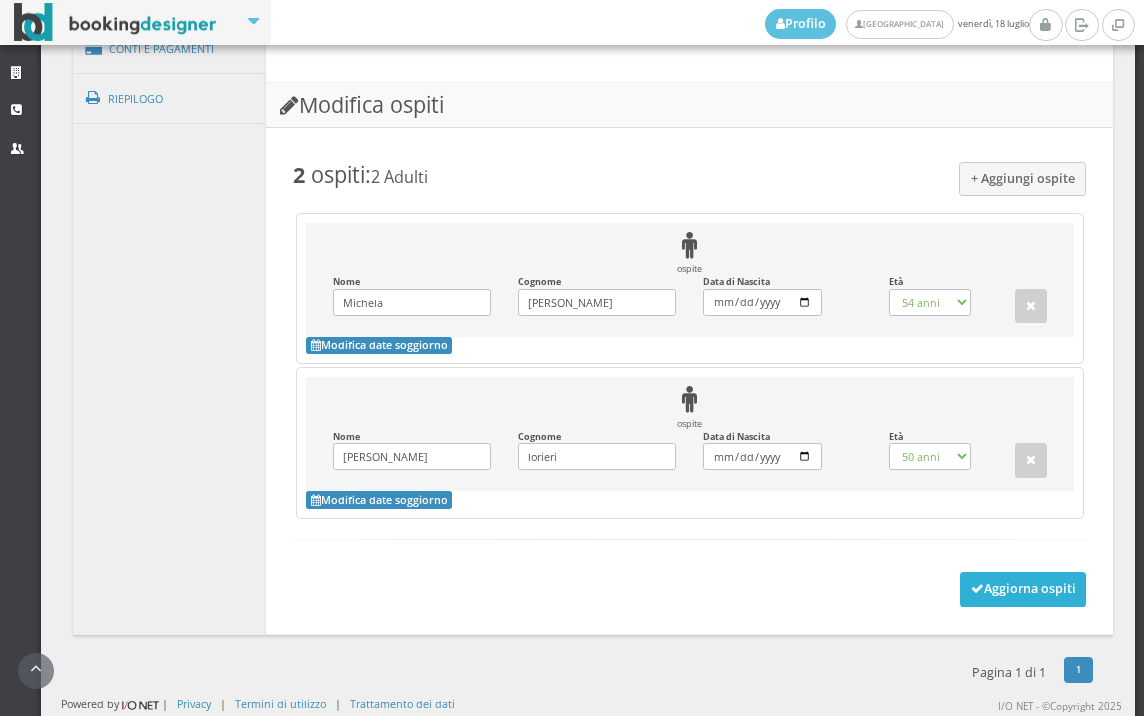 click on "Aggiorna ospiti" at bounding box center [1023, 589] 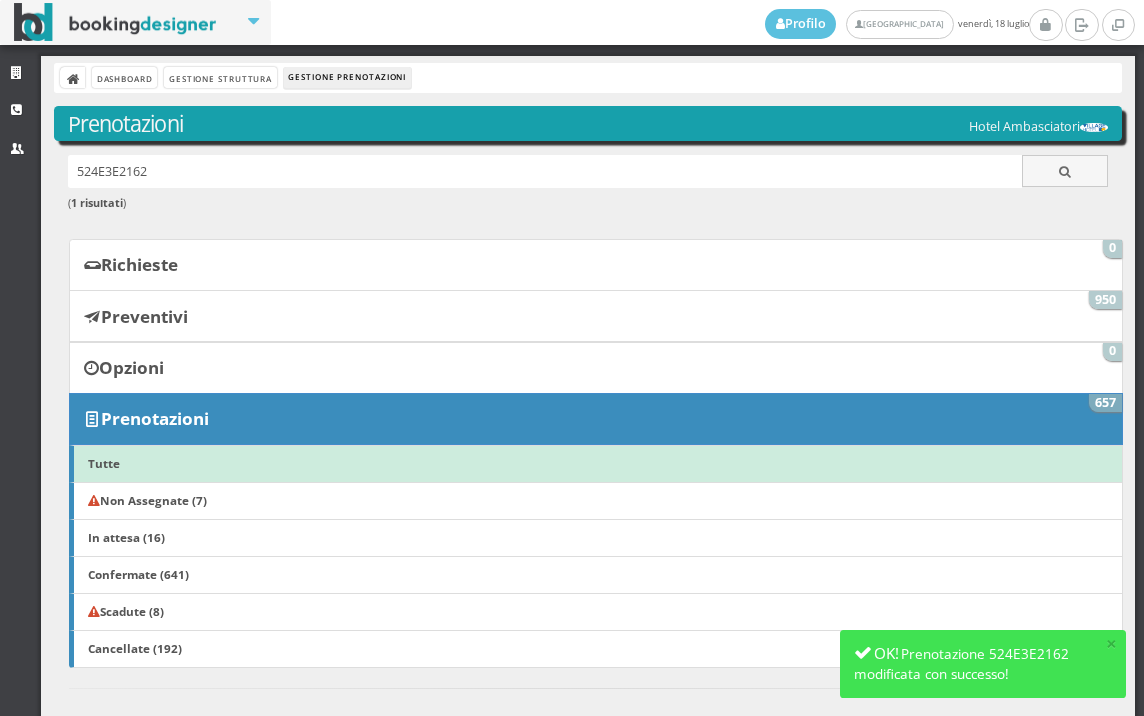 scroll, scrollTop: 0, scrollLeft: 0, axis: both 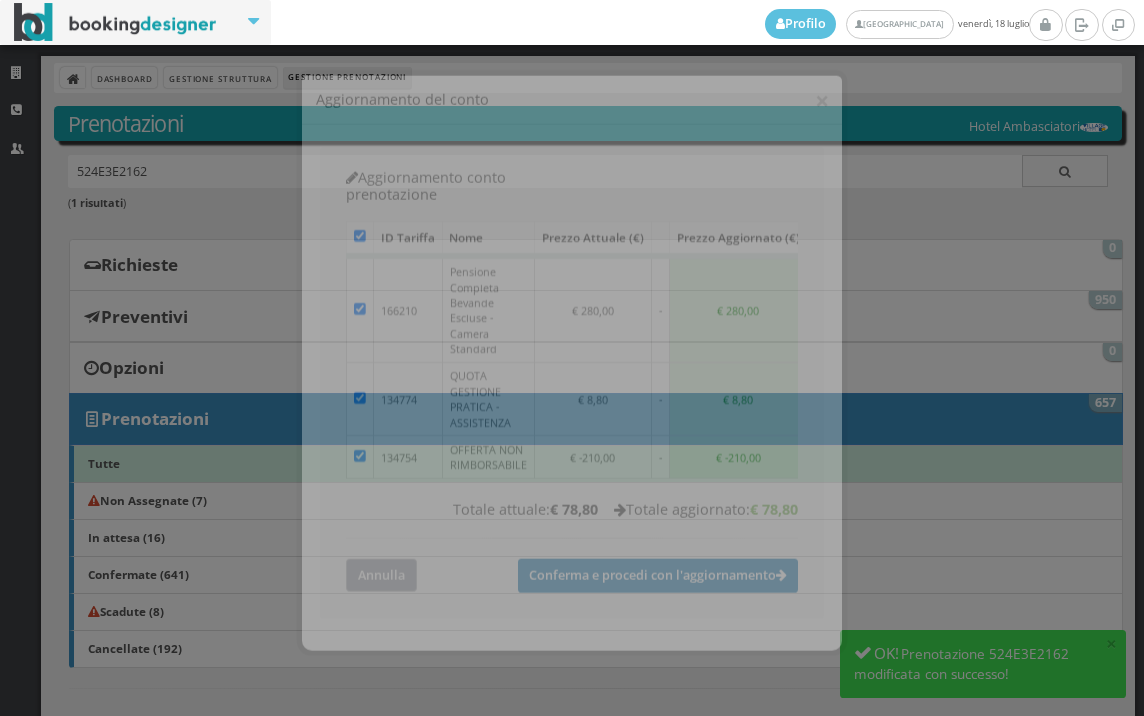 click on "Annulla" at bounding box center (381, 562) 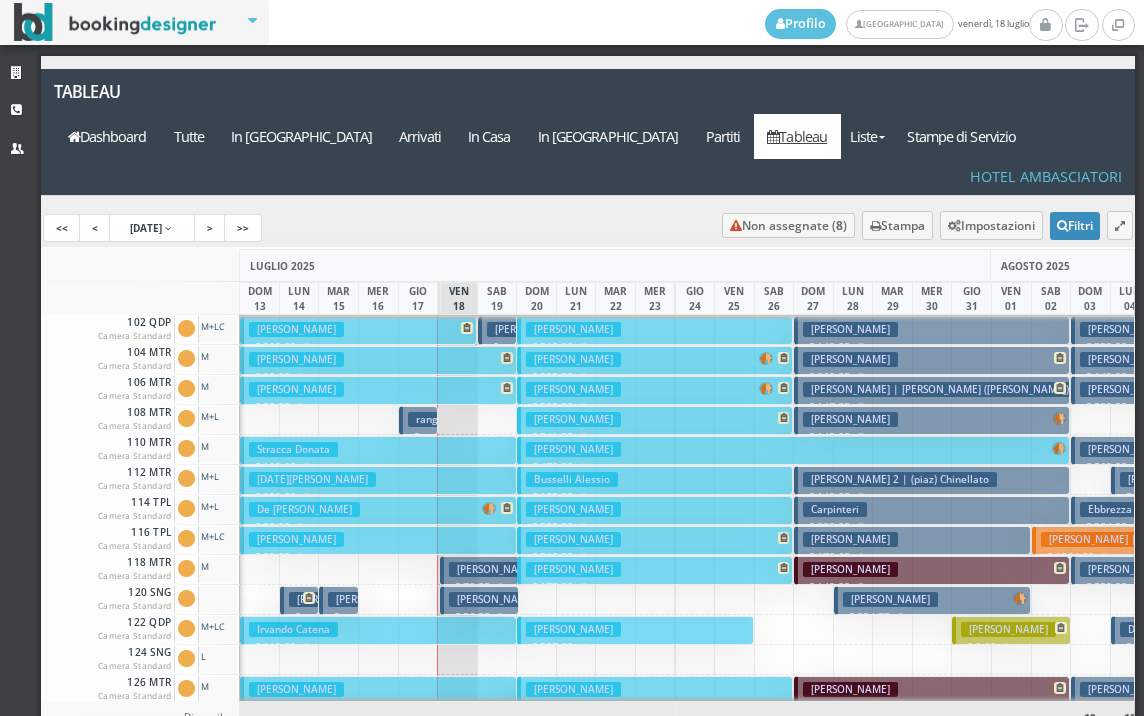 scroll, scrollTop: 0, scrollLeft: 0, axis: both 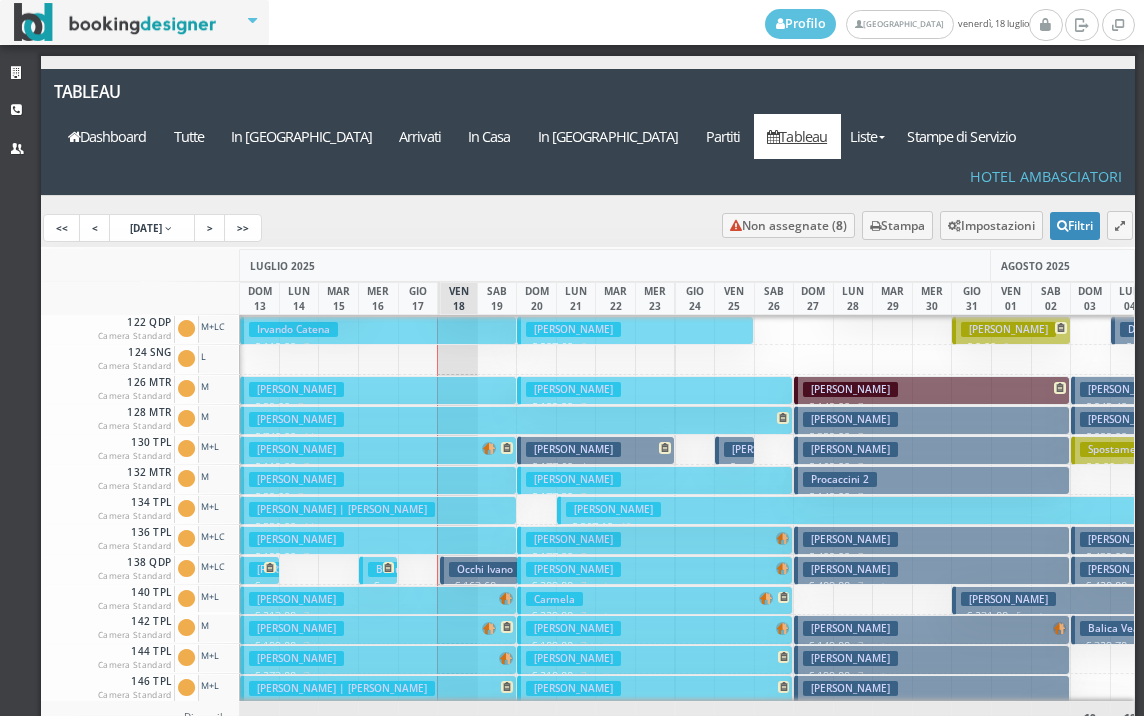 click on "Occhi Ivano" at bounding box center [485, 569] 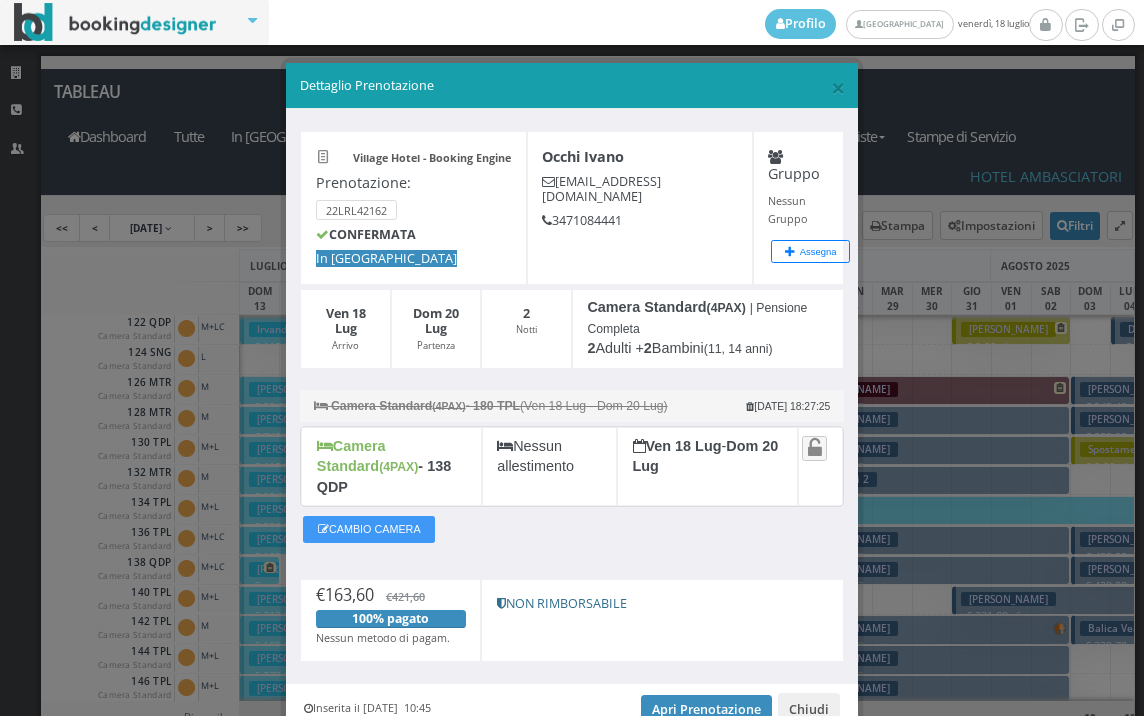 scroll, scrollTop: 78, scrollLeft: 0, axis: vertical 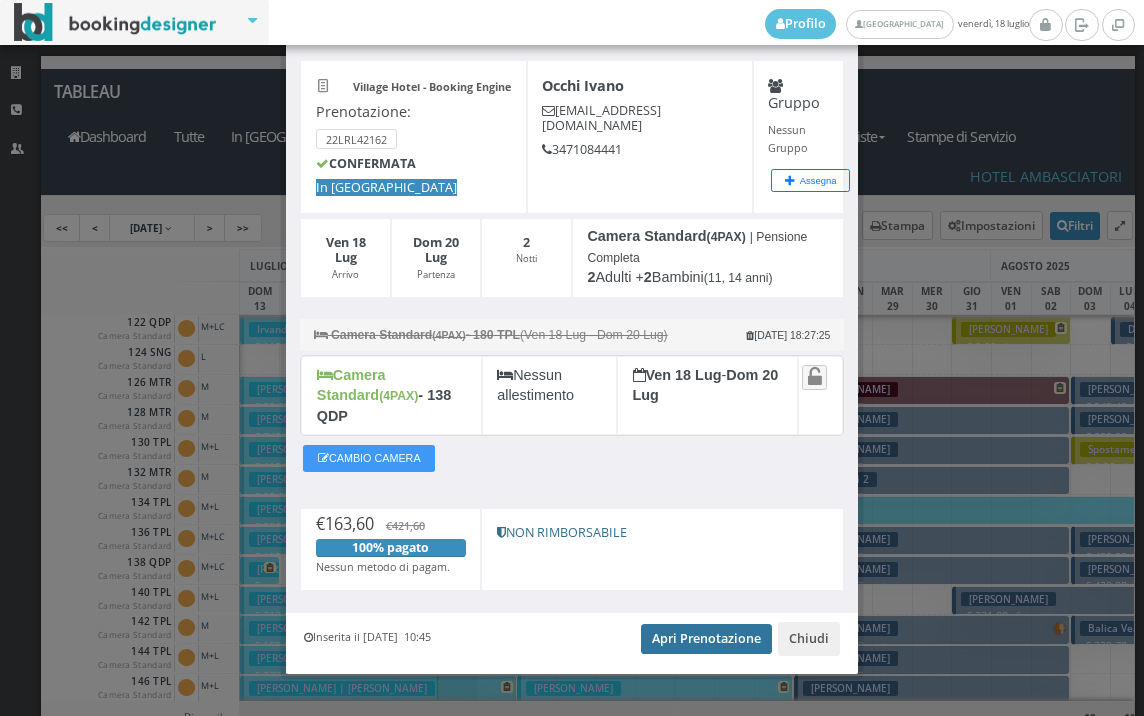 click on "Apri Prenotazione" at bounding box center [706, 639] 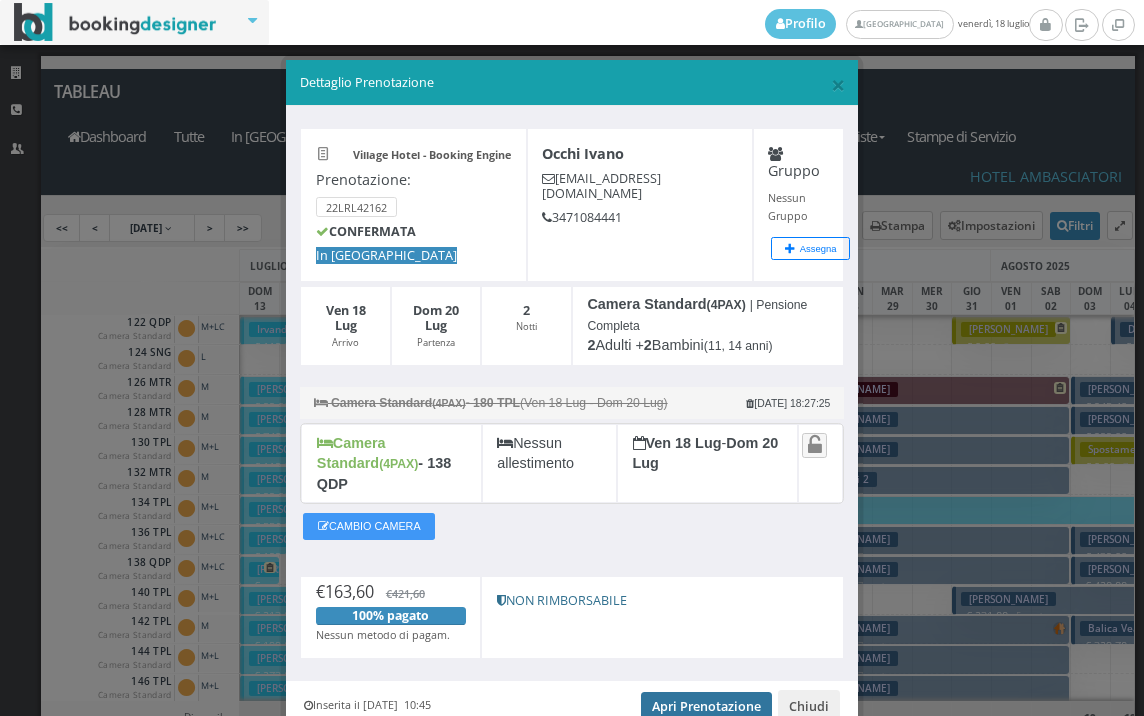 scroll, scrollTop: 0, scrollLeft: 0, axis: both 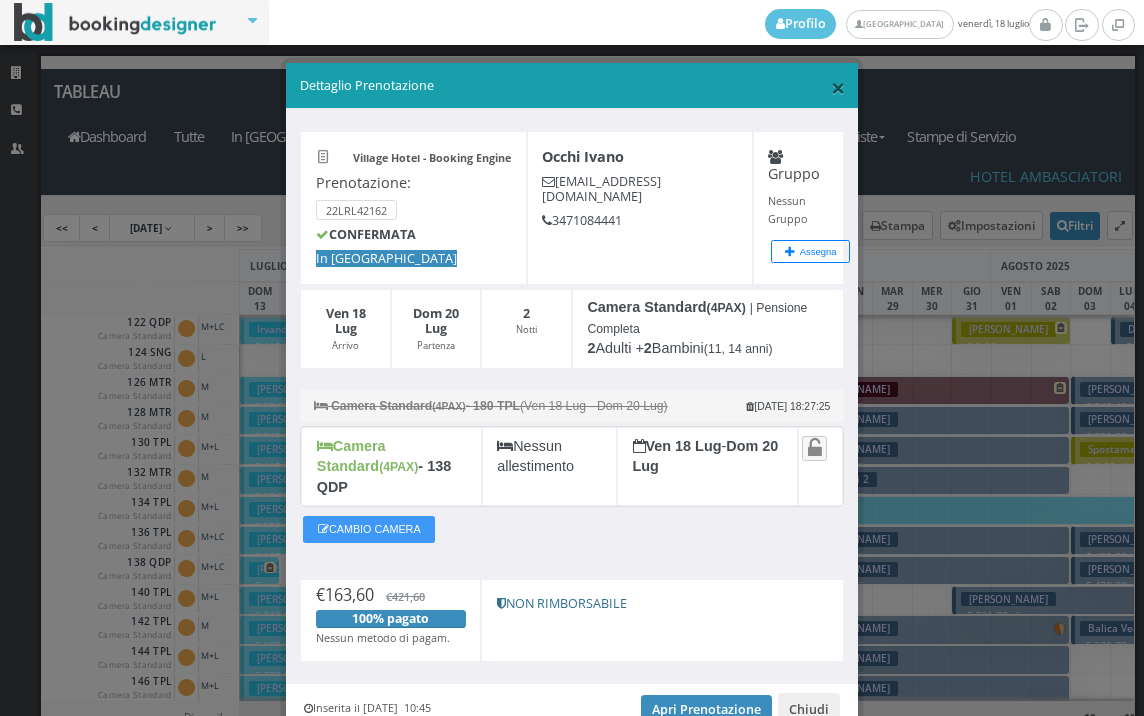 click on "×" at bounding box center [838, 87] 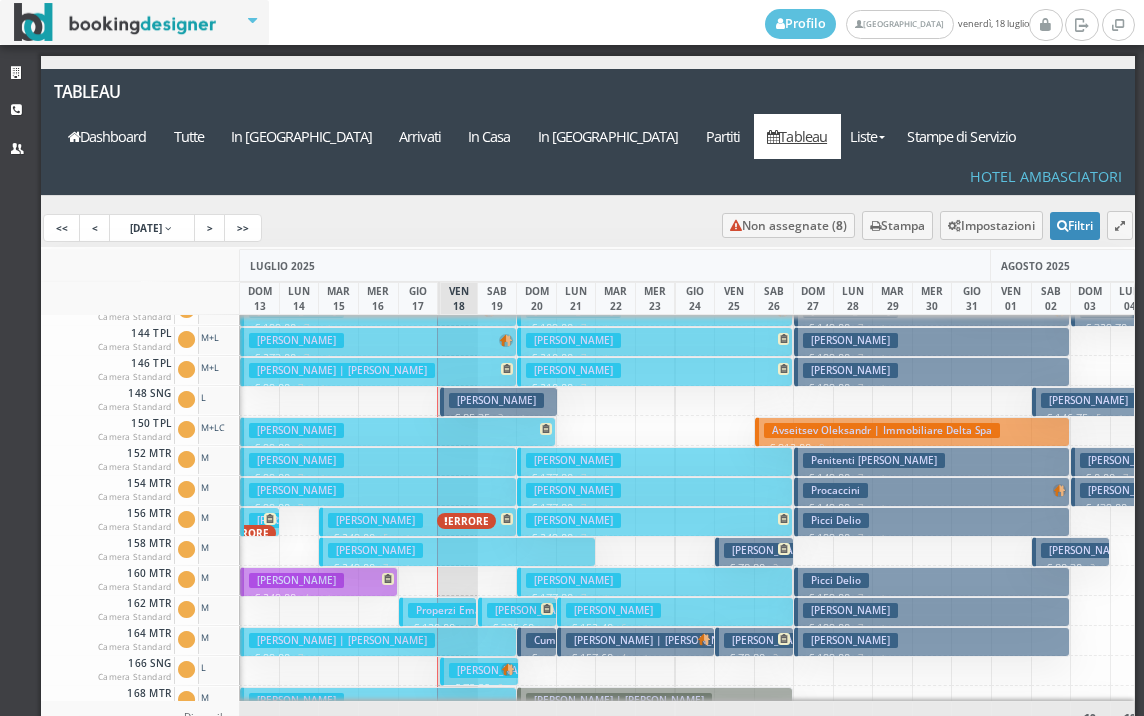 scroll, scrollTop: 700, scrollLeft: 0, axis: vertical 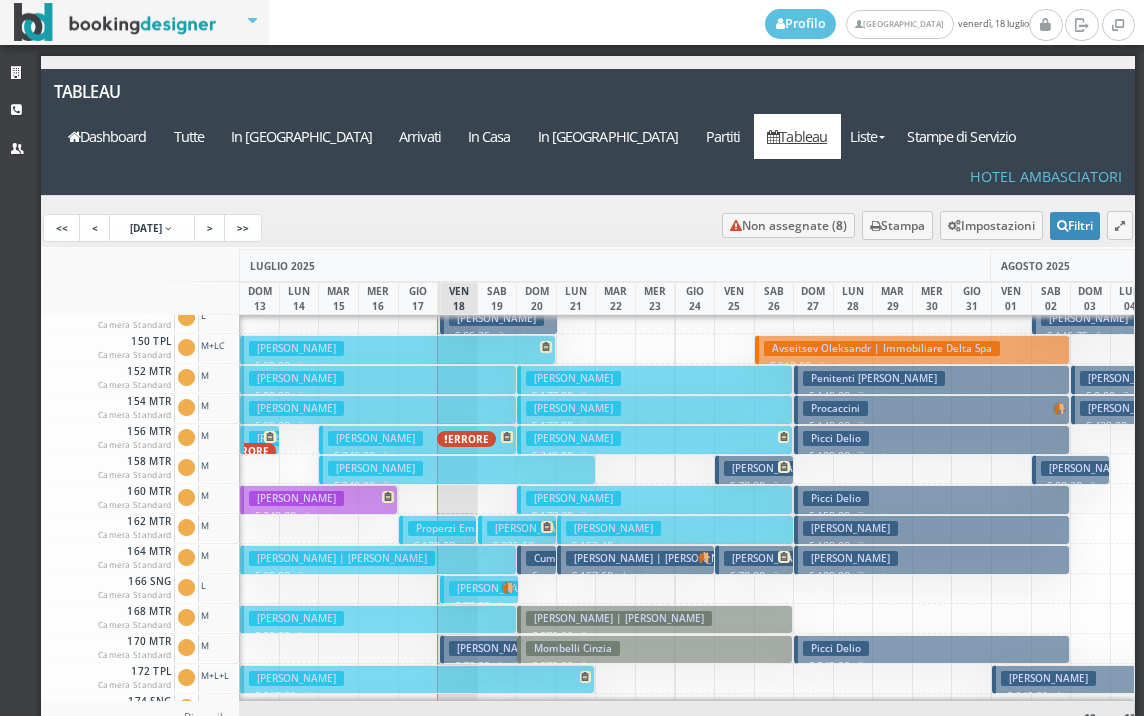 click on "Anselmi Renzo
€ 99.00         7 notti
2 Adulti" at bounding box center (378, 619) 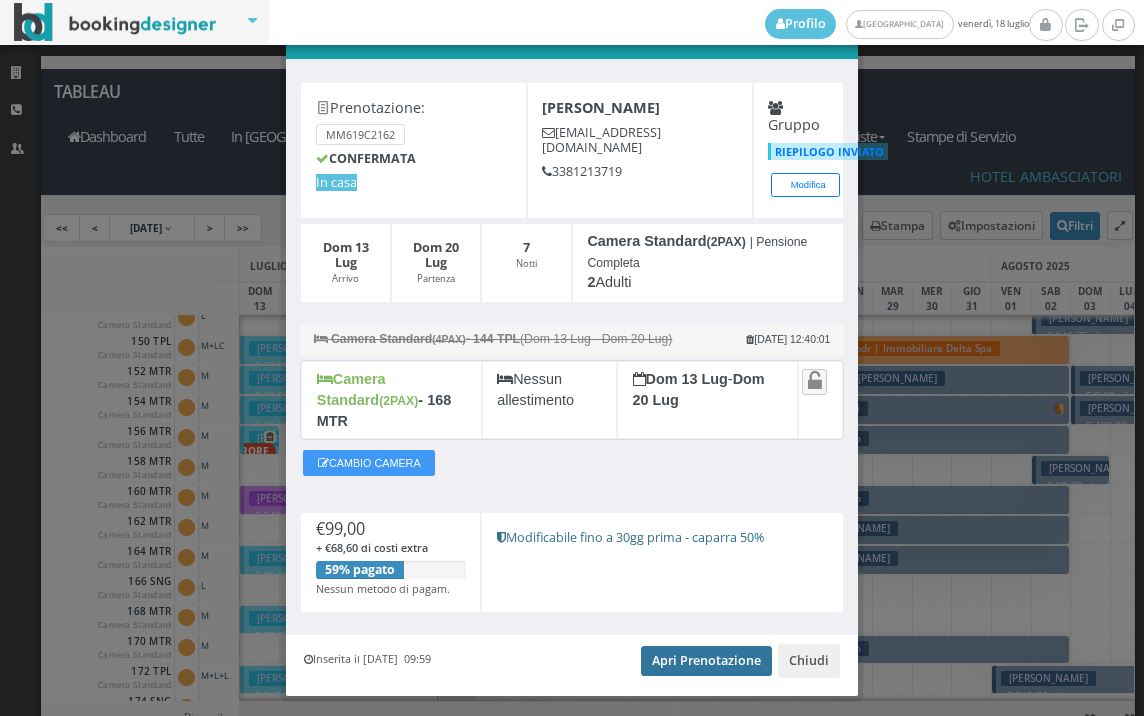 scroll, scrollTop: 78, scrollLeft: 0, axis: vertical 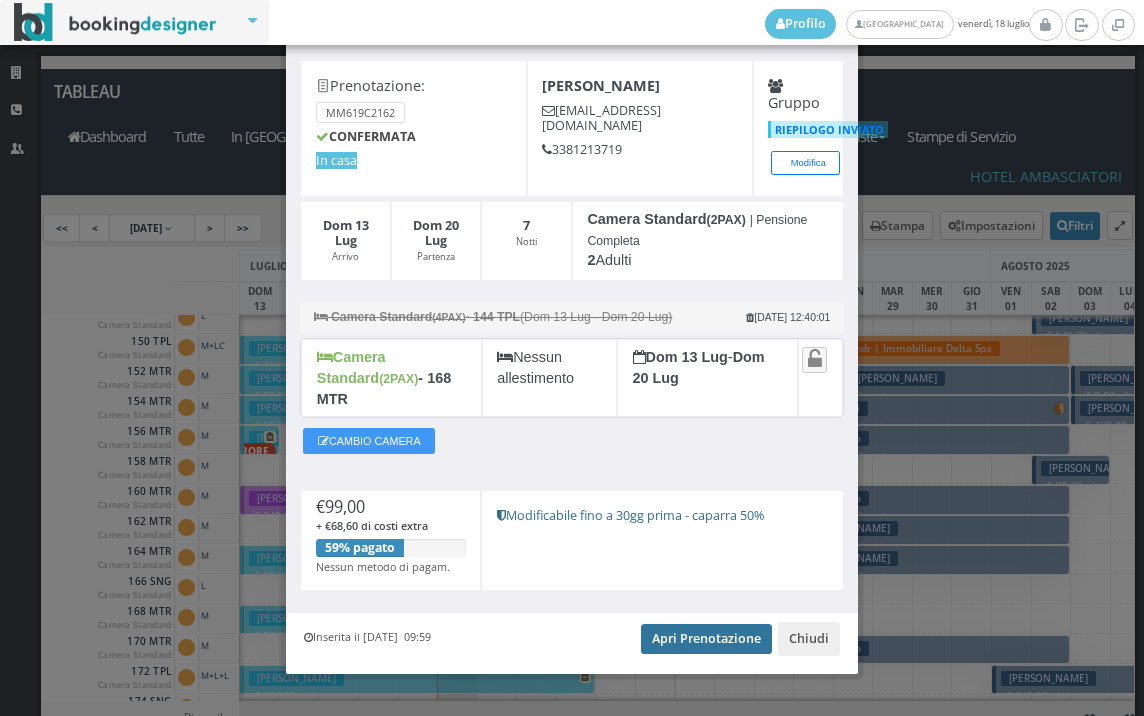 click on "Apri Prenotazione" at bounding box center [706, 639] 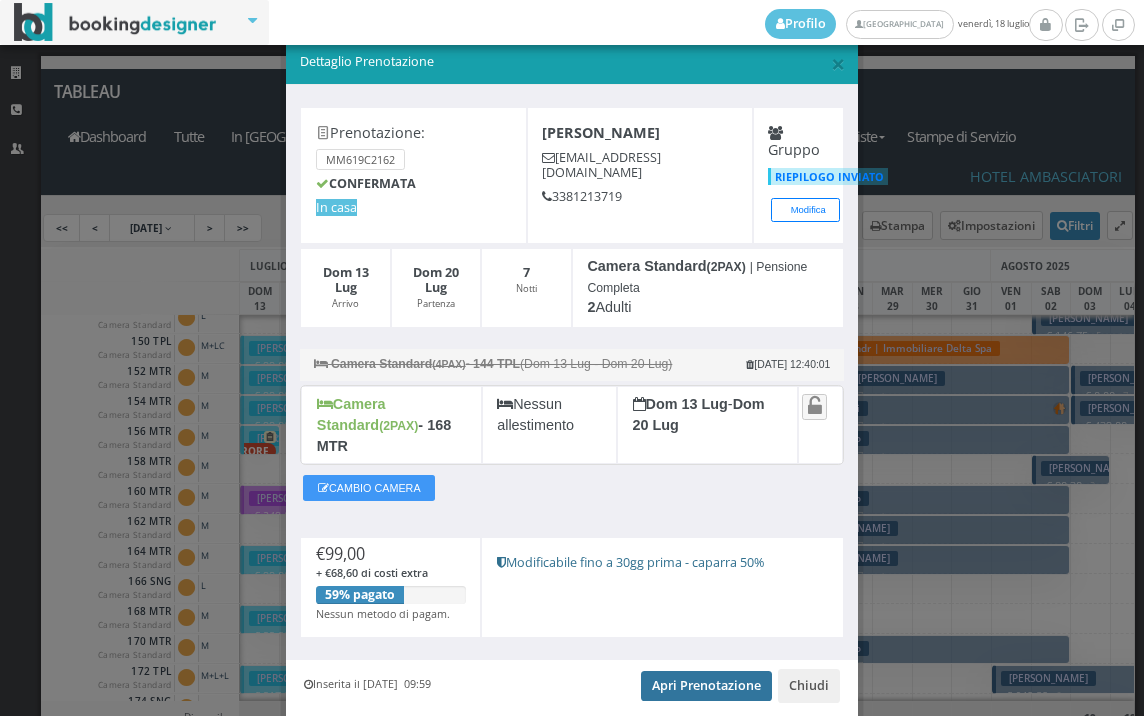 scroll, scrollTop: 0, scrollLeft: 0, axis: both 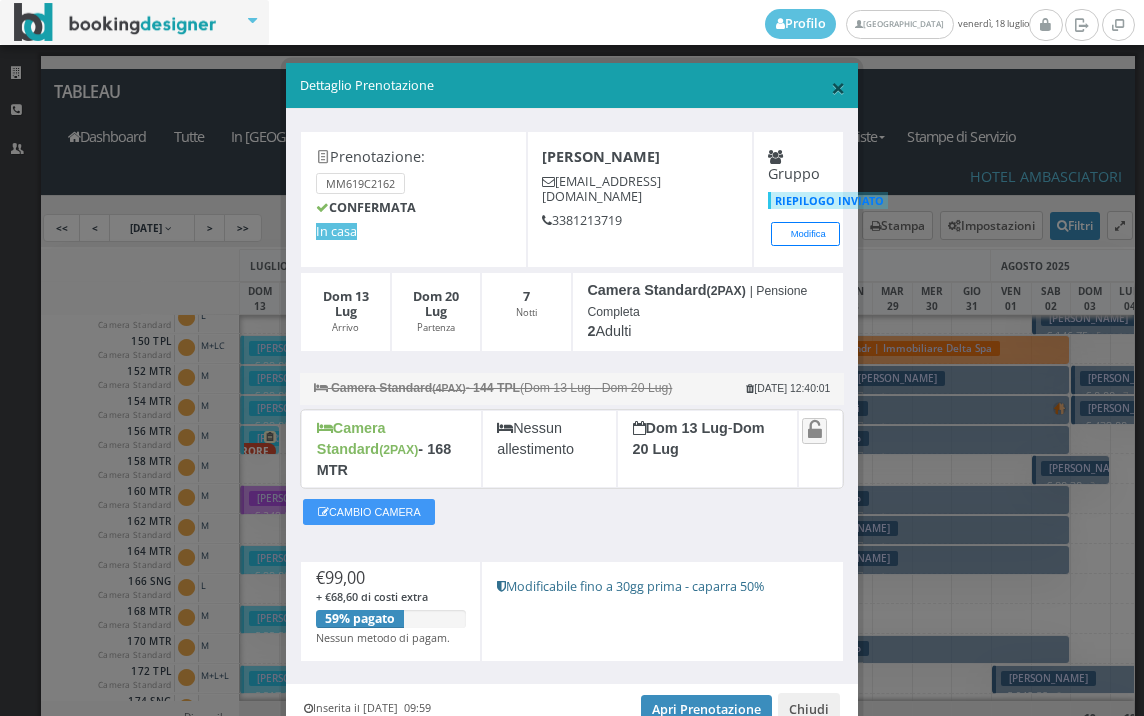 click on "×" at bounding box center [838, 87] 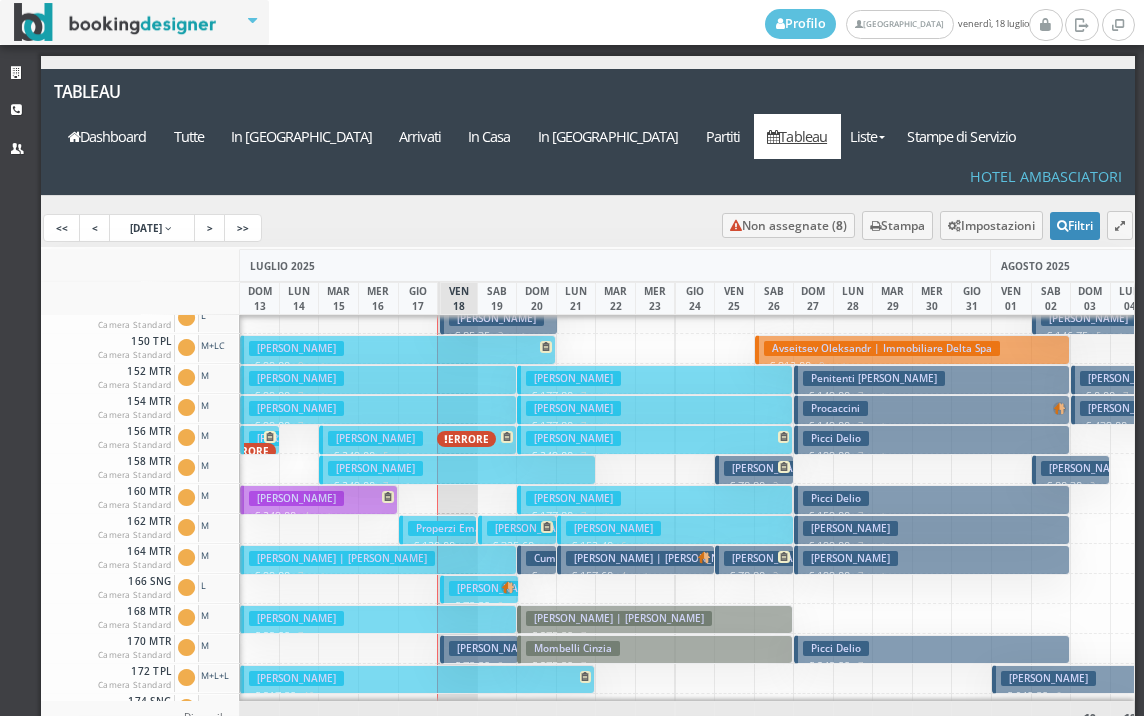 click on "Anselmi Renzo
€ 99.00         7 notti
2 Adulti" at bounding box center (378, 619) 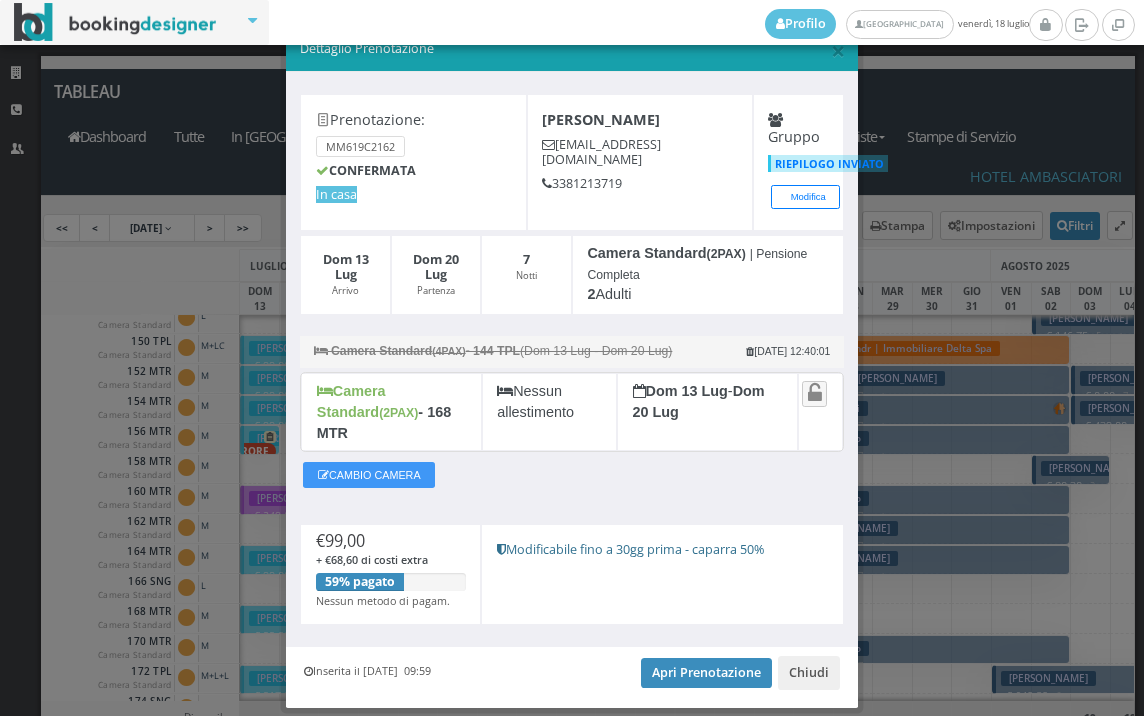 scroll, scrollTop: 78, scrollLeft: 0, axis: vertical 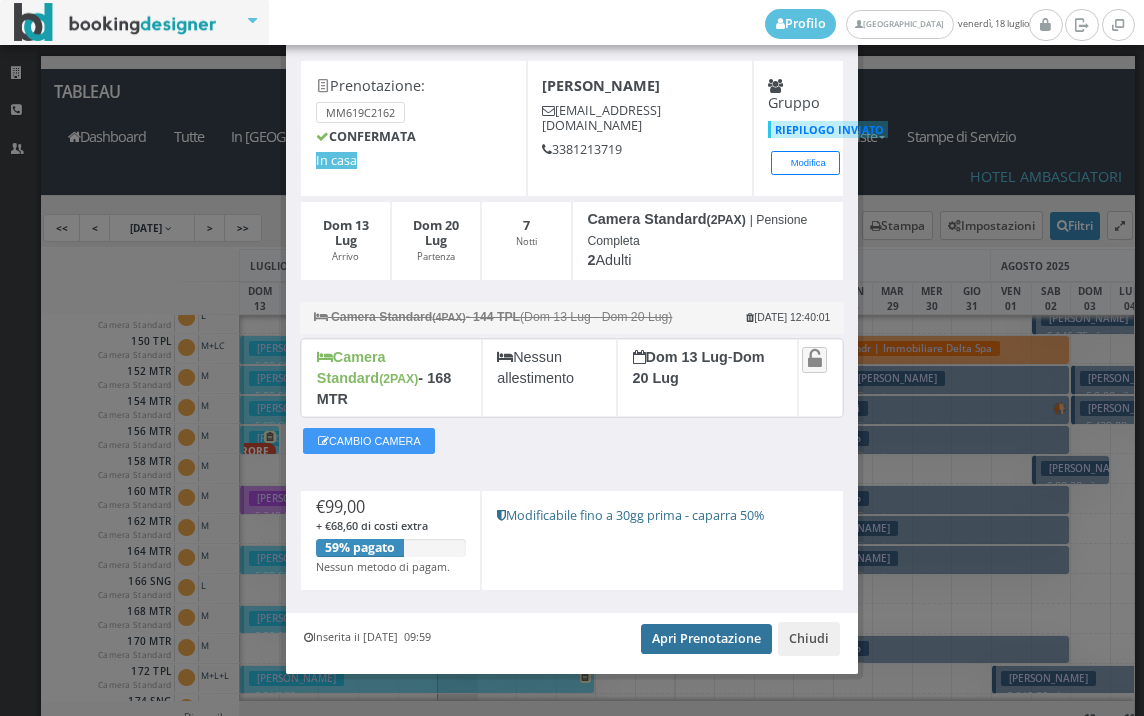 click on "Apri Prenotazione" at bounding box center [706, 639] 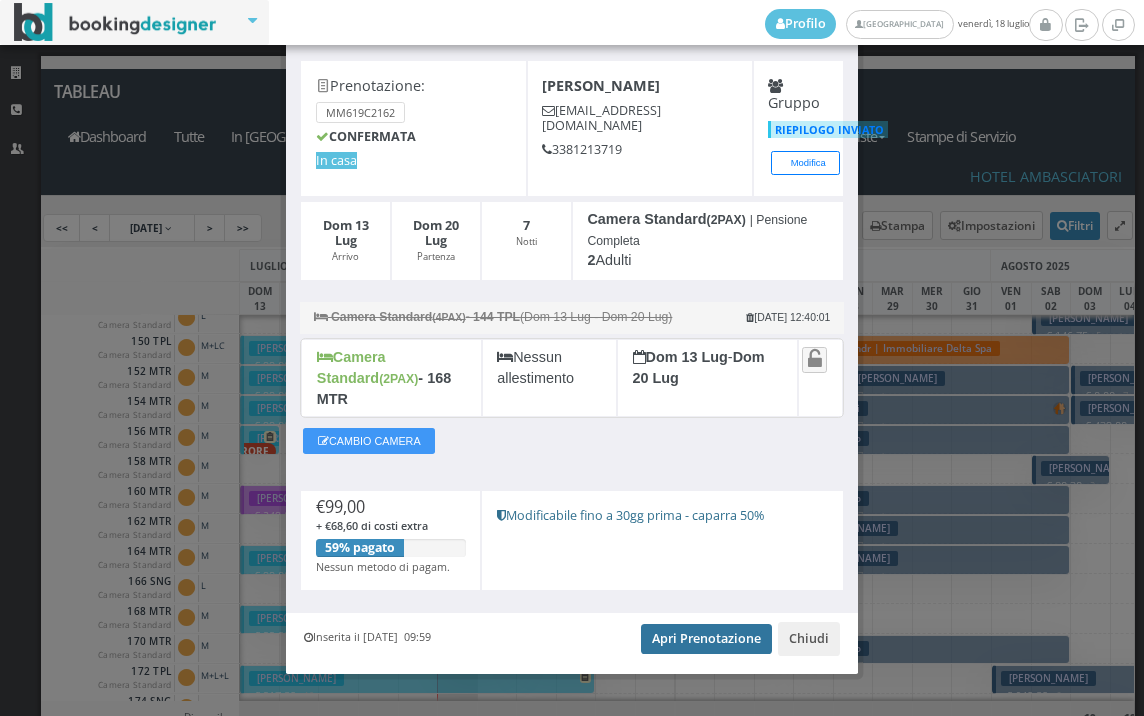 click on "Apri Prenotazione" at bounding box center (706, 639) 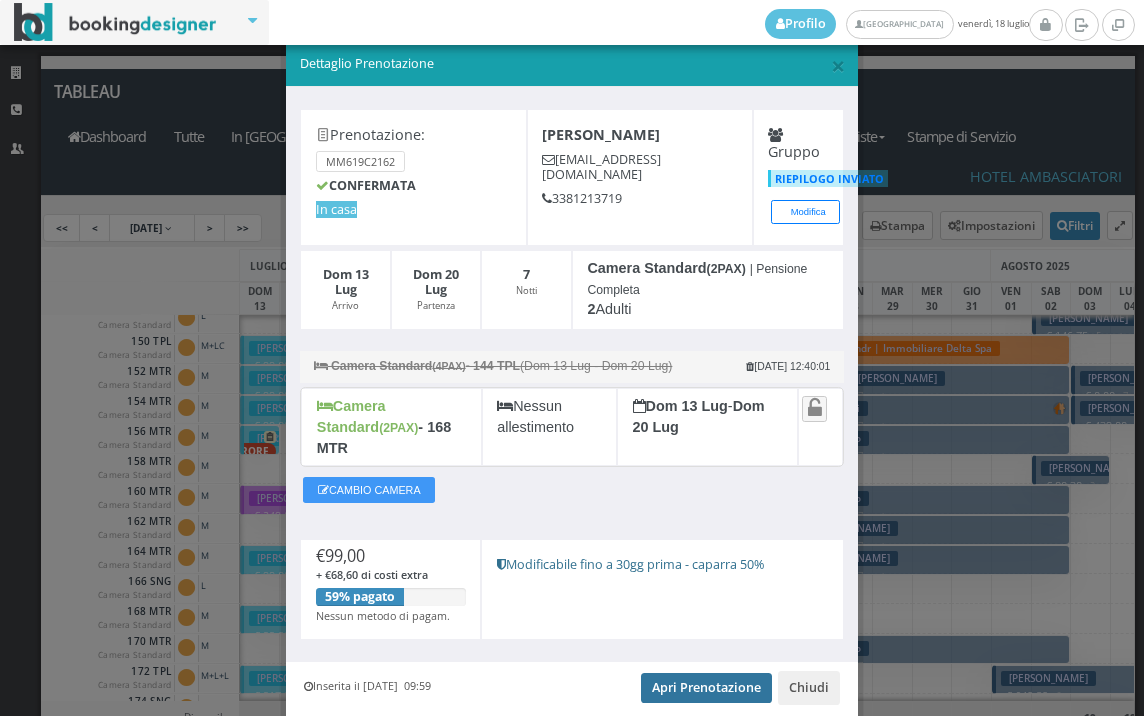 scroll, scrollTop: 0, scrollLeft: 0, axis: both 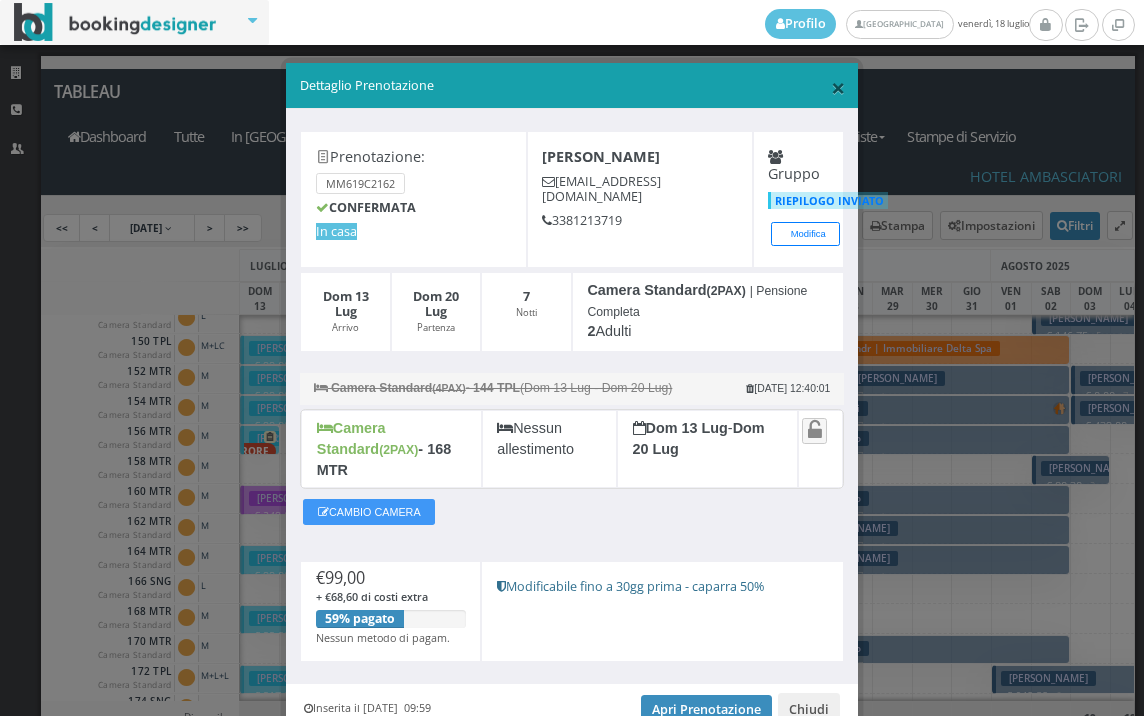 click on "×" at bounding box center [838, 87] 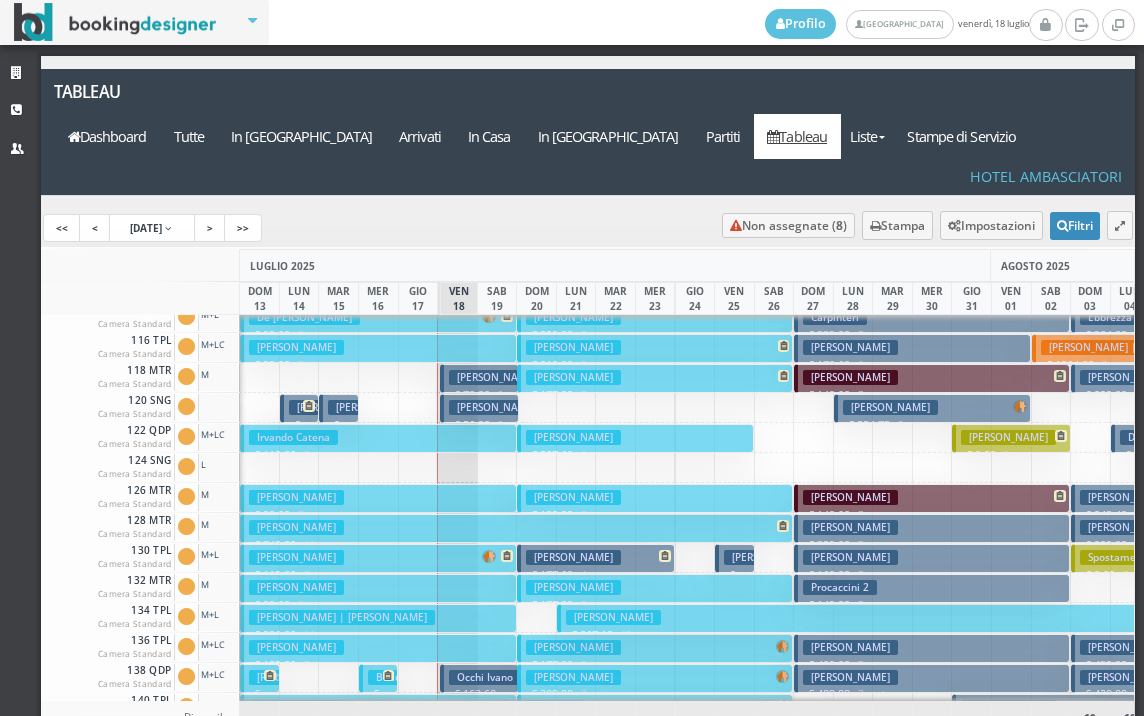 scroll, scrollTop: 300, scrollLeft: 0, axis: vertical 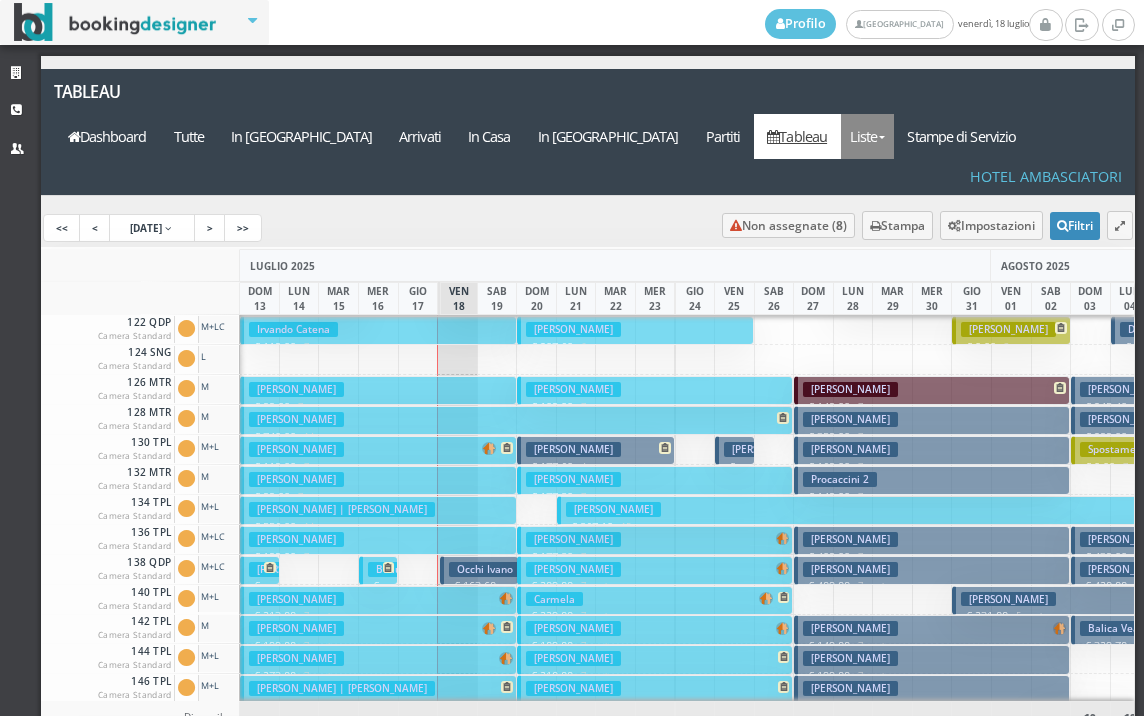 click on "Liste" at bounding box center (867, 136) 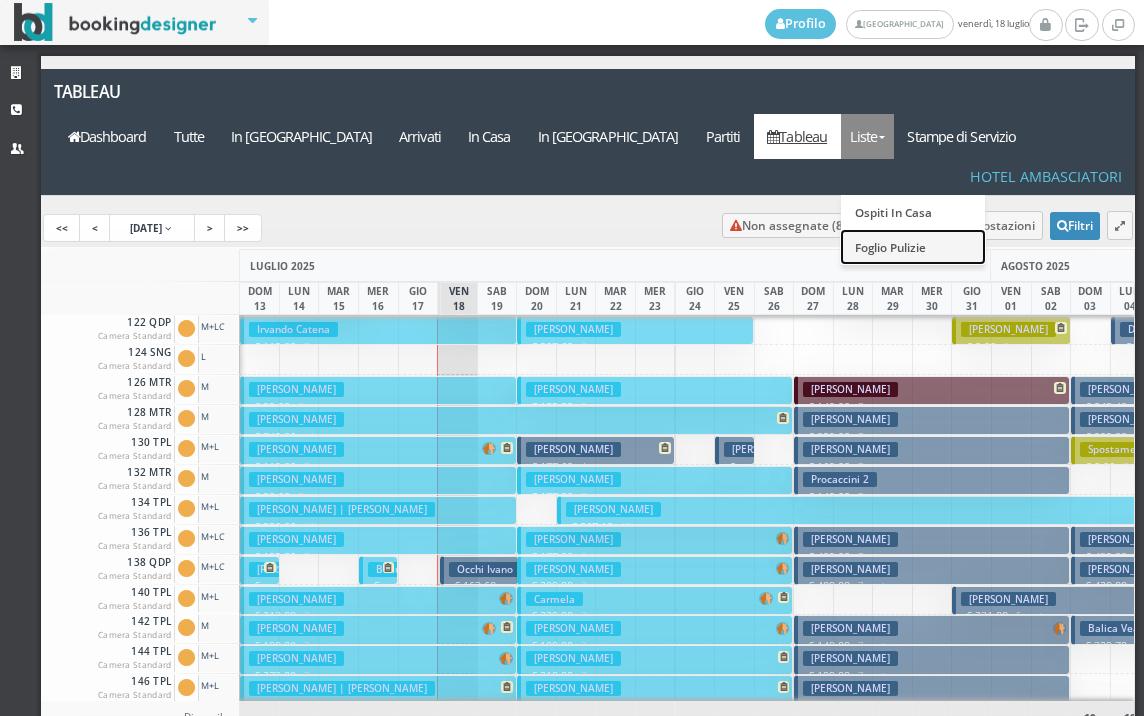click on "Foglio Pulizie" at bounding box center (913, 246) 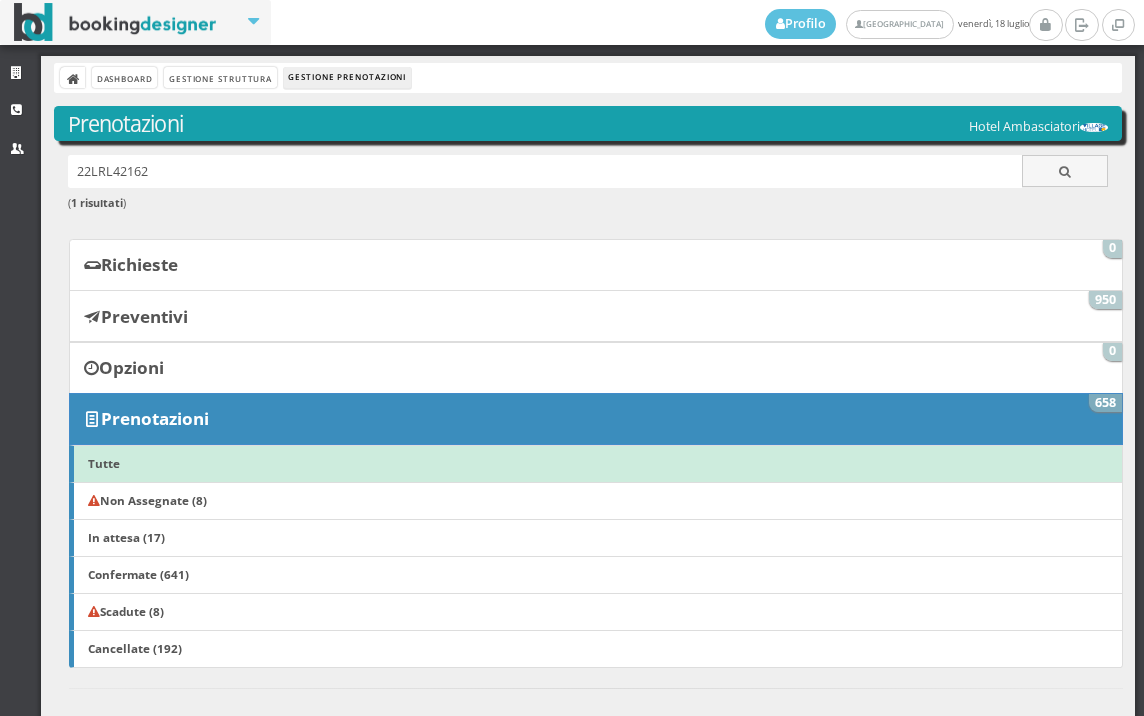 scroll, scrollTop: 0, scrollLeft: 0, axis: both 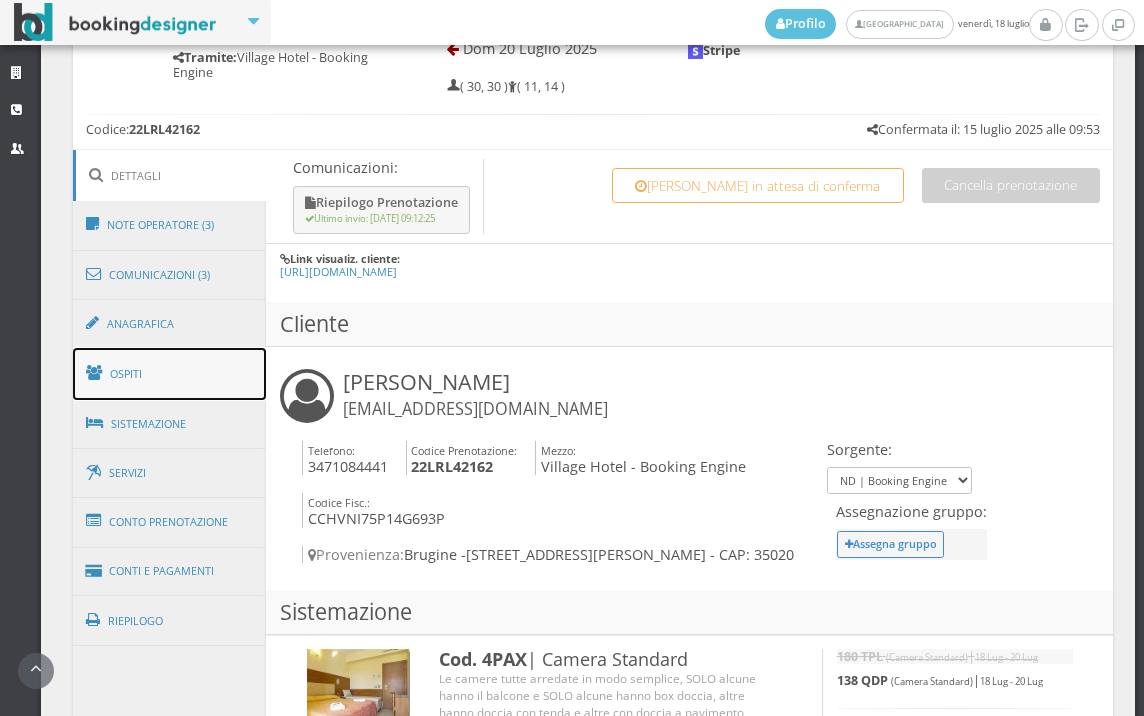 click on "Ospiti" at bounding box center [170, 374] 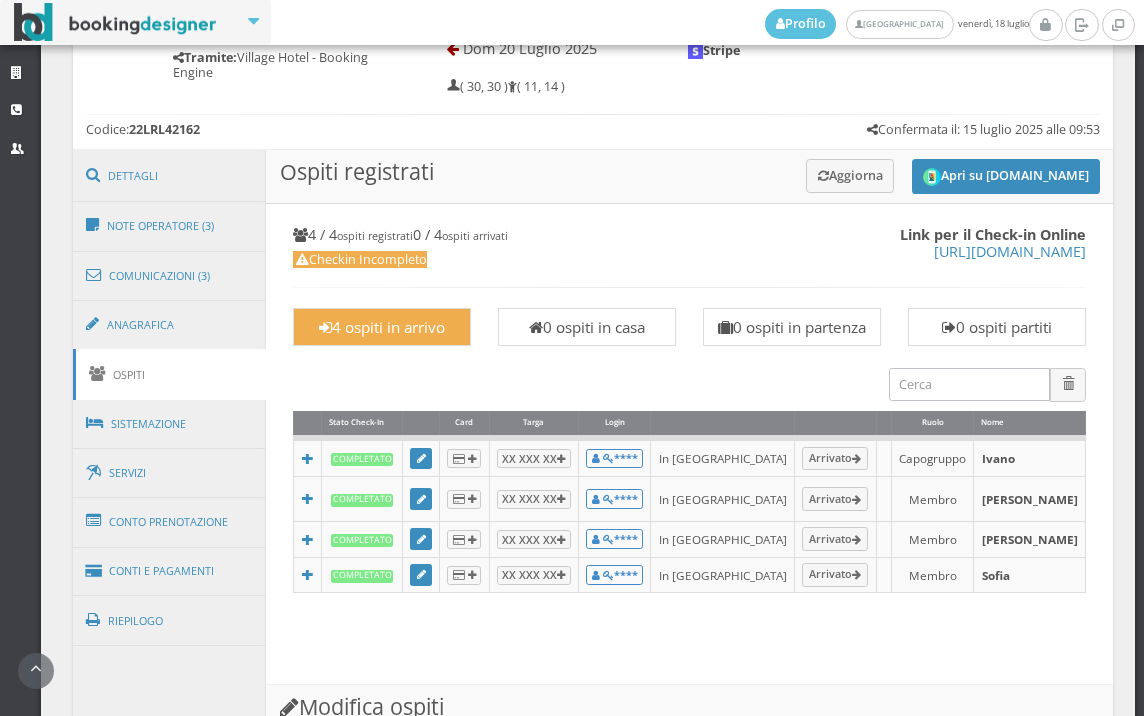 click on "Ospiti" at bounding box center (170, 374) 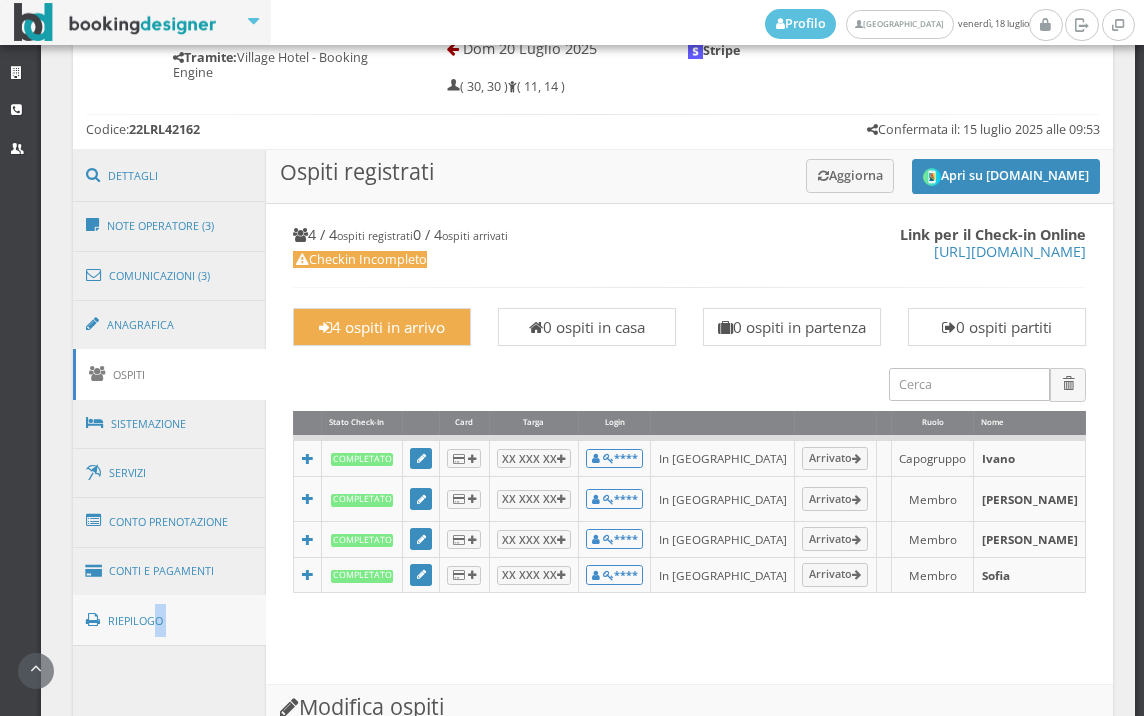click on "Dettagli
Note Operatore (3)
Comunicazioni (3)
Anagrafica
[GEOGRAPHIC_DATA]
Sistemazione
Servizi
Conto Prenotazione
[PERSON_NAME] e Pagamenti
Riepilogo
Comunicazioni:
Riepilogo Prenotazione
Ultimo invio: [DATE] 09:12:25
Cancella prenotazione
[PERSON_NAME] in attesa di conferma
Link visualiz. cliente:
[URL][DOMAIN_NAME]
Cliente
[PERSON_NAME]				 [EMAIL_ADDRESS][DOMAIN_NAME]
Telefono: [PHONE_NUMBER]" at bounding box center [593, 886] 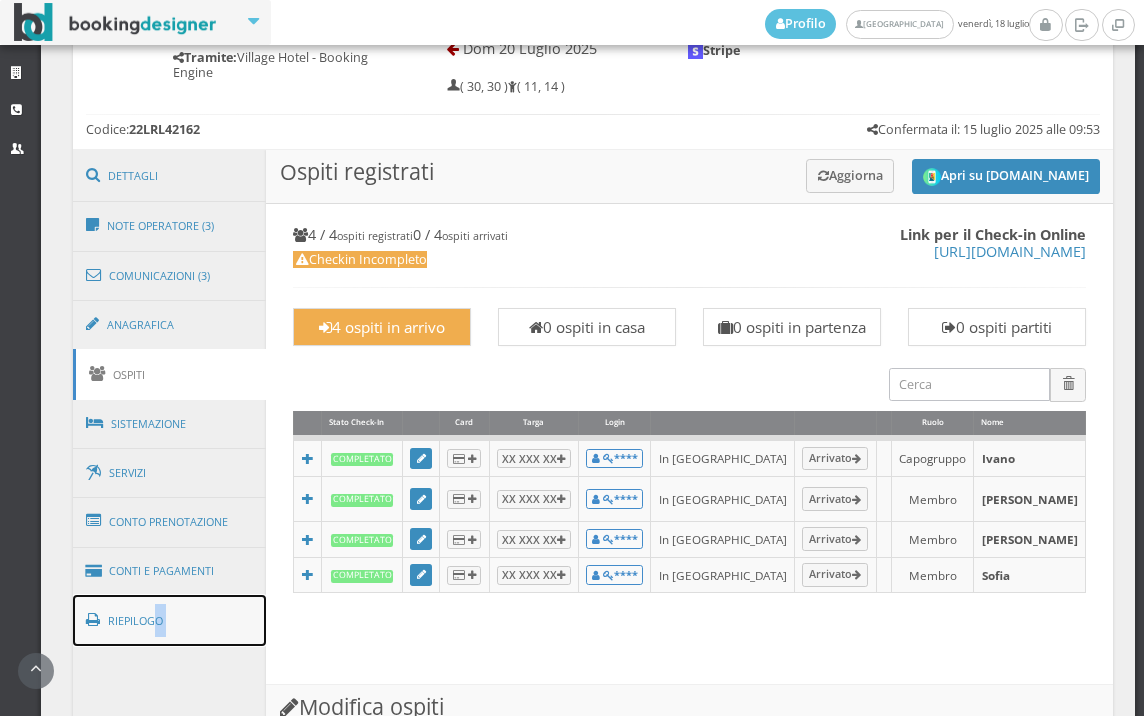 drag, startPoint x: 151, startPoint y: 642, endPoint x: 120, endPoint y: 616, distance: 40.459858 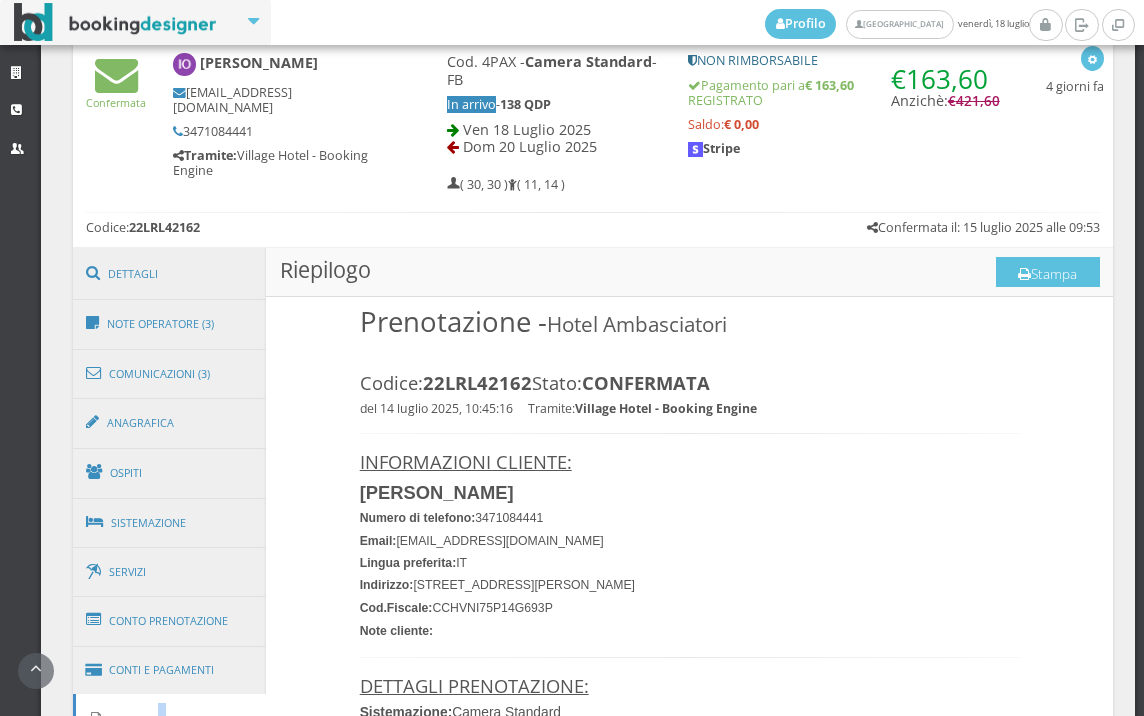 scroll, scrollTop: 888, scrollLeft: 0, axis: vertical 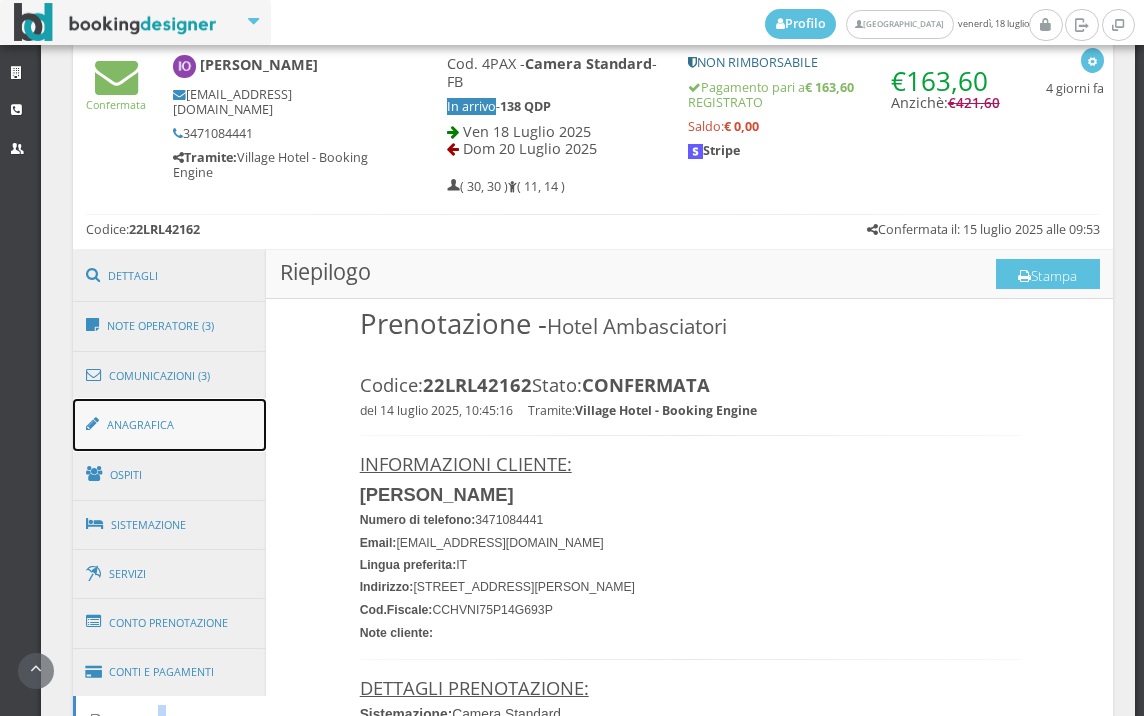 click on "Anagrafica" at bounding box center (170, 425) 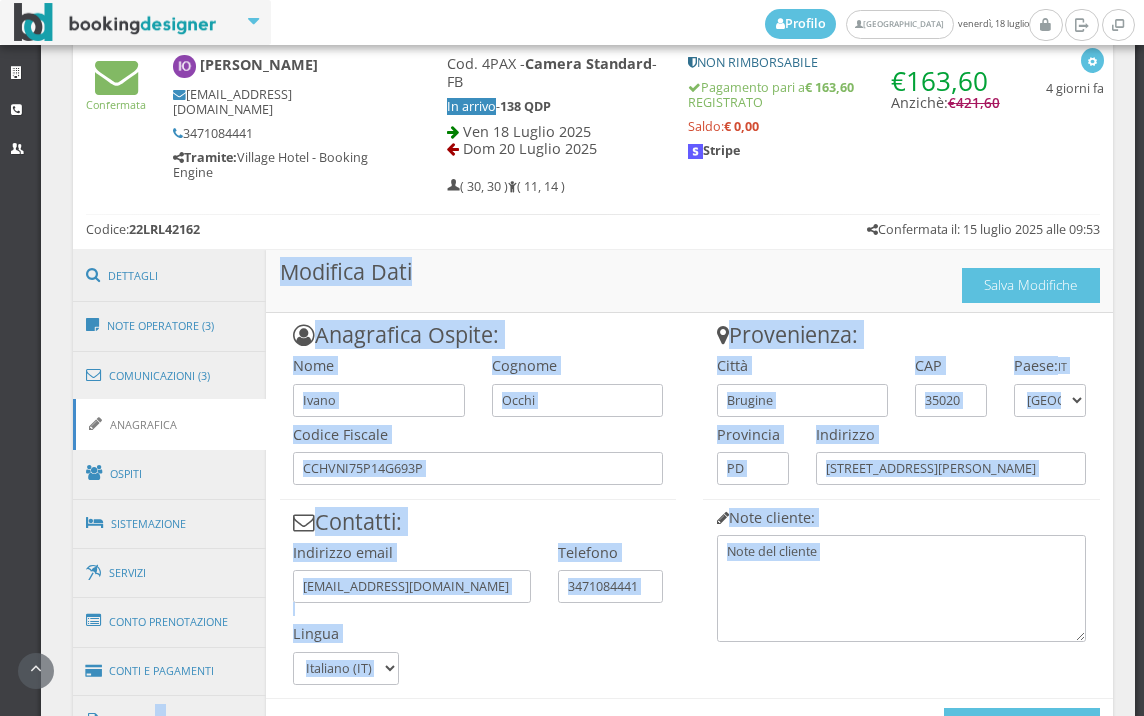 click on "Modifica Dati
Salva Modifiche" at bounding box center (689, 281) 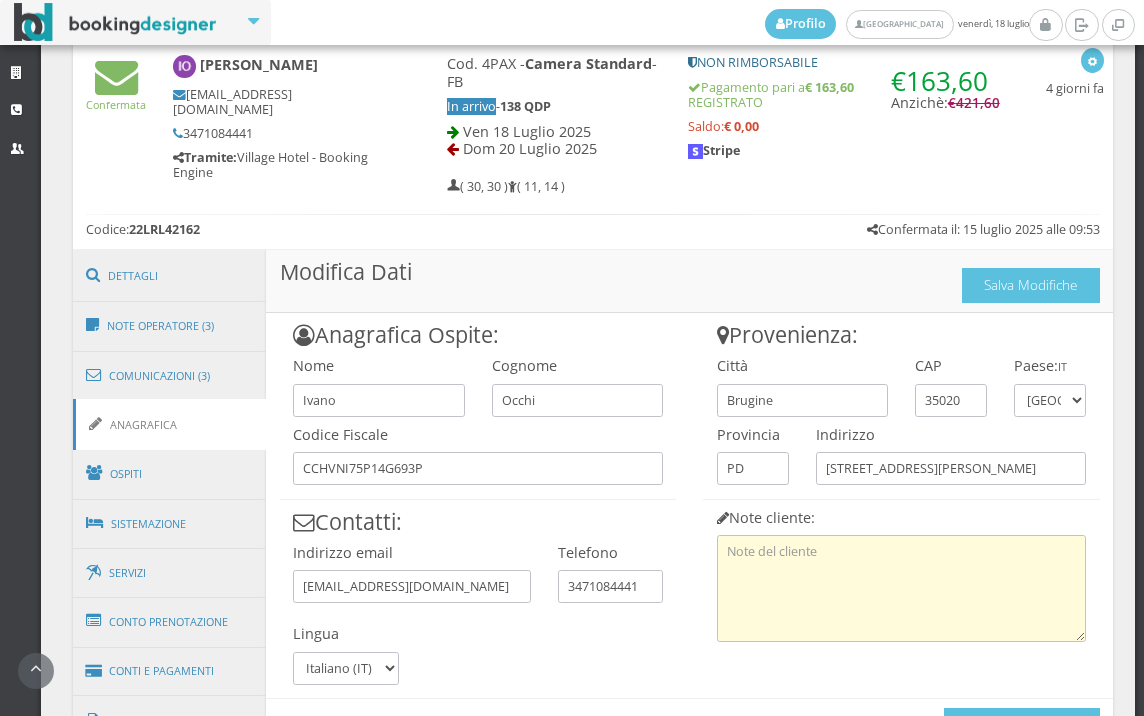 scroll, scrollTop: 1024, scrollLeft: 0, axis: vertical 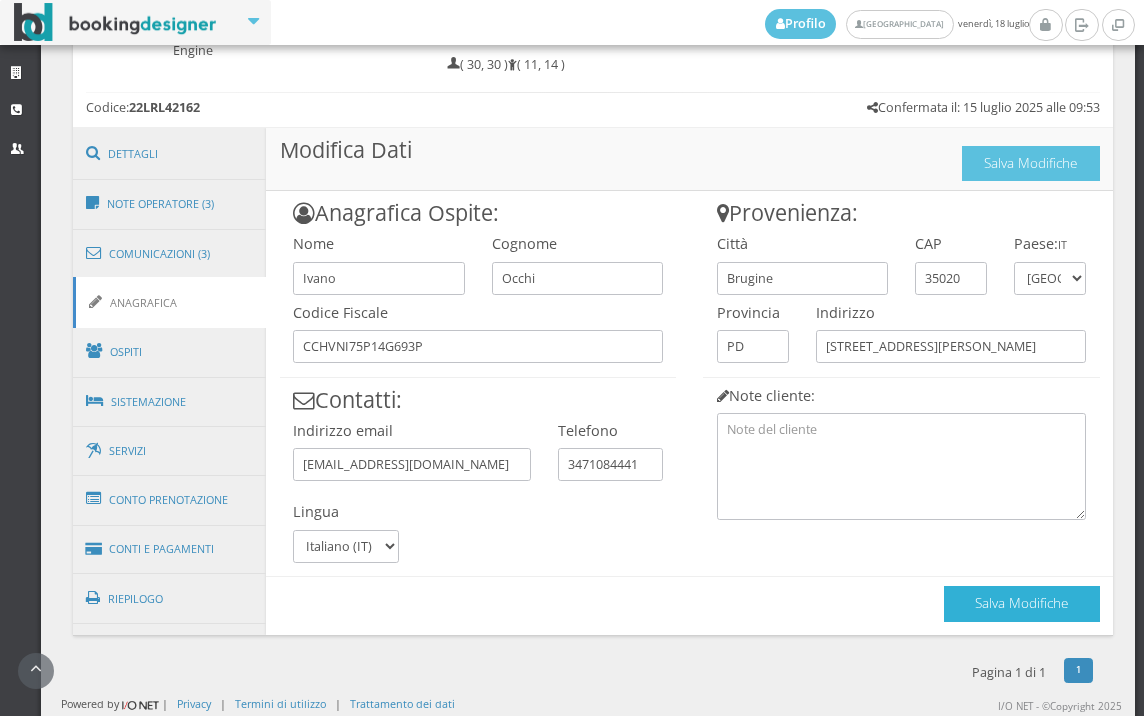 click on "Salva Modifiche" at bounding box center [1022, 603] 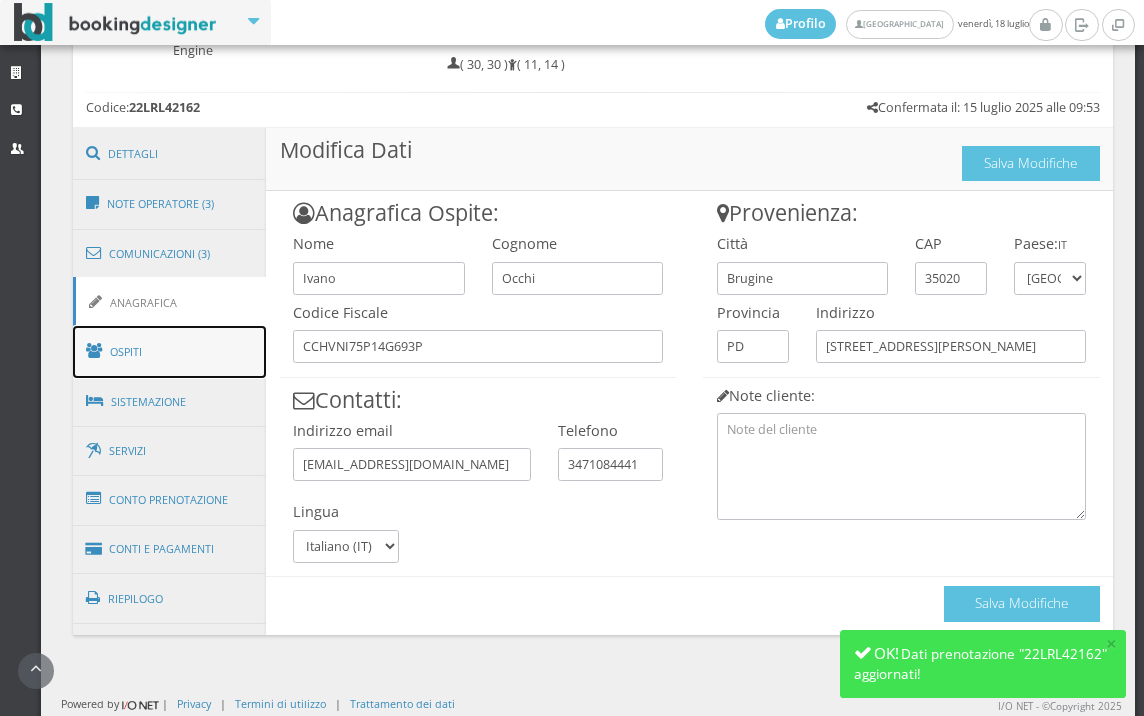 click on "Ospiti" at bounding box center (170, 352) 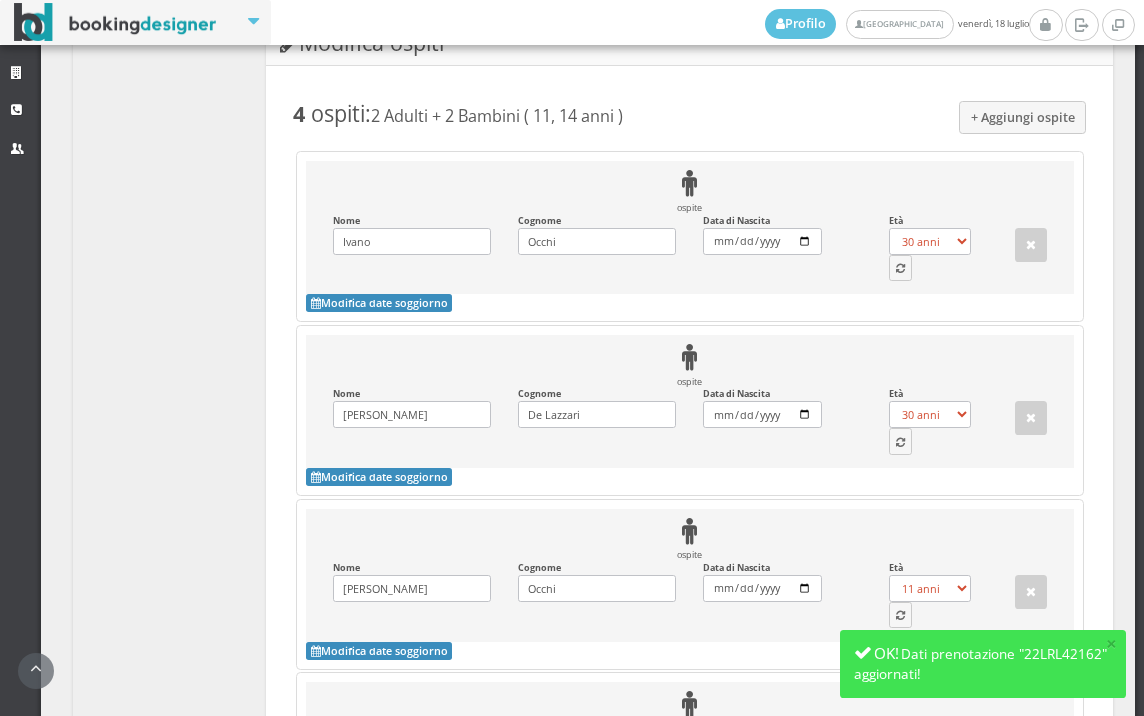 scroll, scrollTop: 2024, scrollLeft: 0, axis: vertical 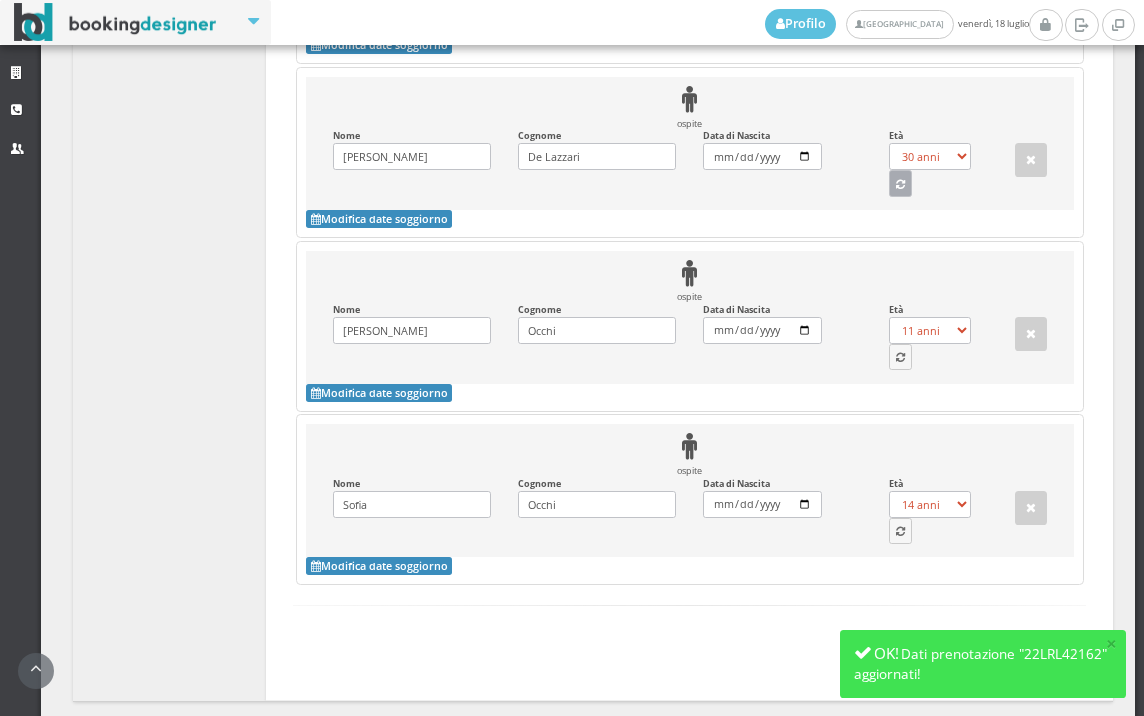 click at bounding box center (901, 183) 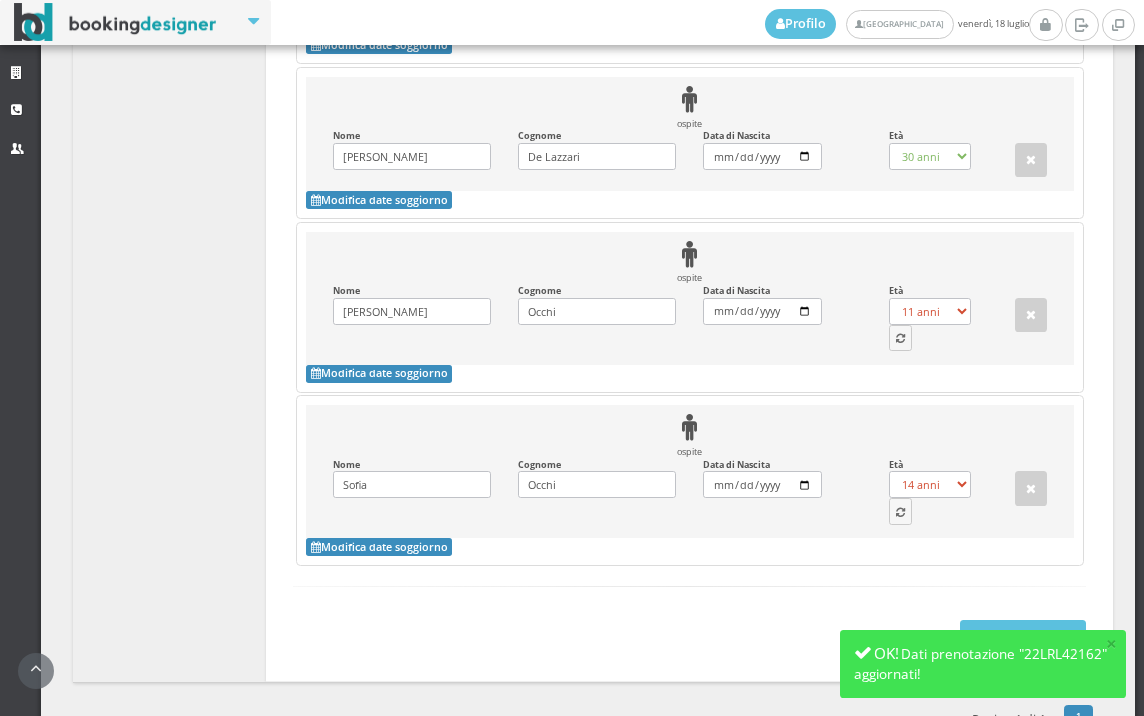 select on "47" 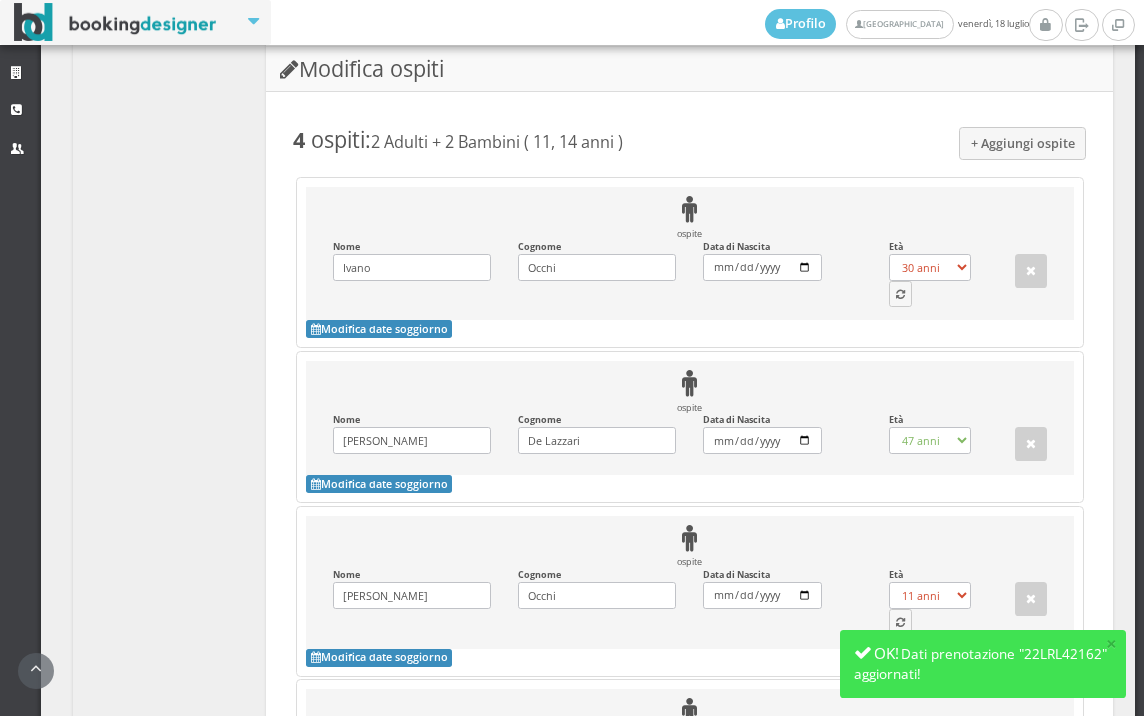 scroll, scrollTop: 1691, scrollLeft: 0, axis: vertical 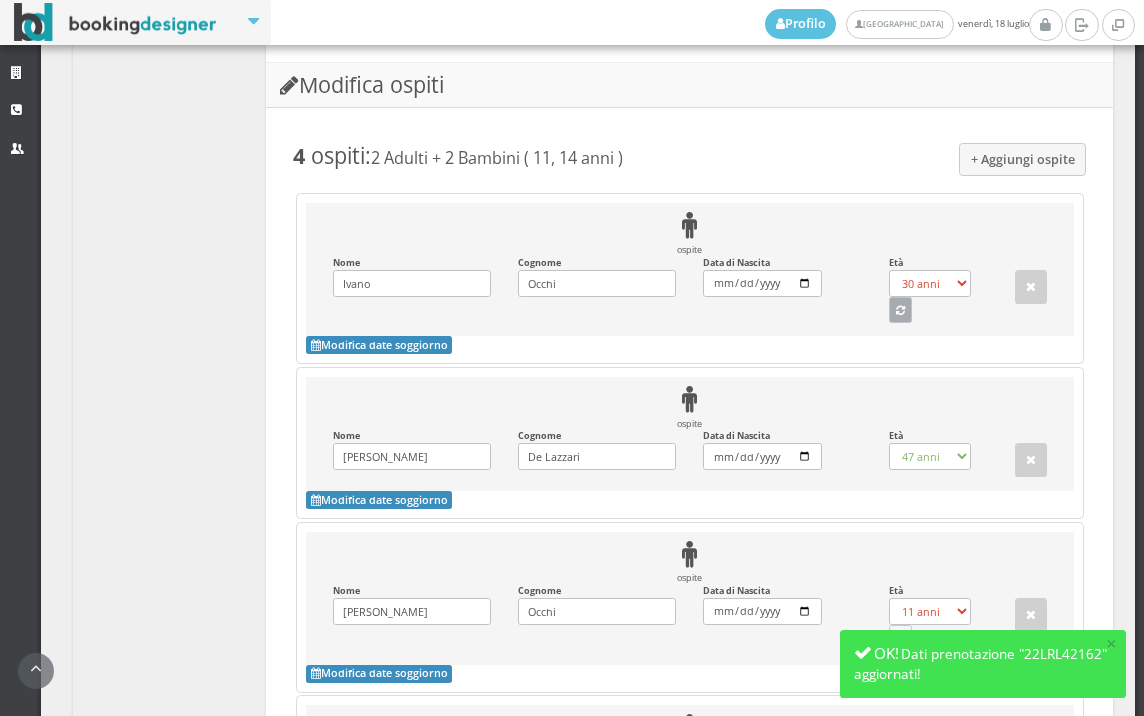 click at bounding box center (900, 311) 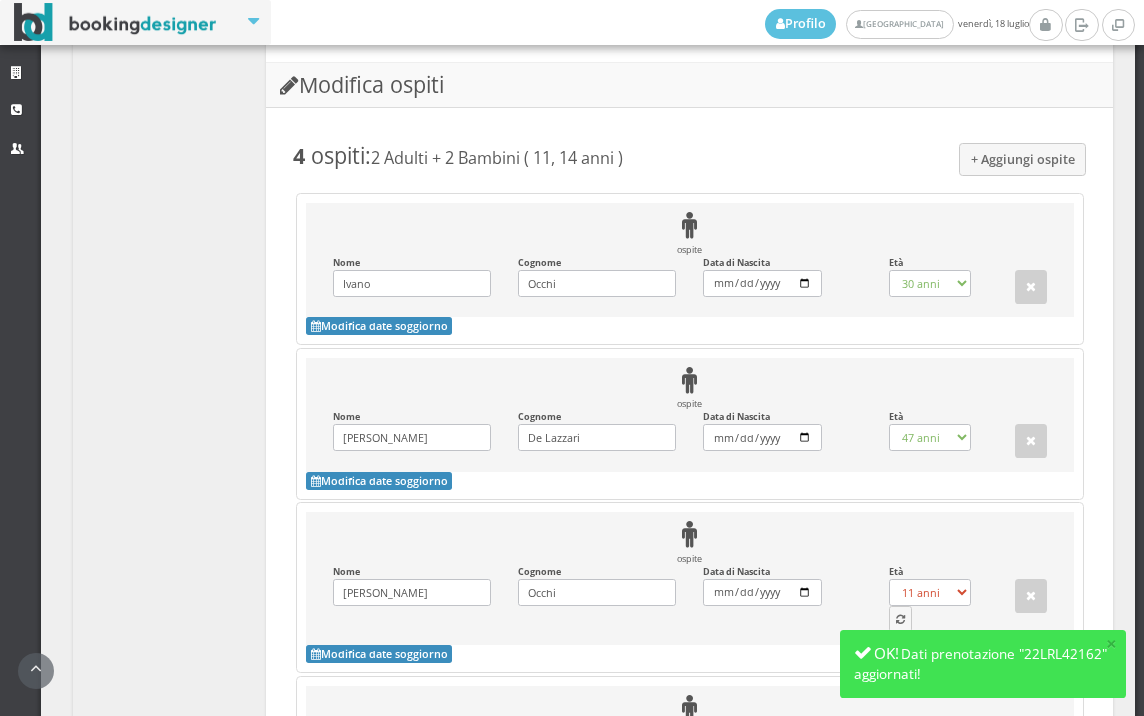 select on "49" 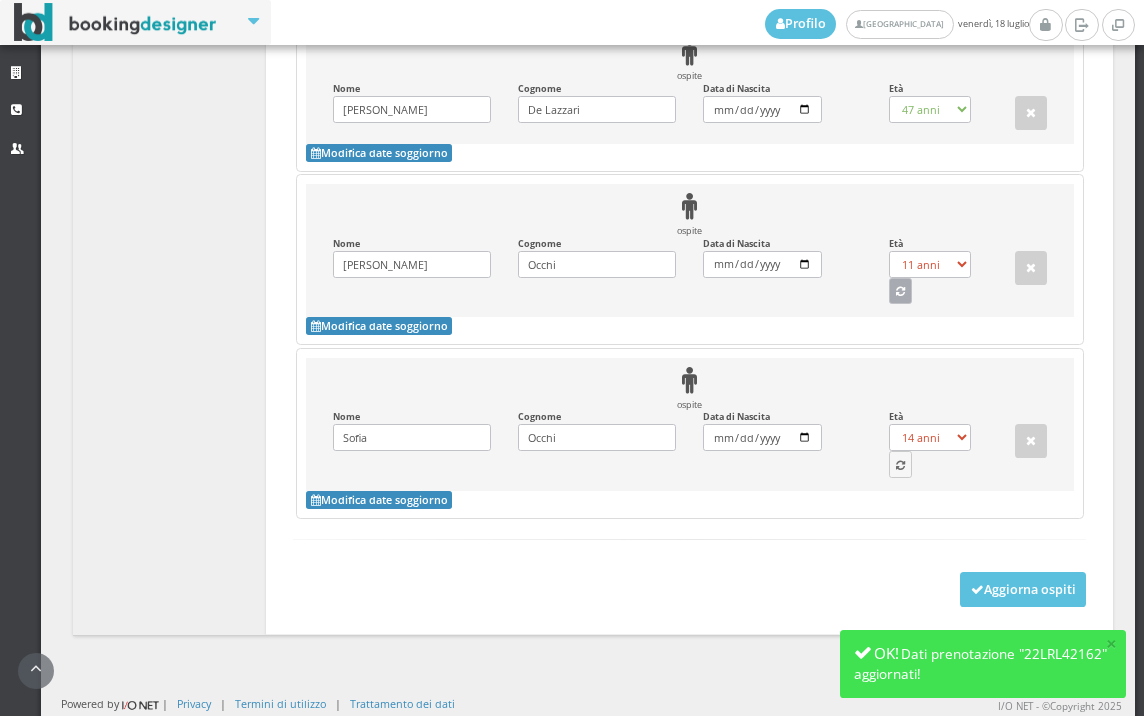 click at bounding box center (900, 292) 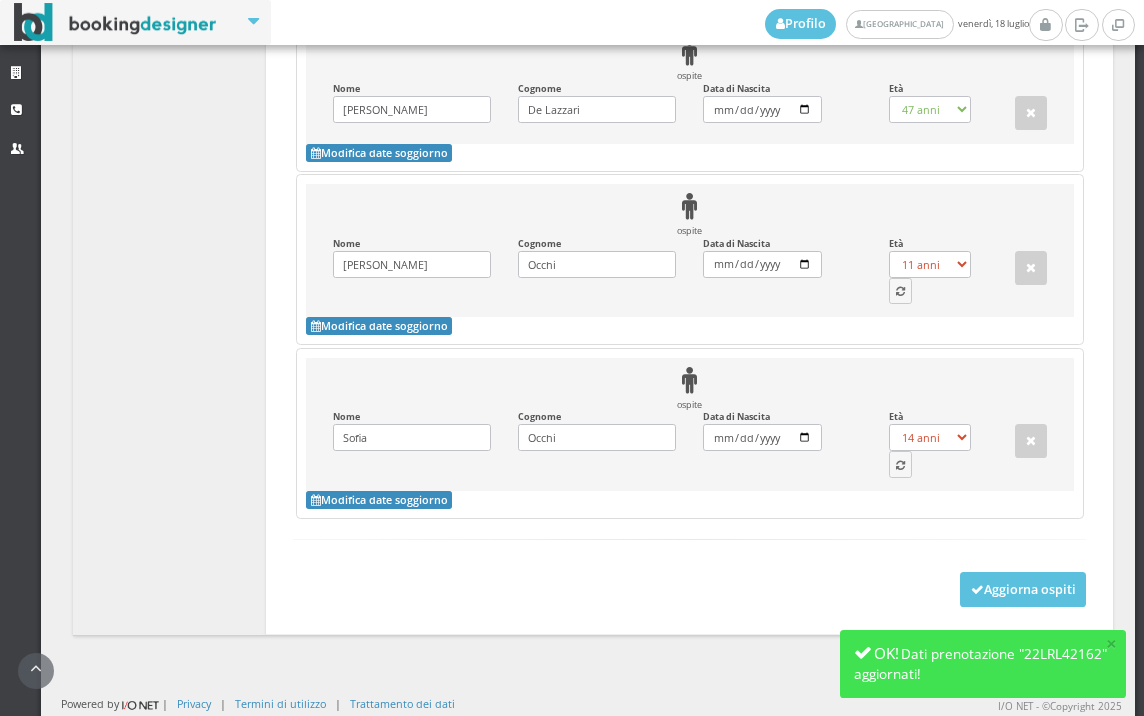 select on "14" 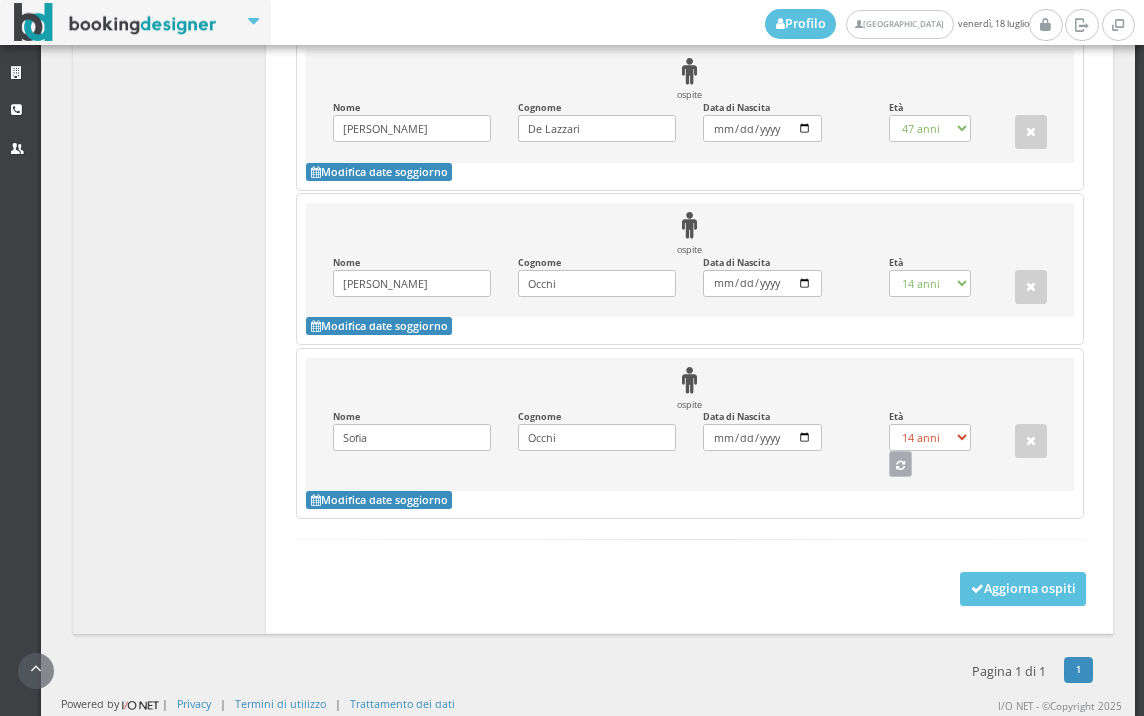 click at bounding box center (900, 466) 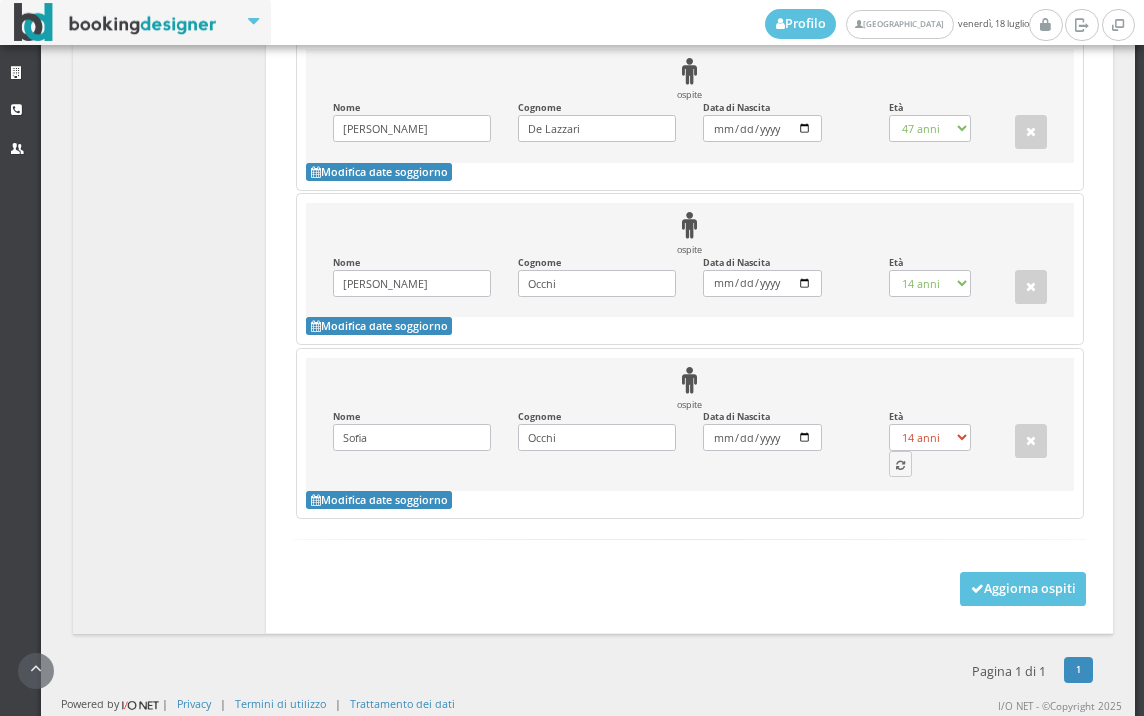 select on "10" 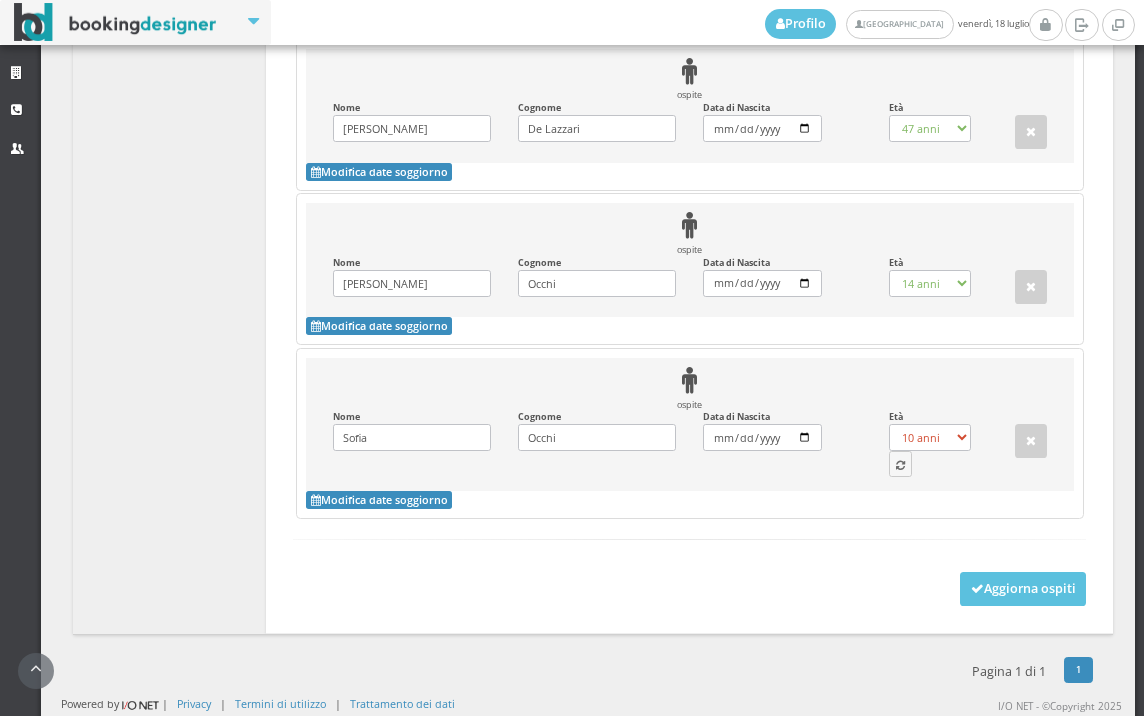 scroll, scrollTop: 2050, scrollLeft: 0, axis: vertical 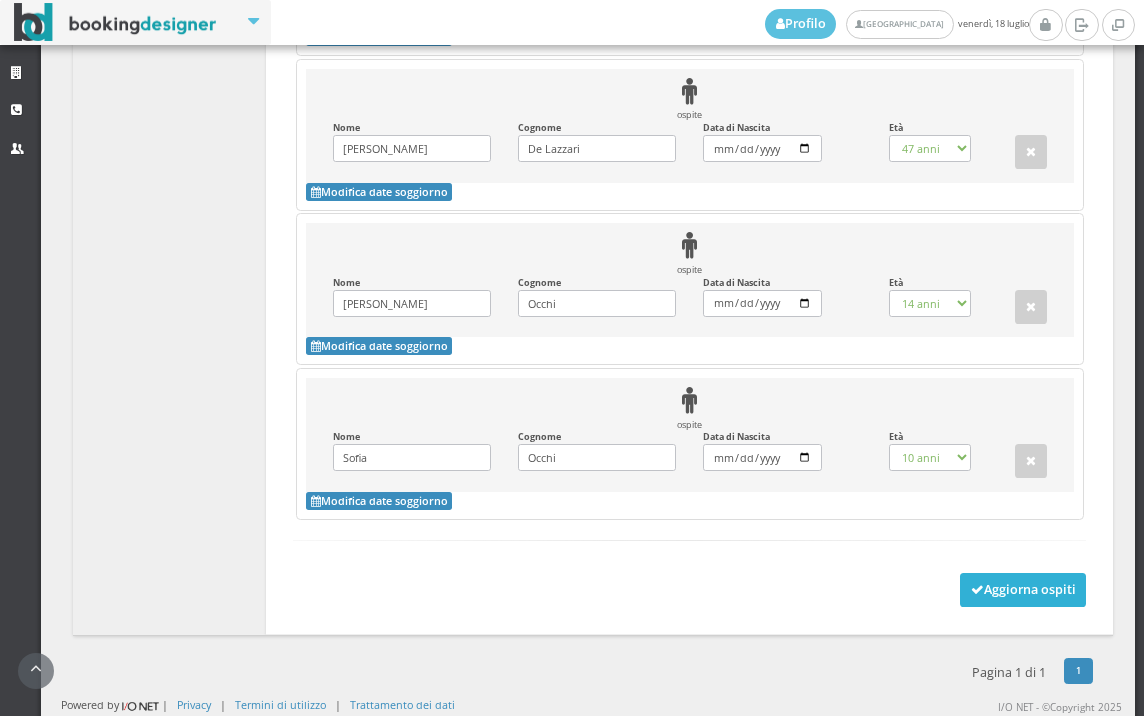 click on "Aggiorna ospiti" at bounding box center [1023, 590] 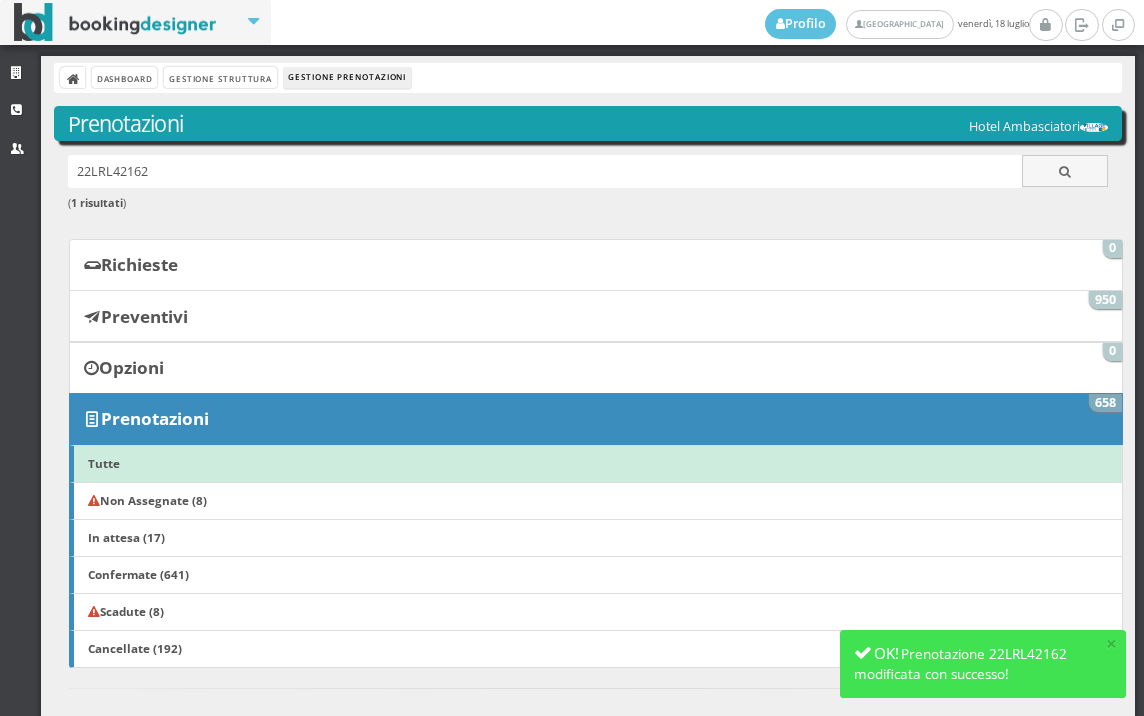 scroll, scrollTop: 0, scrollLeft: 0, axis: both 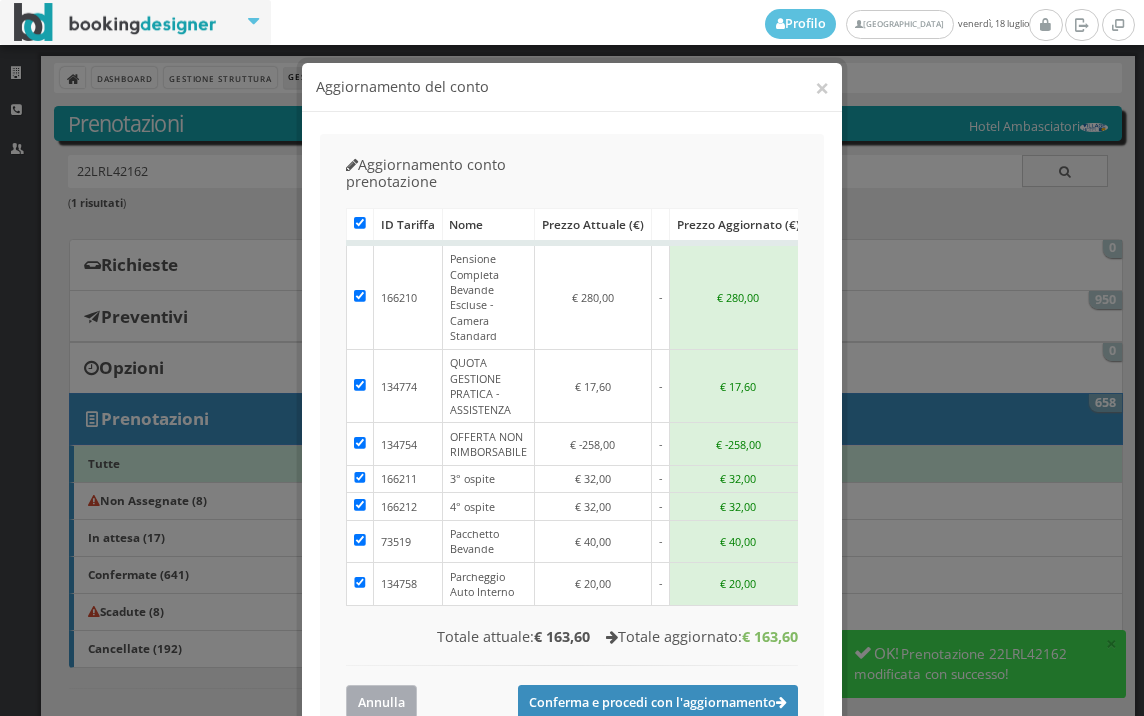 click on "Annulla" at bounding box center [381, 701] 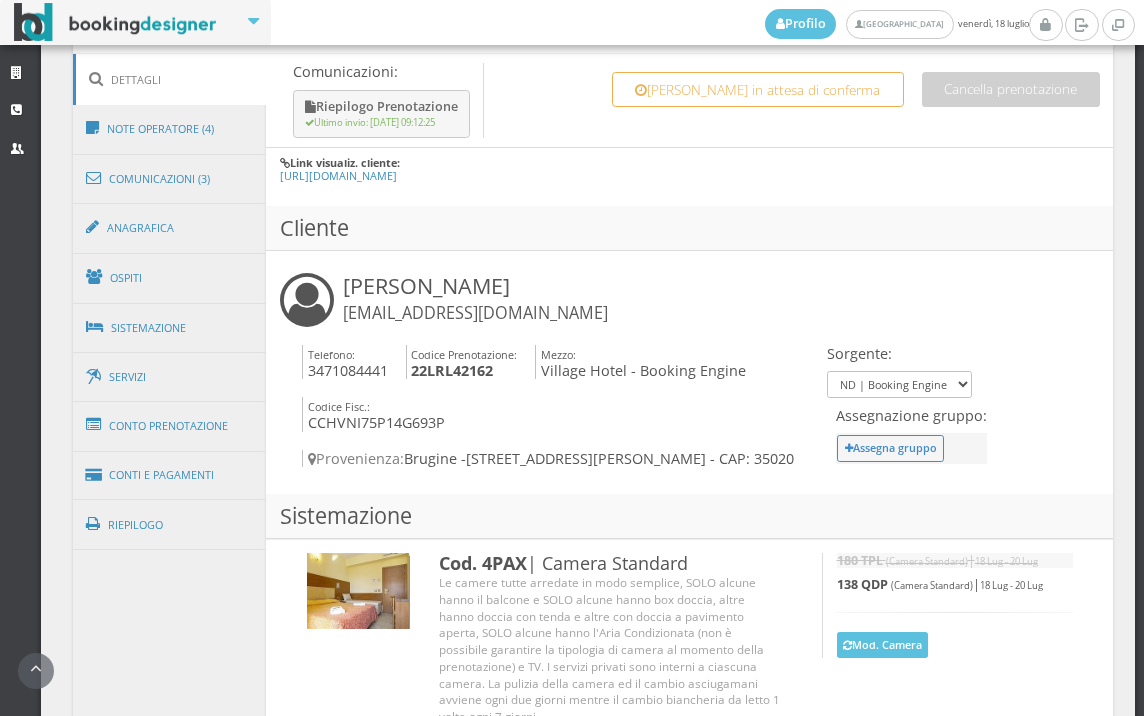 scroll, scrollTop: 1222, scrollLeft: 0, axis: vertical 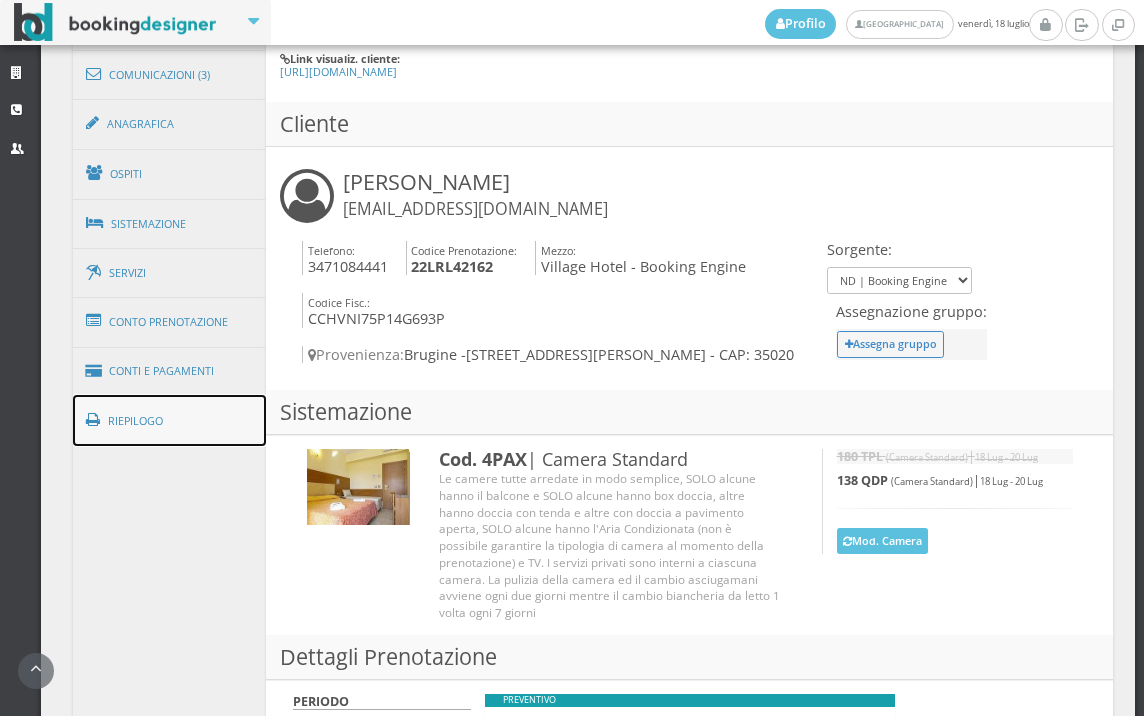 click on "Riepilogo" at bounding box center [170, 421] 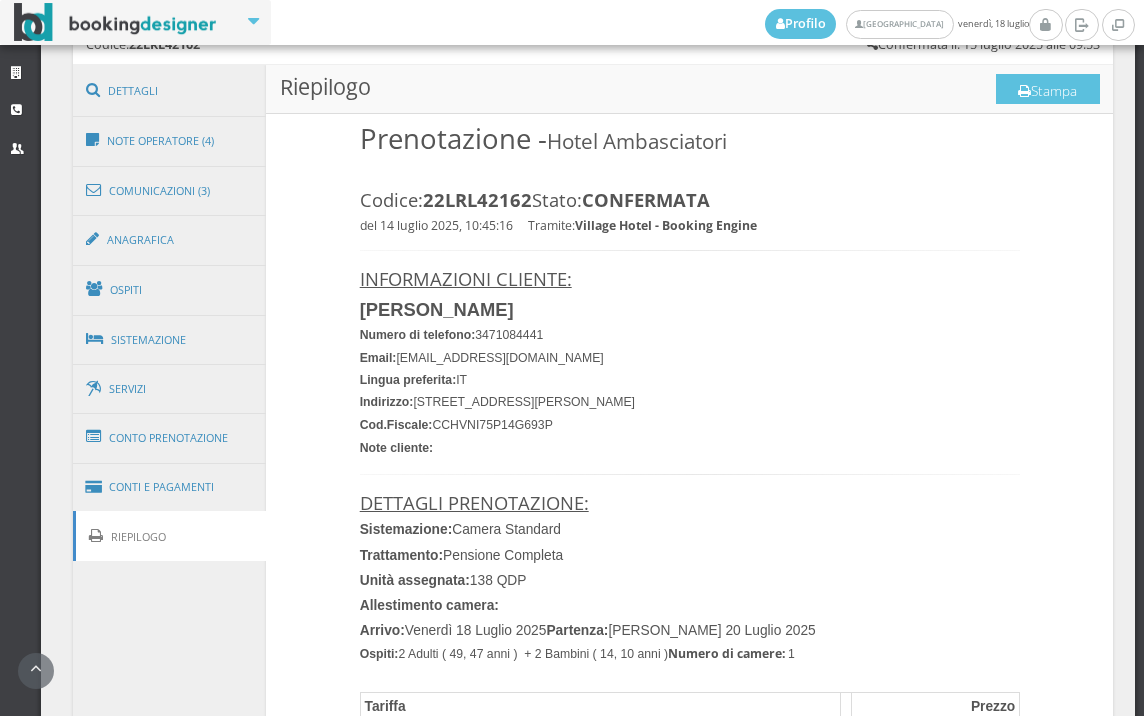 scroll, scrollTop: 777, scrollLeft: 0, axis: vertical 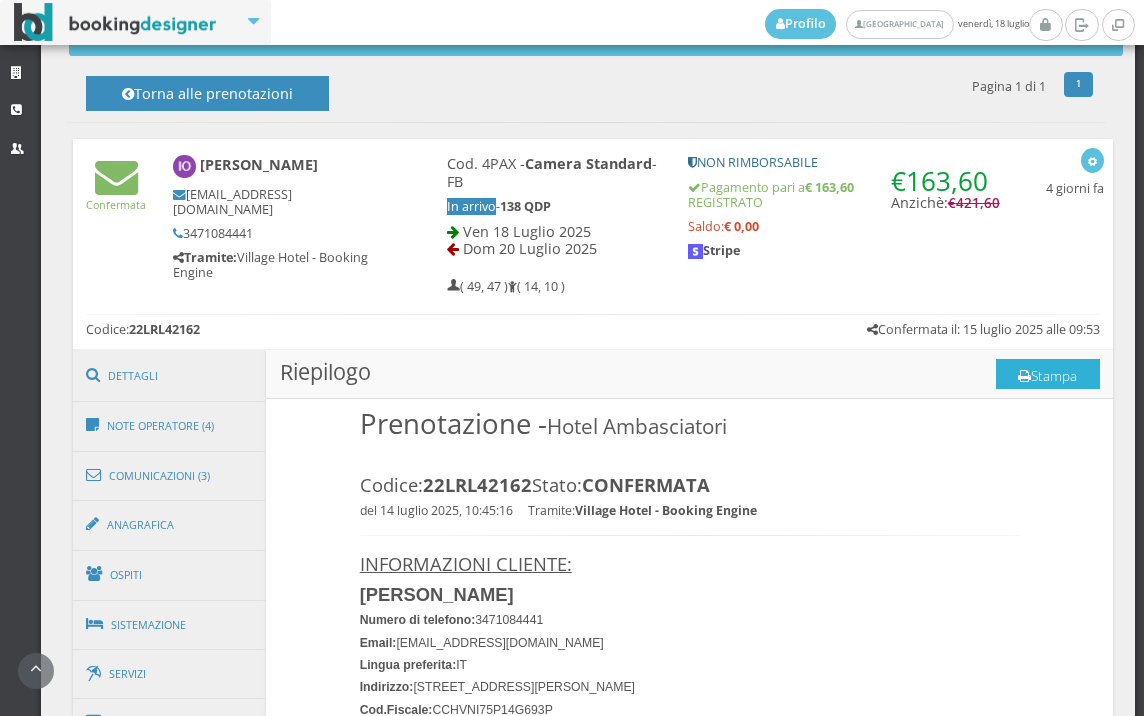 click on "Stampa" at bounding box center (1048, 374) 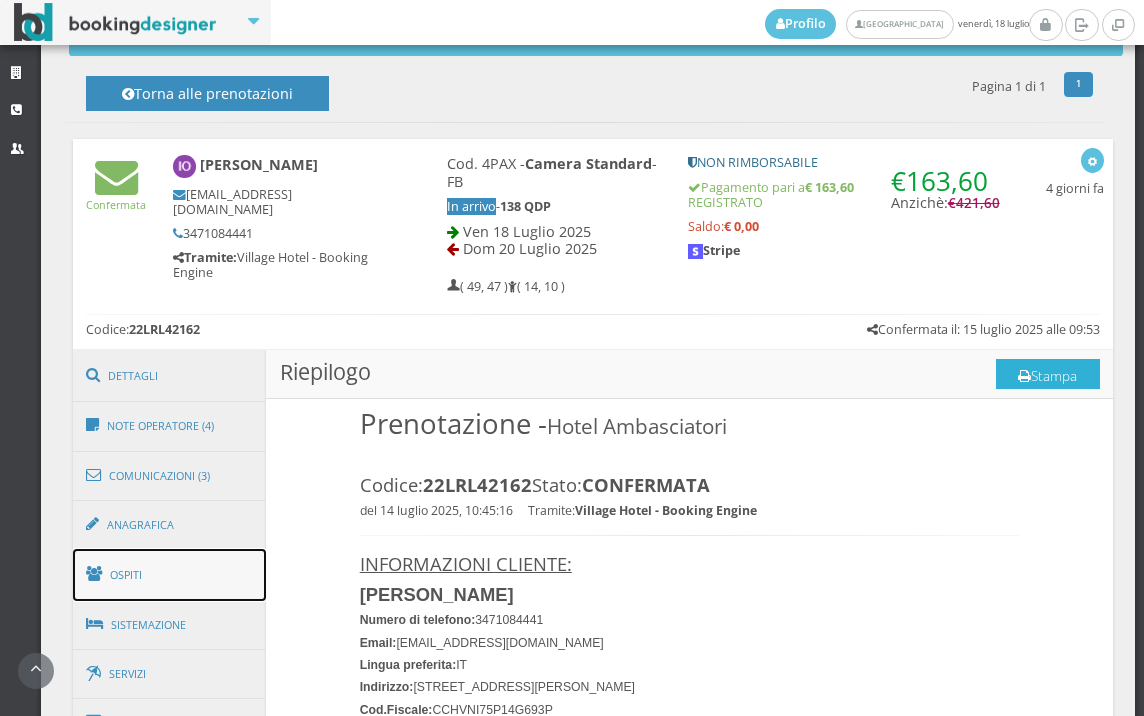 click on "Ospiti" at bounding box center [170, 575] 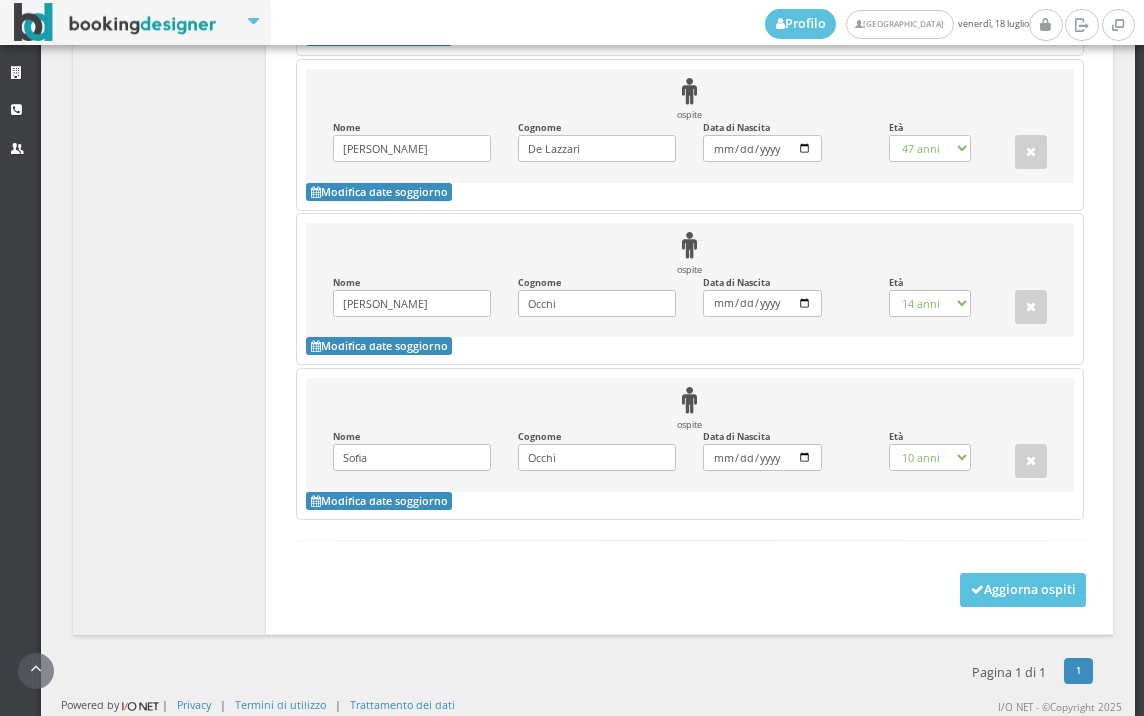 scroll, scrollTop: 2050, scrollLeft: 0, axis: vertical 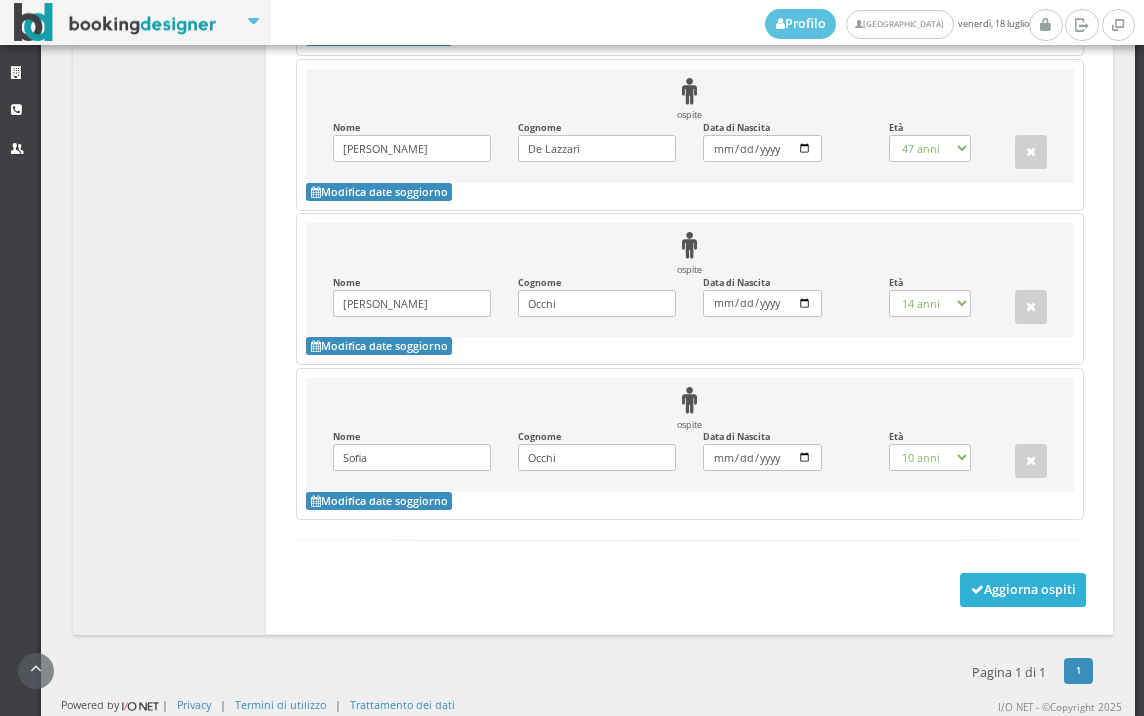 click on "Aggiorna ospiti" at bounding box center (1023, 590) 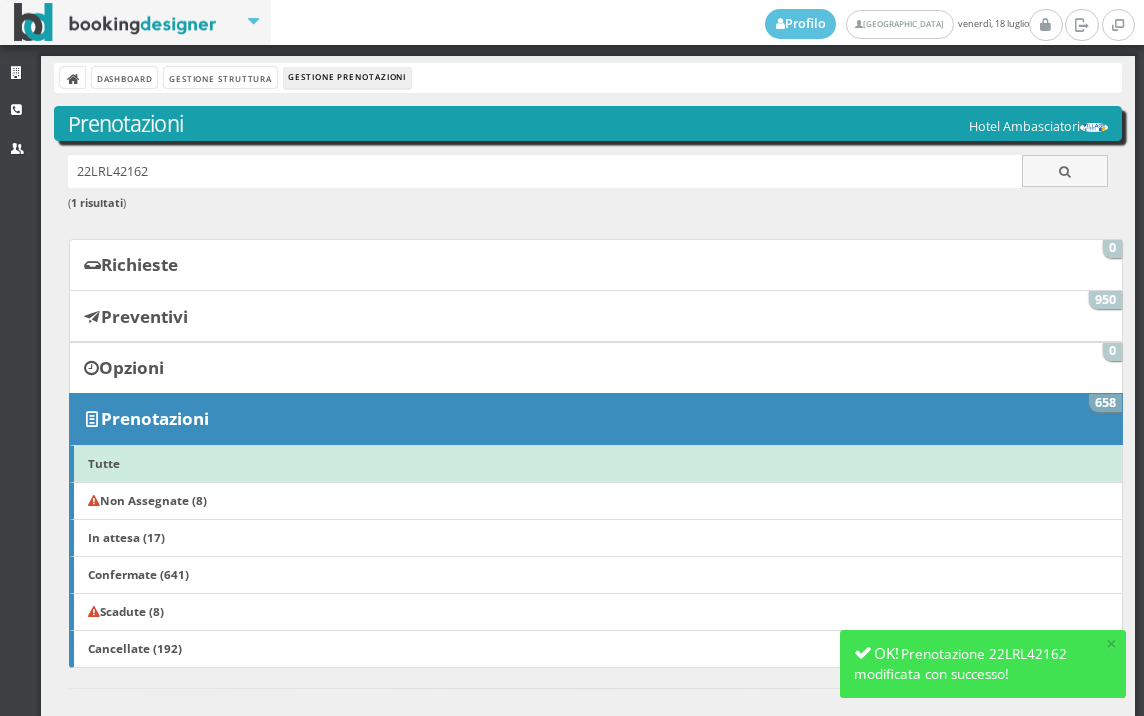 scroll, scrollTop: 0, scrollLeft: 0, axis: both 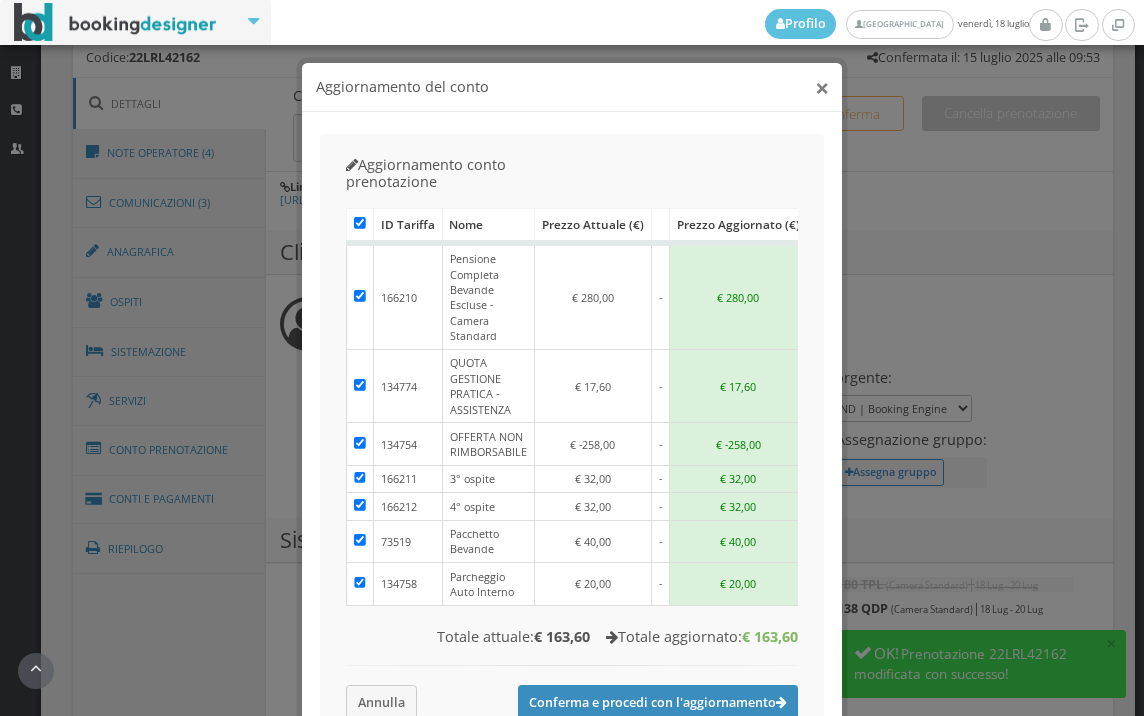 click on "×" at bounding box center (822, 87) 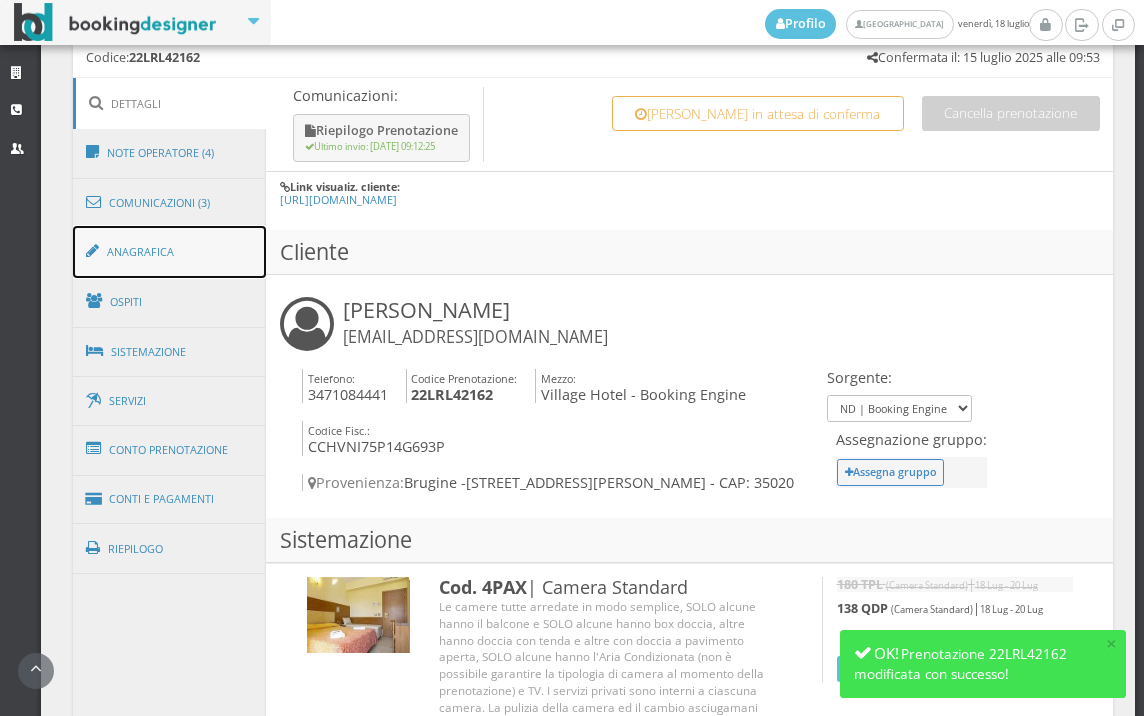 click on "Anagrafica" at bounding box center [170, 252] 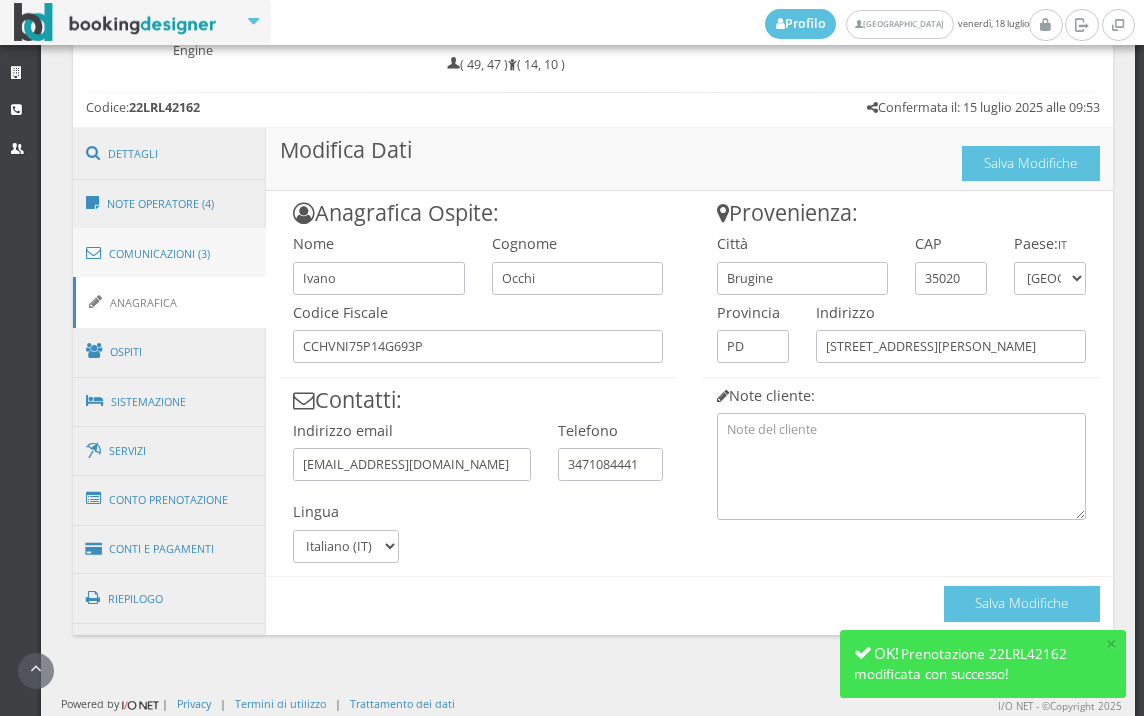 scroll, scrollTop: 1024, scrollLeft: 0, axis: vertical 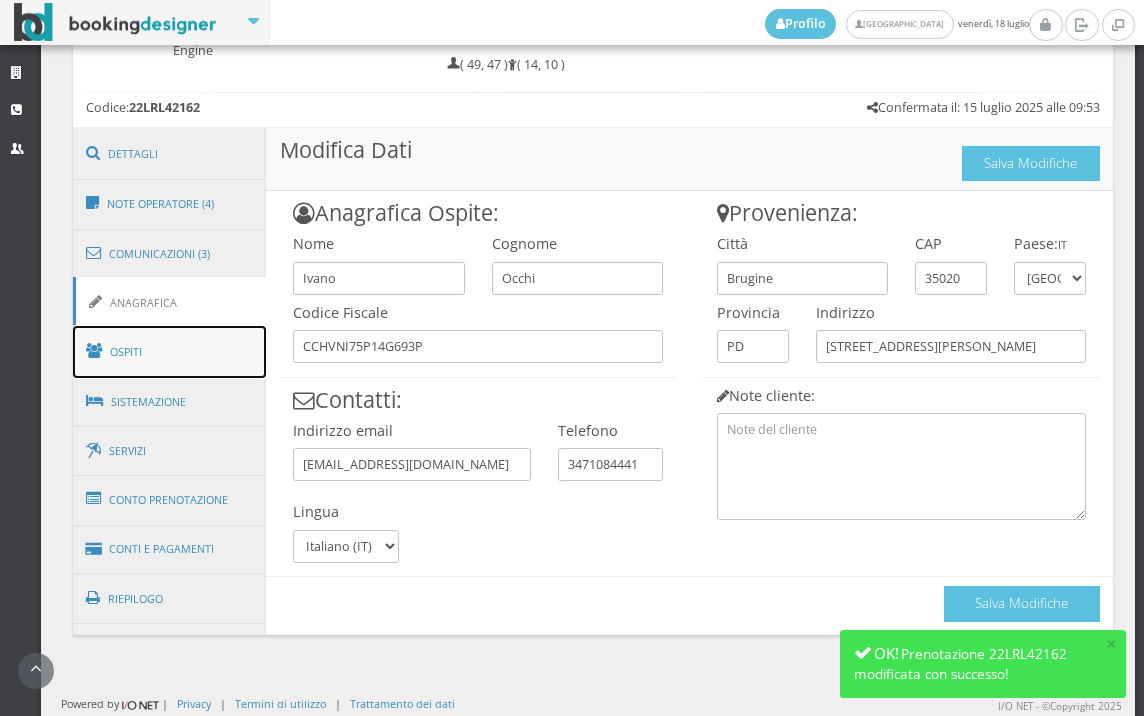 click on "Ospiti" at bounding box center [170, 352] 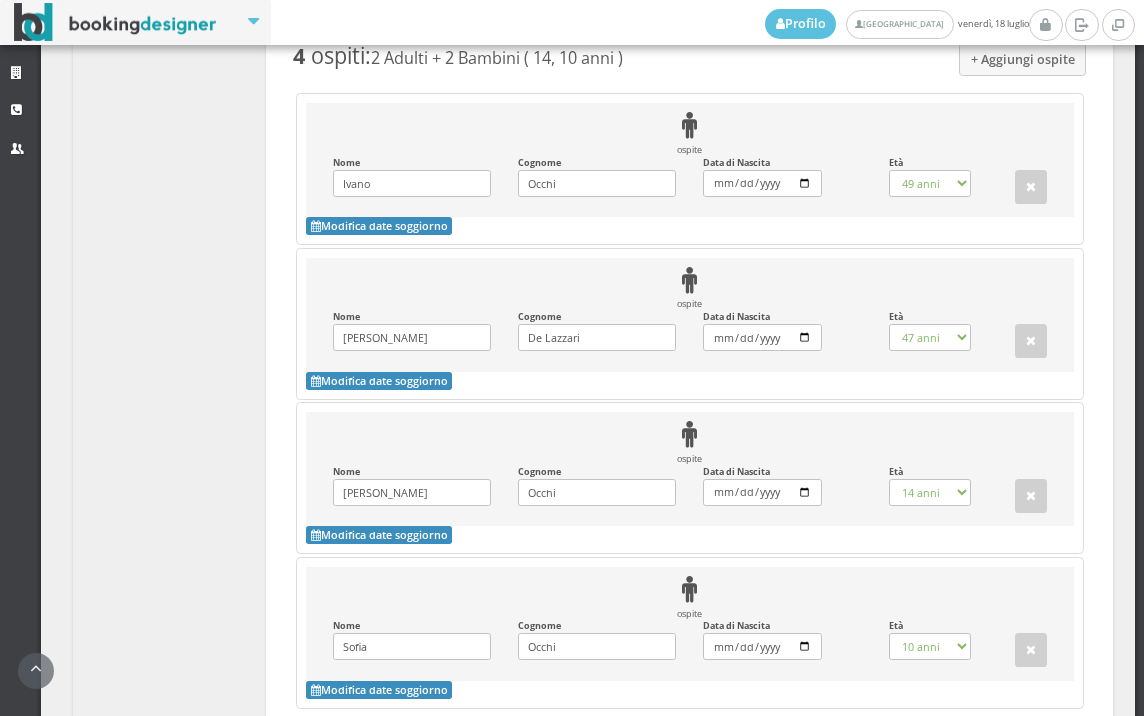 scroll, scrollTop: 1691, scrollLeft: 0, axis: vertical 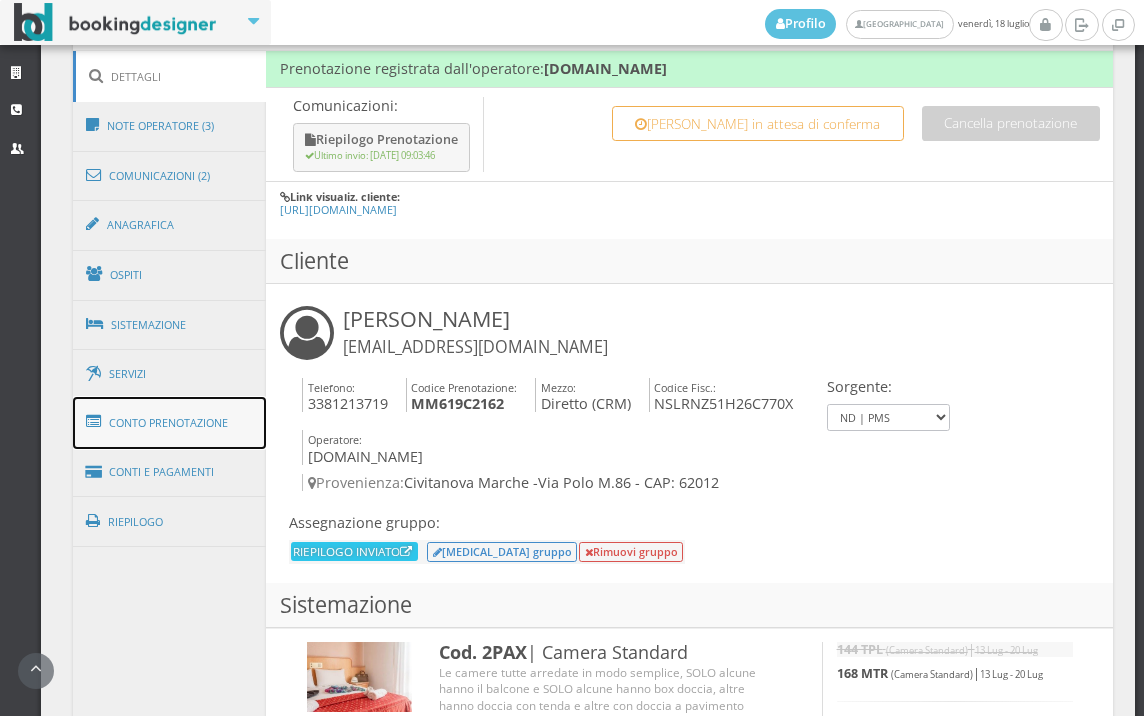 click on "Conto Prenotazione" at bounding box center (170, 423) 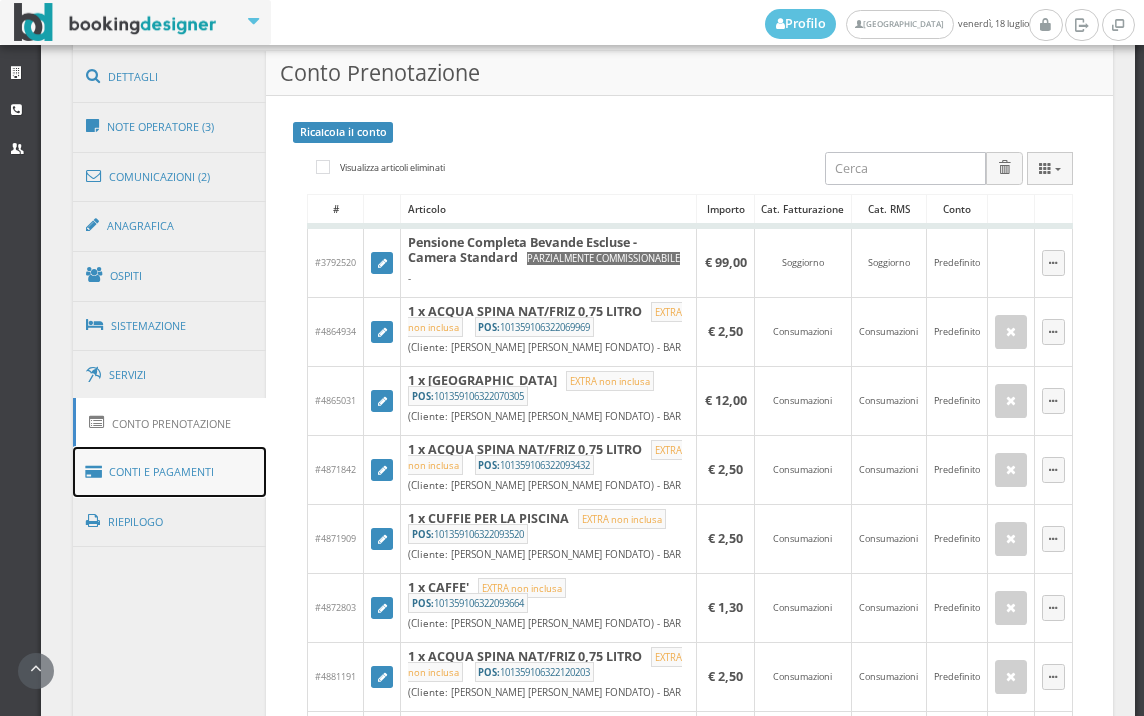 click on "Conti e Pagamenti" at bounding box center [170, 472] 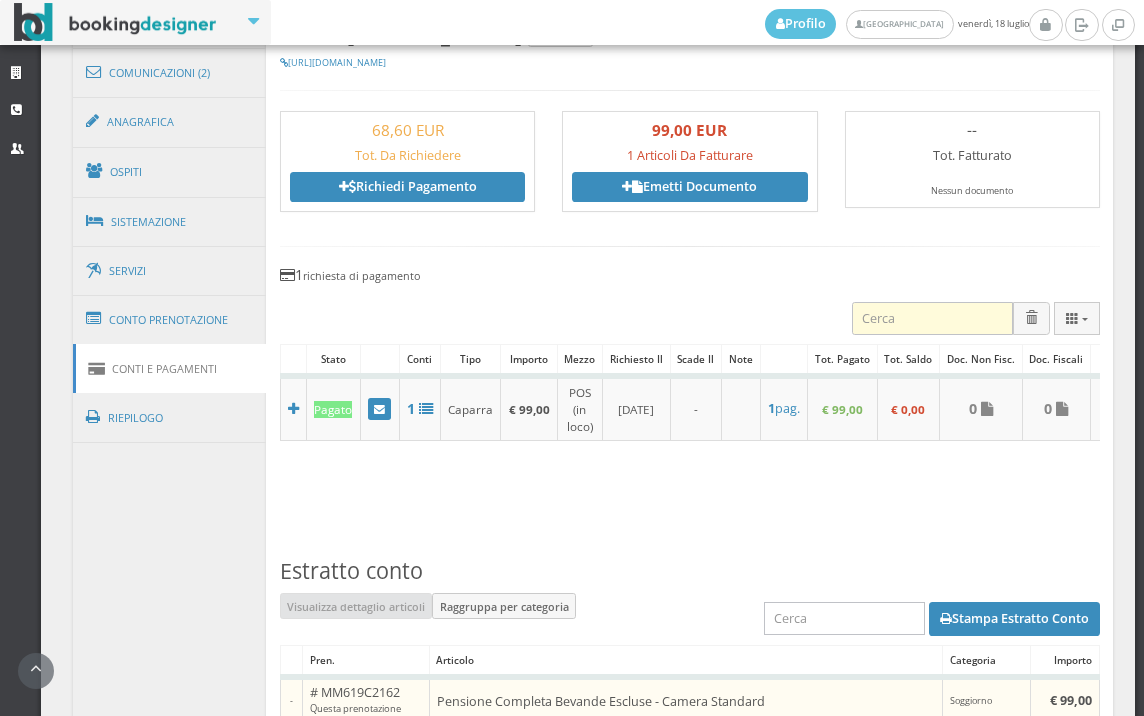 scroll, scrollTop: 1444, scrollLeft: 0, axis: vertical 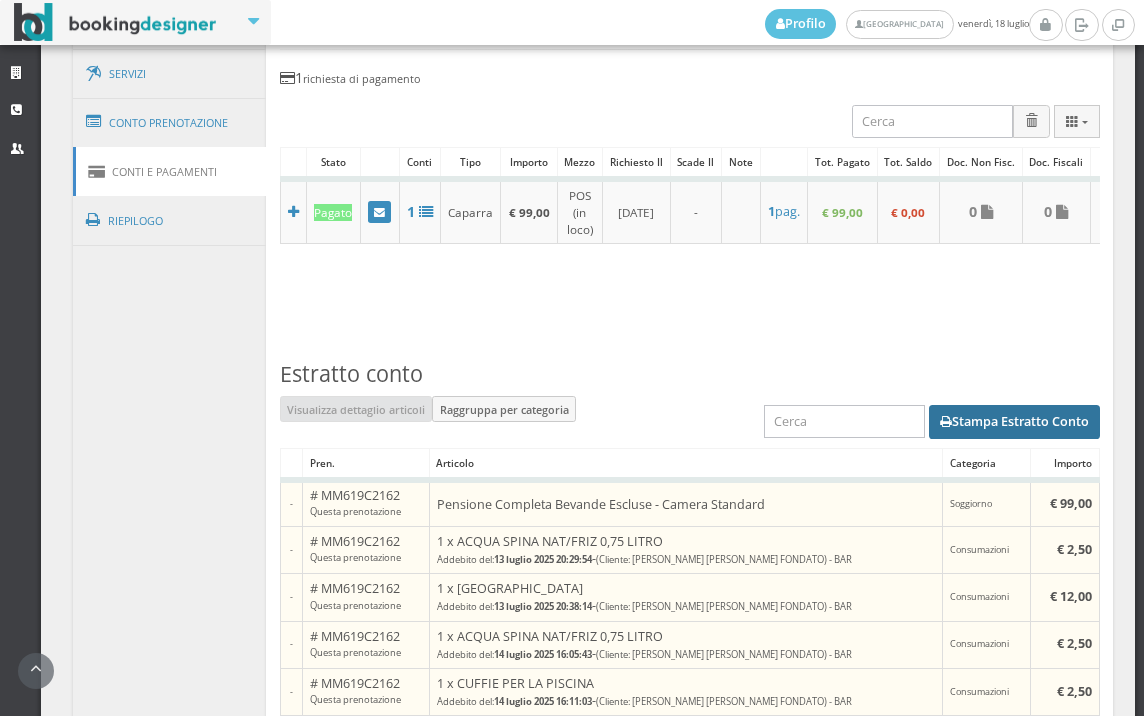 click on "Stampa Estratto Conto" at bounding box center [1014, 422] 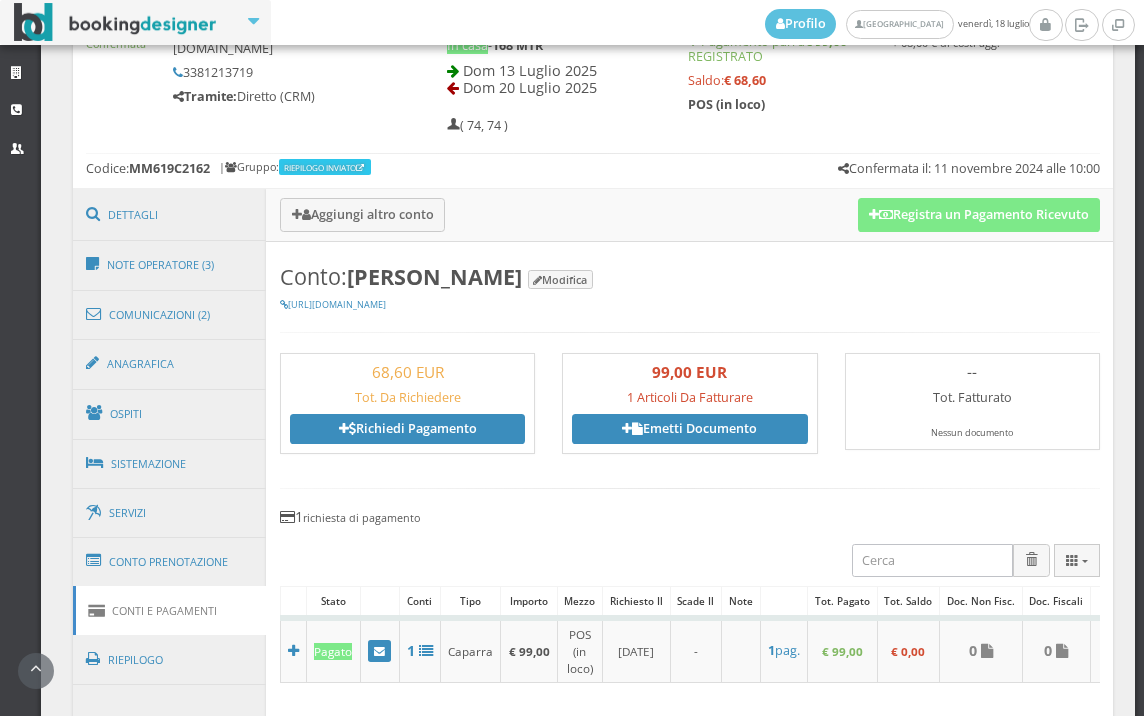 scroll, scrollTop: 777, scrollLeft: 0, axis: vertical 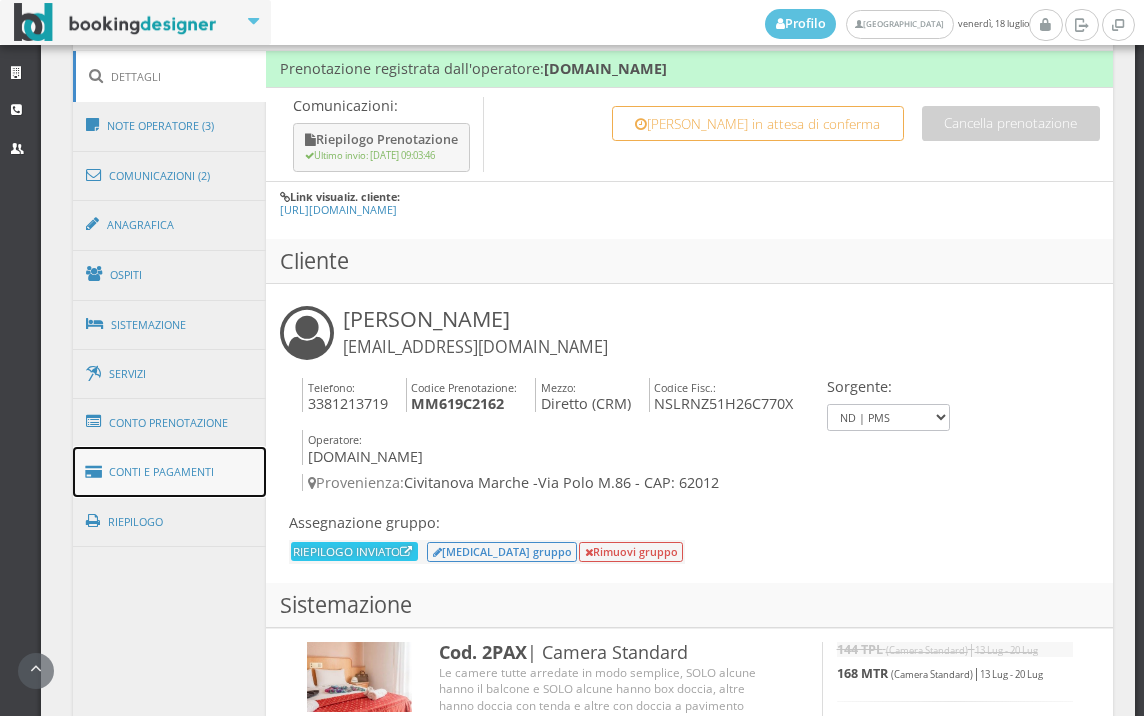 click on "Conti e Pagamenti" at bounding box center [170, 472] 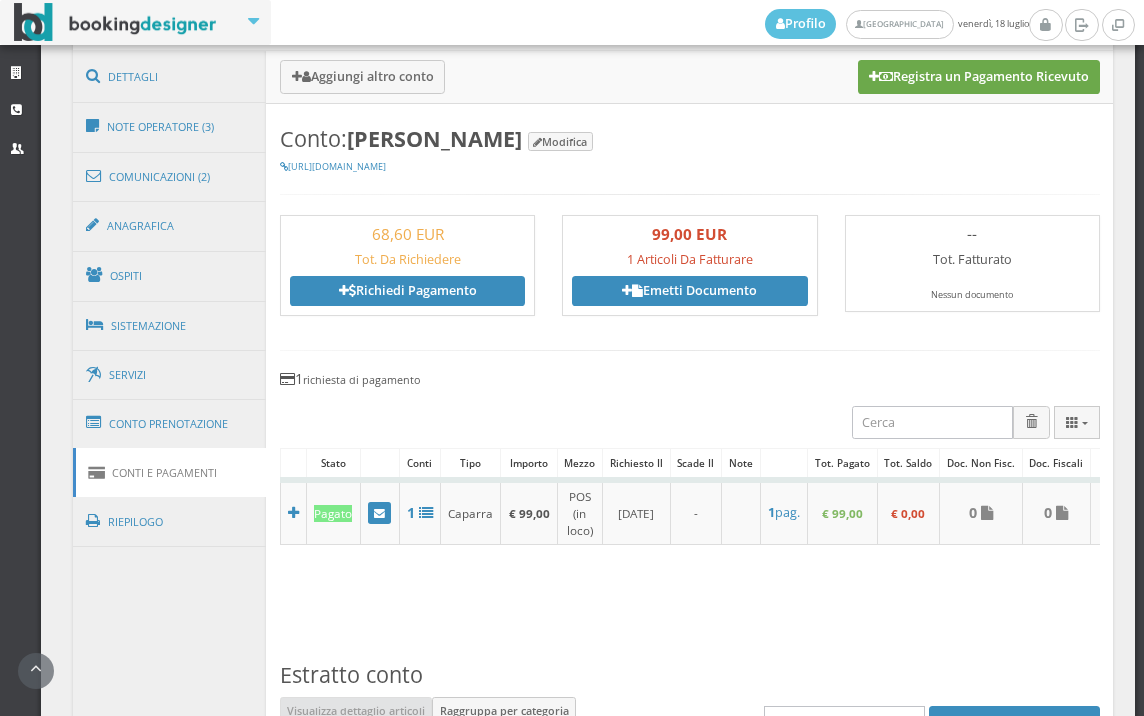click on "Registra un Pagamento Ricevuto" at bounding box center (979, 77) 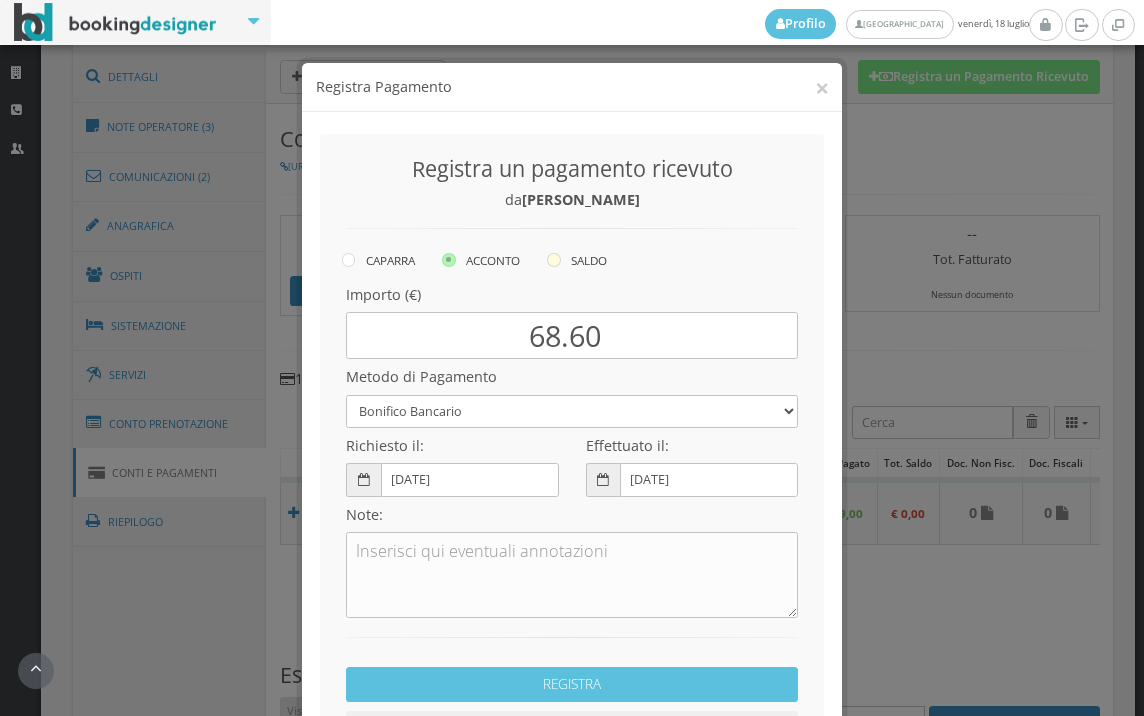 click on "SALDO" at bounding box center (577, 260) 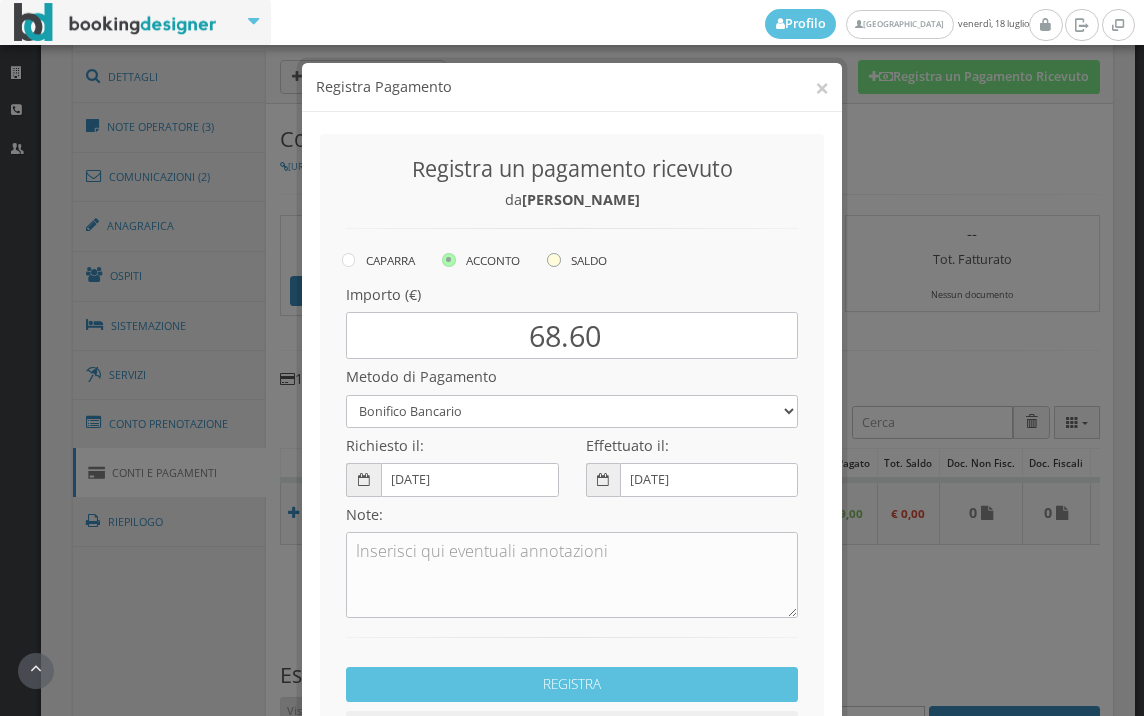 click on "SALDO" at bounding box center [-8464, 258] 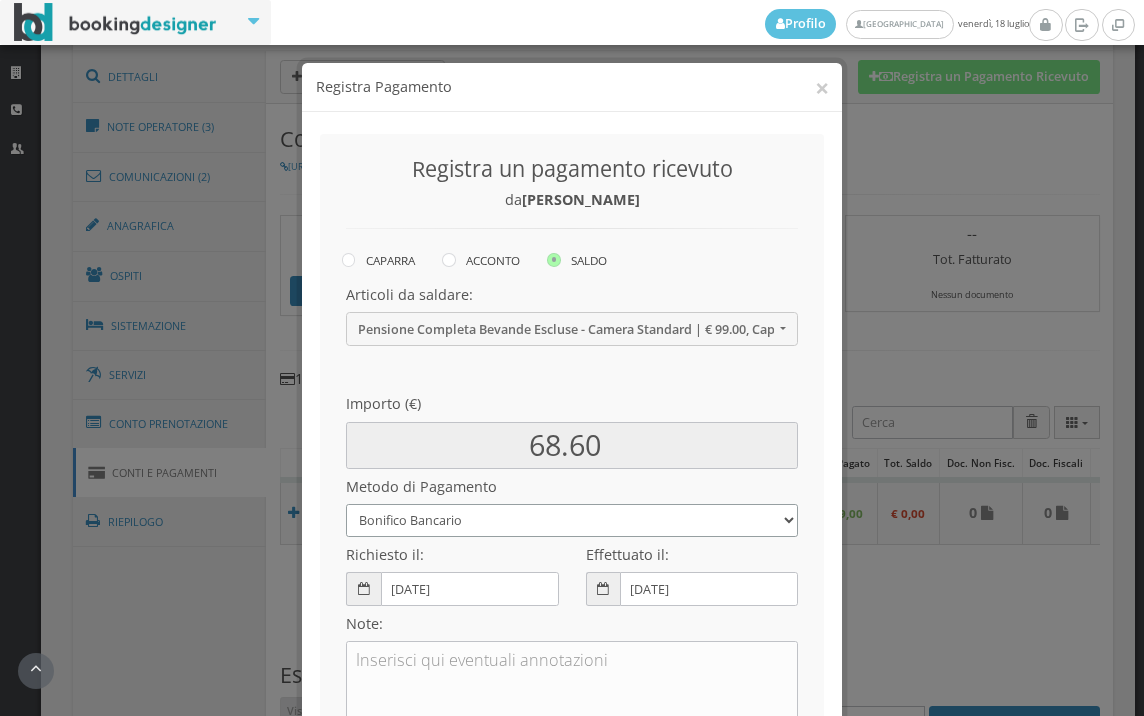 click on "Bonifico Bancario
BONIFICO SUM UP
Contanti
Assegno Bancario
Assegno Circolare
Vaglia Postale
Voucher
Tramite BOOKING.COM
Bonus vacanze (Dl n. 34/2020)
POS (in loco)
Pagamento online con carta di credito (Stripe)
Pagamento online con carta di credito (Stripe) !
Pagamento in 3 rate senza interessi con Scalapay
Pagamento in 4 rate senza interessi con Scalapay
Tramite PROMOTODAY" at bounding box center (572, 520) 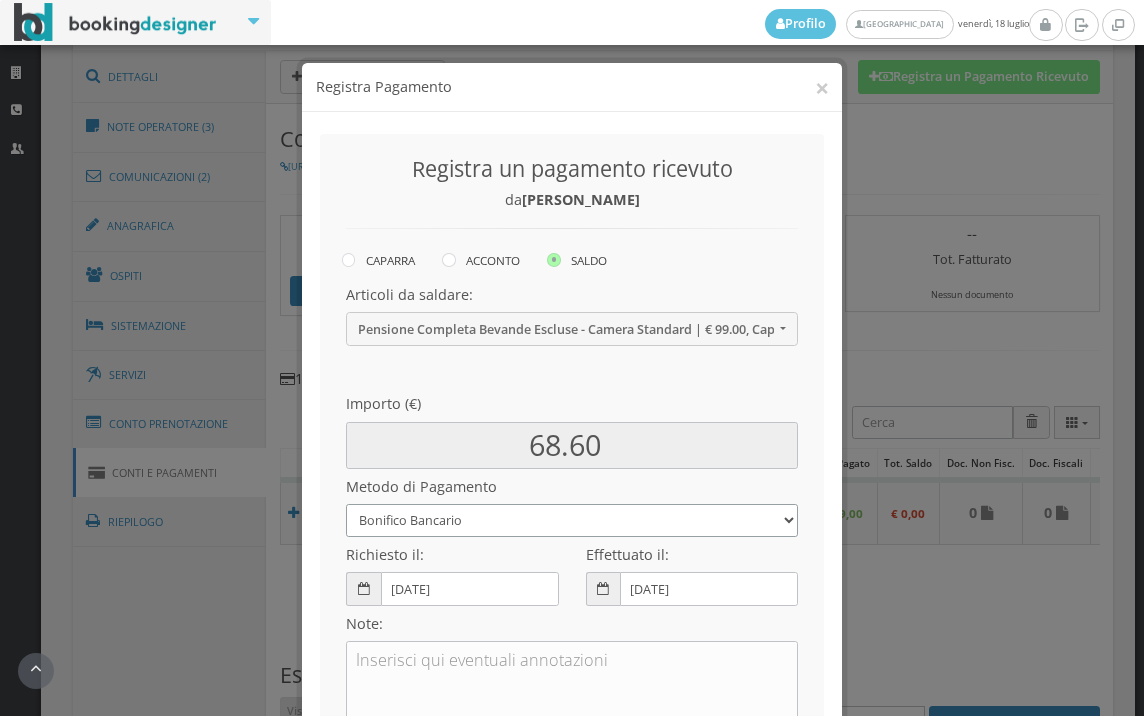 select 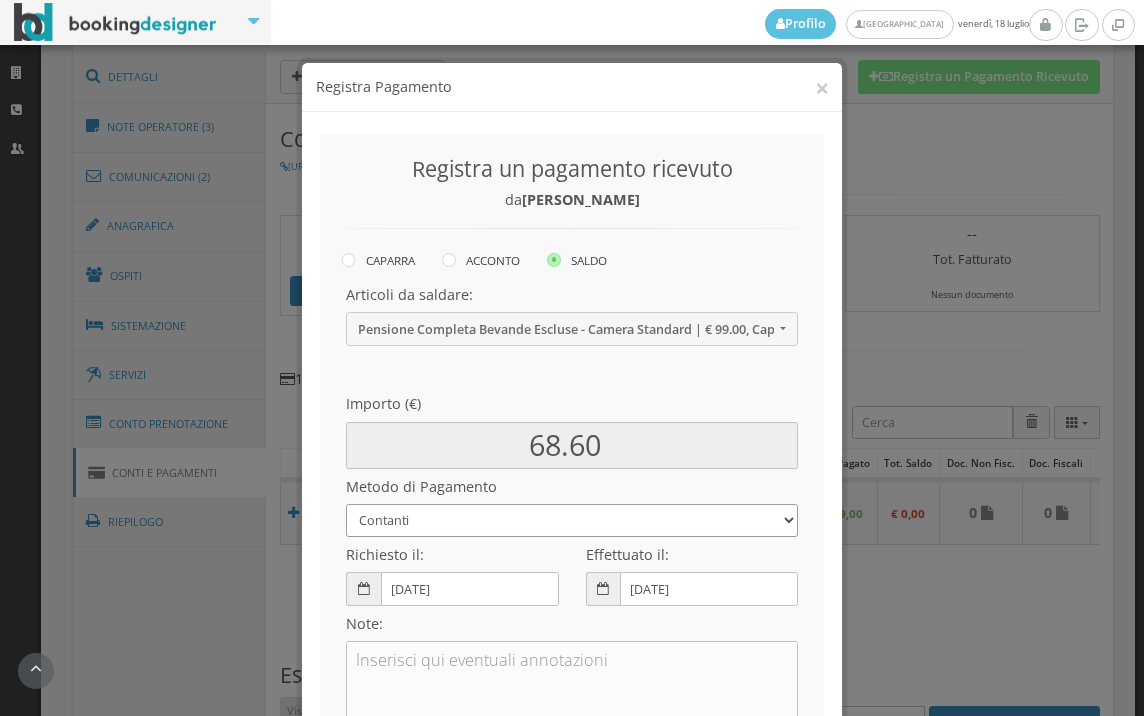 click on "Bonifico Bancario
BONIFICO SUM UP
Contanti
Assegno Bancario
Assegno Circolare
Vaglia Postale
Voucher
Tramite BOOKING.COM
Bonus vacanze (Dl n. 34/2020)
POS (in loco)
Pagamento online con carta di credito (Stripe)
Pagamento online con carta di credito (Stripe) !
Pagamento in 3 rate senza interessi con Scalapay
Pagamento in 4 rate senza interessi con Scalapay
Tramite PROMOTODAY" at bounding box center (572, 520) 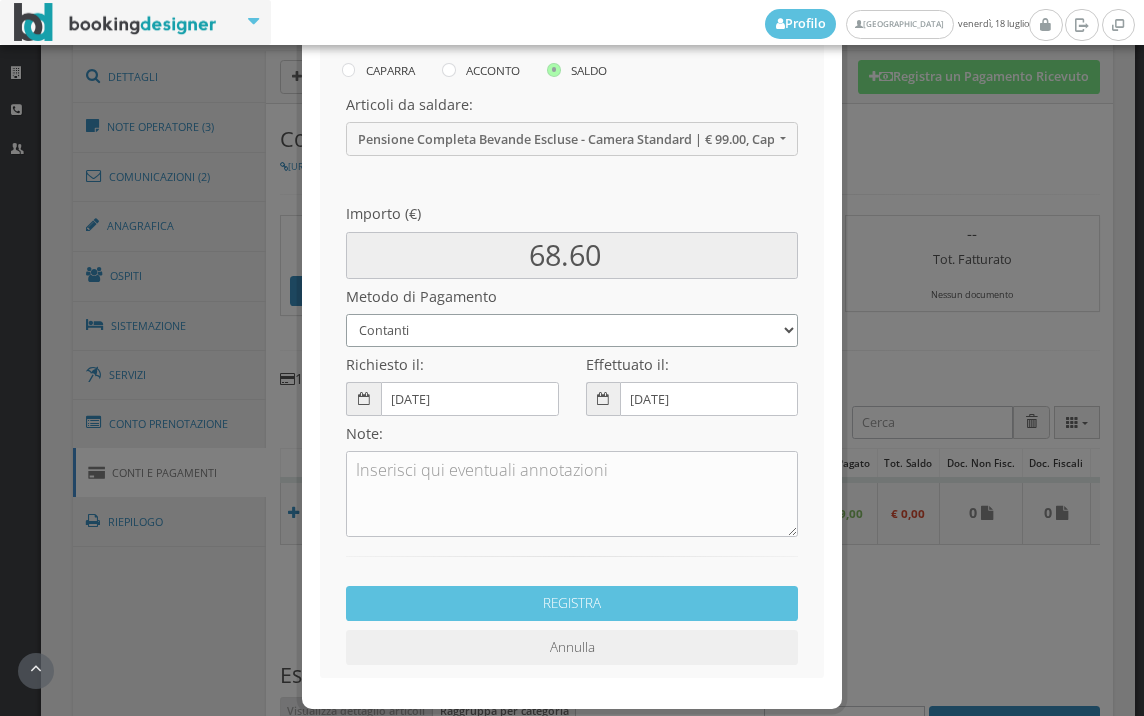 scroll, scrollTop: 222, scrollLeft: 0, axis: vertical 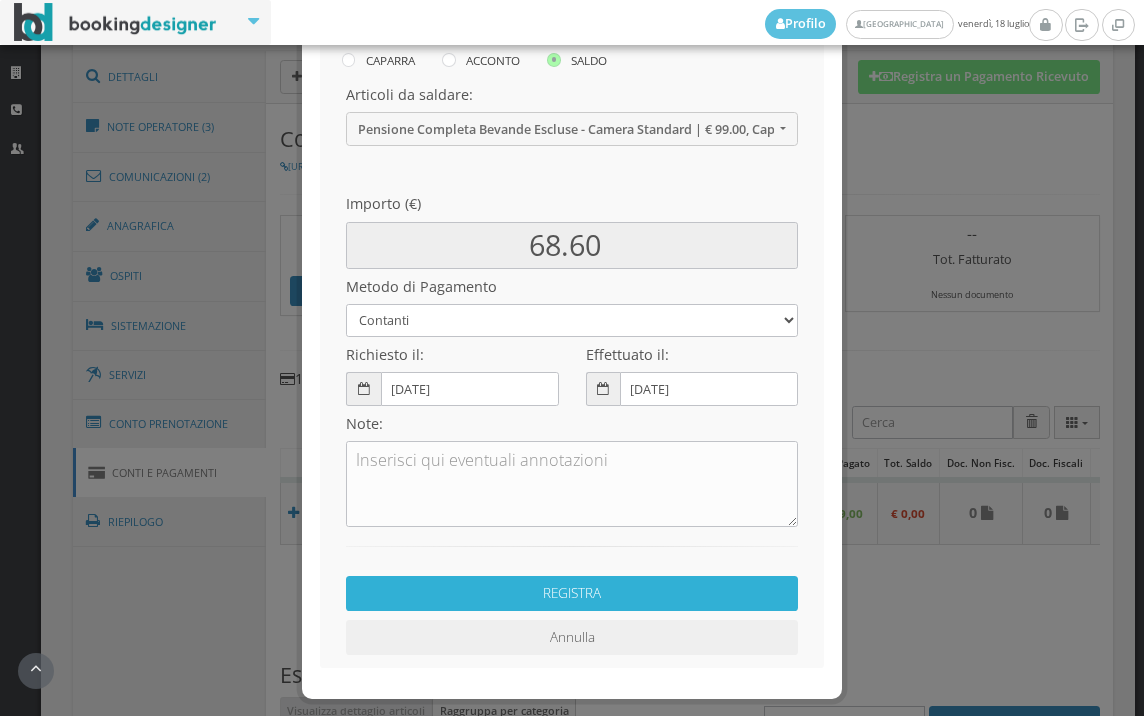 click on "REGISTRA" at bounding box center (572, 593) 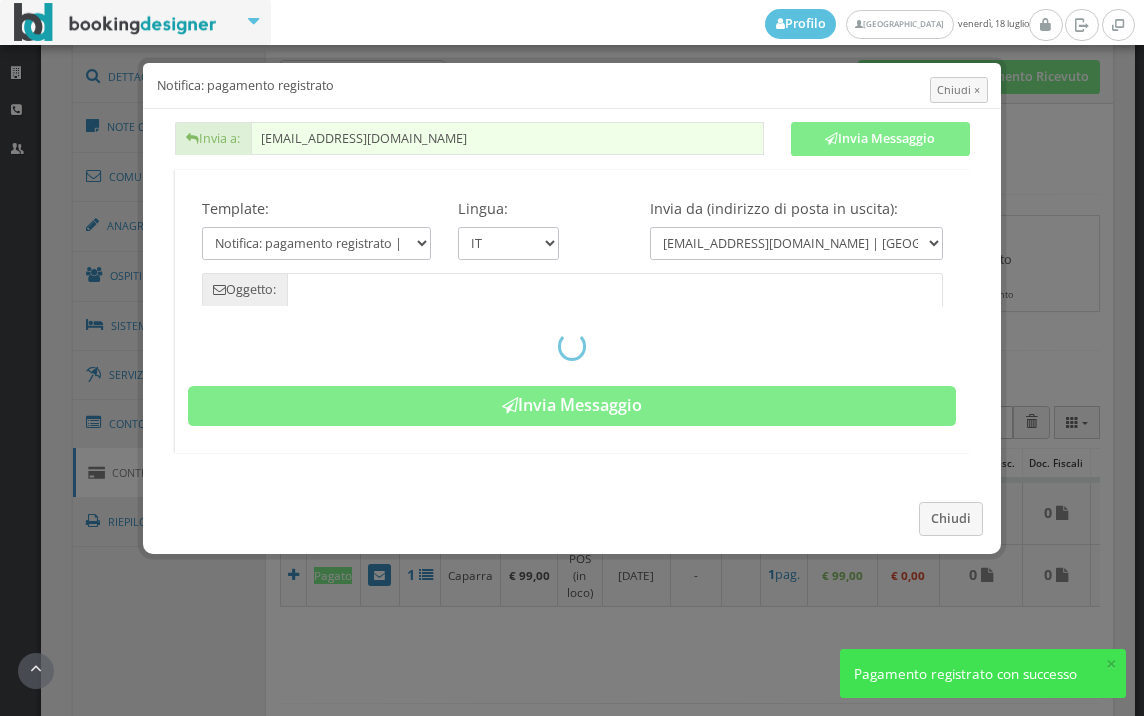 type on "Pagamento registrato - Prenotazione: MM619C2162 - Renzo Anselmi" 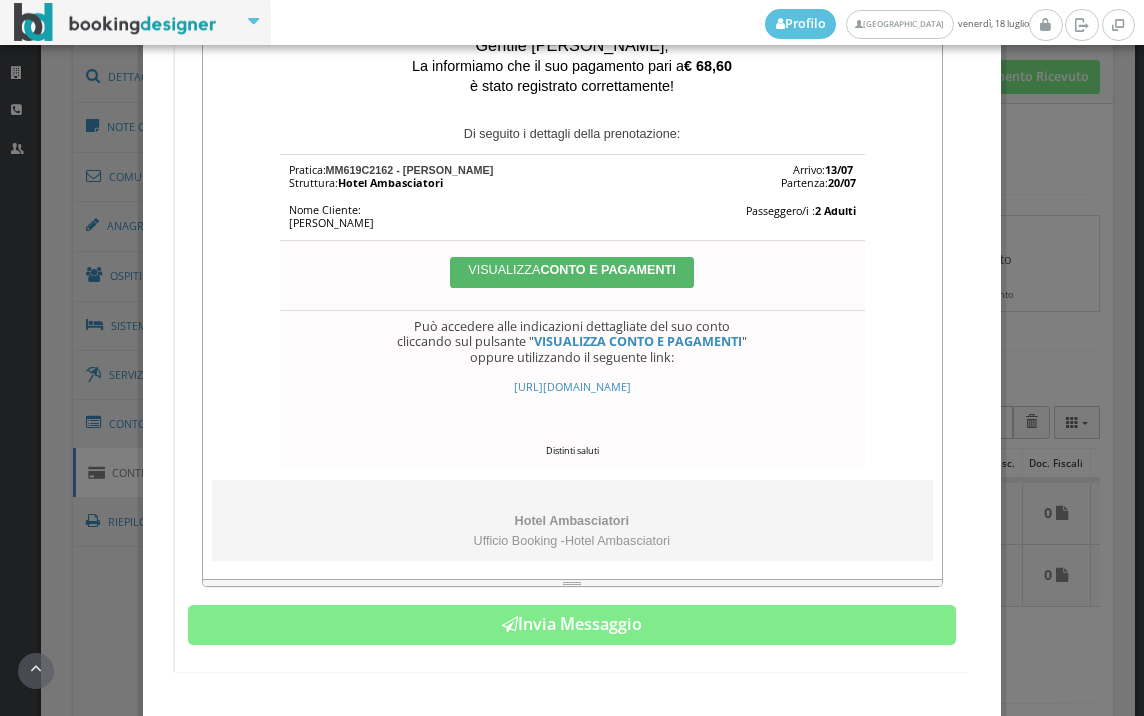 scroll, scrollTop: 0, scrollLeft: 0, axis: both 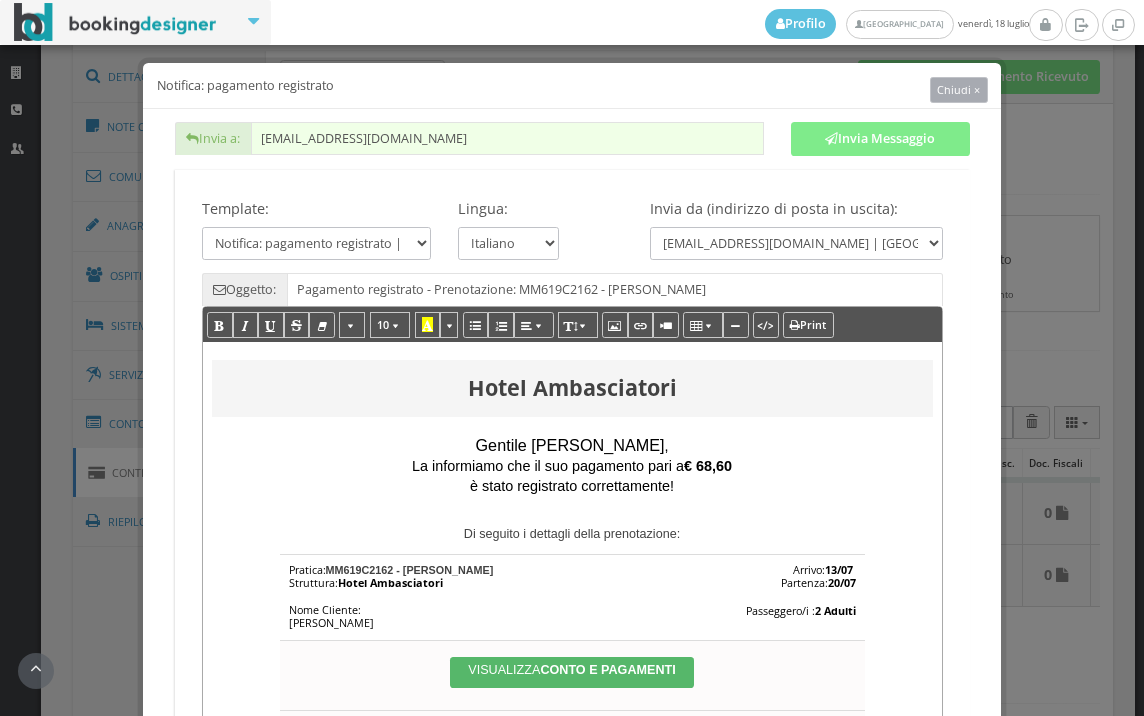 click on "Chiudi ×" at bounding box center (958, 89) 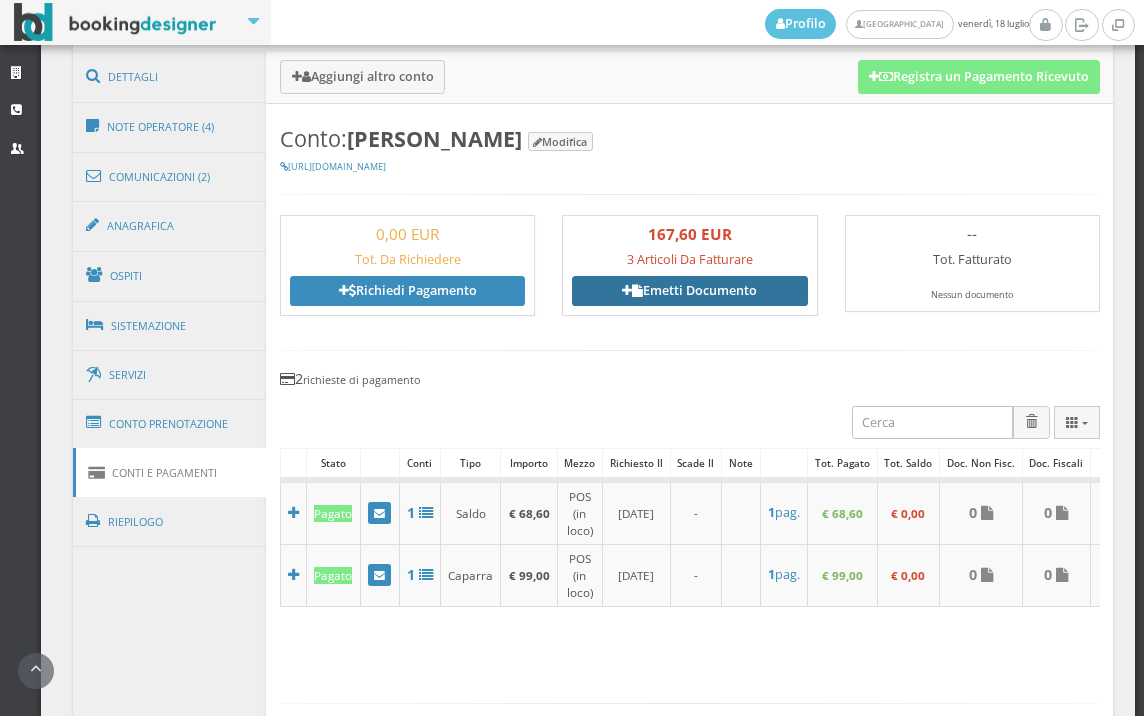 click on "Emetti Documento" at bounding box center [689, 291] 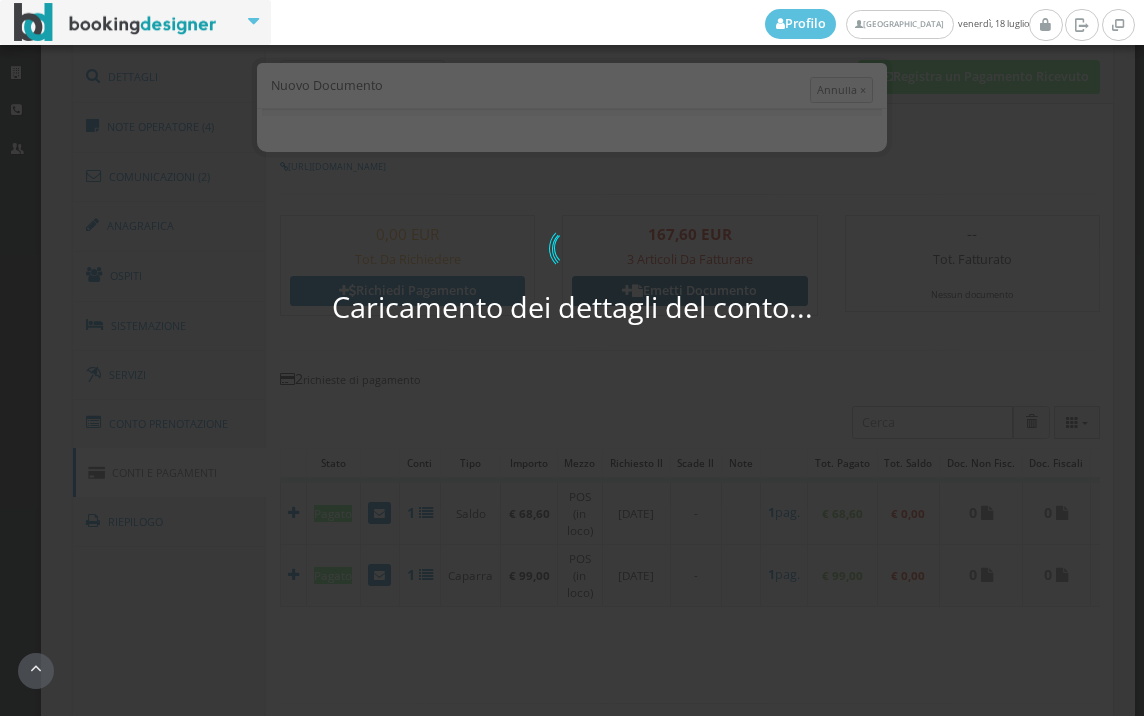 select on "PF" 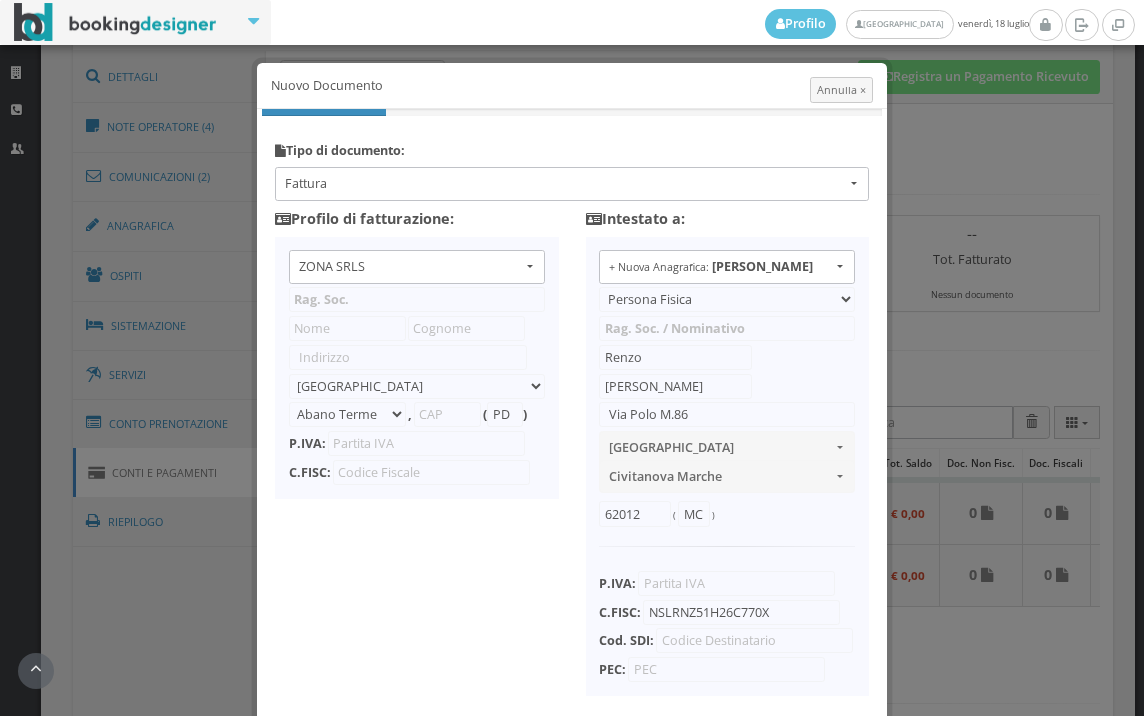 type on "ZONA SRLS" 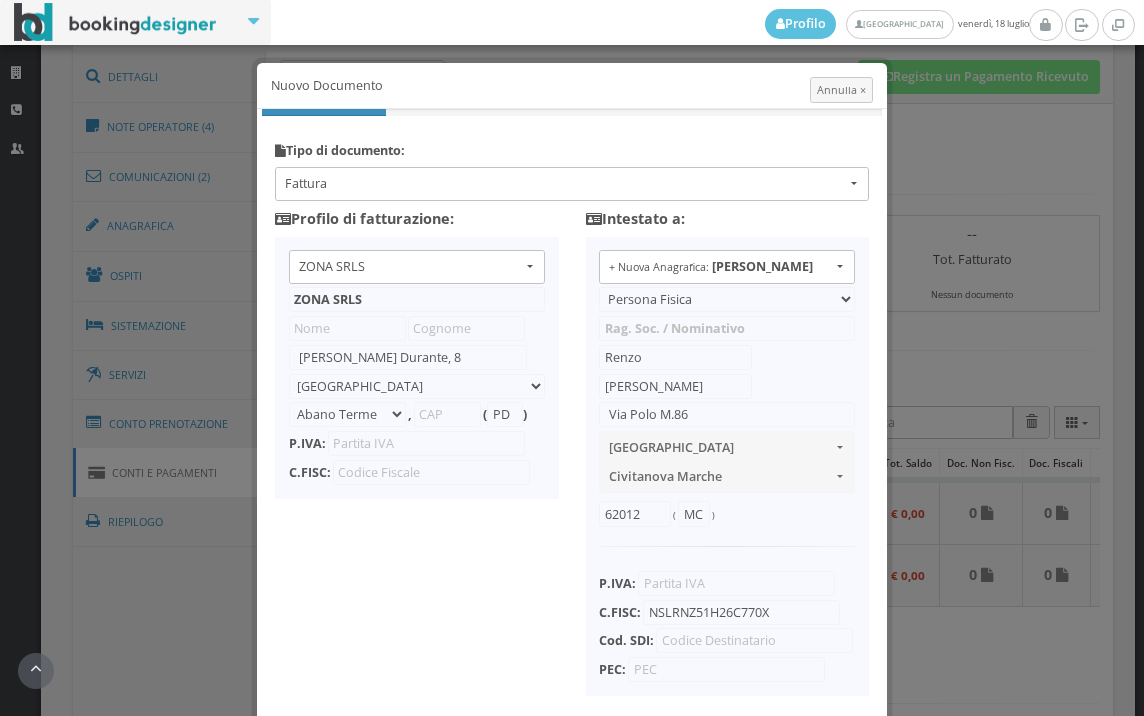 select on "Frattamaggiore" 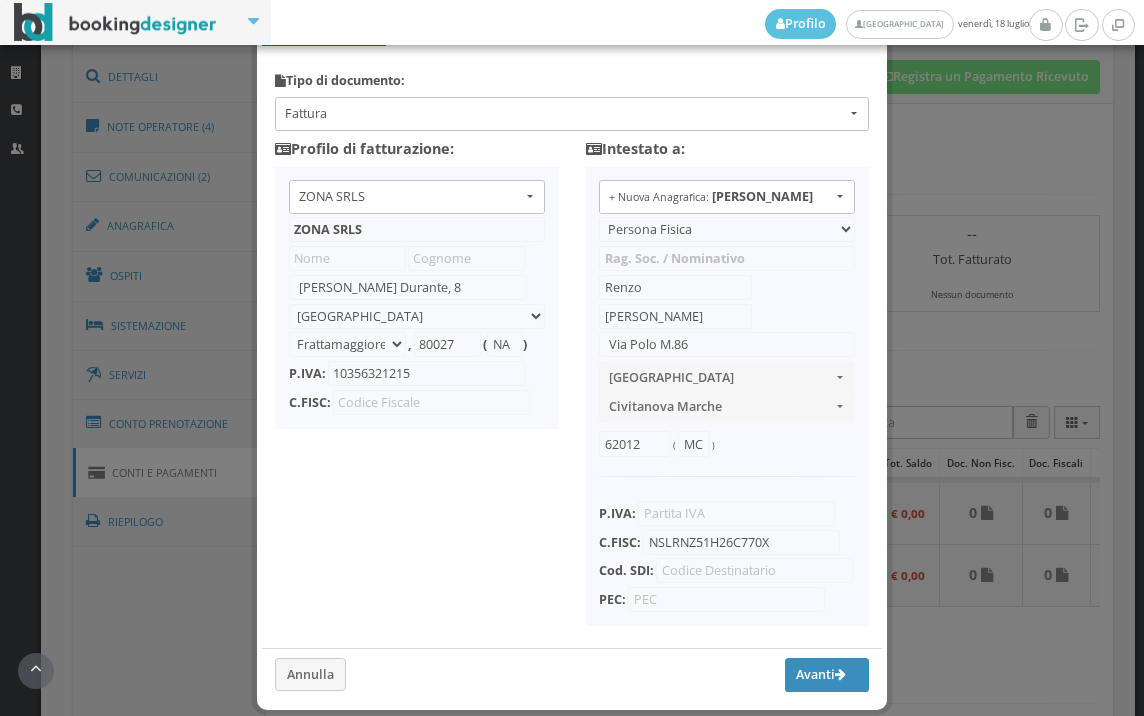 scroll, scrollTop: 158, scrollLeft: 0, axis: vertical 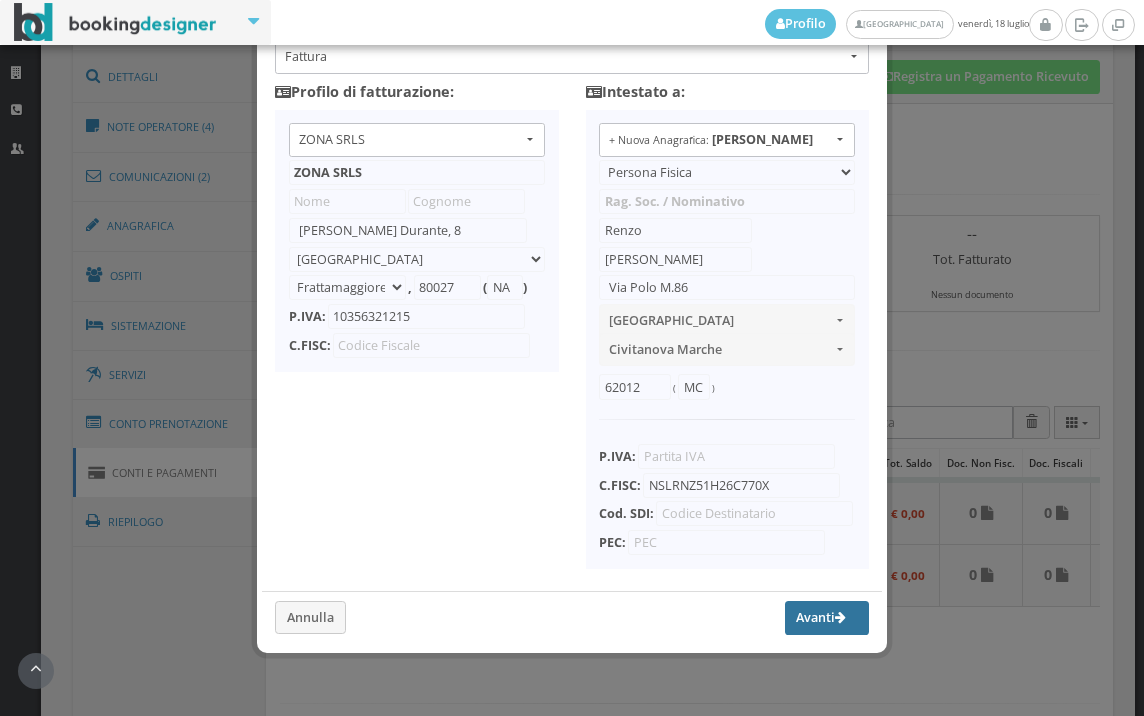 click on "Avanti" at bounding box center [827, 618] 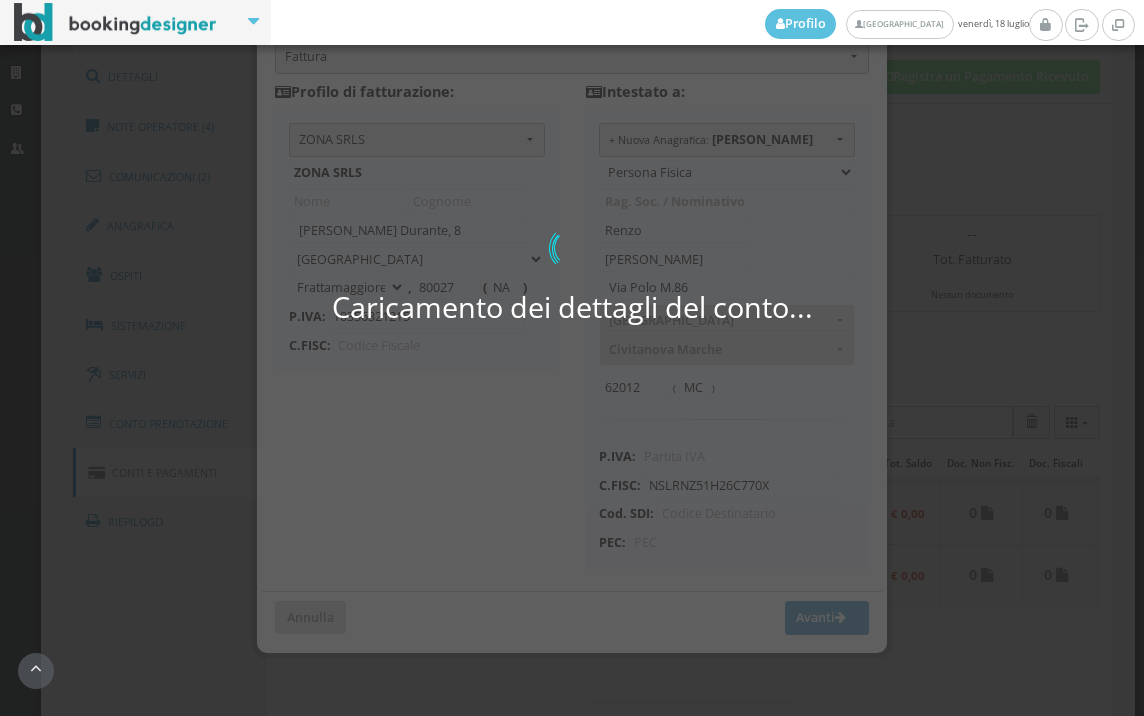 scroll, scrollTop: 156, scrollLeft: 0, axis: vertical 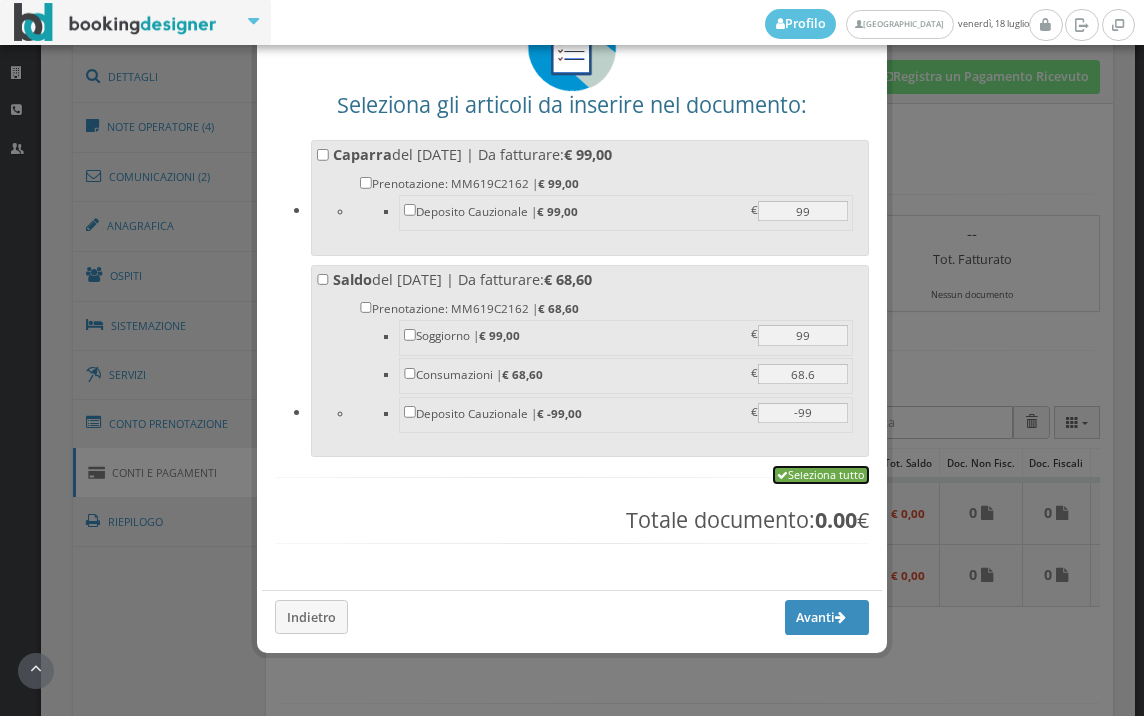 click at bounding box center [782, 476] 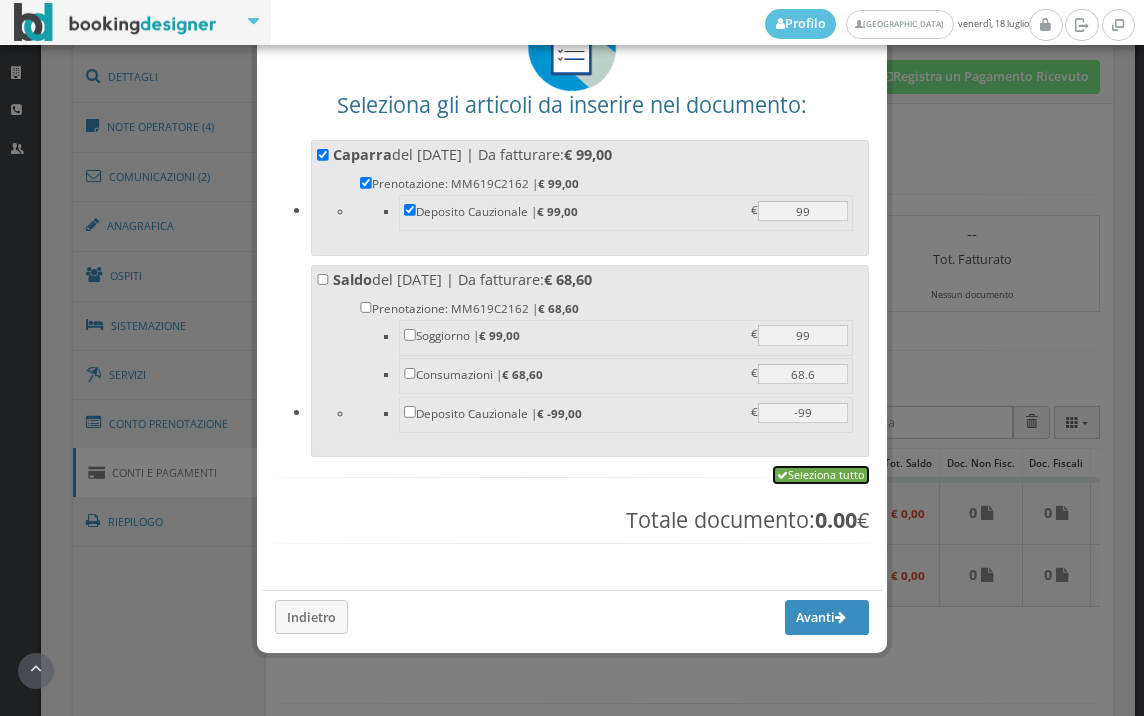 checkbox on "true" 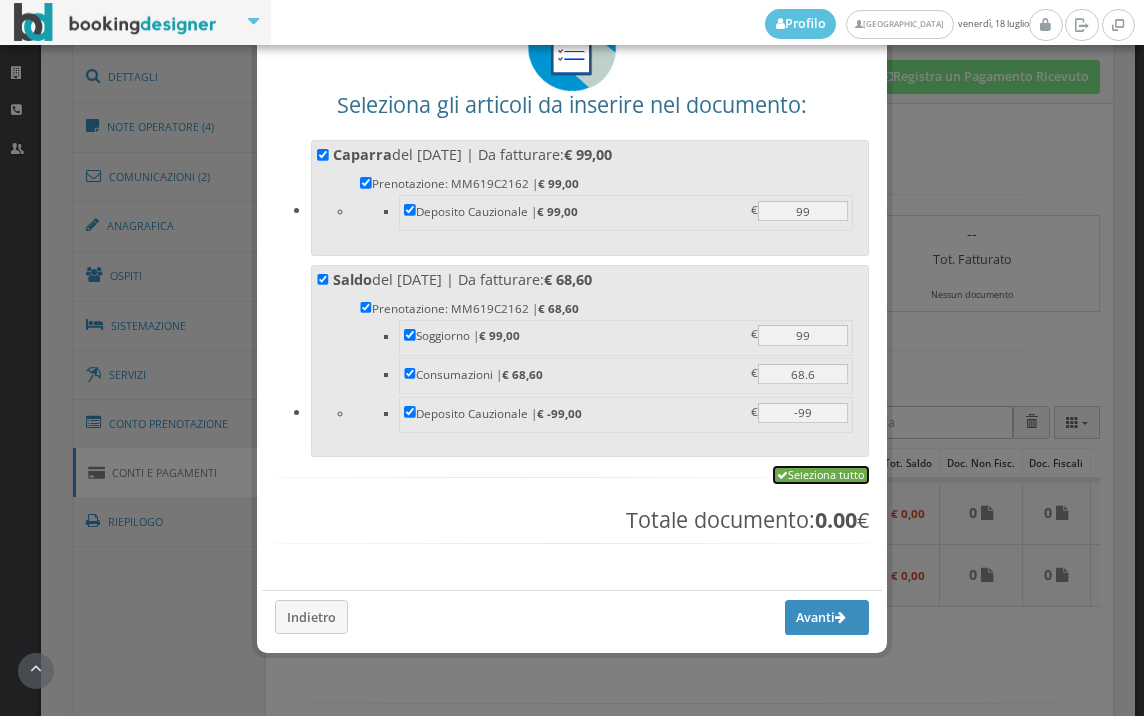 checkbox on "true" 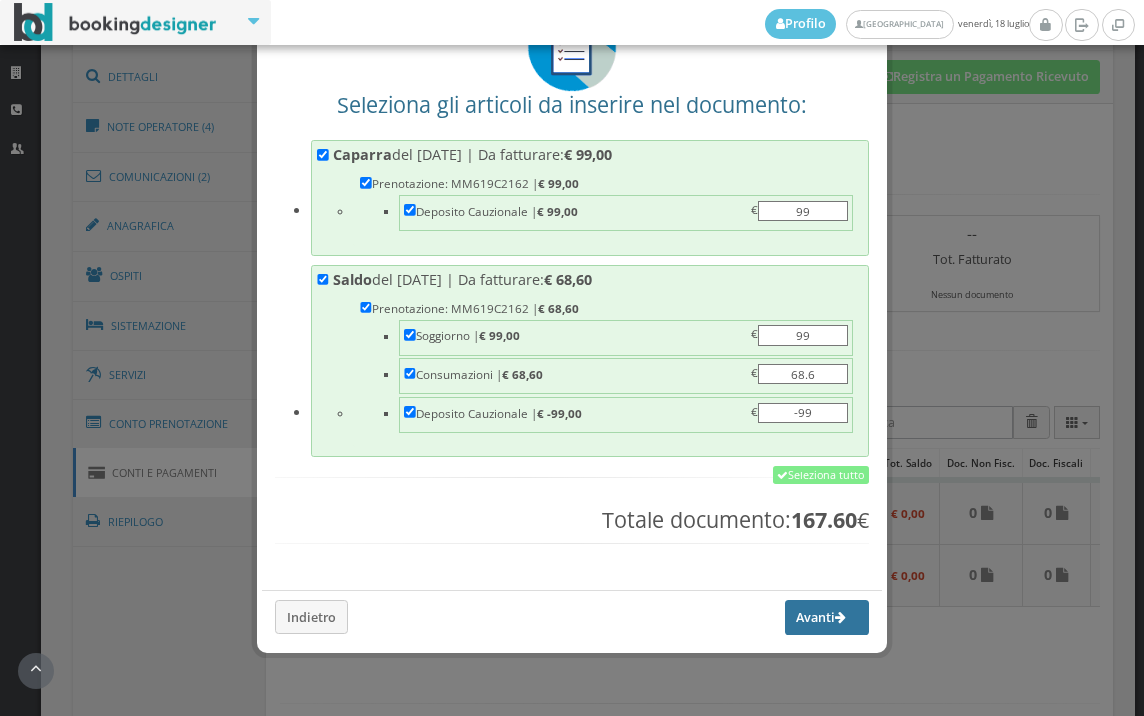 click on "Avanti" at bounding box center [827, 617] 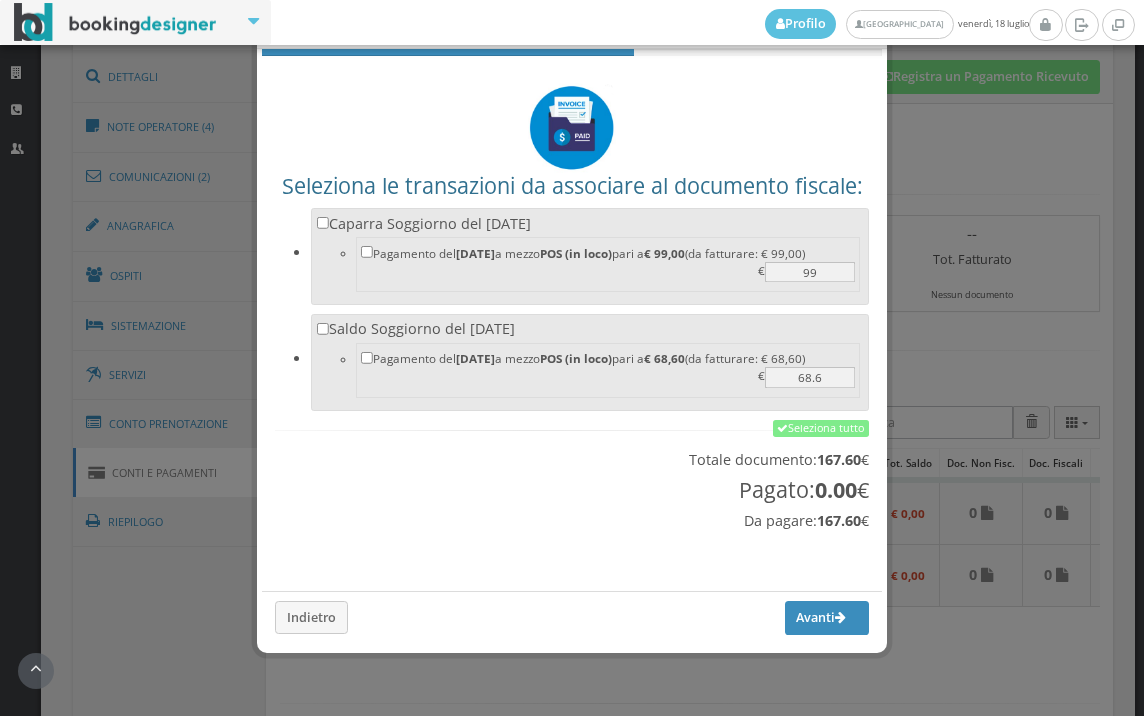 scroll, scrollTop: 66, scrollLeft: 0, axis: vertical 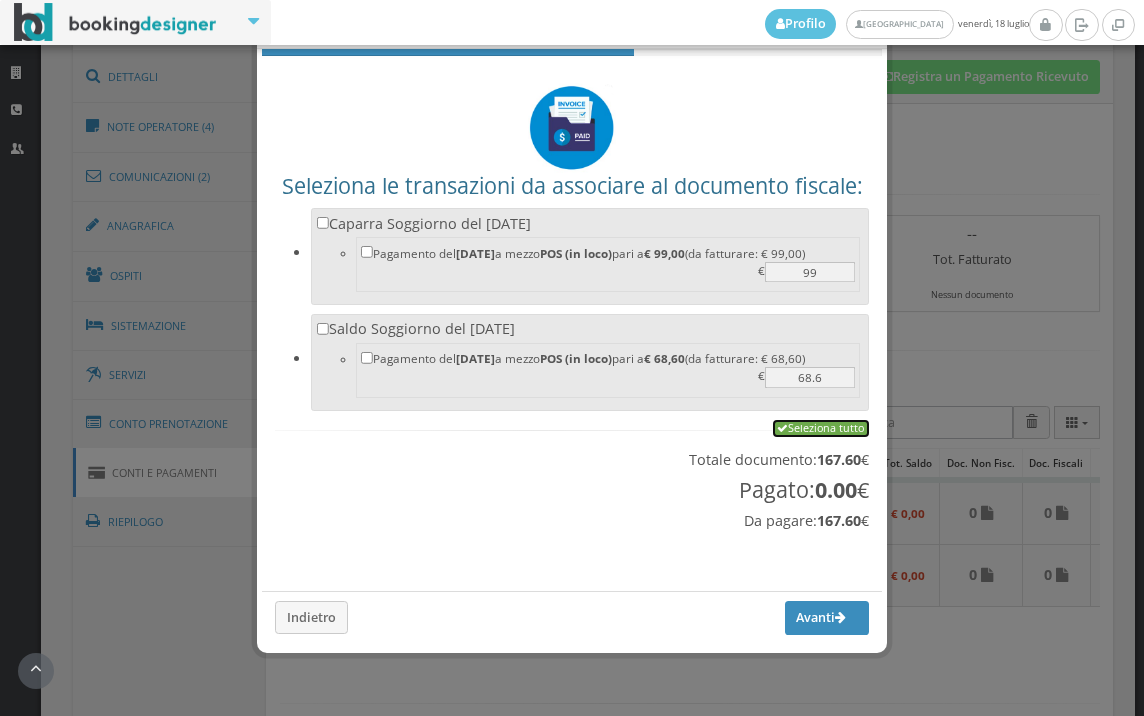 click on "Seleziona tutto" at bounding box center (821, 429) 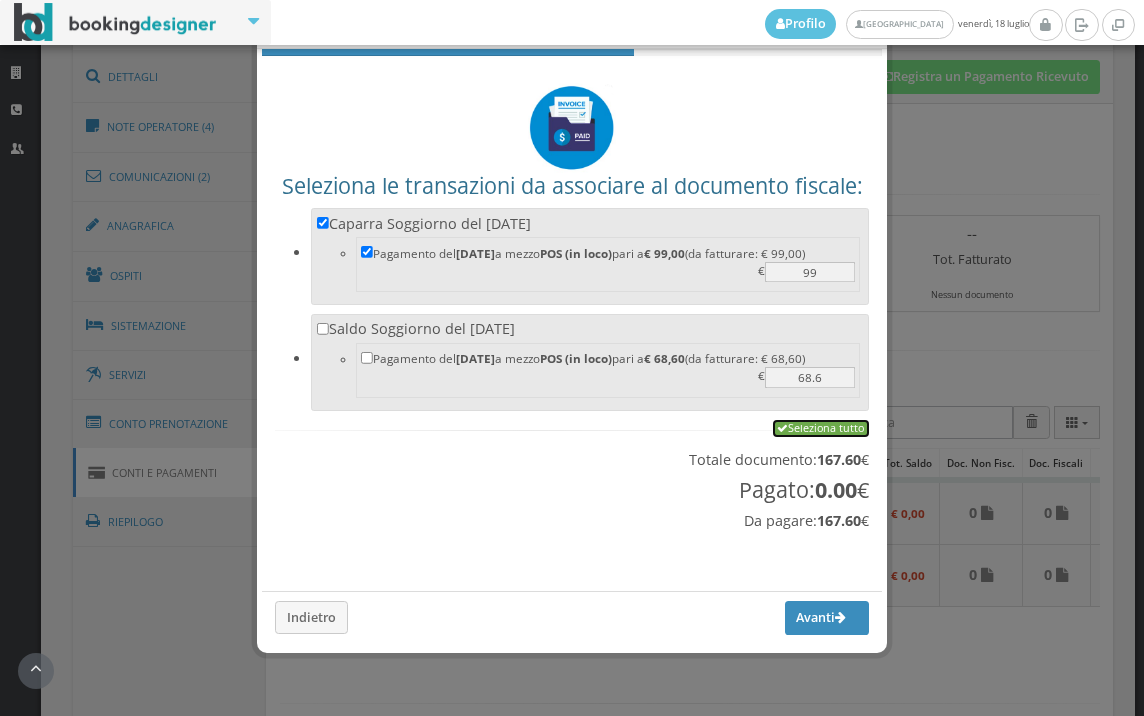 checkbox on "true" 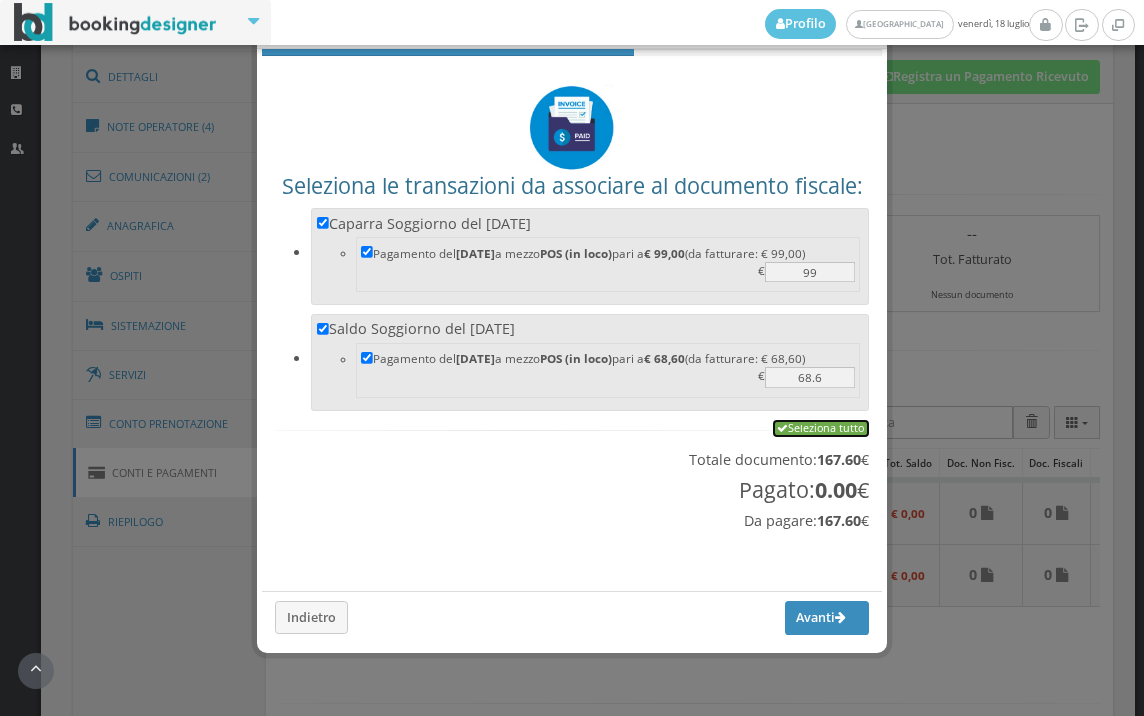 checkbox on "true" 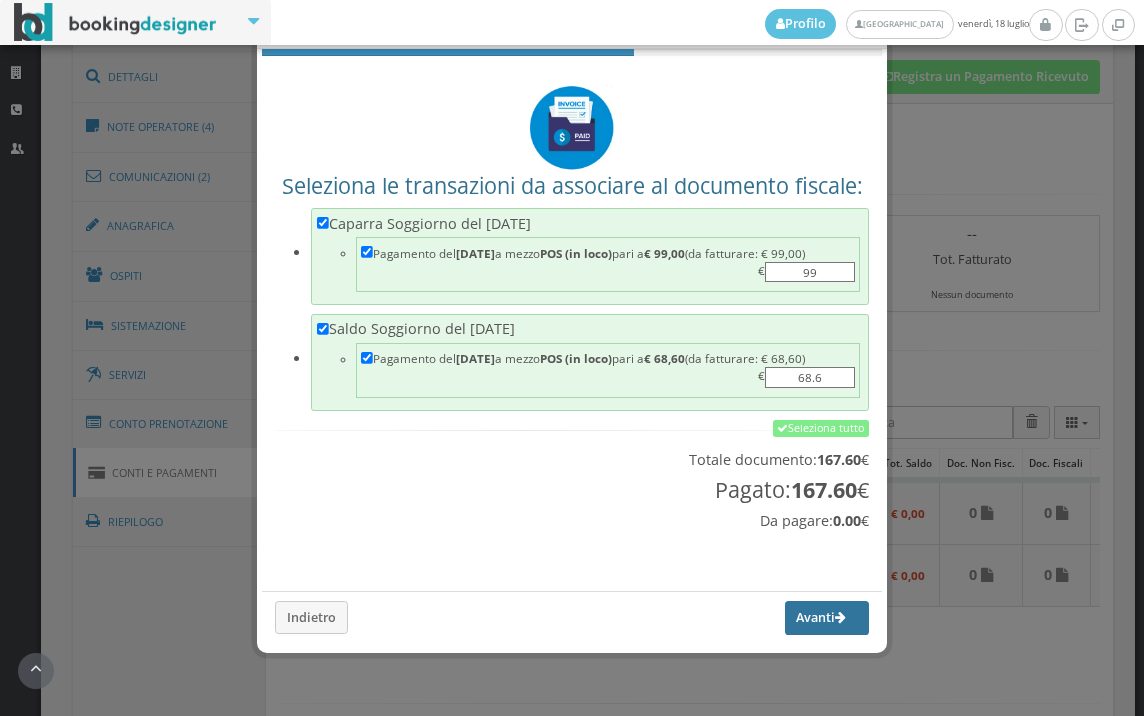 click on "Avanti" at bounding box center (827, 618) 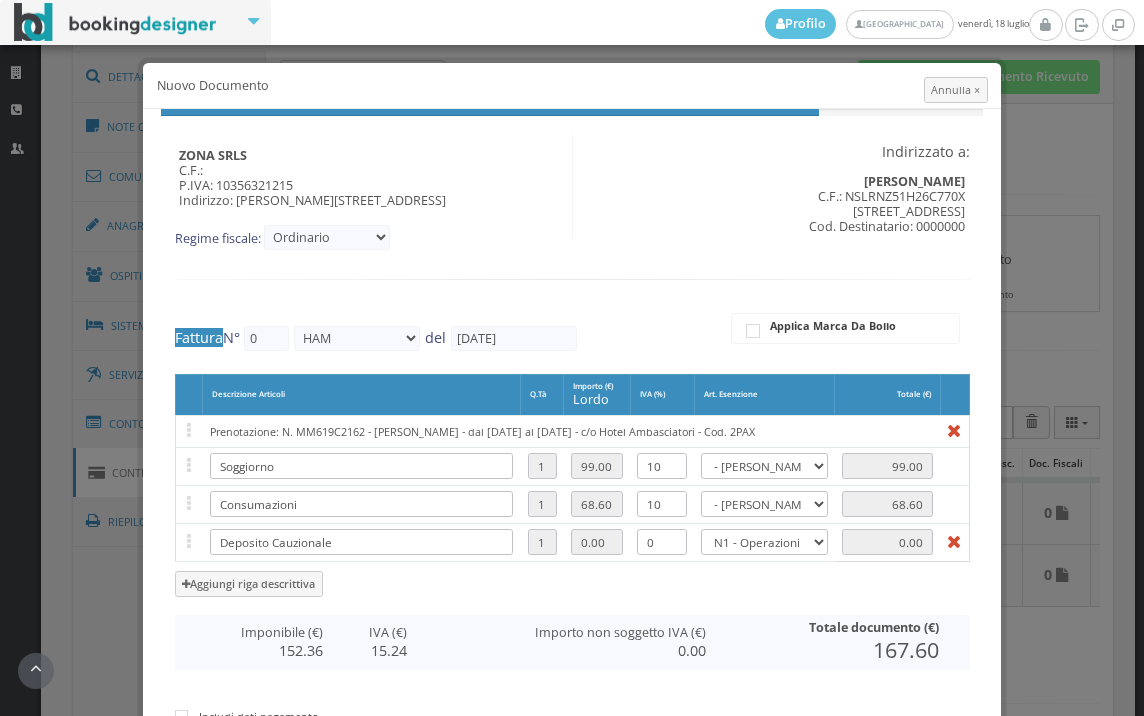 type on "298" 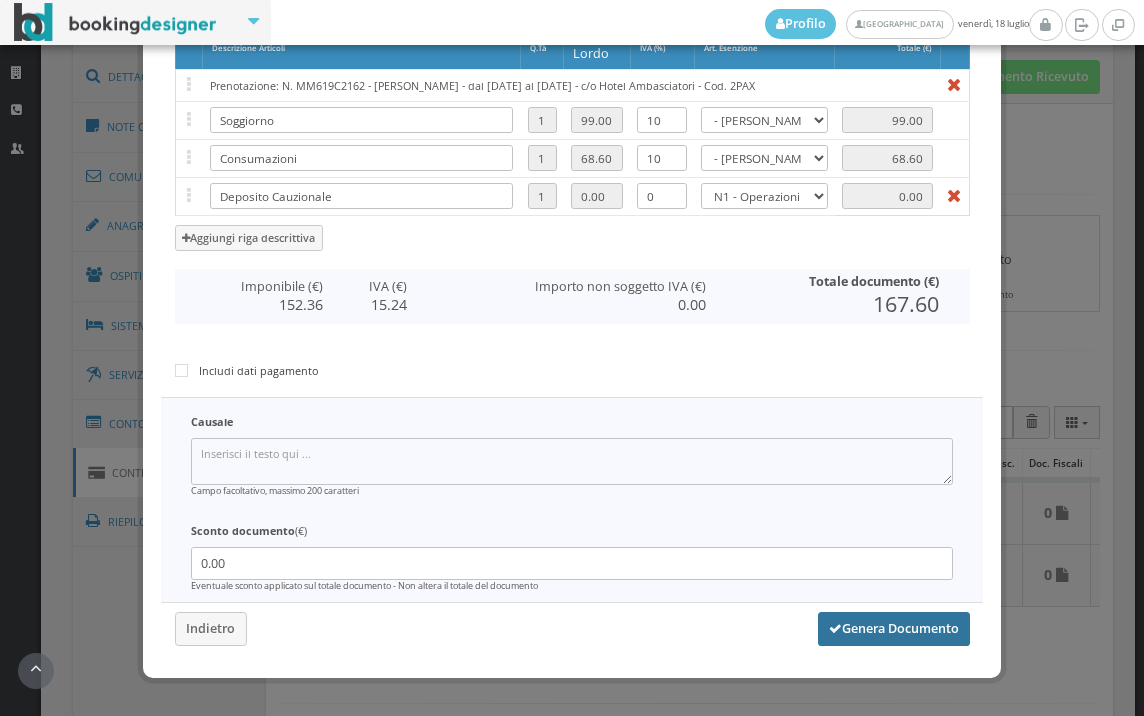 scroll, scrollTop: 412, scrollLeft: 0, axis: vertical 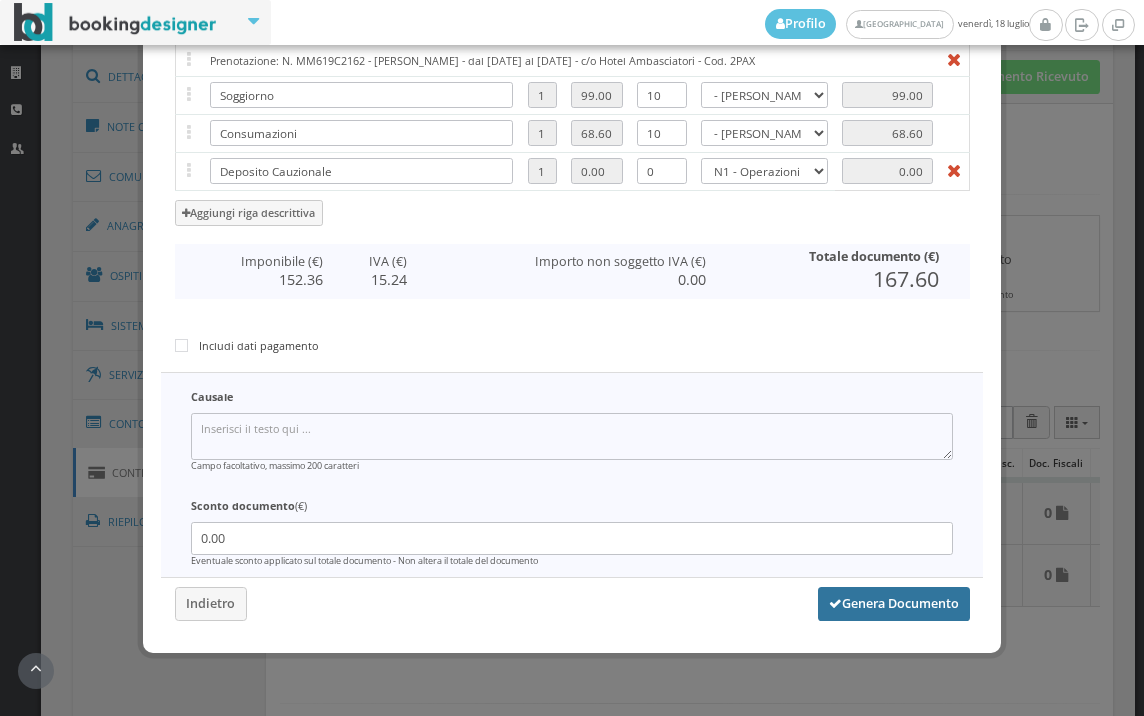 click on "Genera Documento" at bounding box center [894, 604] 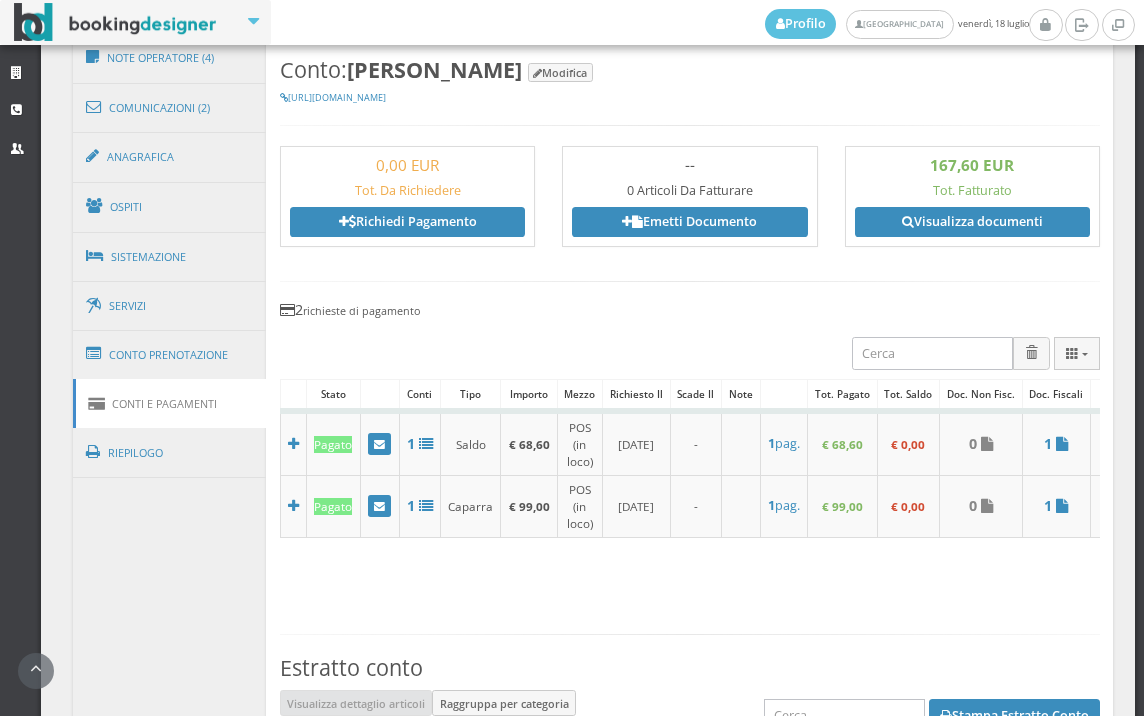 scroll, scrollTop: 1222, scrollLeft: 0, axis: vertical 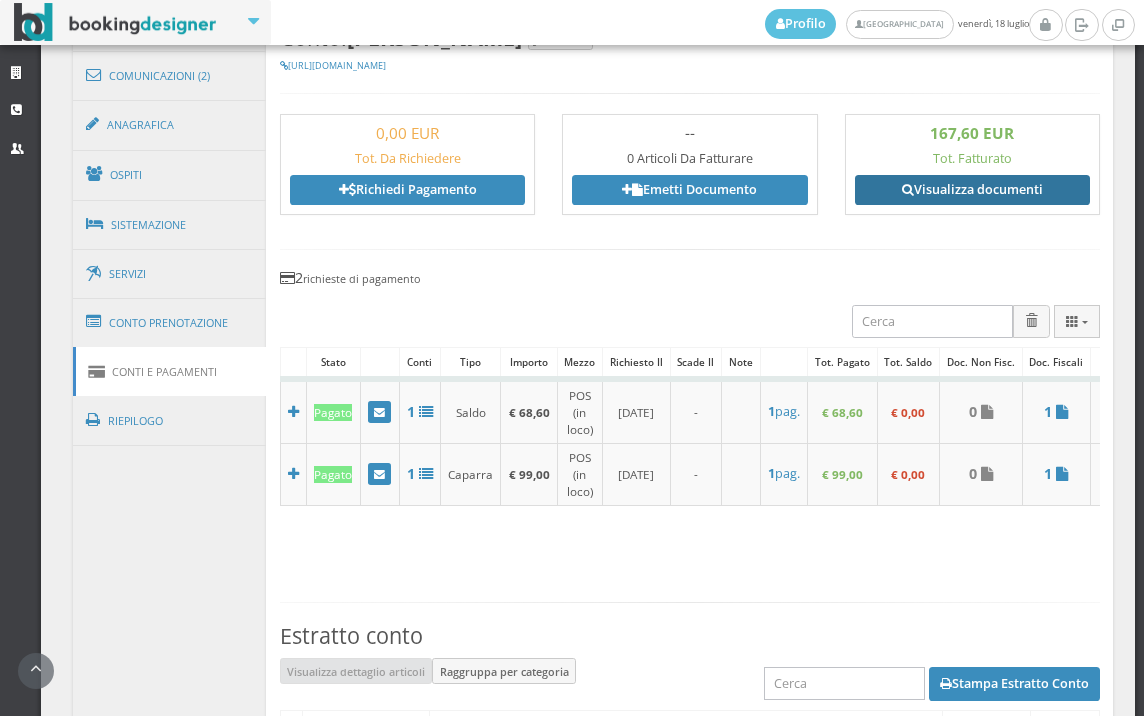 click on "Visualizza documenti" at bounding box center [972, 190] 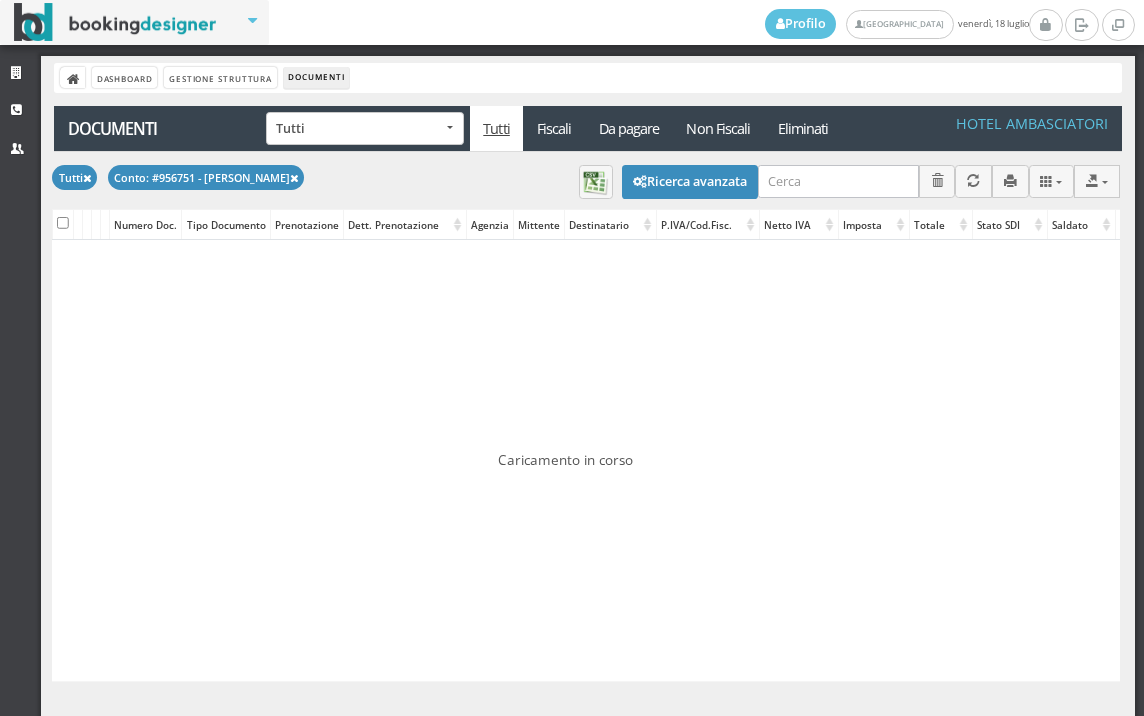 scroll, scrollTop: 0, scrollLeft: 0, axis: both 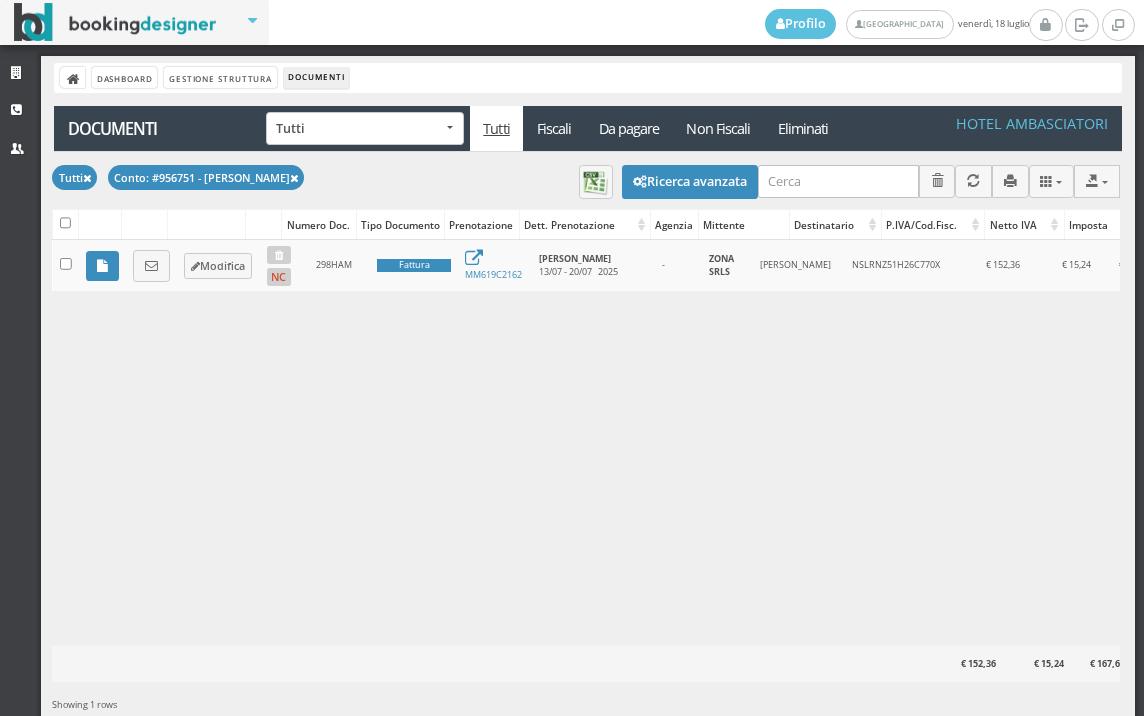 click at bounding box center (102, 266) 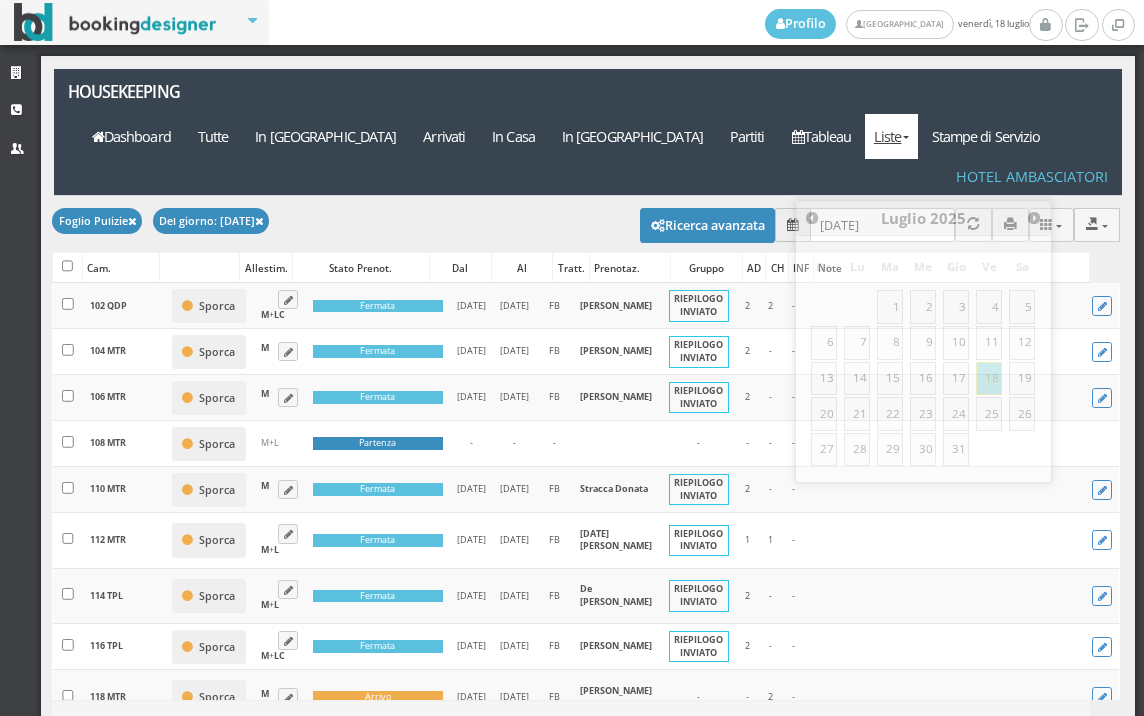 scroll, scrollTop: 0, scrollLeft: 0, axis: both 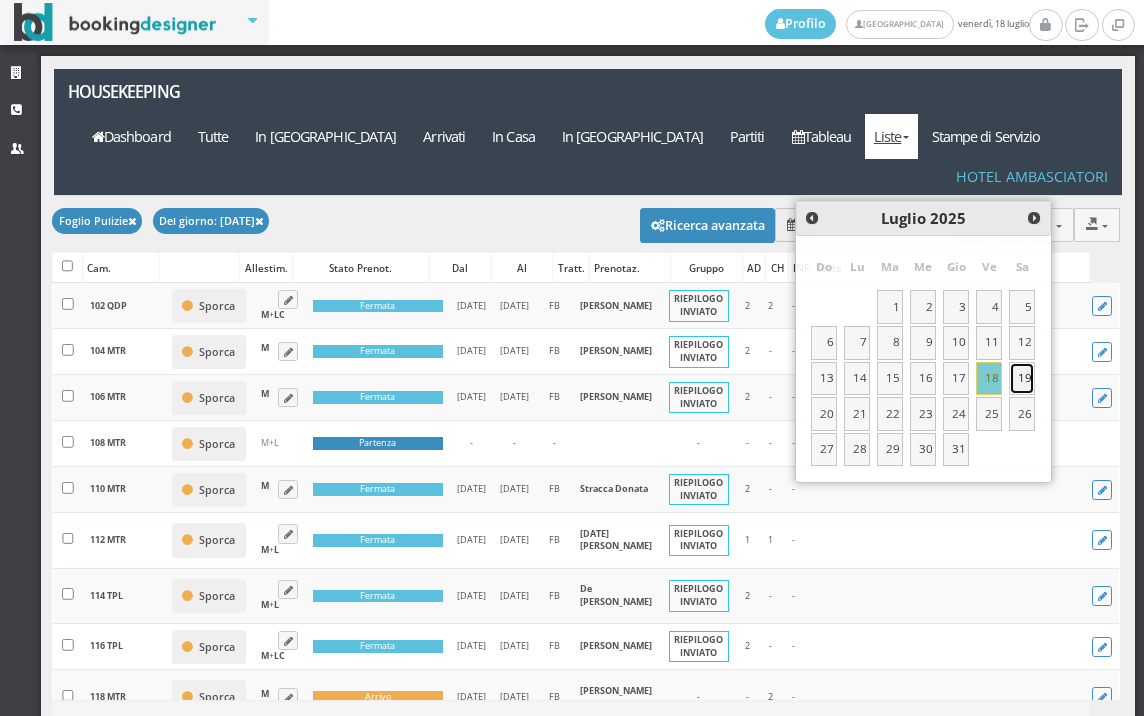 click on "19" at bounding box center [1022, 379] 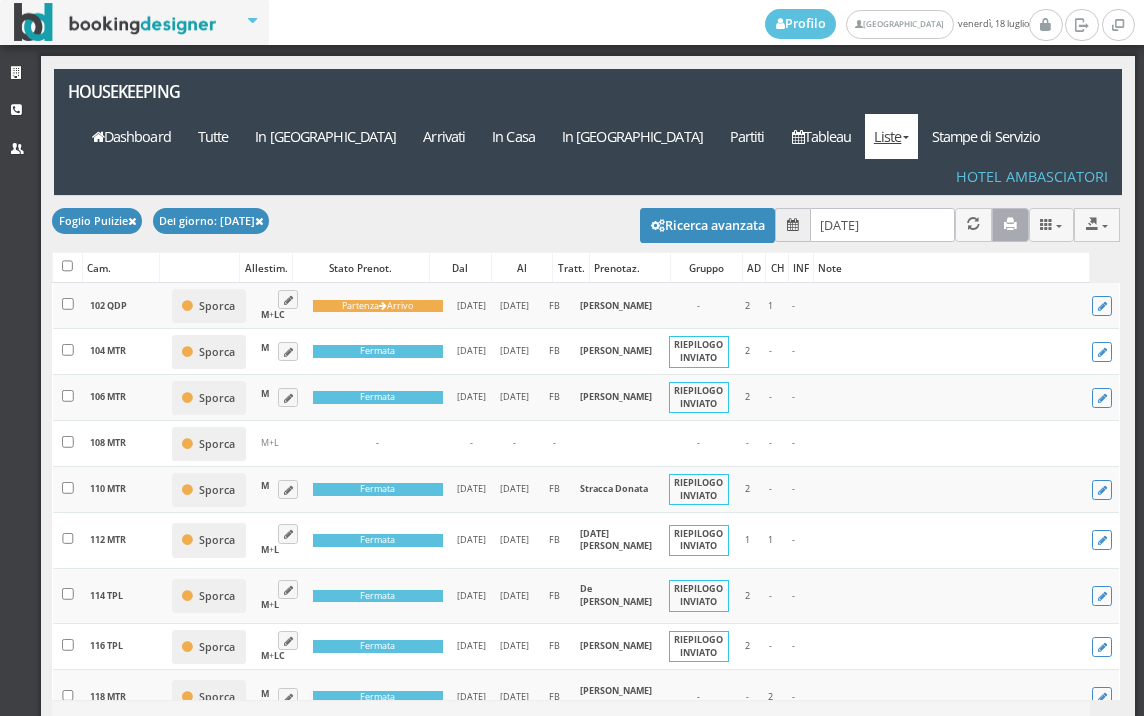 click at bounding box center [1010, 224] 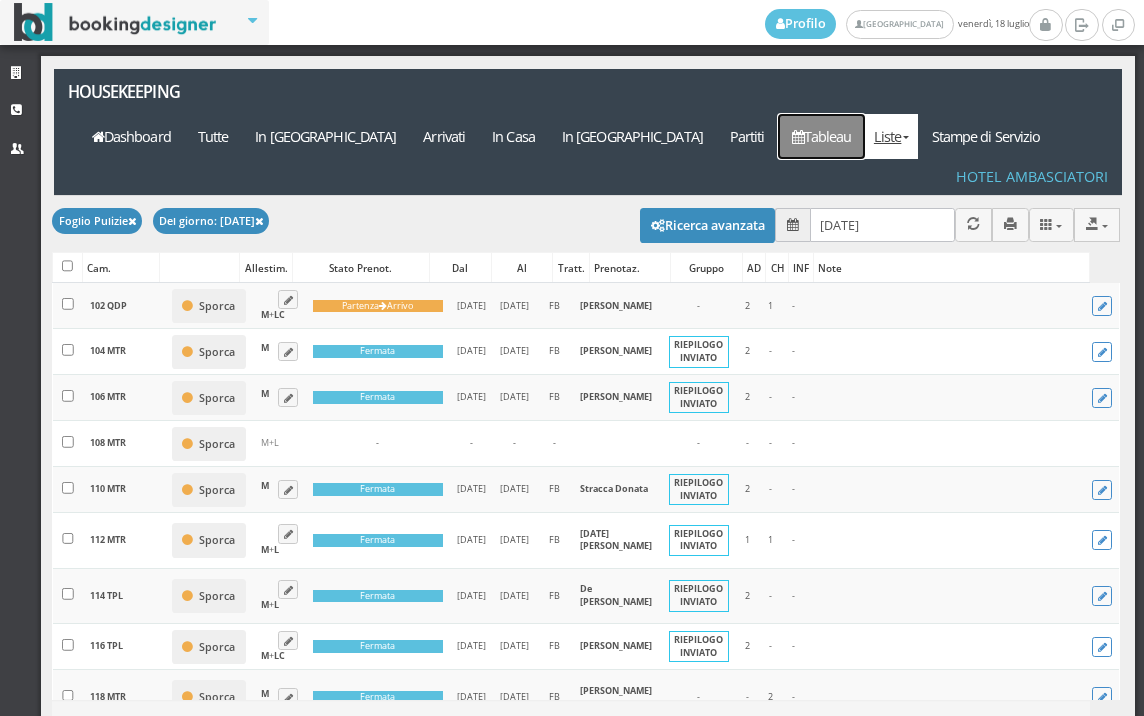 click on "Tableau" at bounding box center (821, 136) 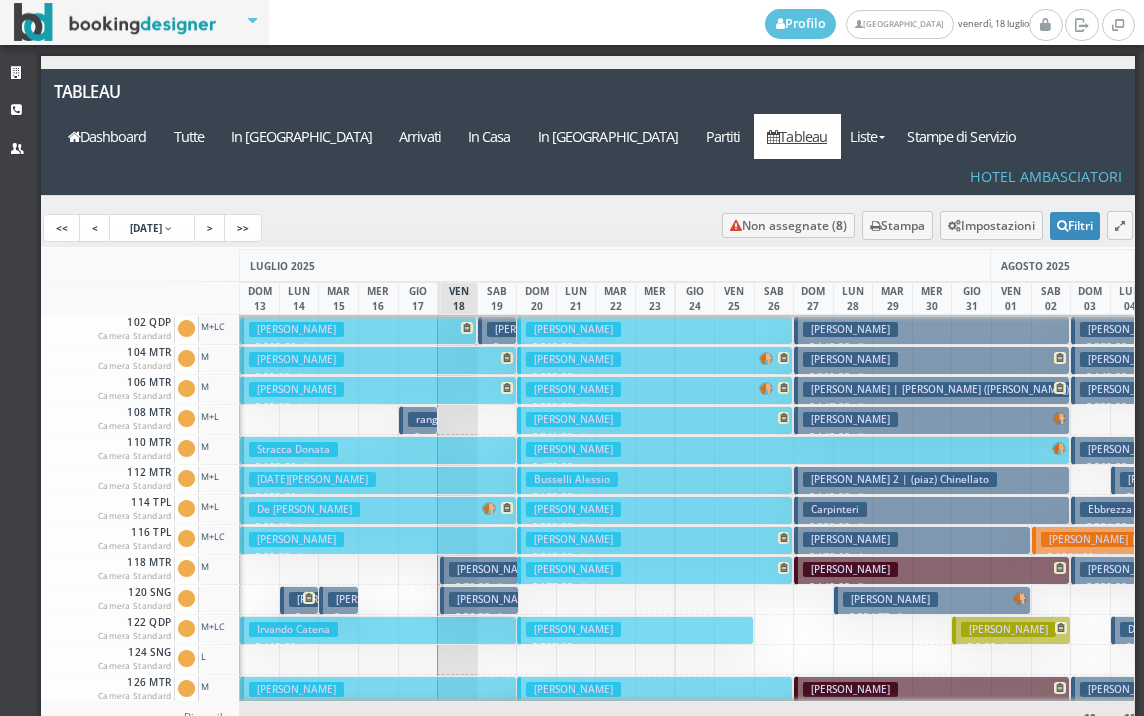 scroll, scrollTop: 0, scrollLeft: 0, axis: both 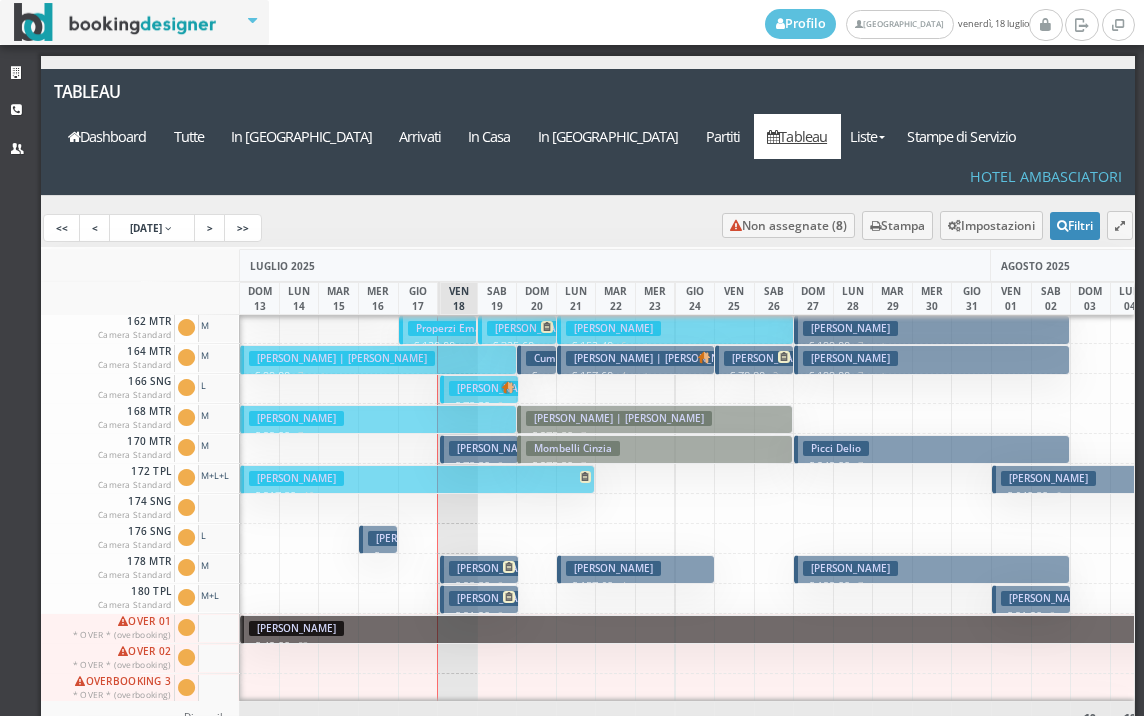 click on "Borghesan Gessica
€ 91.20         2 notti
3 Adulti" at bounding box center (479, 599) 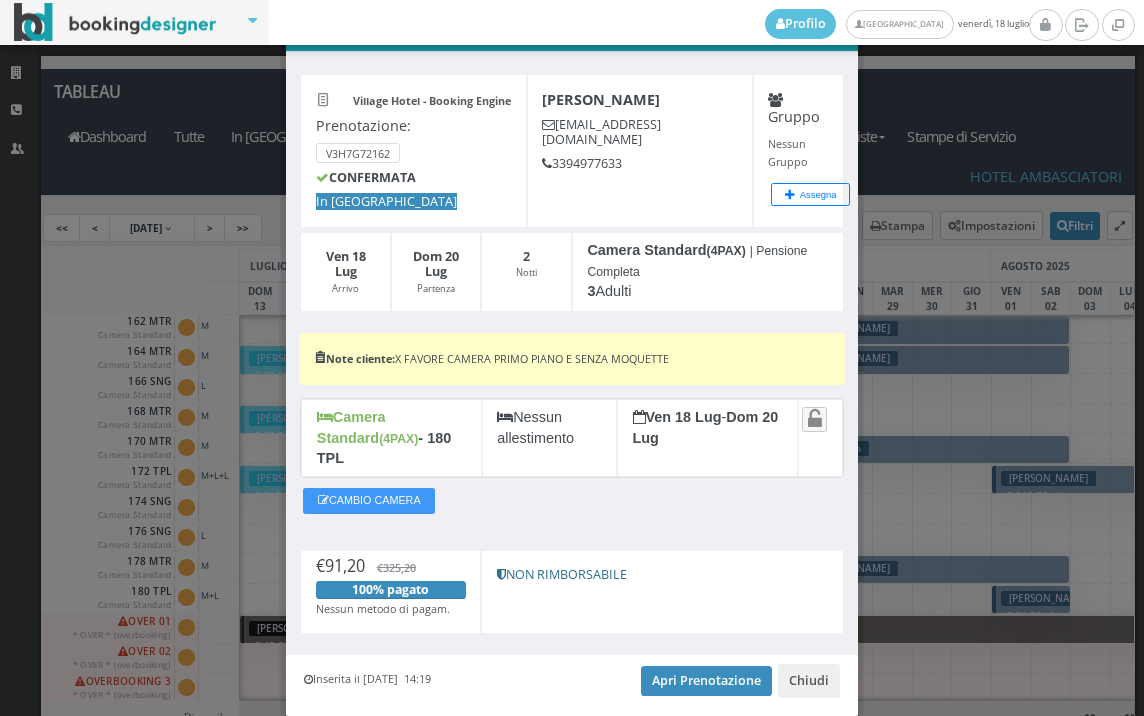 scroll, scrollTop: 111, scrollLeft: 0, axis: vertical 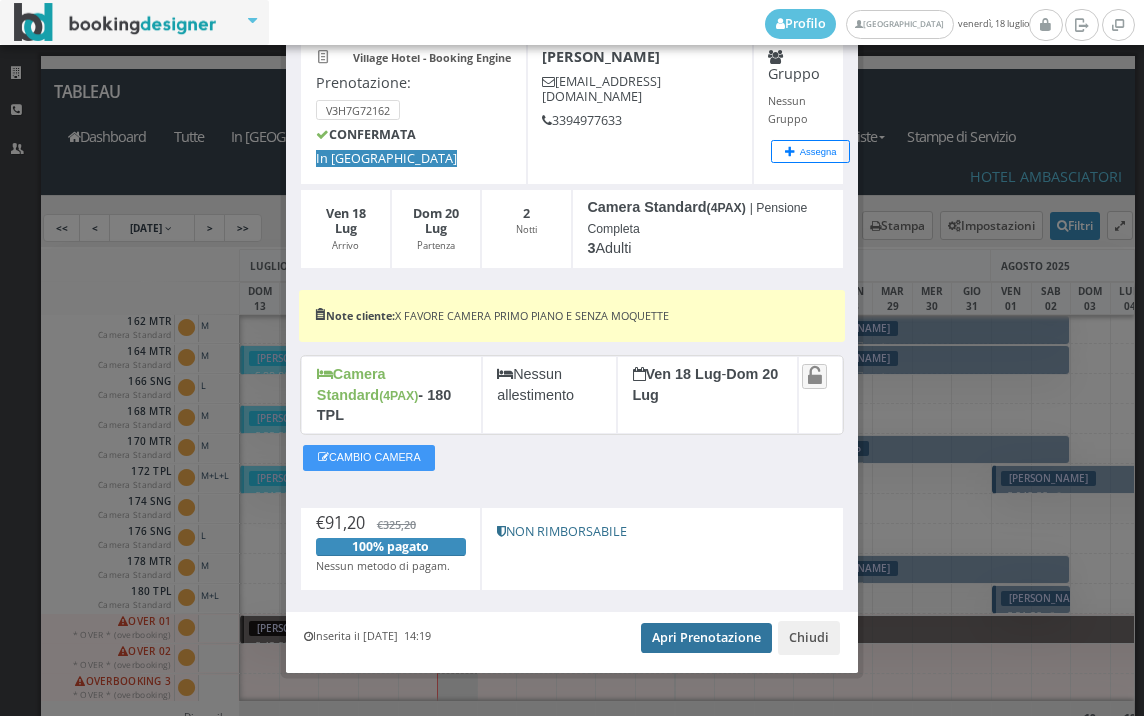 click on "Apri Prenotazione" at bounding box center (706, 638) 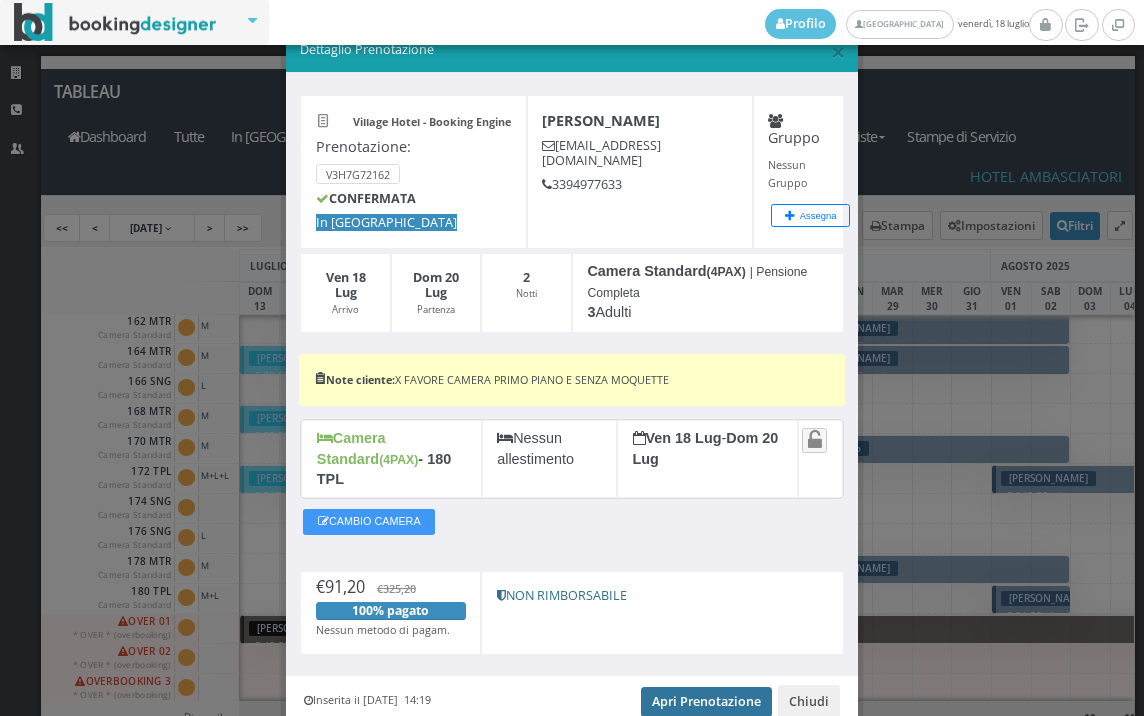 scroll, scrollTop: 0, scrollLeft: 0, axis: both 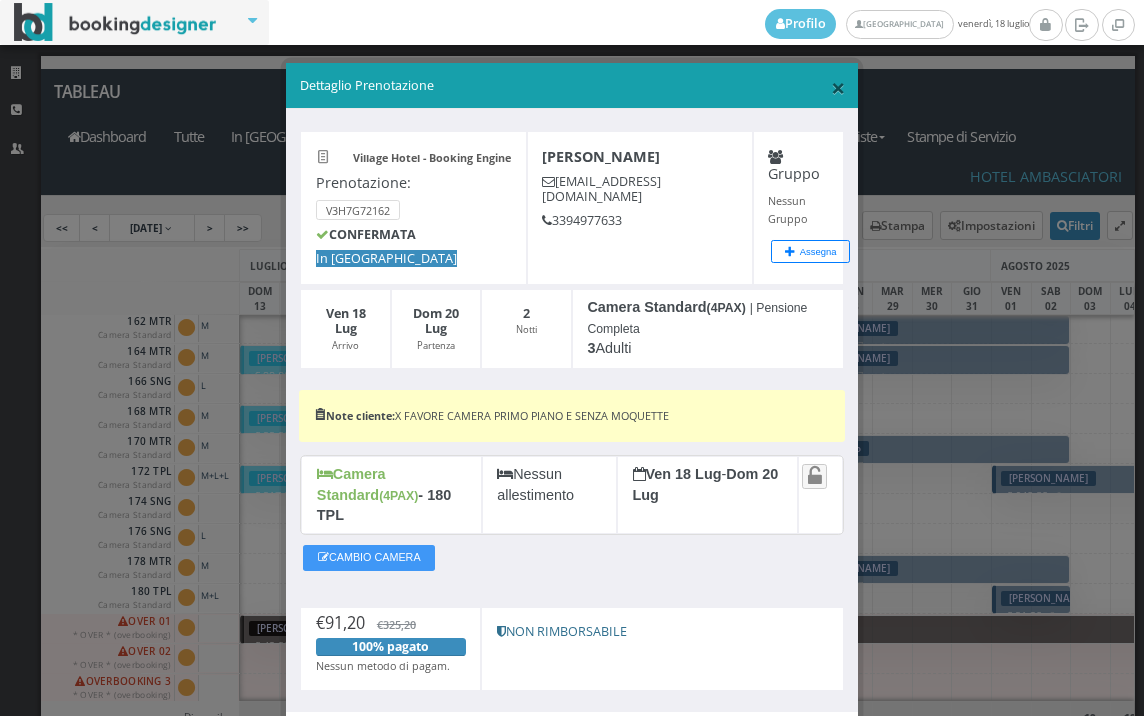 click on "×" at bounding box center (838, 87) 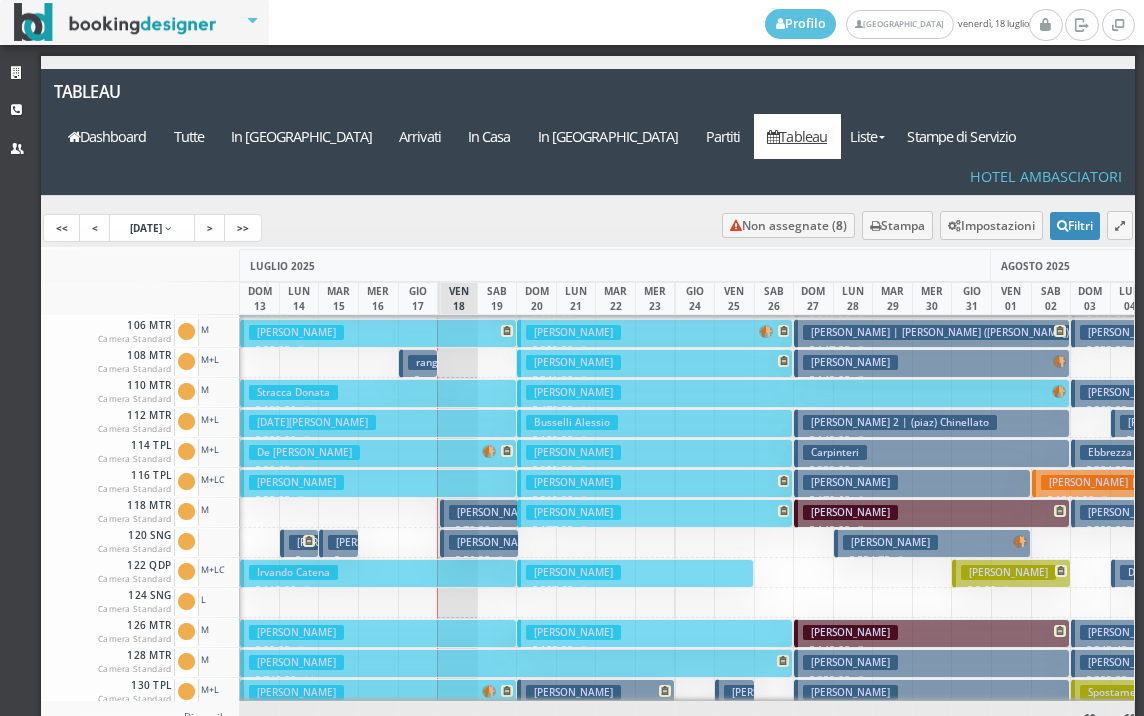scroll, scrollTop: 0, scrollLeft: 0, axis: both 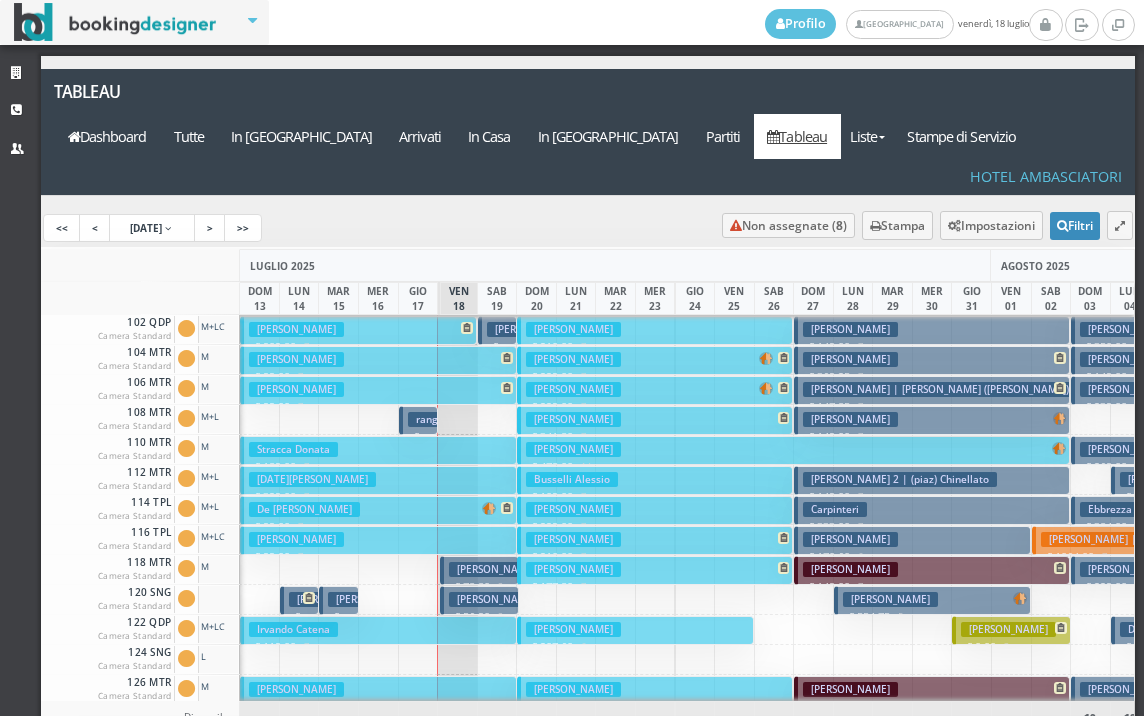 click on "[PERSON_NAME]" at bounding box center (496, 599) 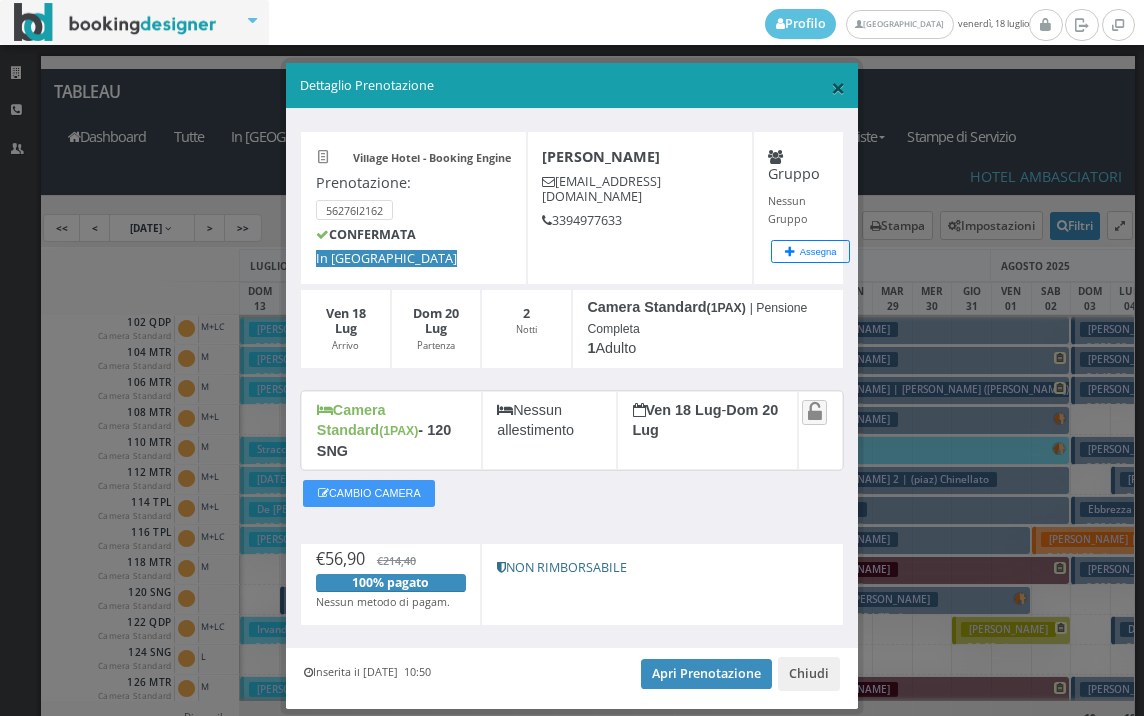 click on "×" at bounding box center [838, 87] 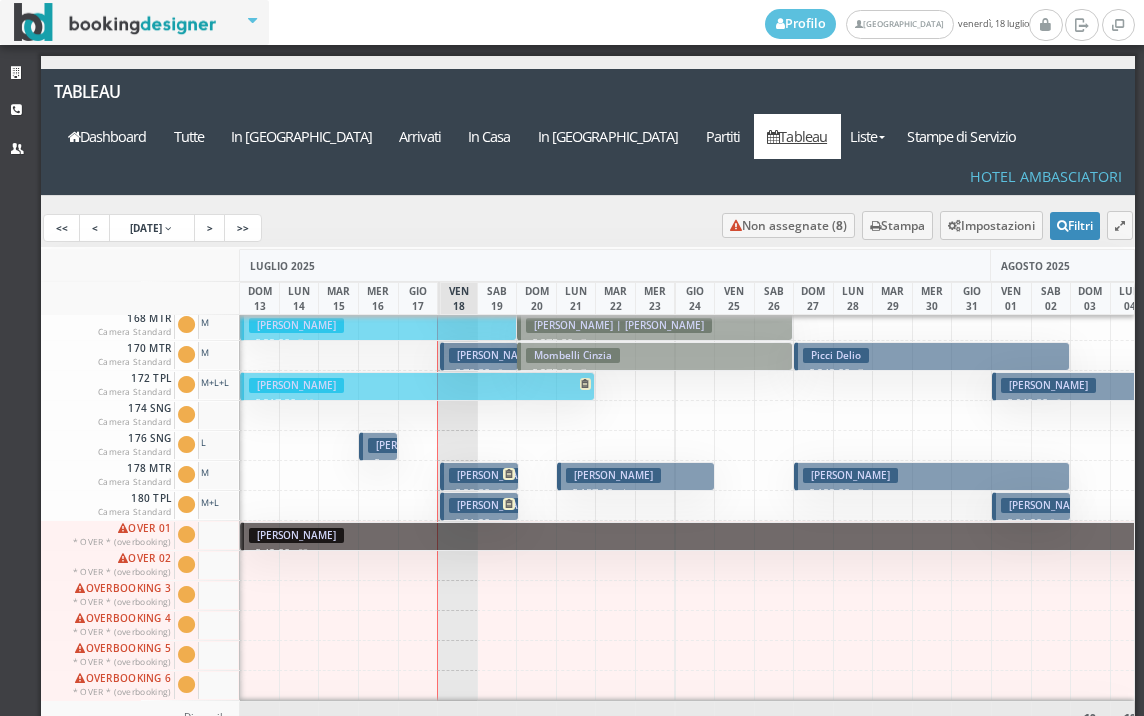 scroll, scrollTop: 1001, scrollLeft: 0, axis: vertical 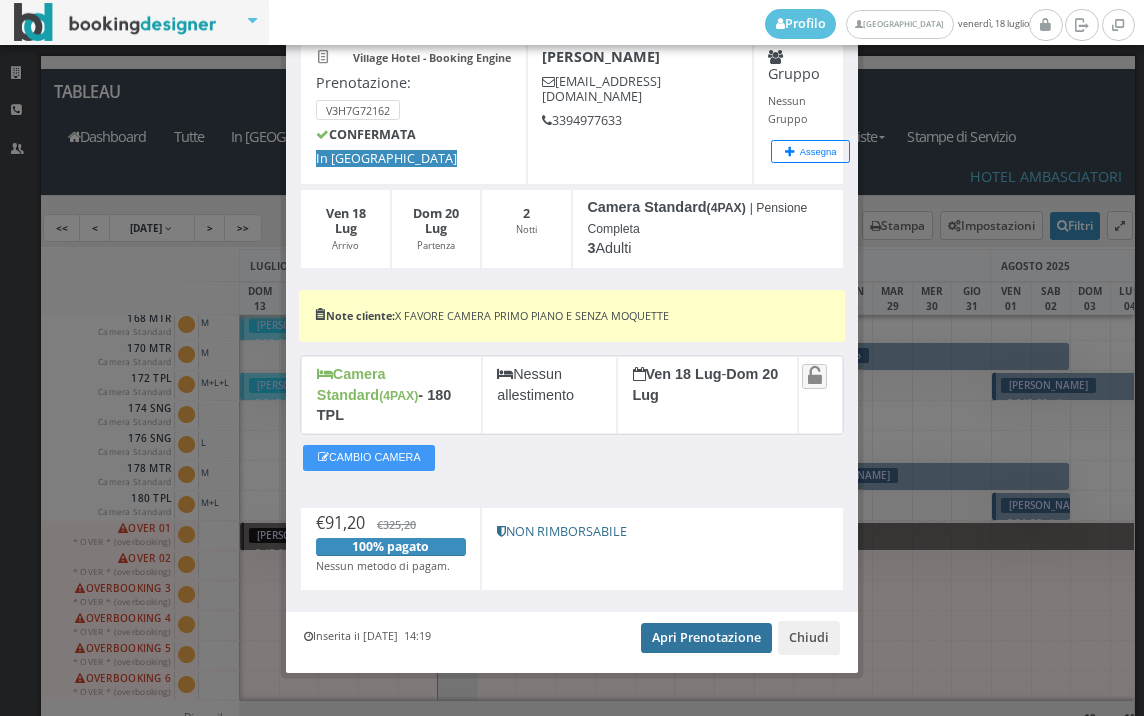 click on "Apri Prenotazione" at bounding box center [706, 638] 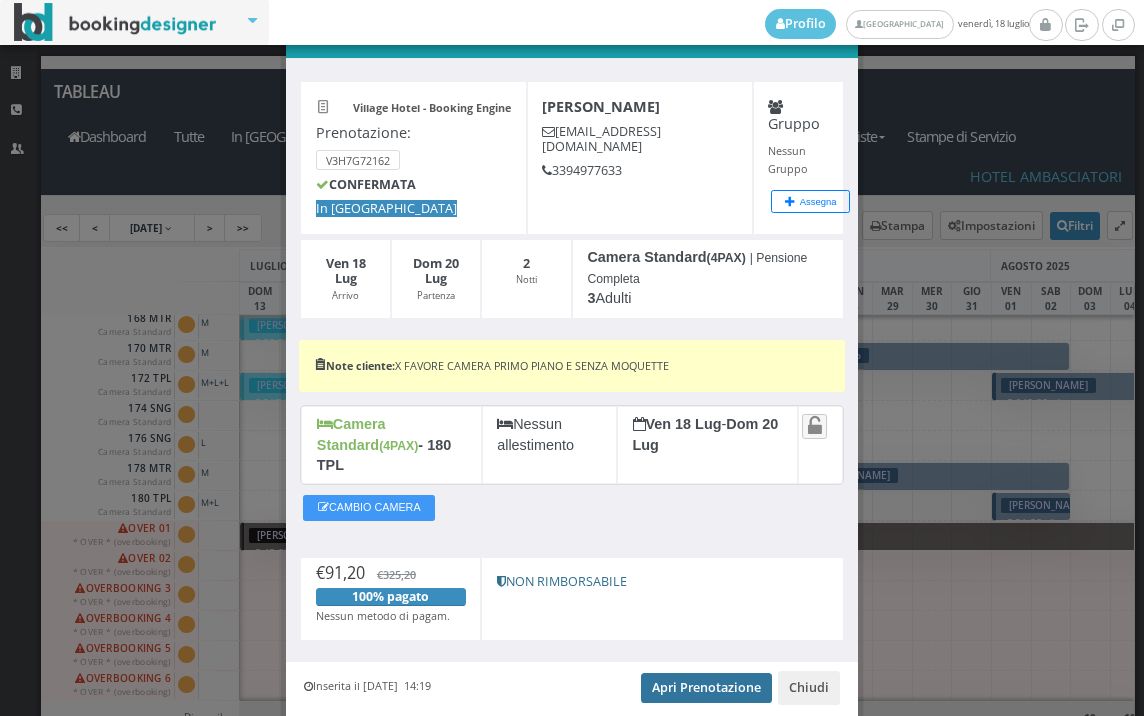 scroll, scrollTop: 0, scrollLeft: 0, axis: both 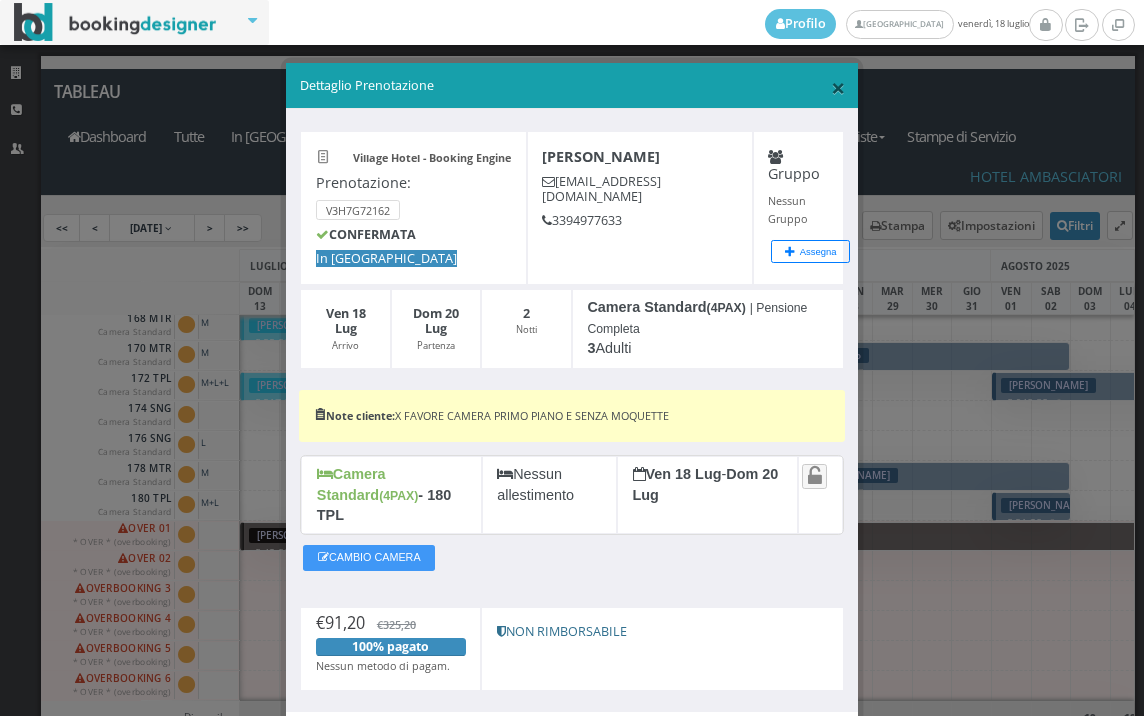 click on "×" at bounding box center (838, 87) 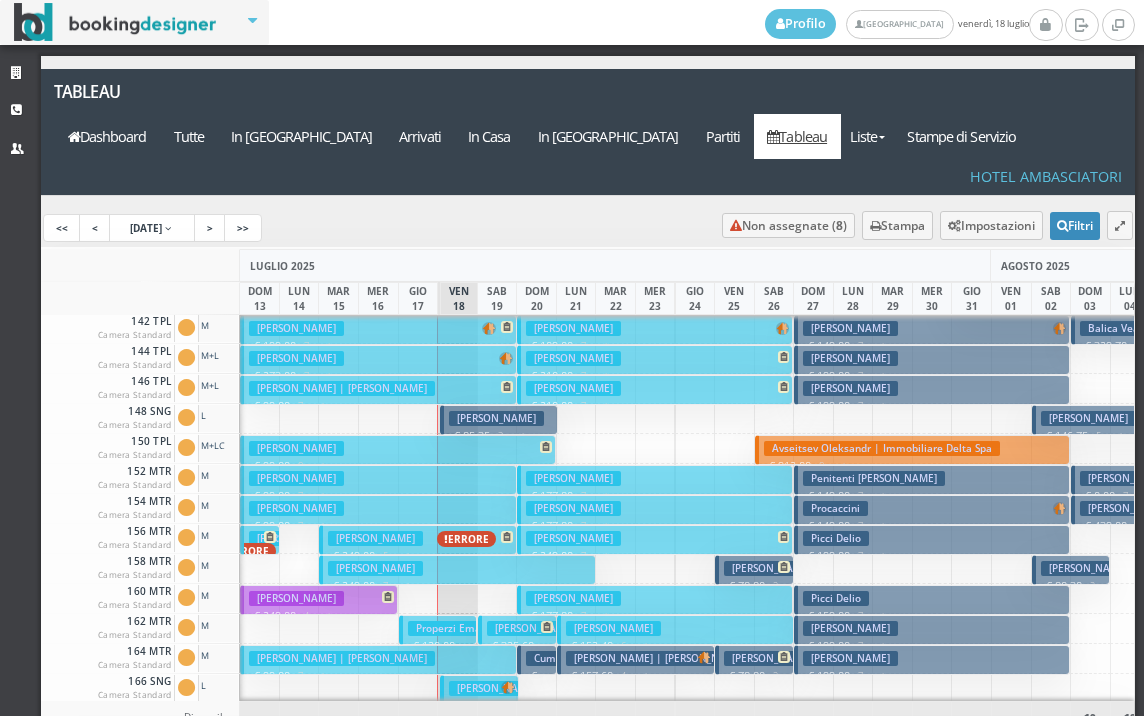 scroll, scrollTop: 900, scrollLeft: 0, axis: vertical 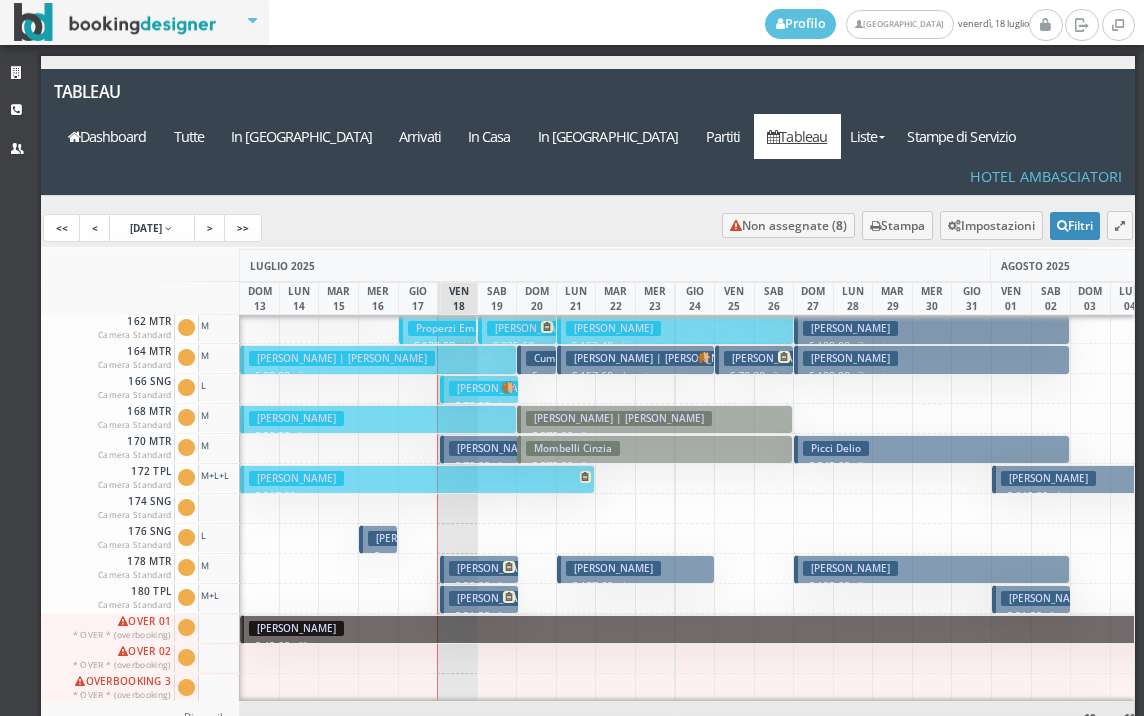 click on "Borghesan Gessica" at bounding box center [496, 598] 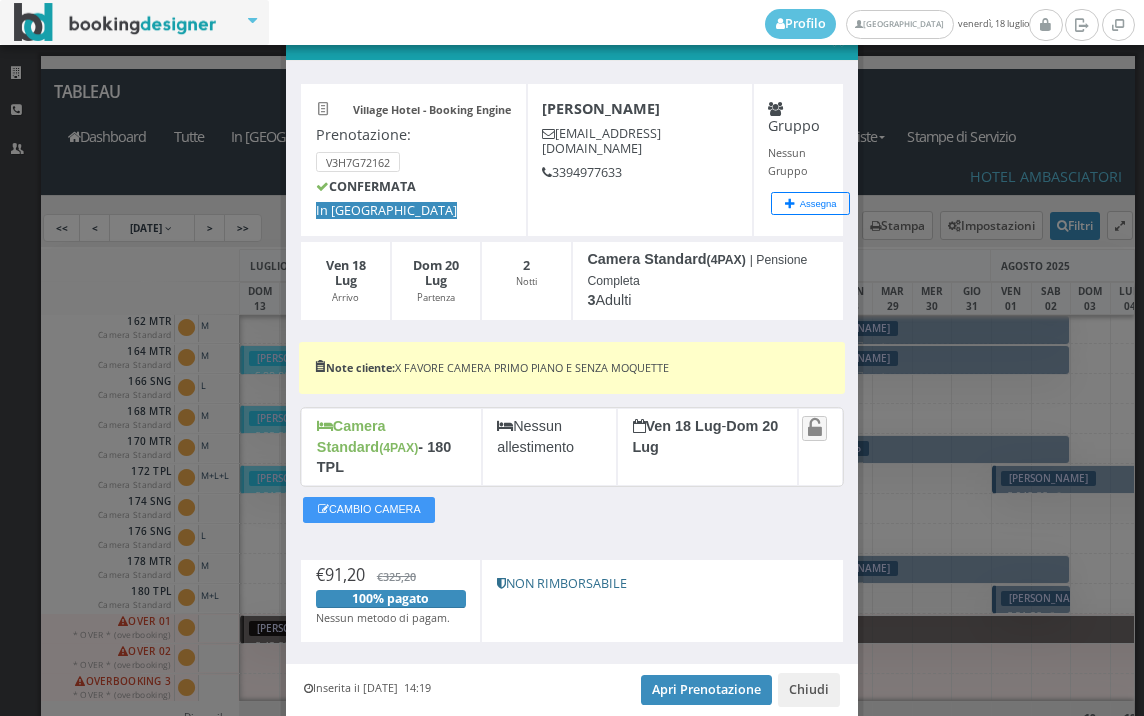 scroll, scrollTop: 0, scrollLeft: 0, axis: both 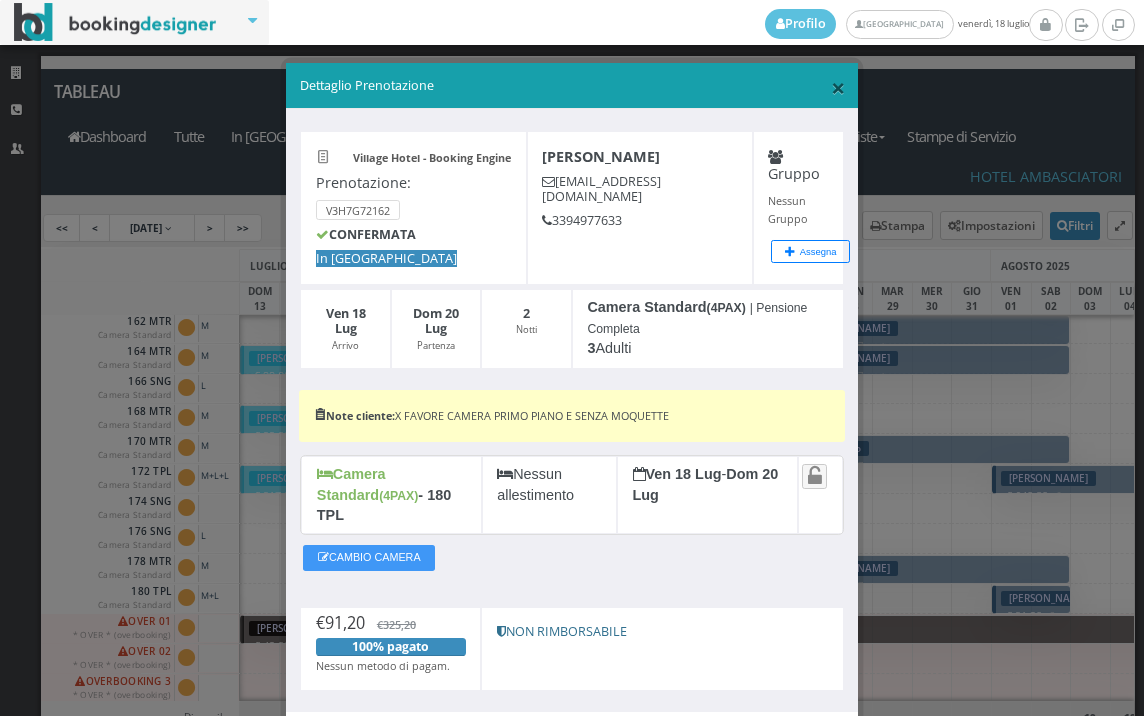 click on "×" at bounding box center (838, 87) 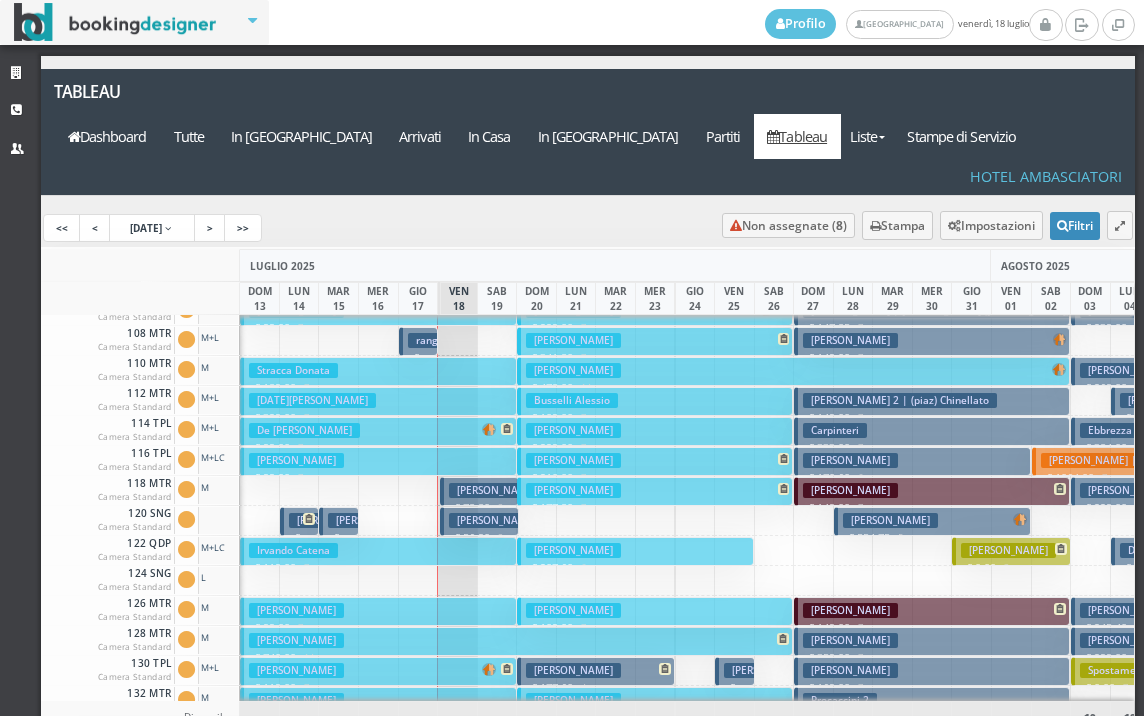 scroll, scrollTop: 0, scrollLeft: 0, axis: both 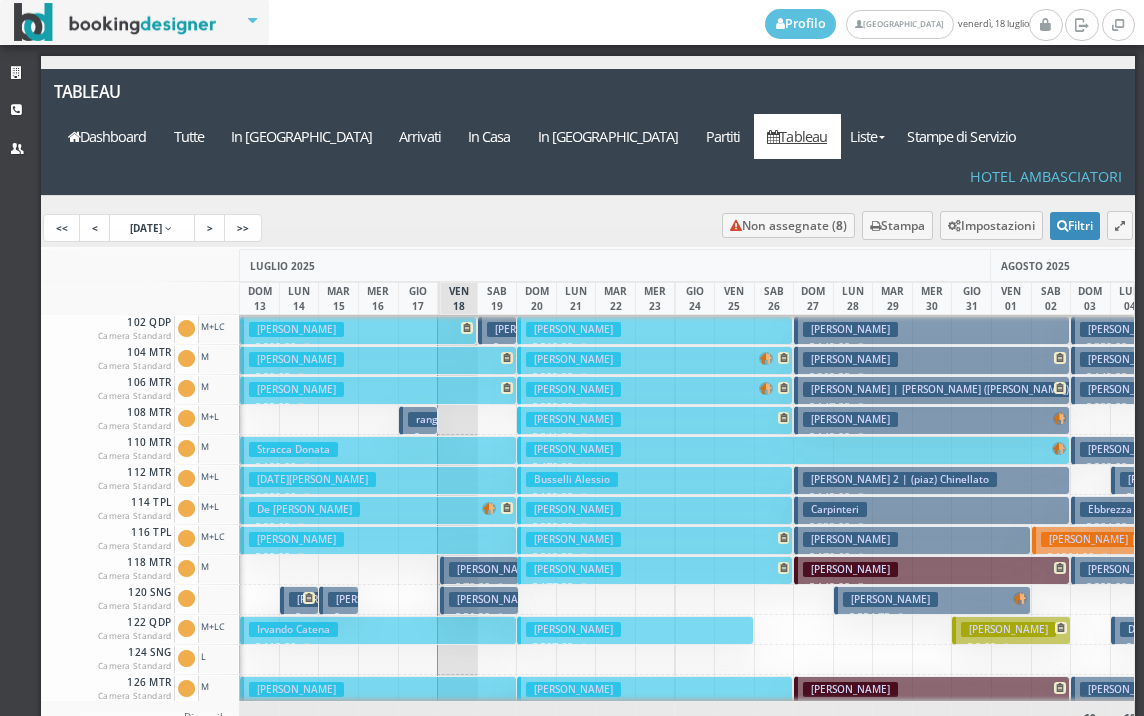 click on "[PERSON_NAME]" at bounding box center (496, 599) 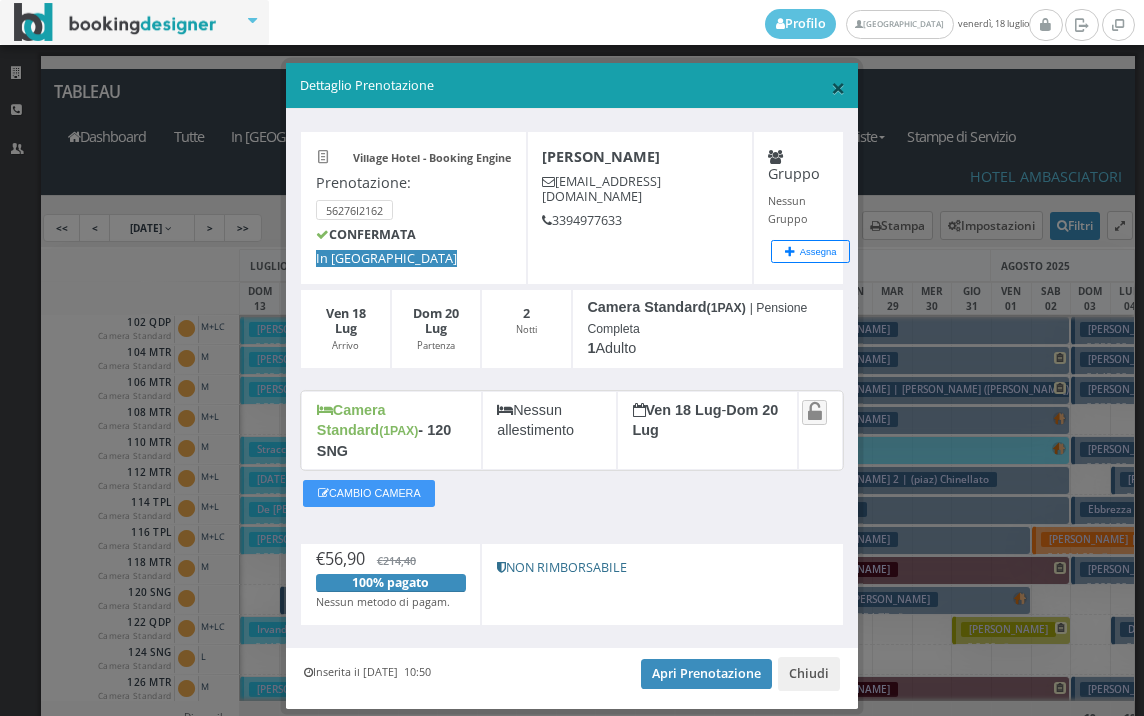 click on "×" at bounding box center (838, 87) 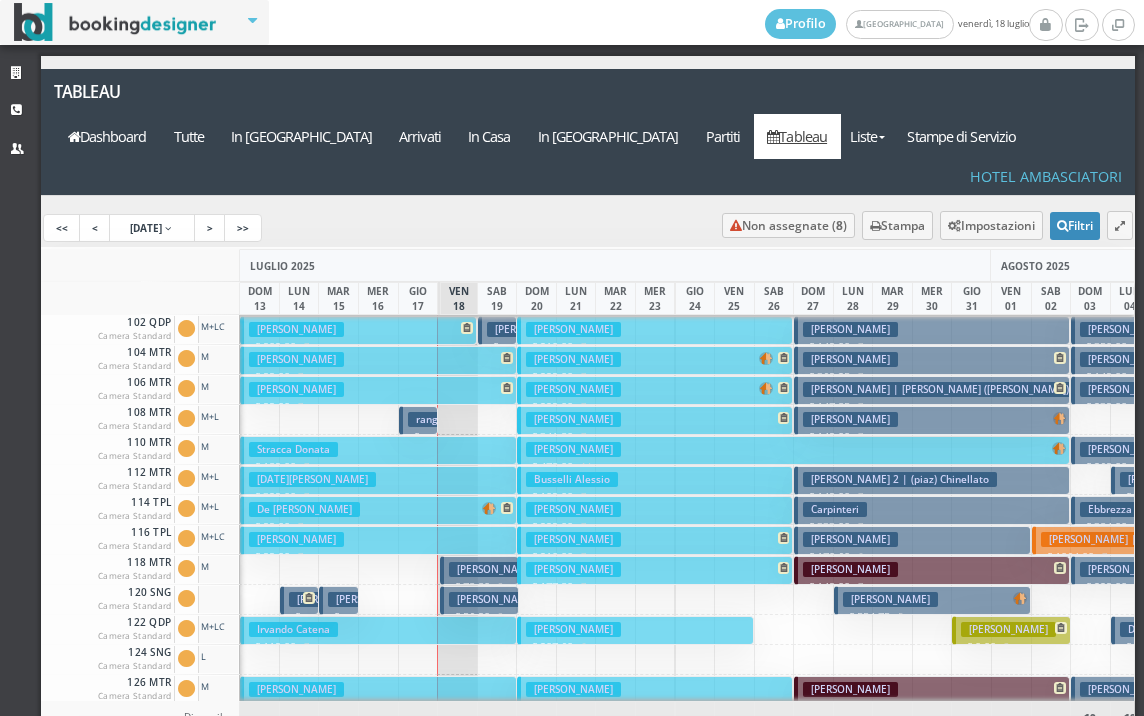 click on "Borghesan Gessica
€ 56.90         2 notti
1 Adulto" at bounding box center (479, 600) 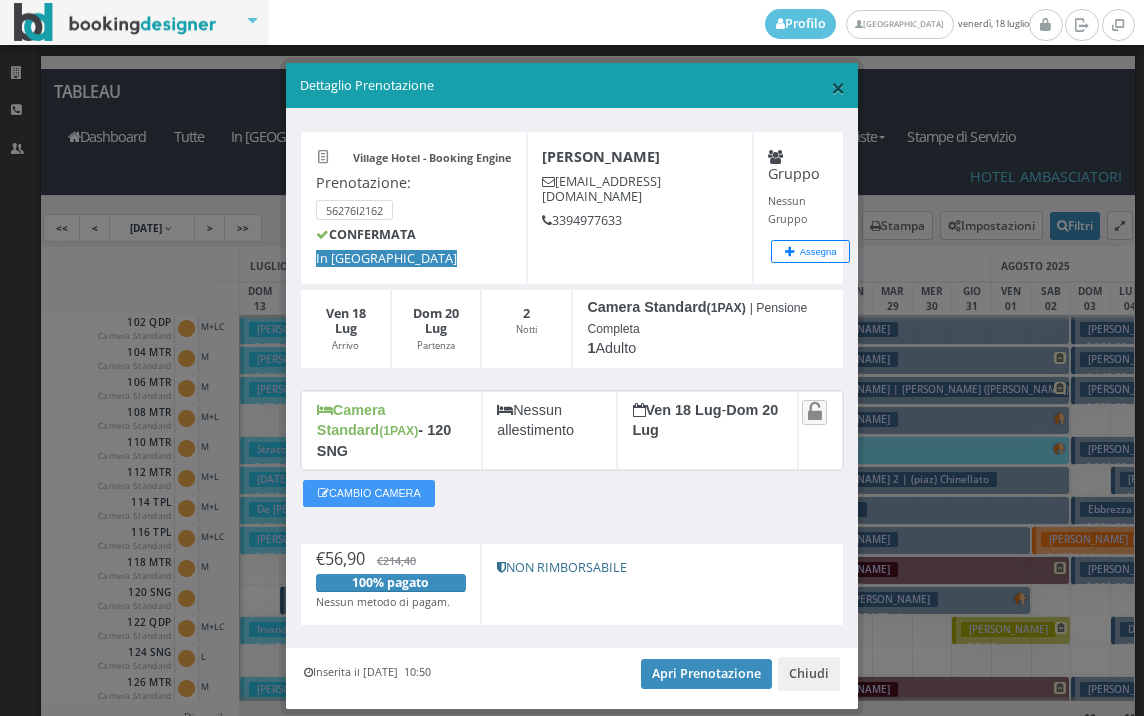 click on "×" at bounding box center (838, 87) 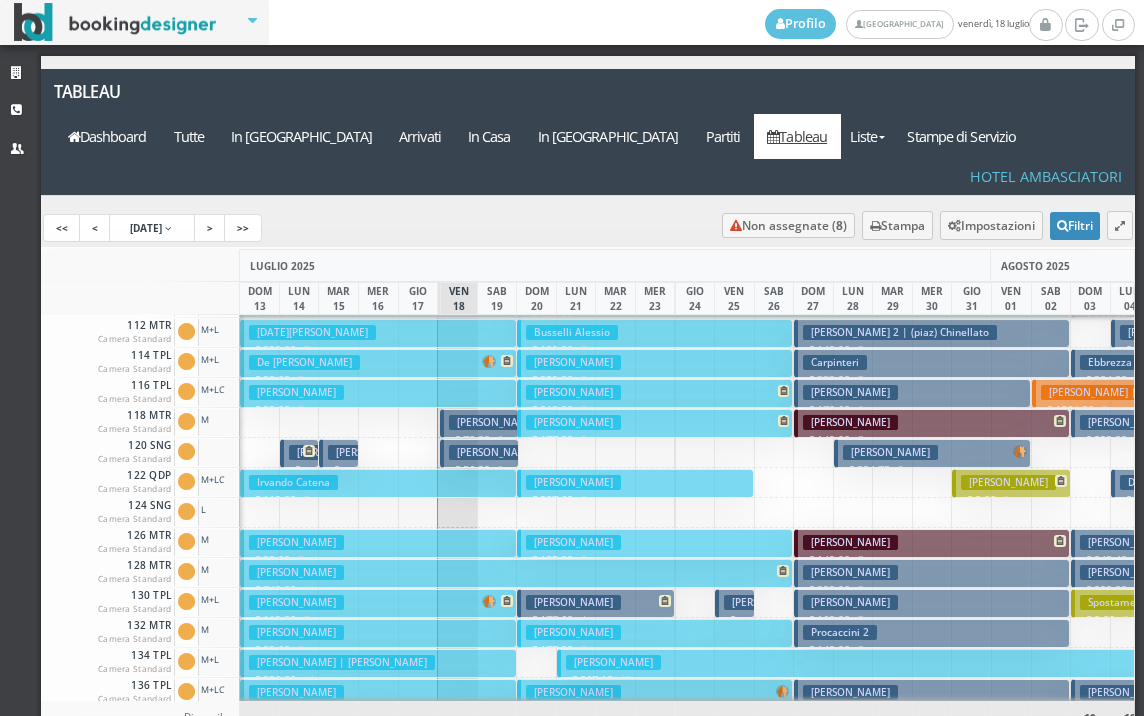 scroll, scrollTop: 0, scrollLeft: 0, axis: both 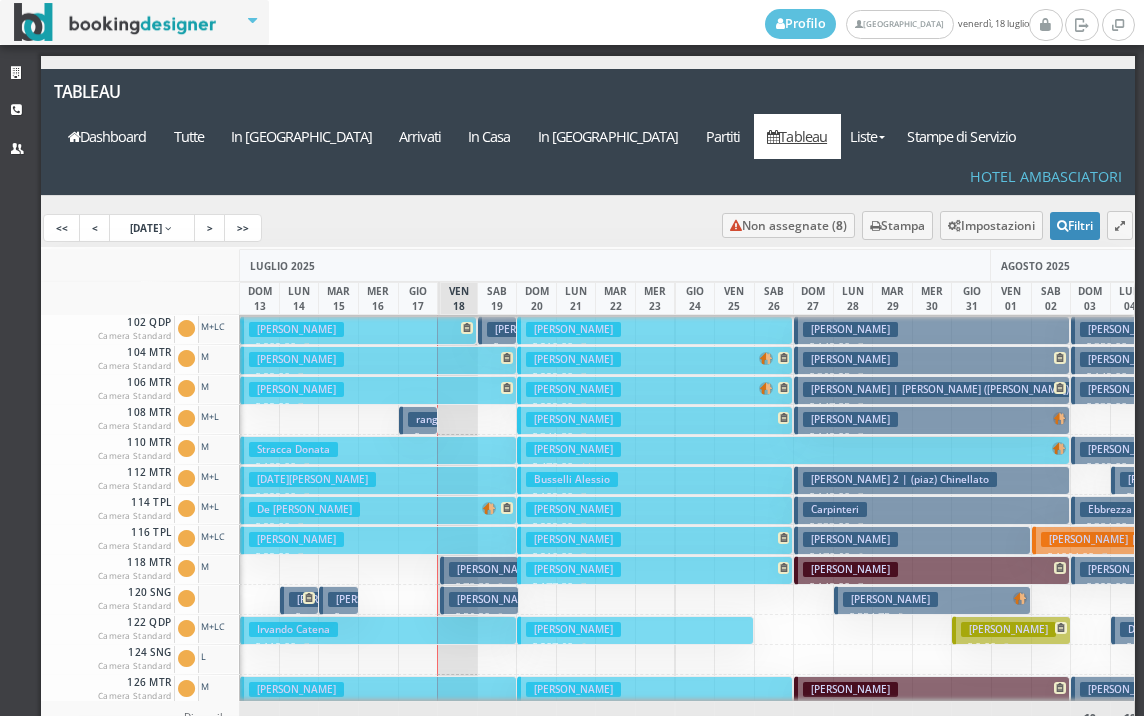 click on "Giordano  Nicola
€ 902.80         7 notti
2 Adulti +  1 Ragazzo (14 anni)   +  1 Bambino (11 anni)" at bounding box center [358, 330] 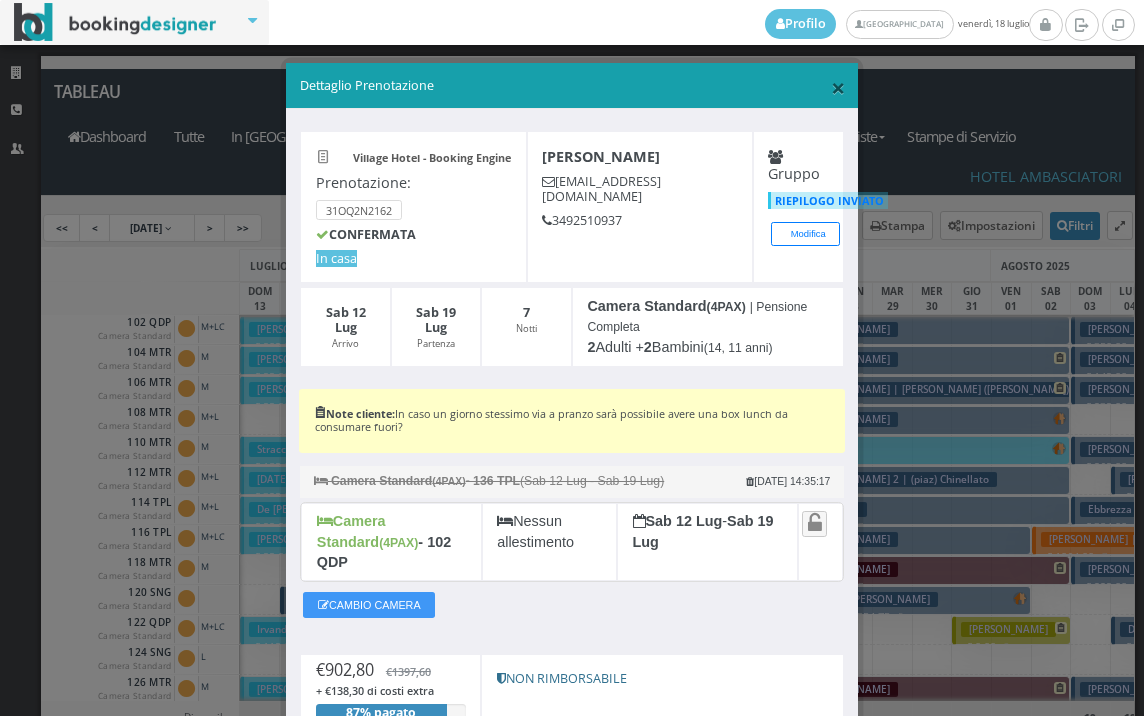 click on "×" at bounding box center (838, 87) 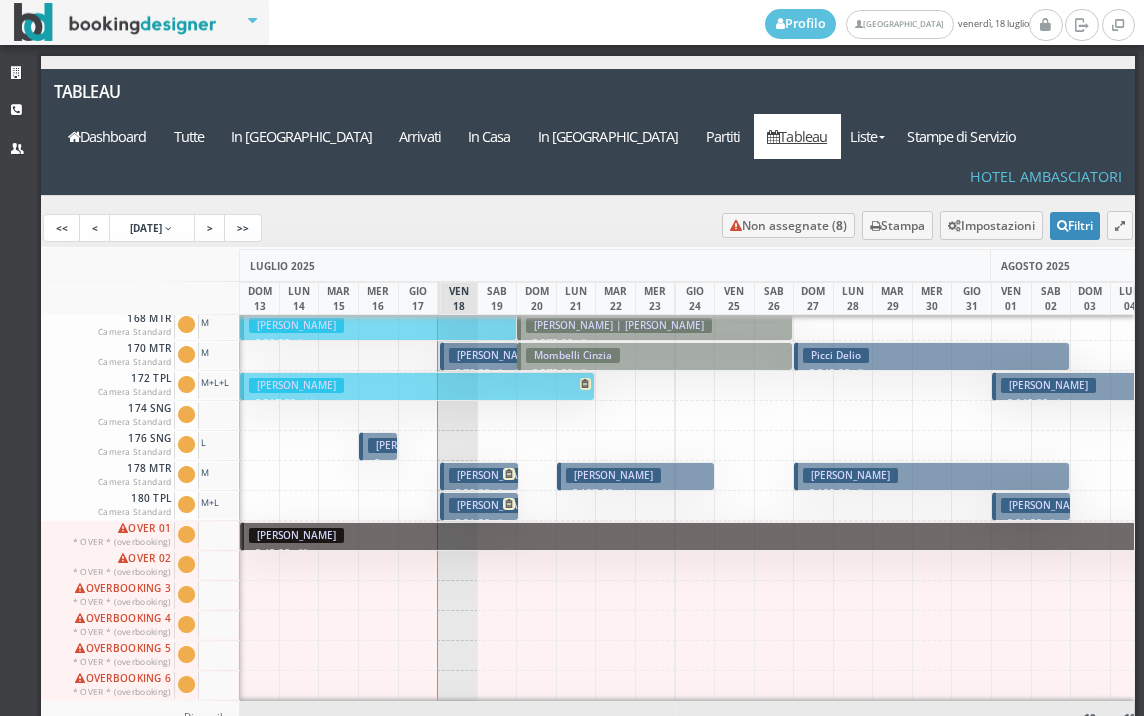 scroll, scrollTop: 905, scrollLeft: 0, axis: vertical 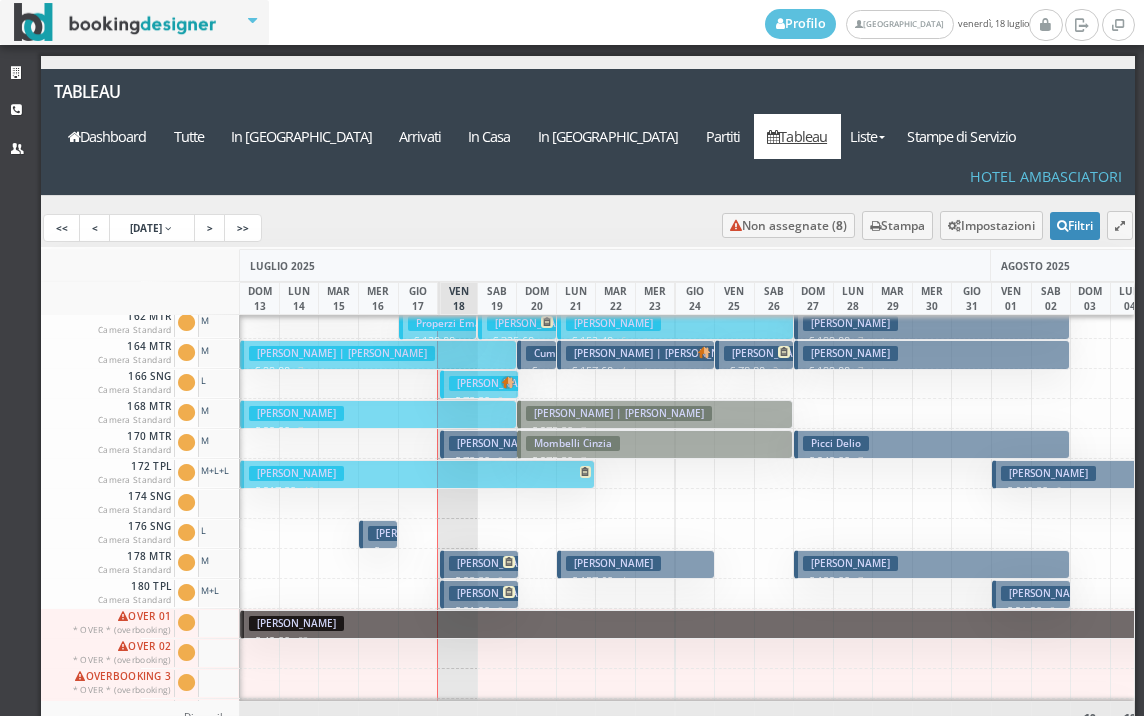 click on "Cutrupi Daniele" at bounding box center [496, 383] 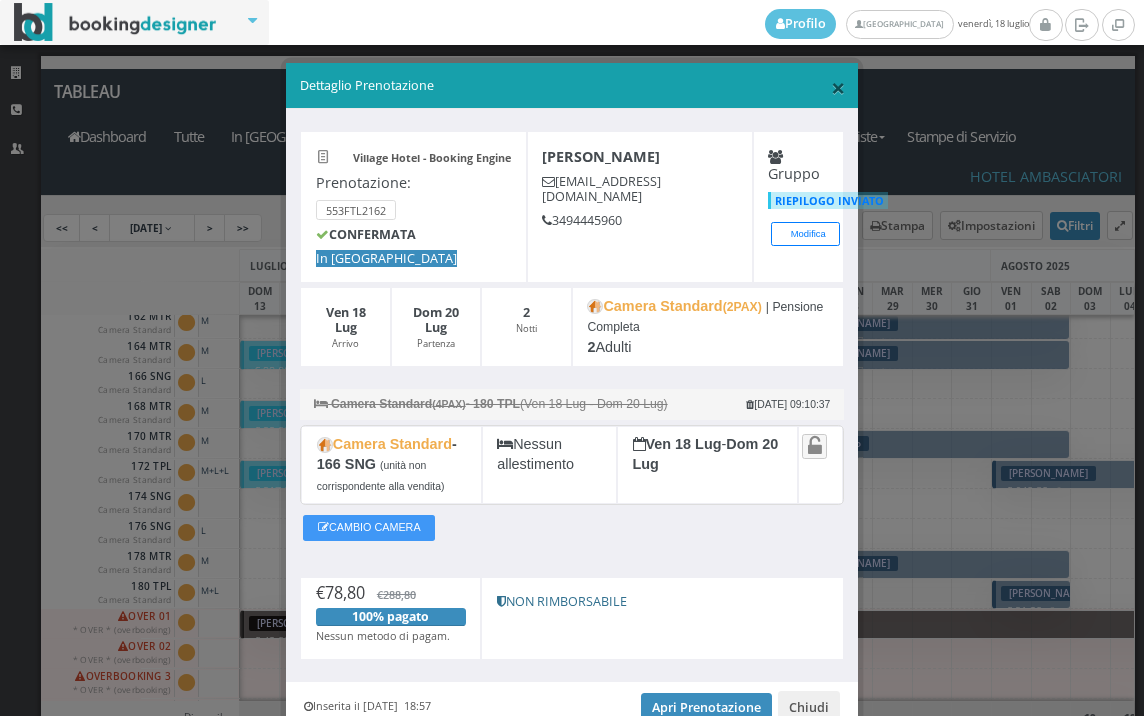 click on "×" at bounding box center (838, 87) 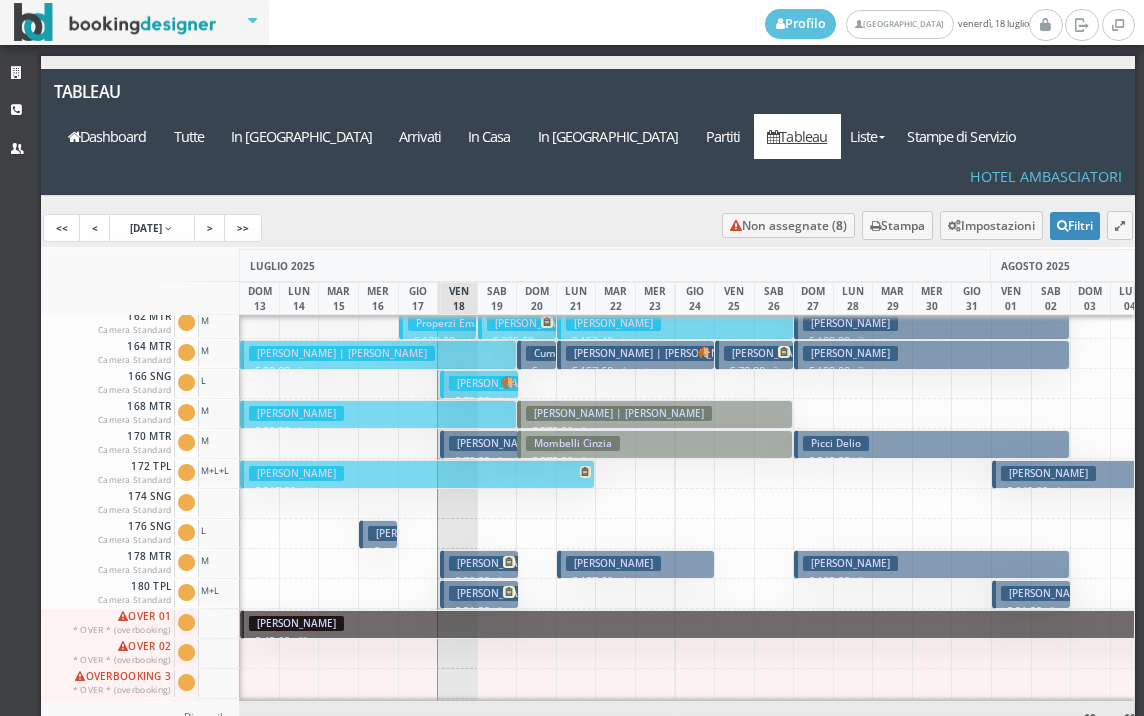 scroll, scrollTop: 605, scrollLeft: 0, axis: vertical 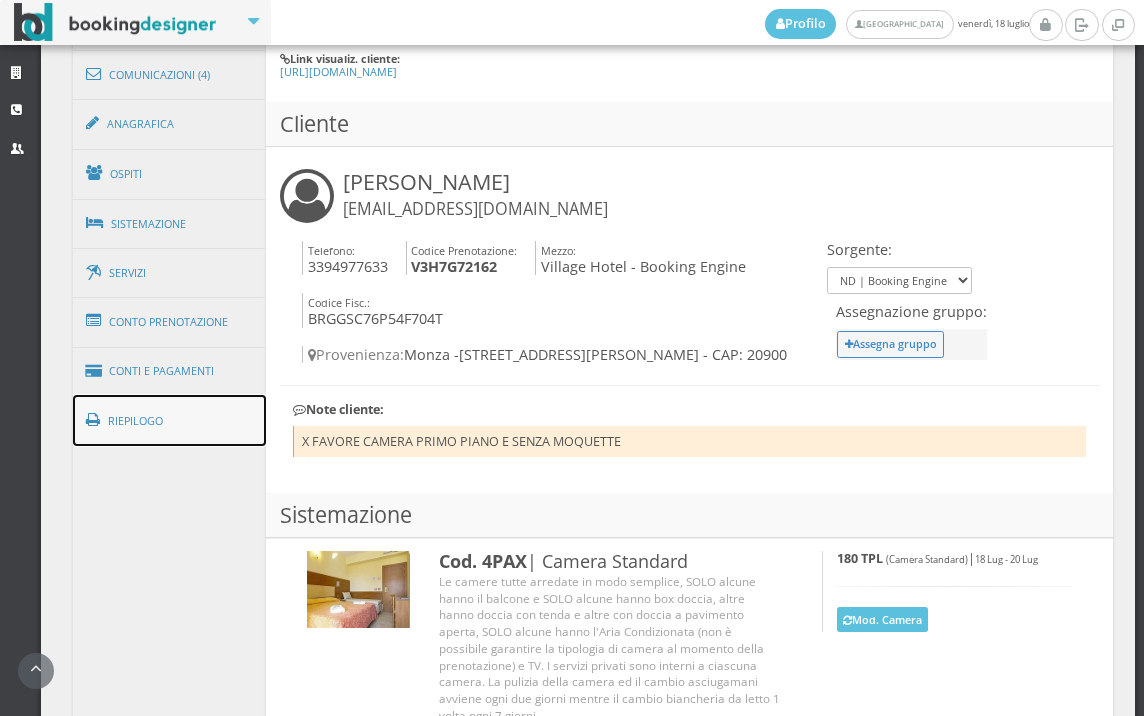 click on "Riepilogo" at bounding box center [170, 421] 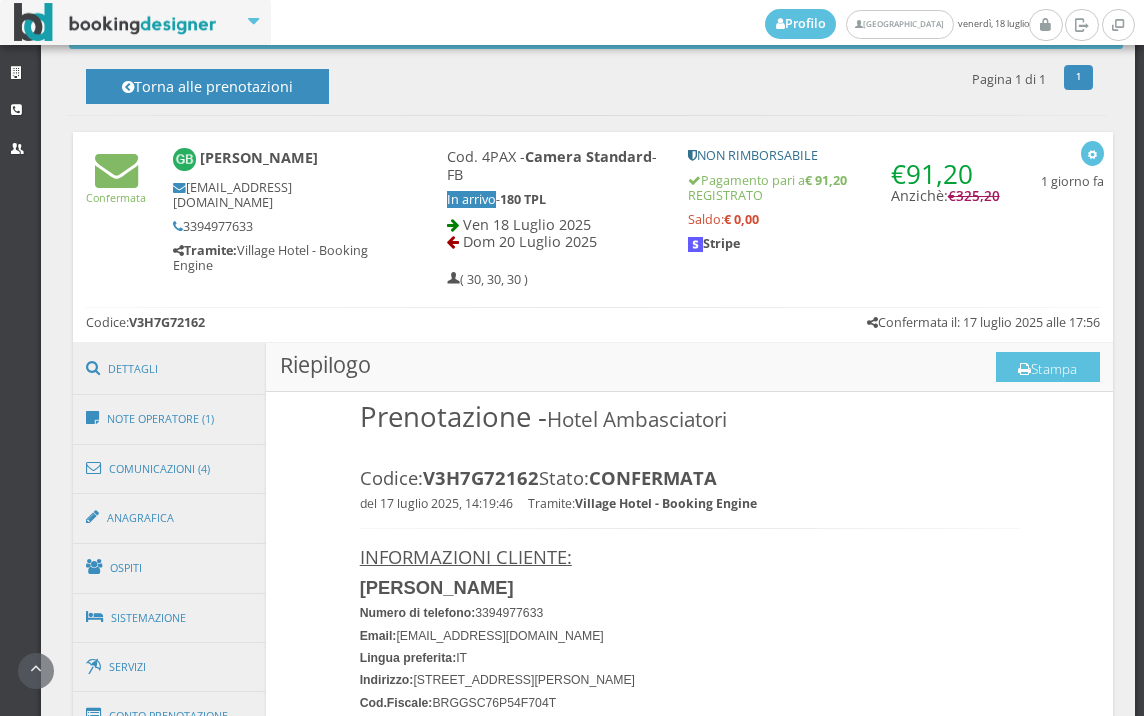 scroll, scrollTop: 777, scrollLeft: 0, axis: vertical 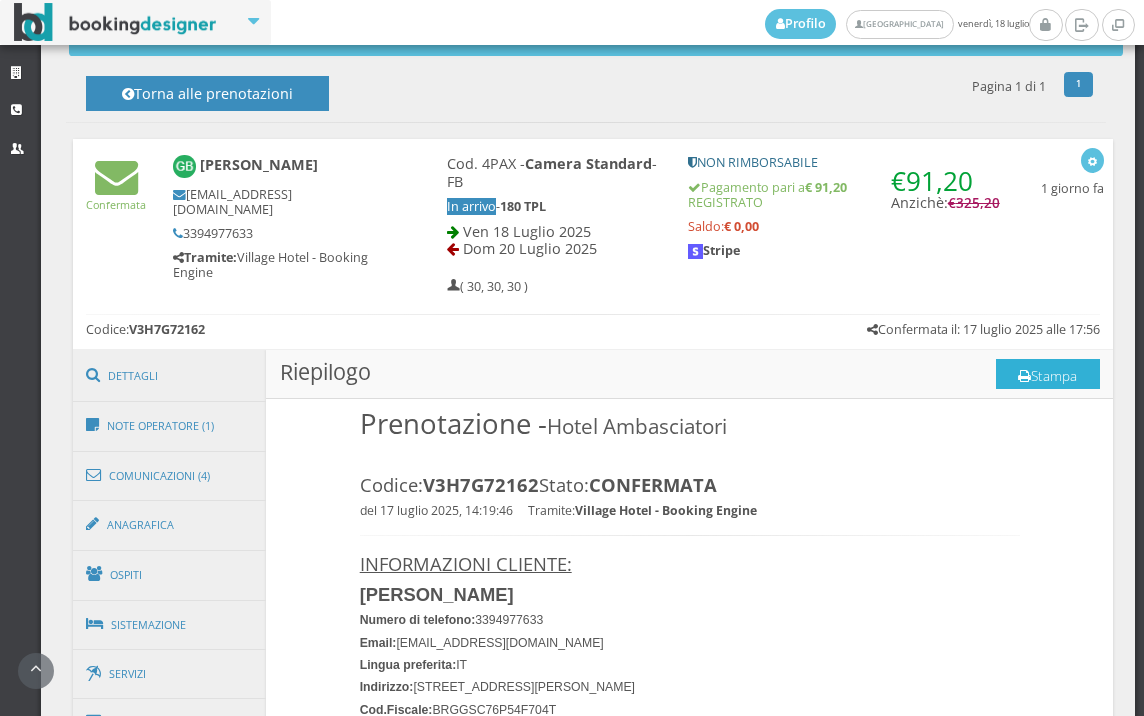 click on "Stampa" at bounding box center (1048, 374) 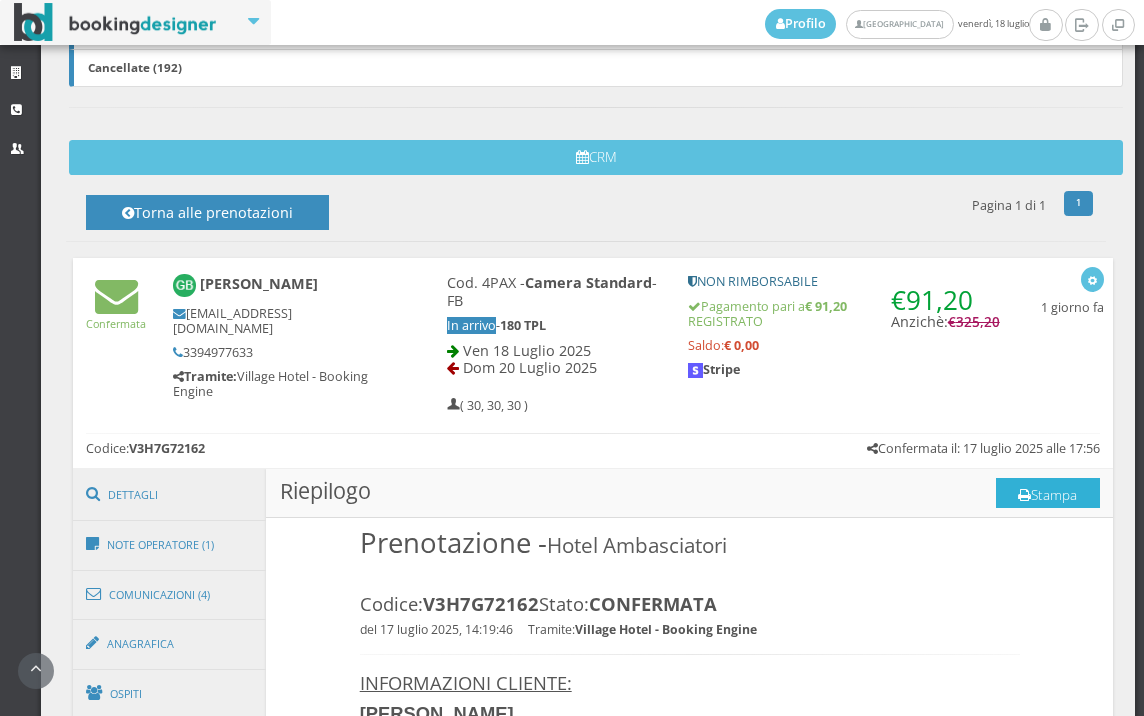 scroll, scrollTop: 444, scrollLeft: 0, axis: vertical 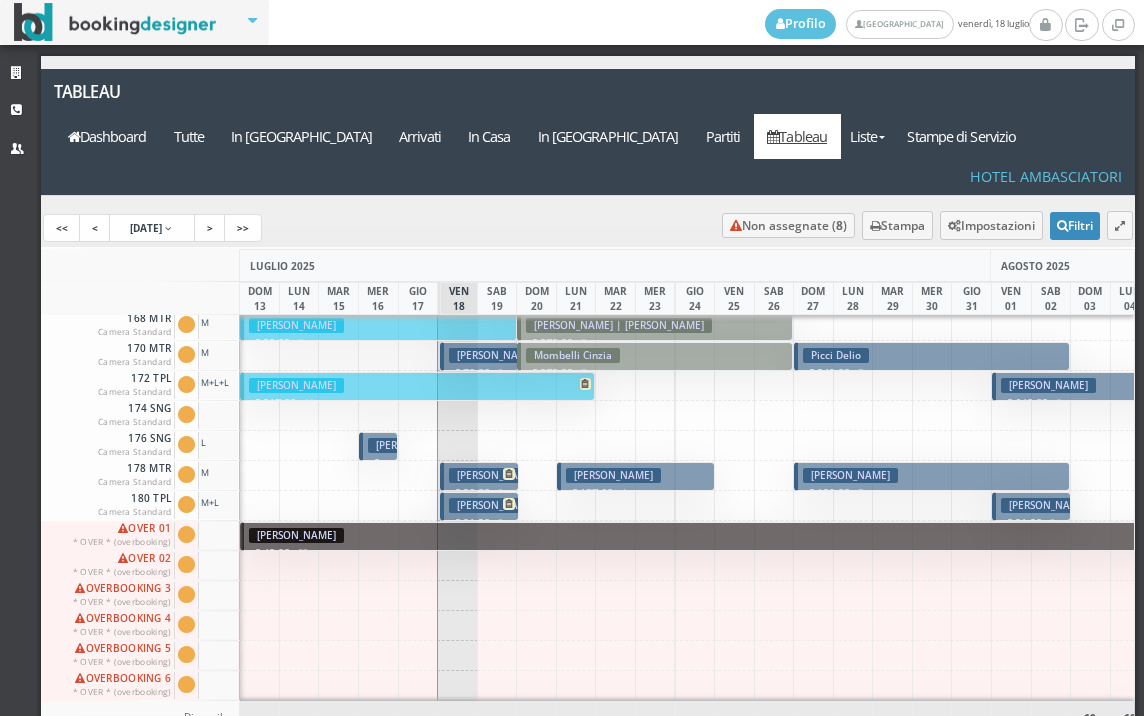 click on "[PERSON_NAME]" at bounding box center [496, 505] 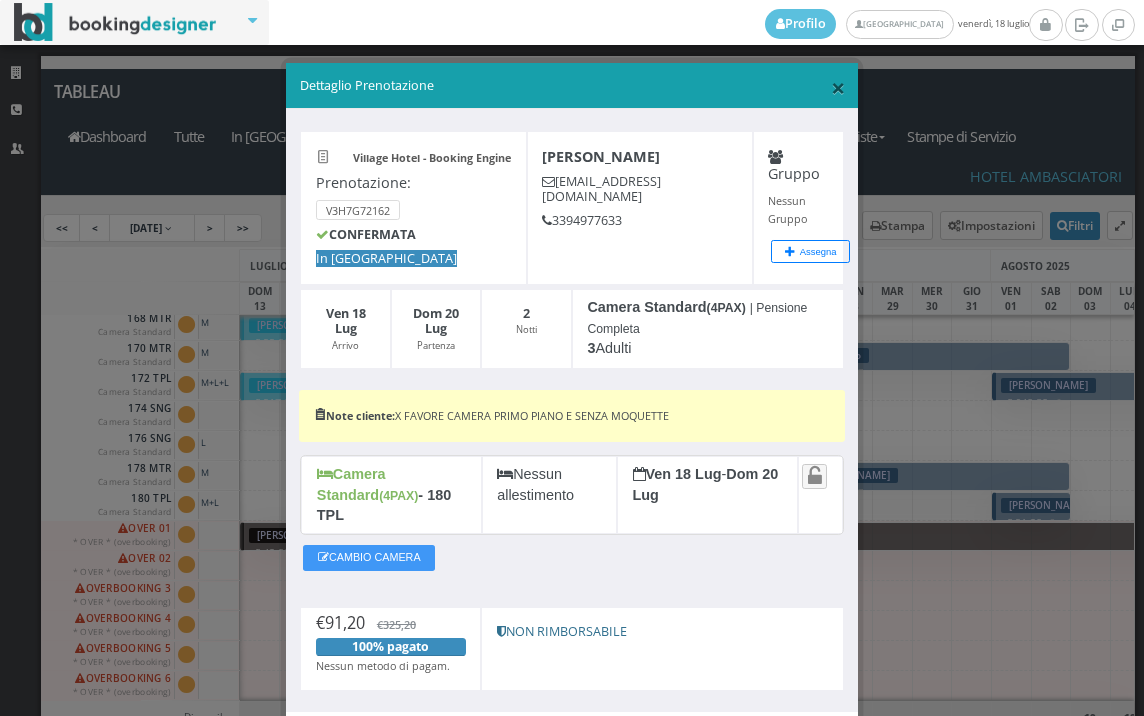 click on "×" at bounding box center [838, 87] 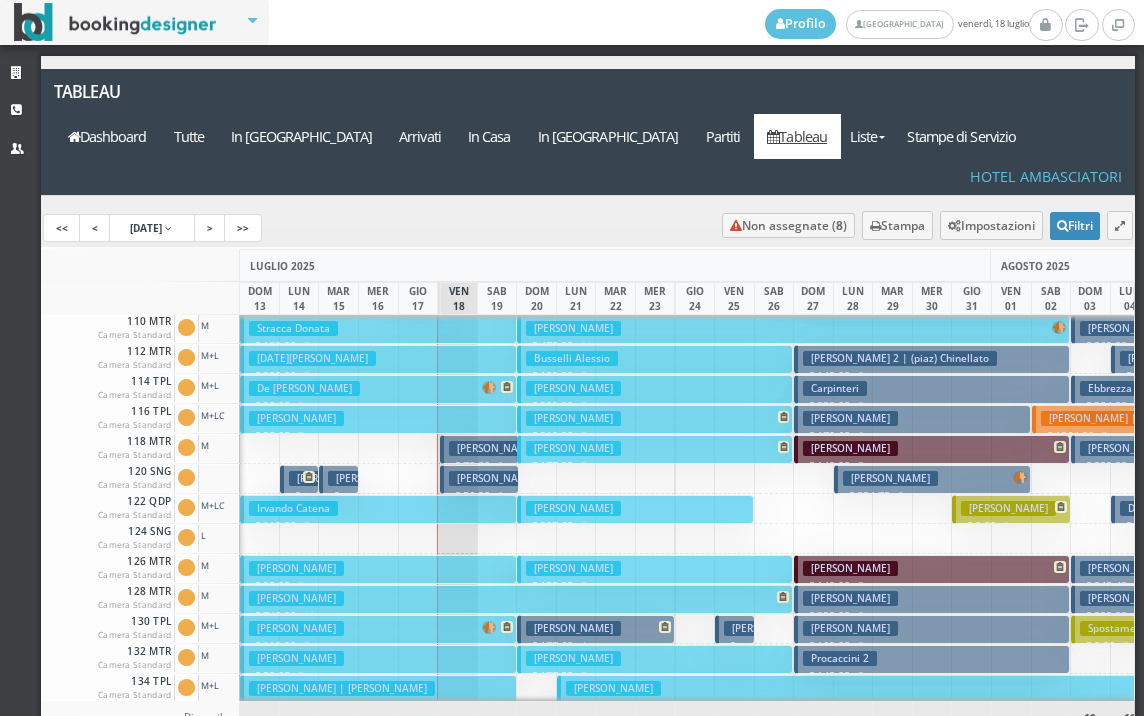 scroll, scrollTop: 105, scrollLeft: 0, axis: vertical 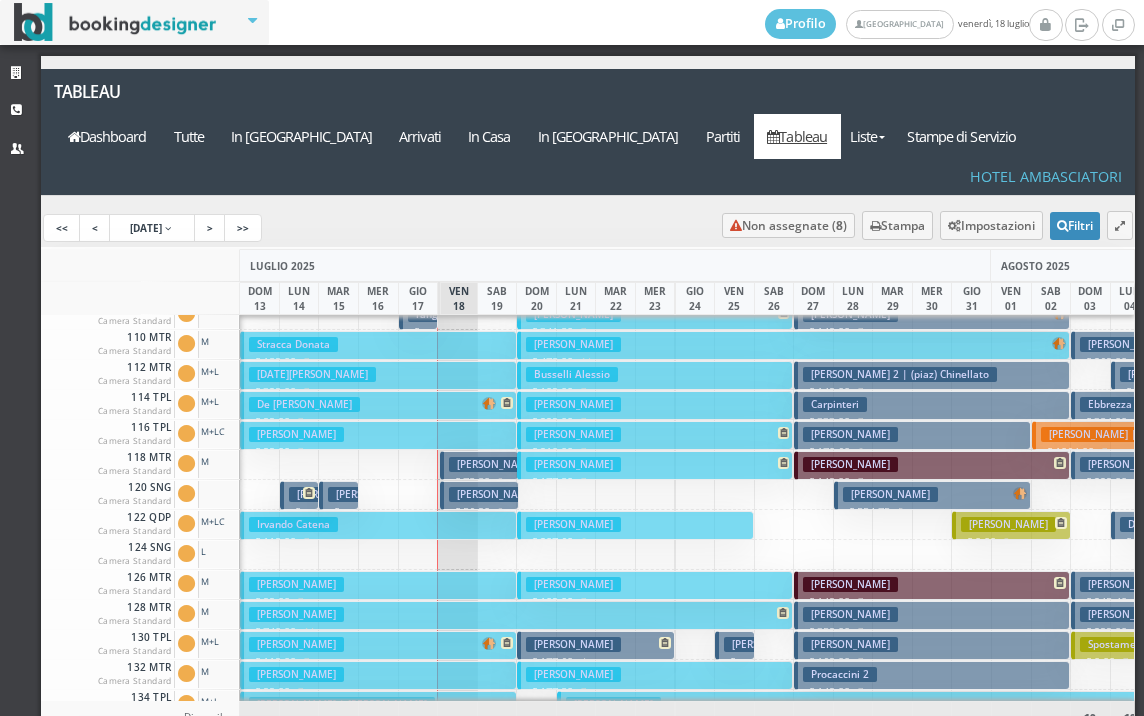 click on "[PERSON_NAME]" at bounding box center (496, 494) 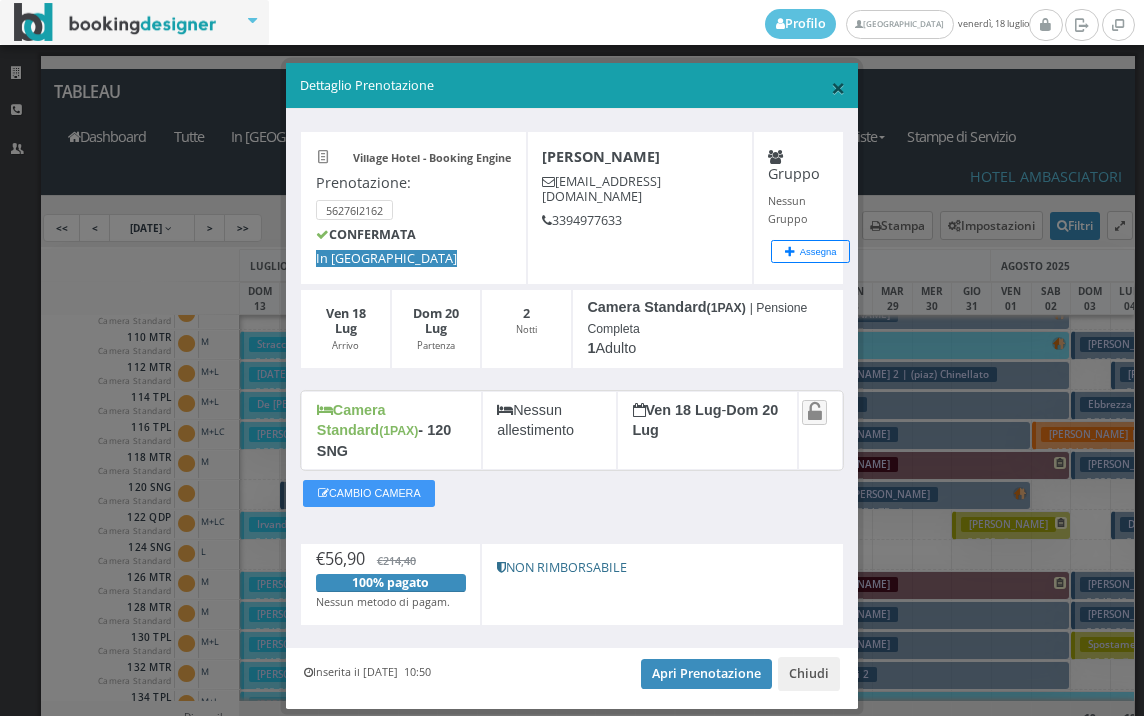 click on "×" at bounding box center (838, 87) 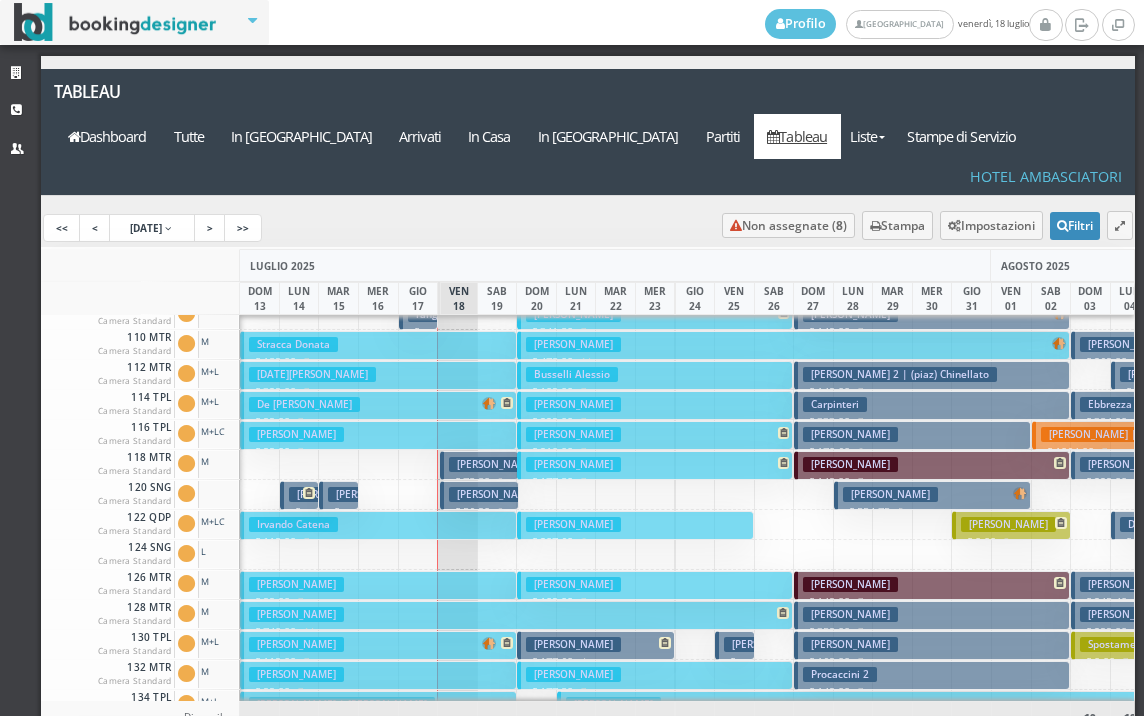 click on "€ 56.90         2 notti" at bounding box center (481, 519) 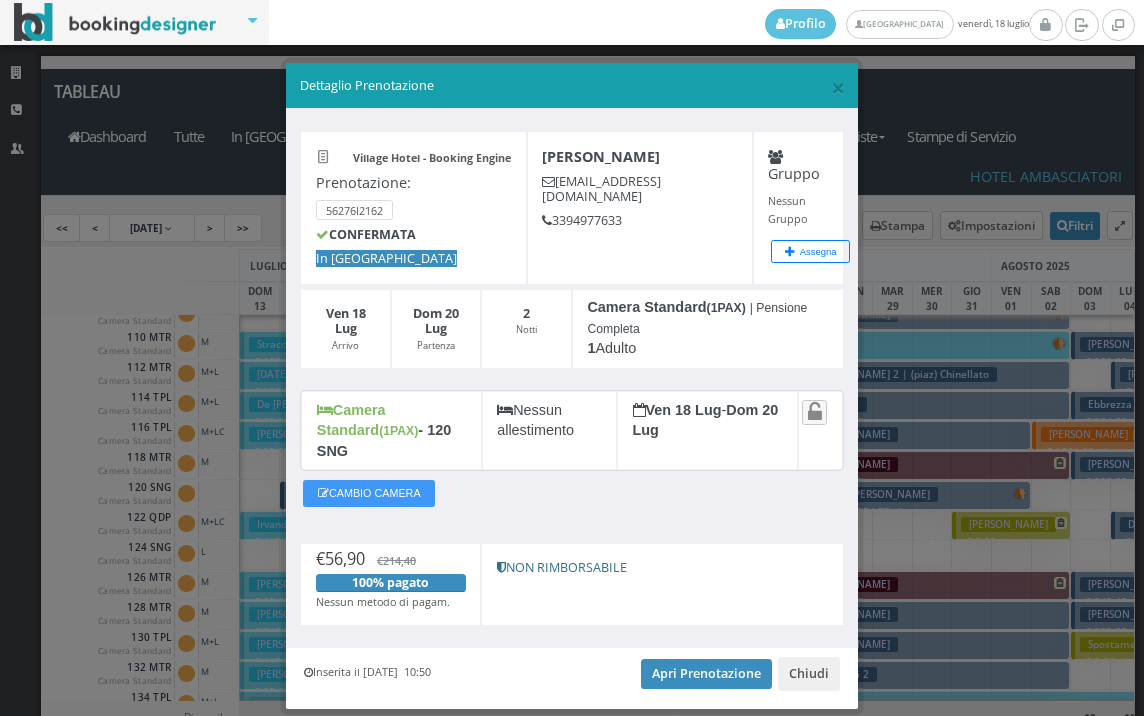 scroll, scrollTop: 38, scrollLeft: 0, axis: vertical 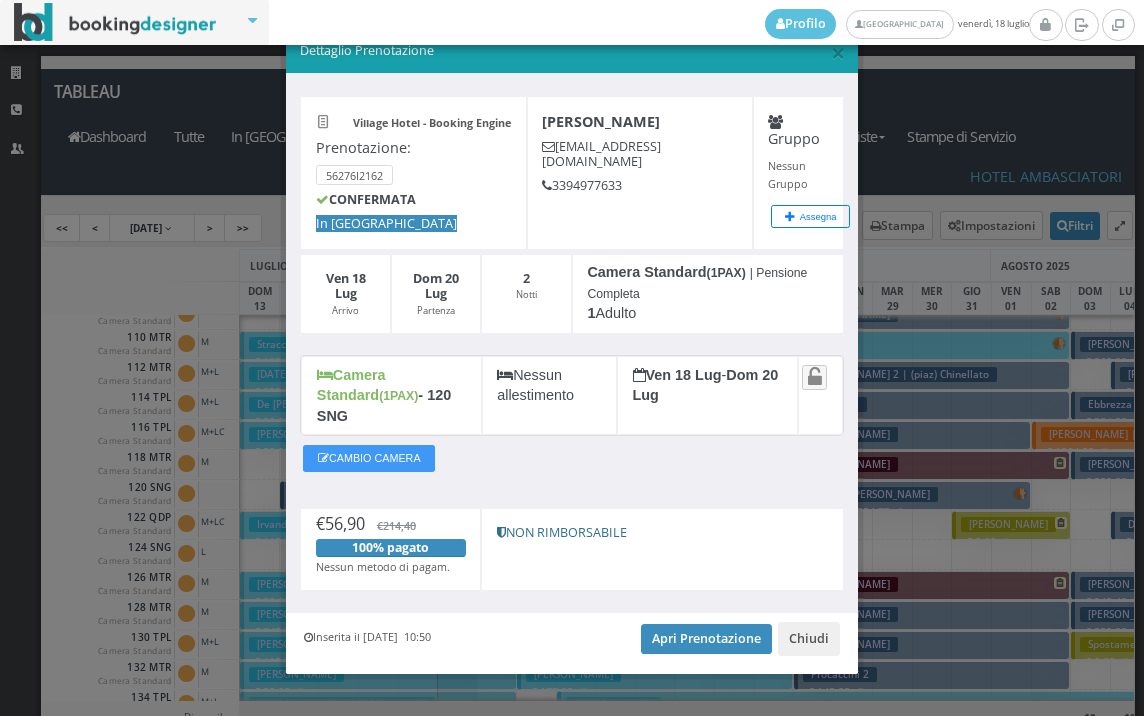 click on "Inserita il [DATE]  10:50
Apri Prenotazione
Chiudi" at bounding box center [572, 643] 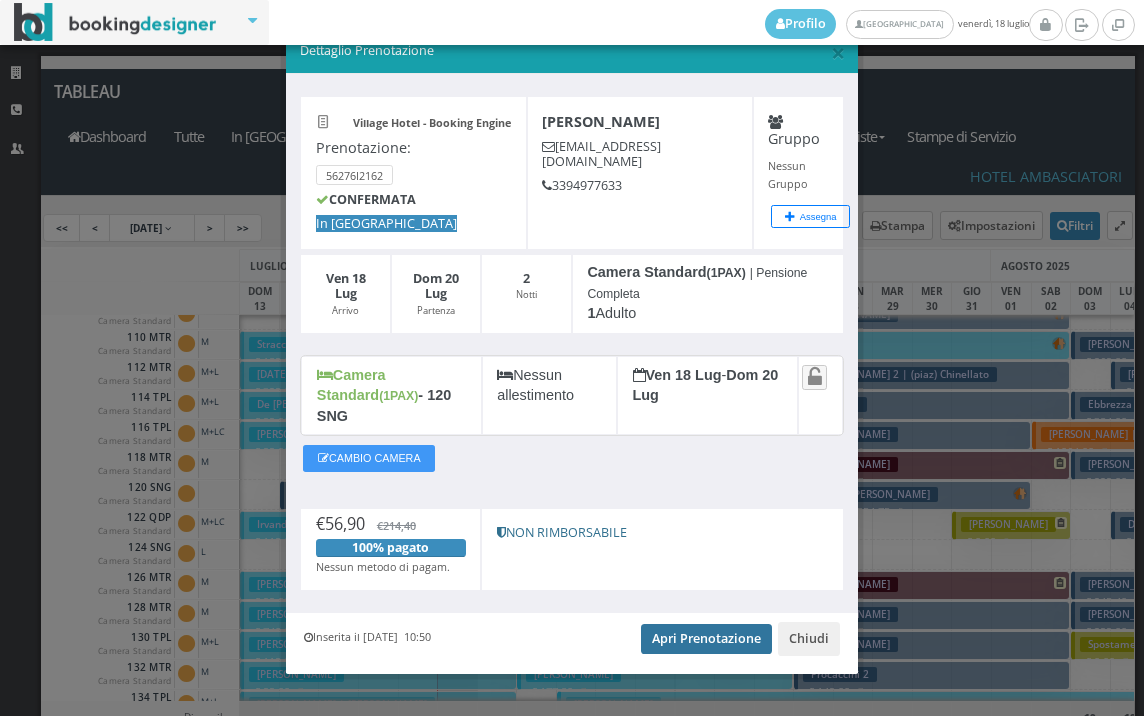 click on "Apri Prenotazione" at bounding box center [706, 639] 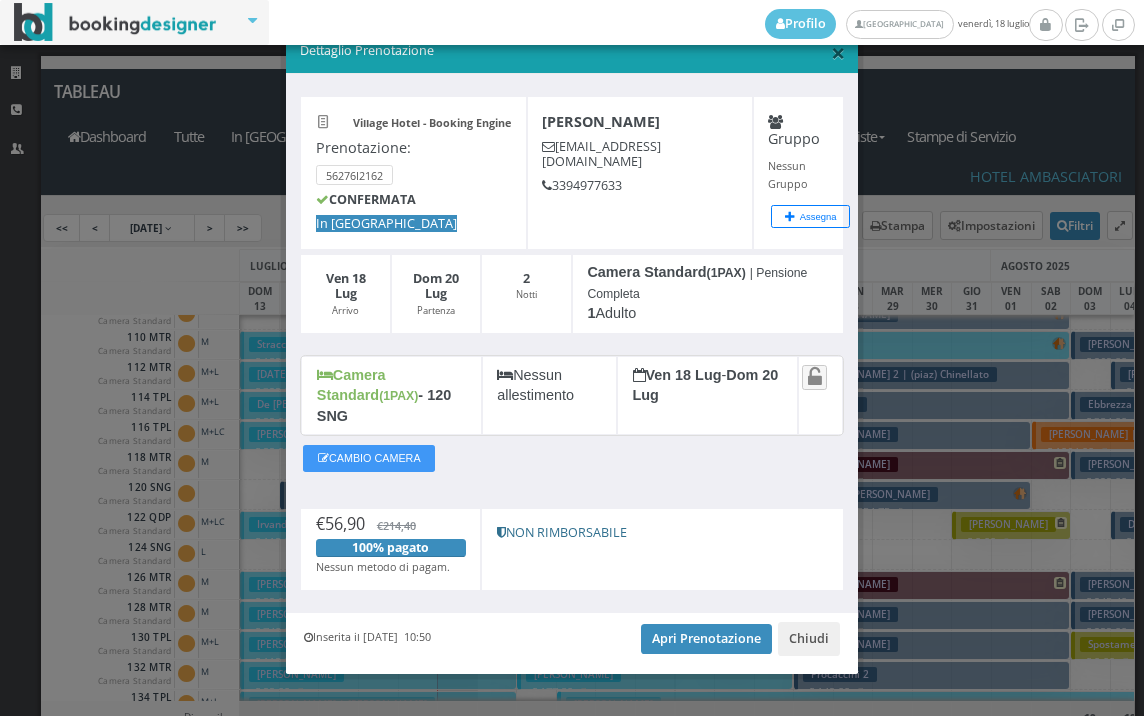 click on "×" at bounding box center [838, 52] 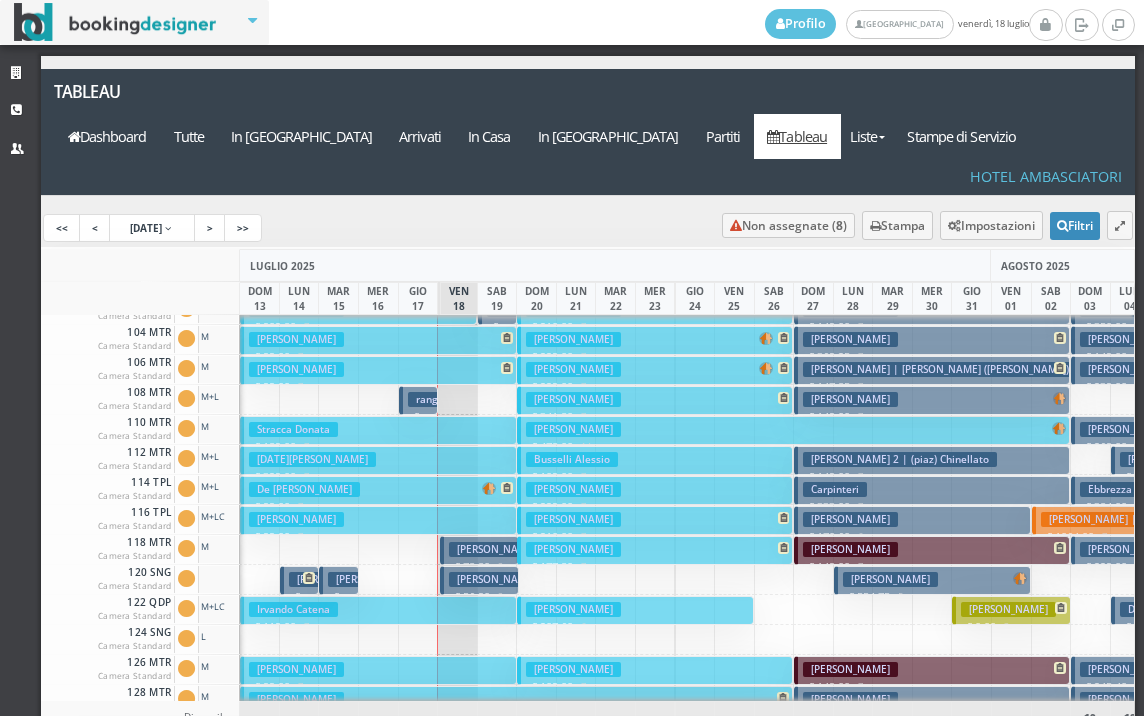 scroll, scrollTop: 5, scrollLeft: 0, axis: vertical 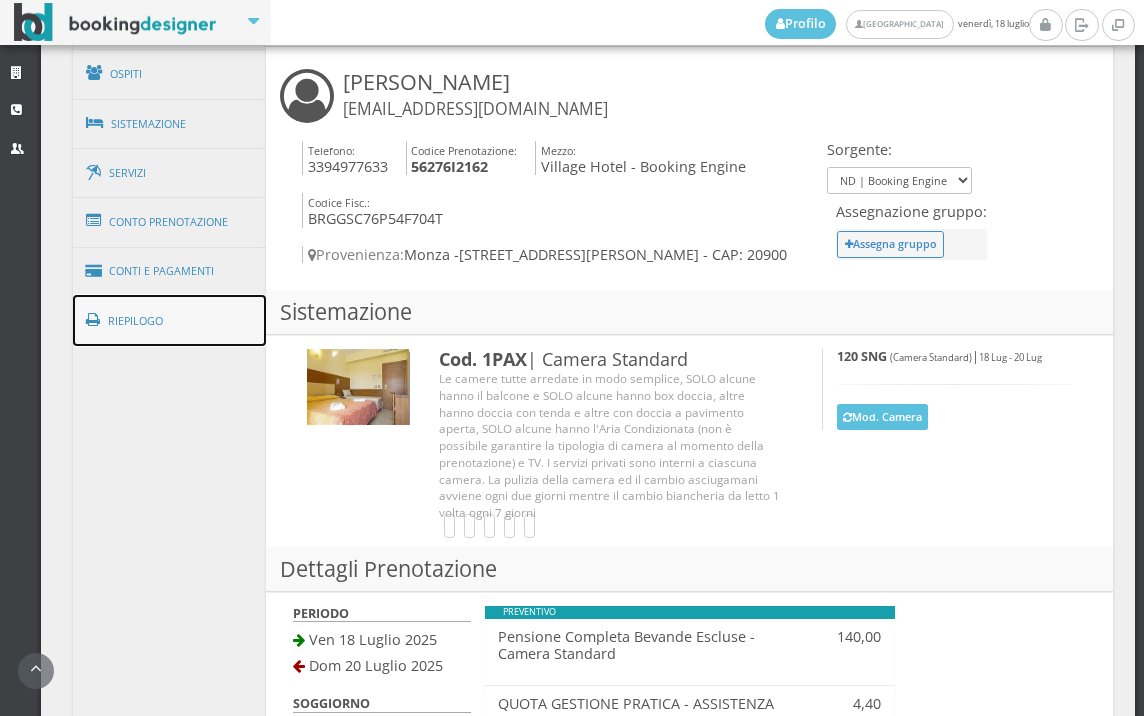 click on "Riepilogo" at bounding box center [170, 321] 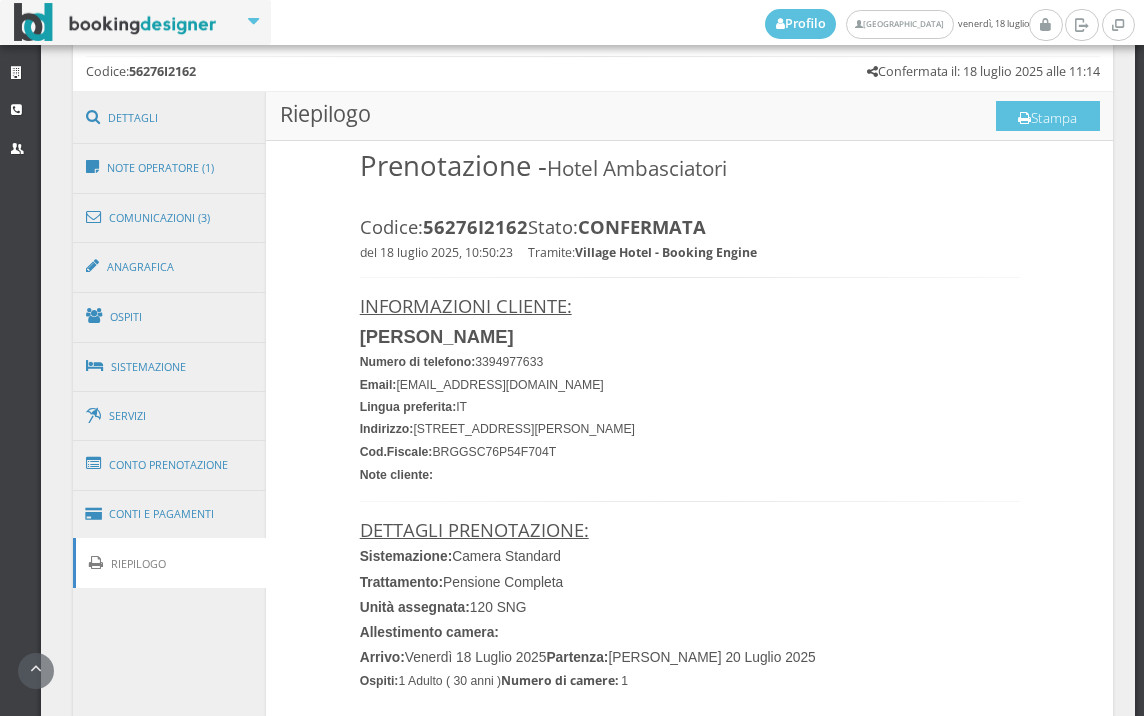 scroll, scrollTop: 1001, scrollLeft: 0, axis: vertical 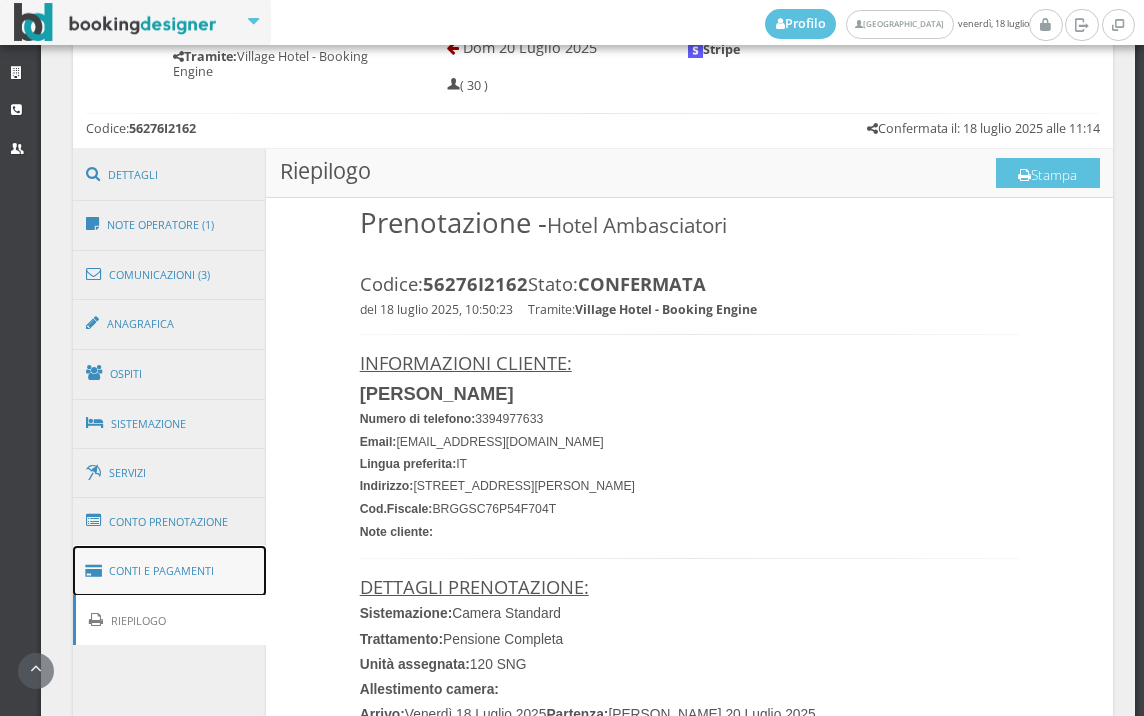 click on "Conti e Pagamenti" at bounding box center [170, 571] 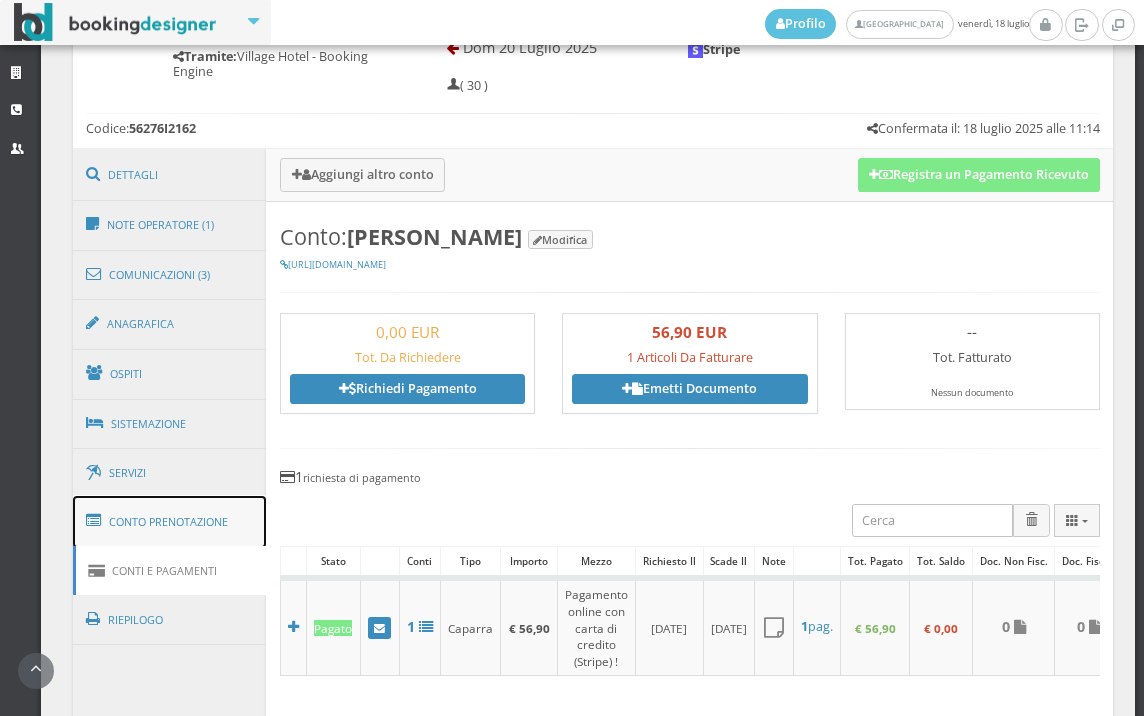 click on "Conto Prenotazione" at bounding box center (170, 522) 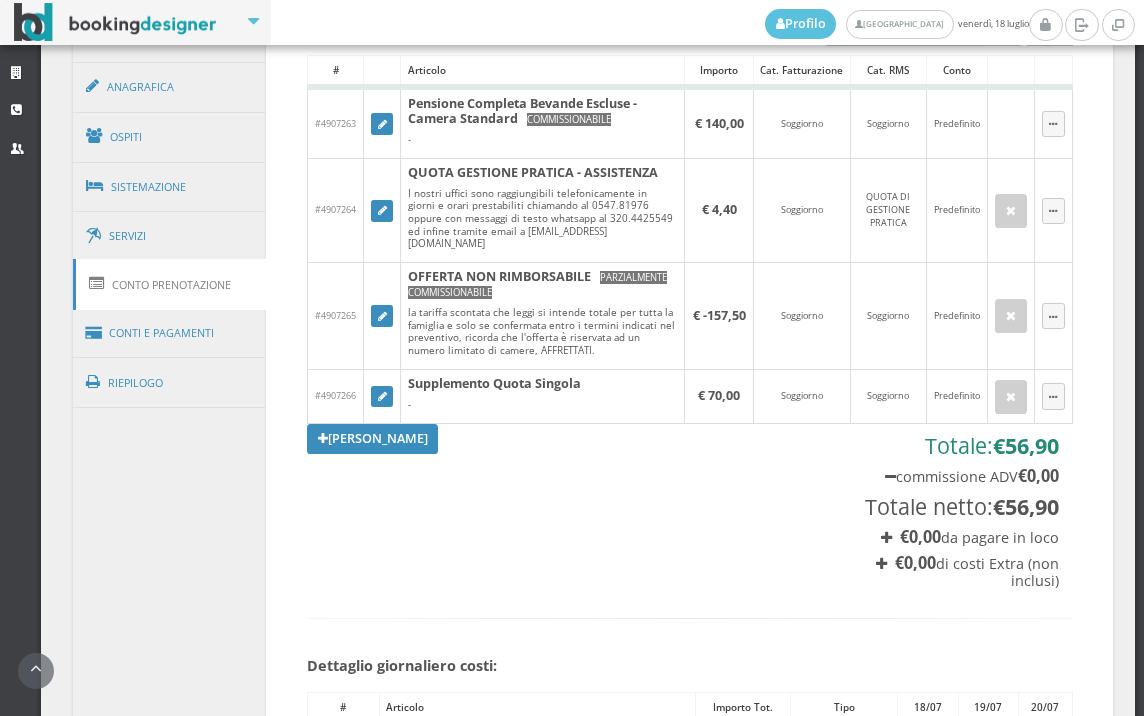 scroll, scrollTop: 1334, scrollLeft: 0, axis: vertical 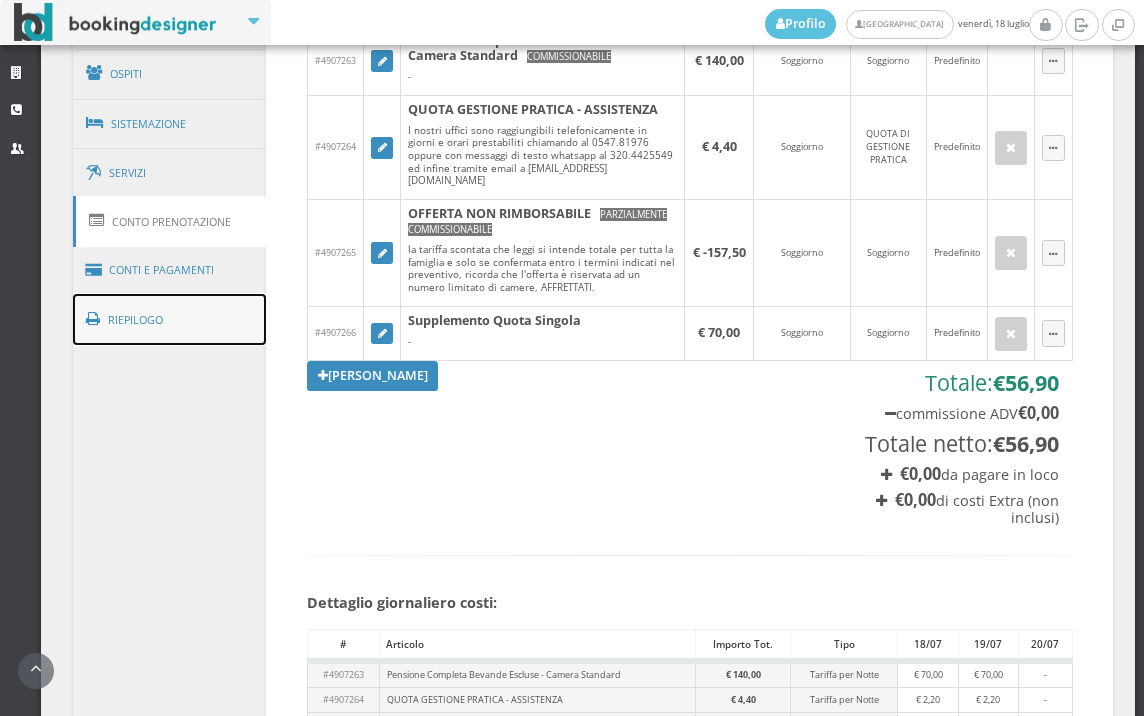 click on "Riepilogo" at bounding box center (170, 320) 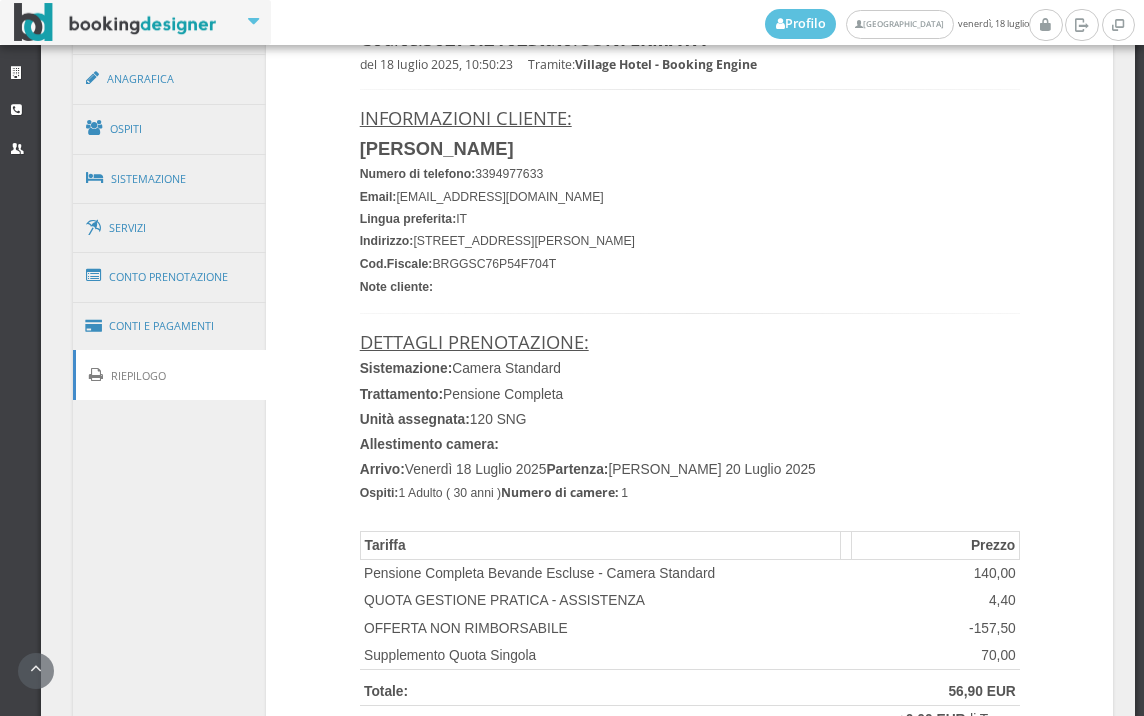 scroll, scrollTop: 1223, scrollLeft: 0, axis: vertical 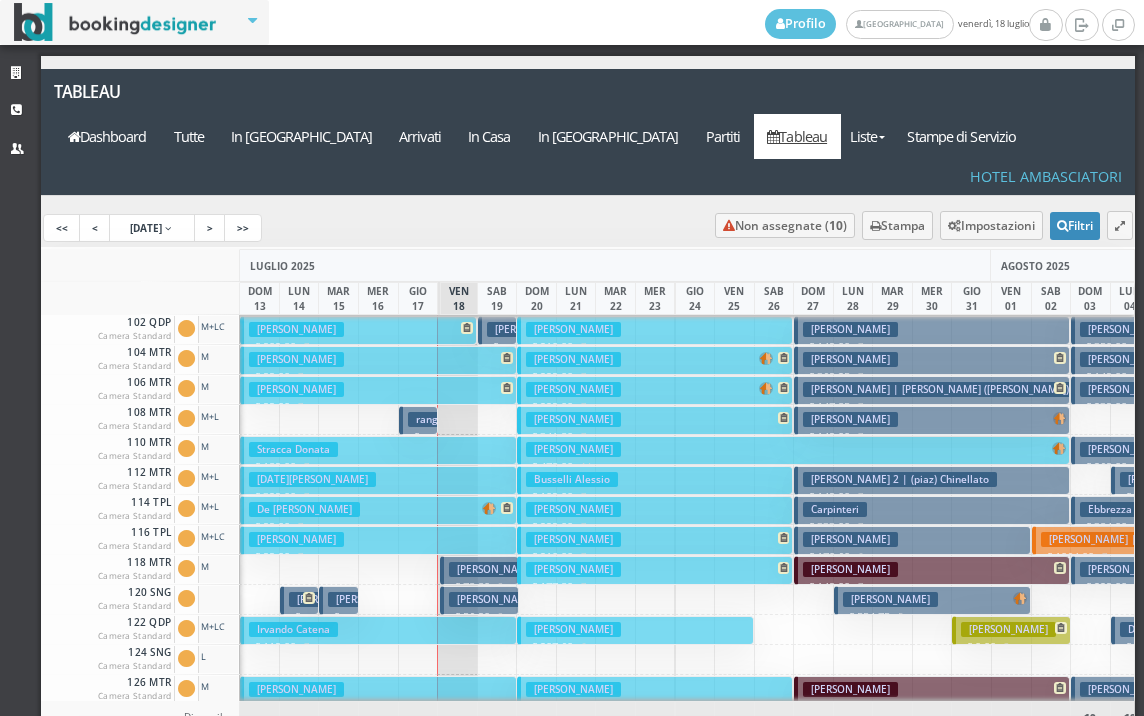 click on "[PERSON_NAME]
€ 902.80         7 notti
2 Adulti +  1 Ragazzo (14 anni)   +  1 Bambino (11 anni)" at bounding box center [358, 330] 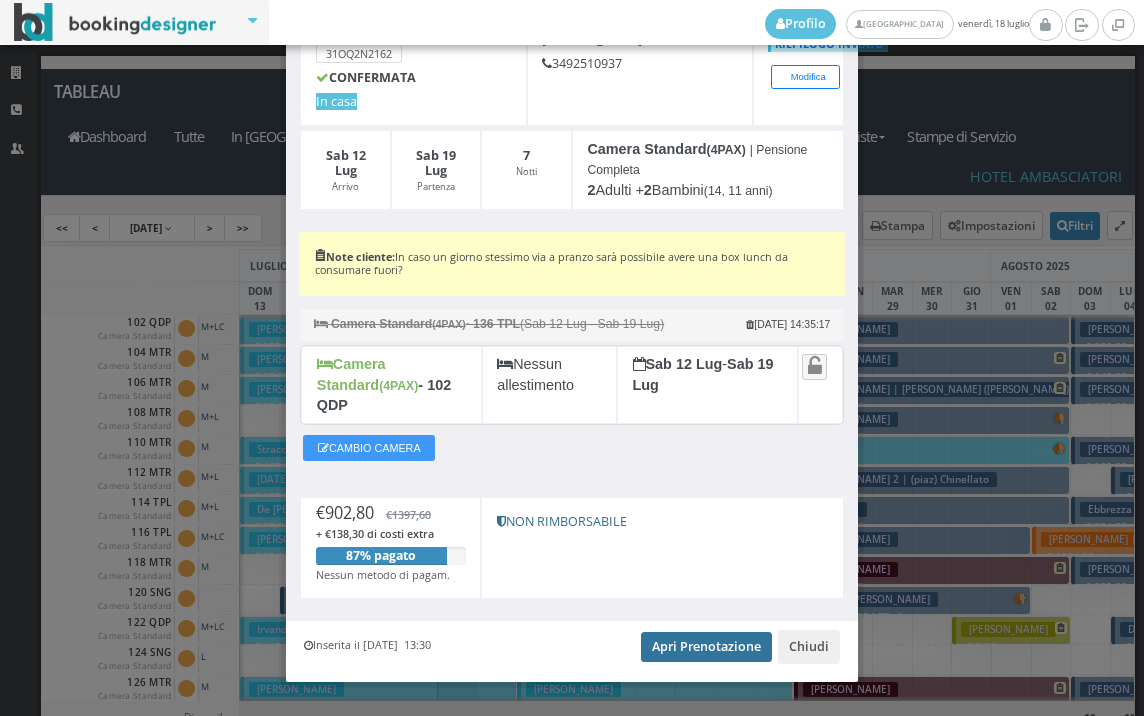 scroll, scrollTop: 183, scrollLeft: 0, axis: vertical 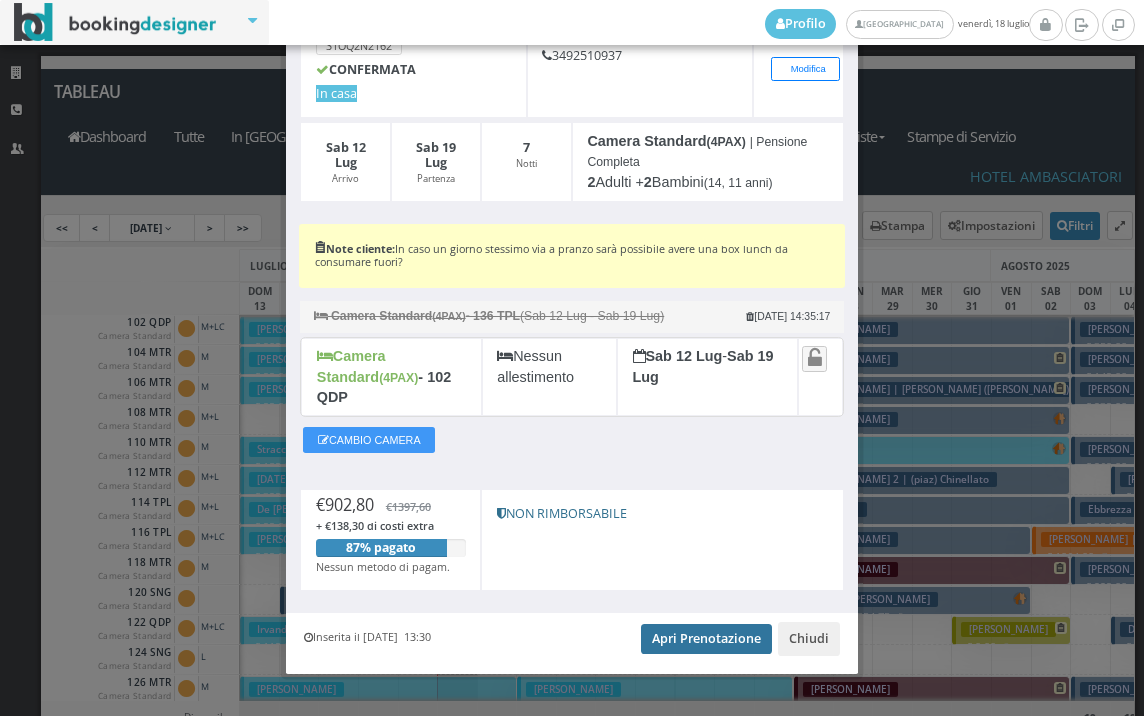 click on "Apri Prenotazione" at bounding box center [706, 639] 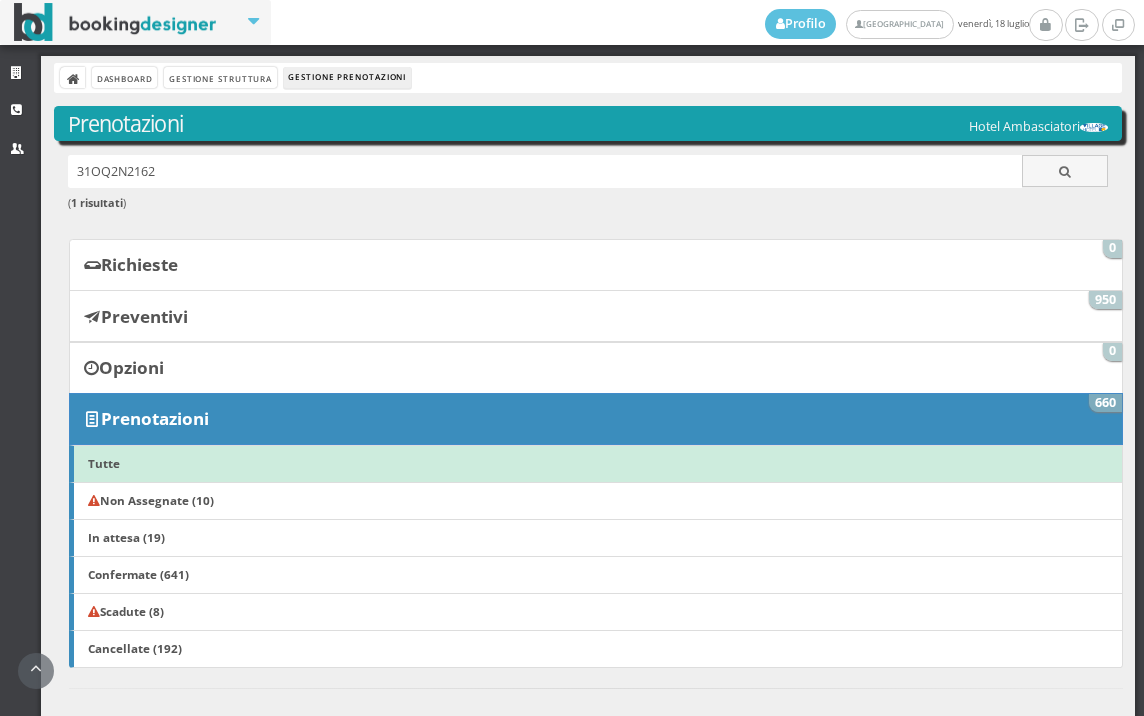 scroll, scrollTop: 0, scrollLeft: 0, axis: both 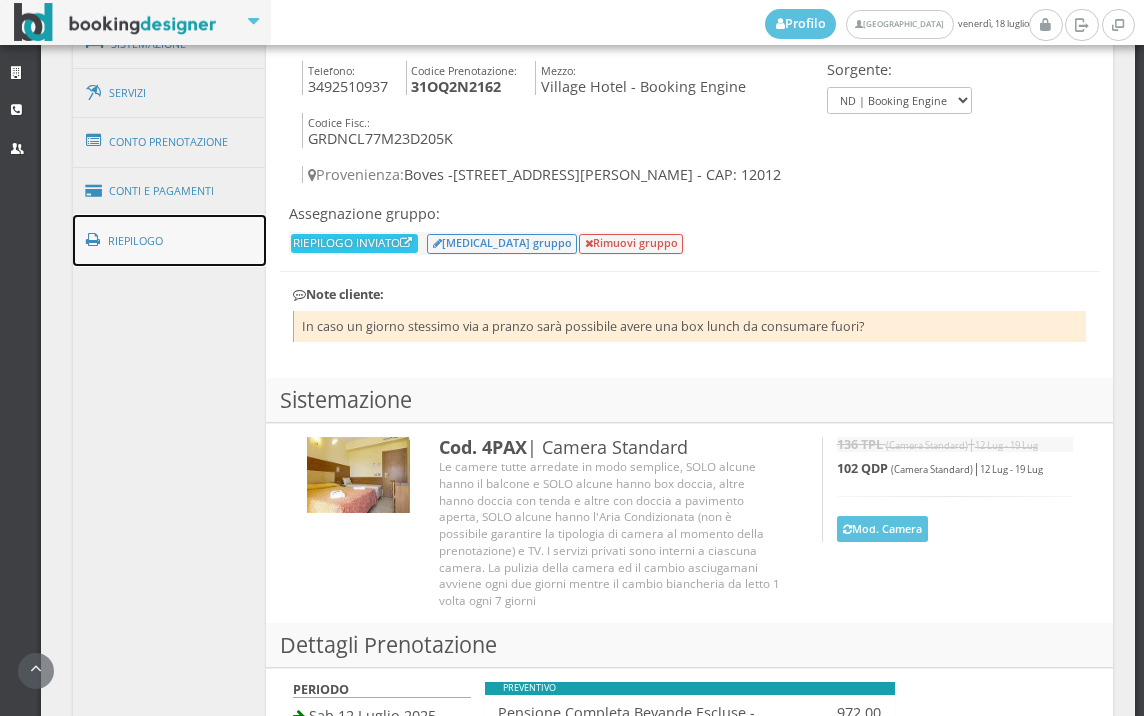 click on "Riepilogo" at bounding box center [170, 241] 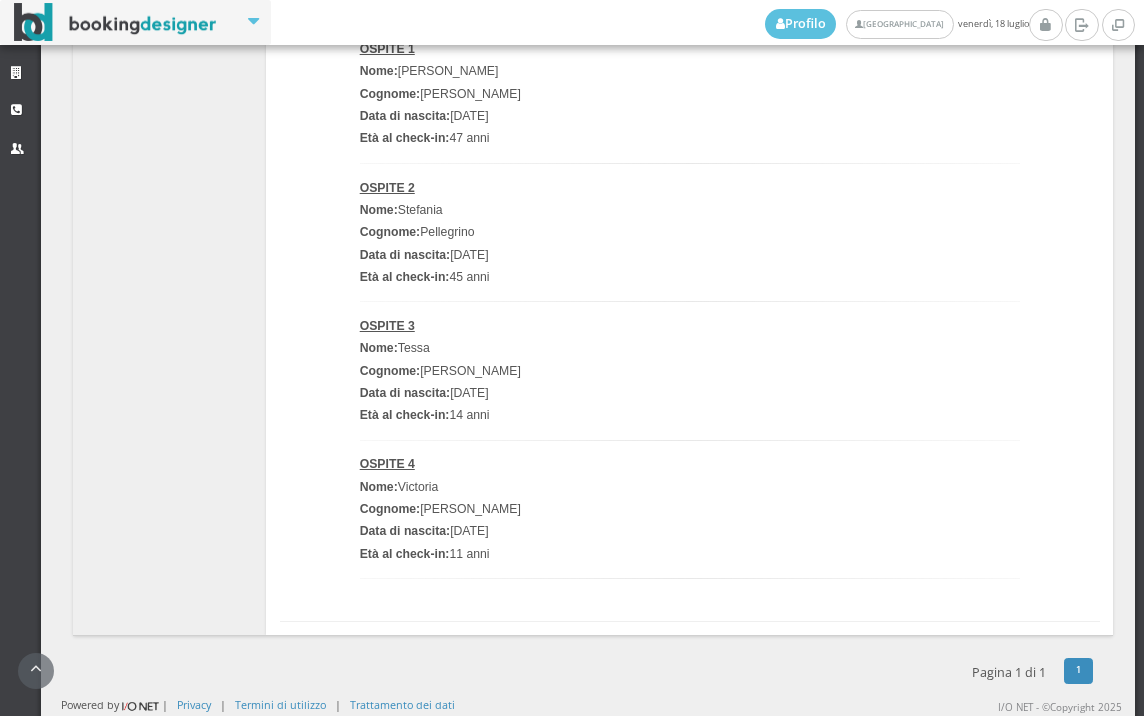 scroll, scrollTop: 3791, scrollLeft: 0, axis: vertical 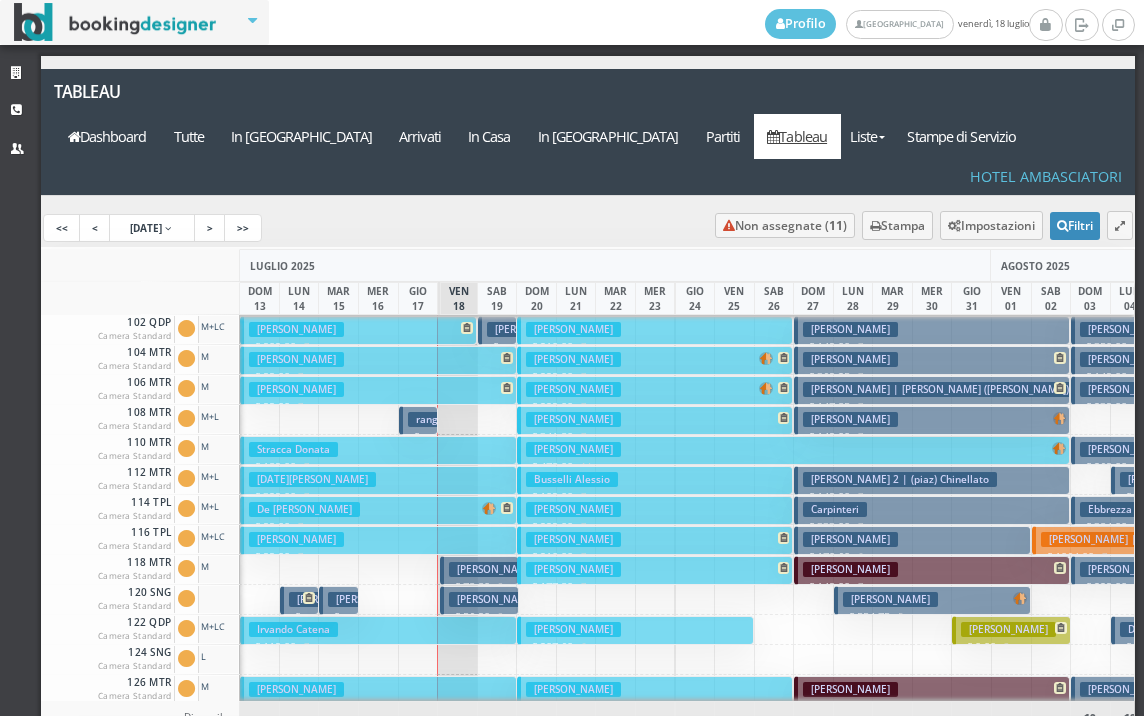 click on "[PERSON_NAME]" at bounding box center (296, 329) 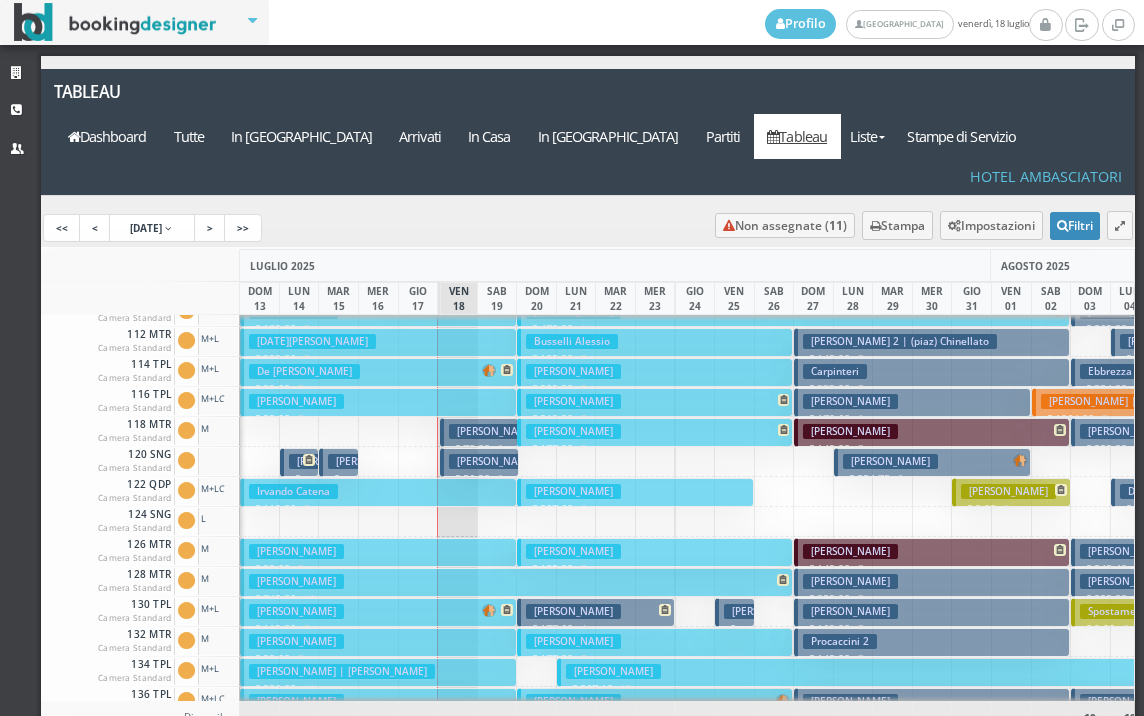 scroll, scrollTop: 0, scrollLeft: 0, axis: both 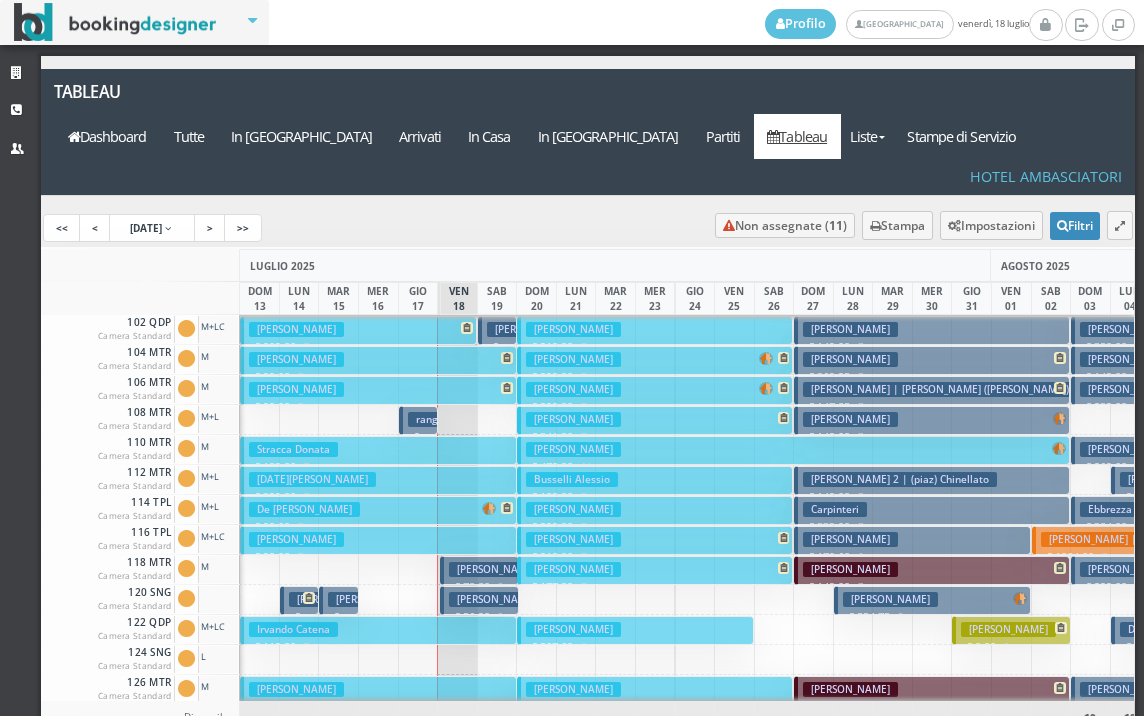 click on "Giordano  Nicola
€ 902.80         7 notti
2 Adulti +  1 Ragazzo (14 anni)   +  1 Bambino (11 anni)" at bounding box center (358, 330) 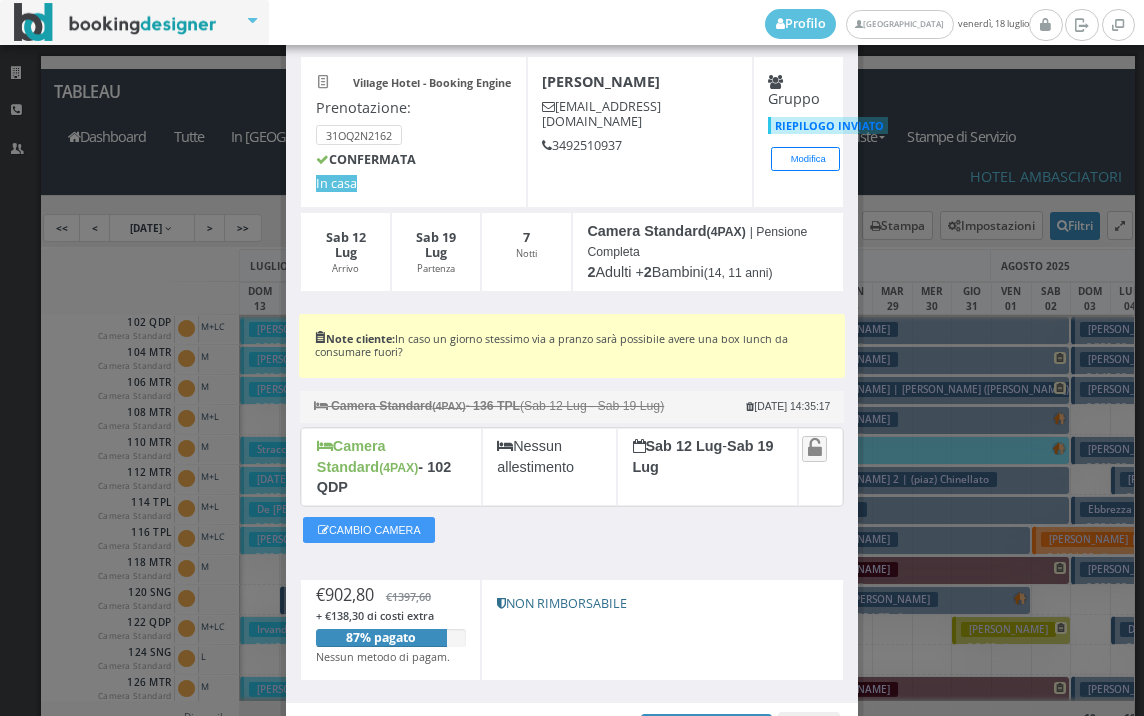 scroll, scrollTop: 183, scrollLeft: 0, axis: vertical 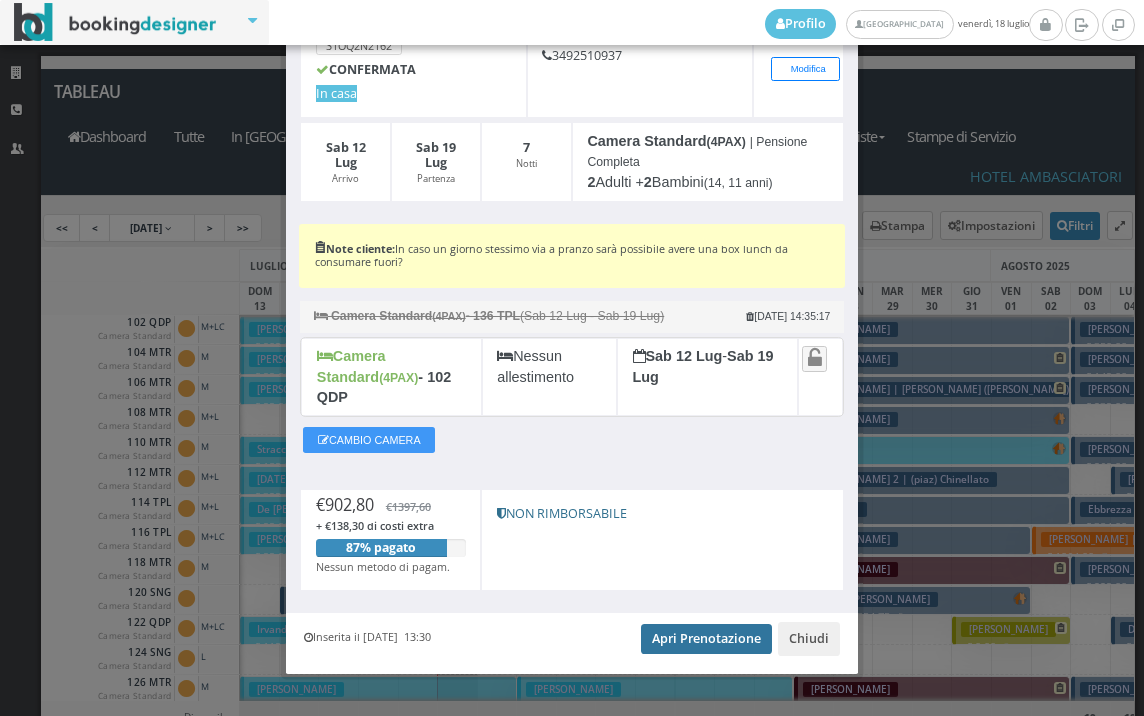 click on "Apri Prenotazione" at bounding box center [706, 639] 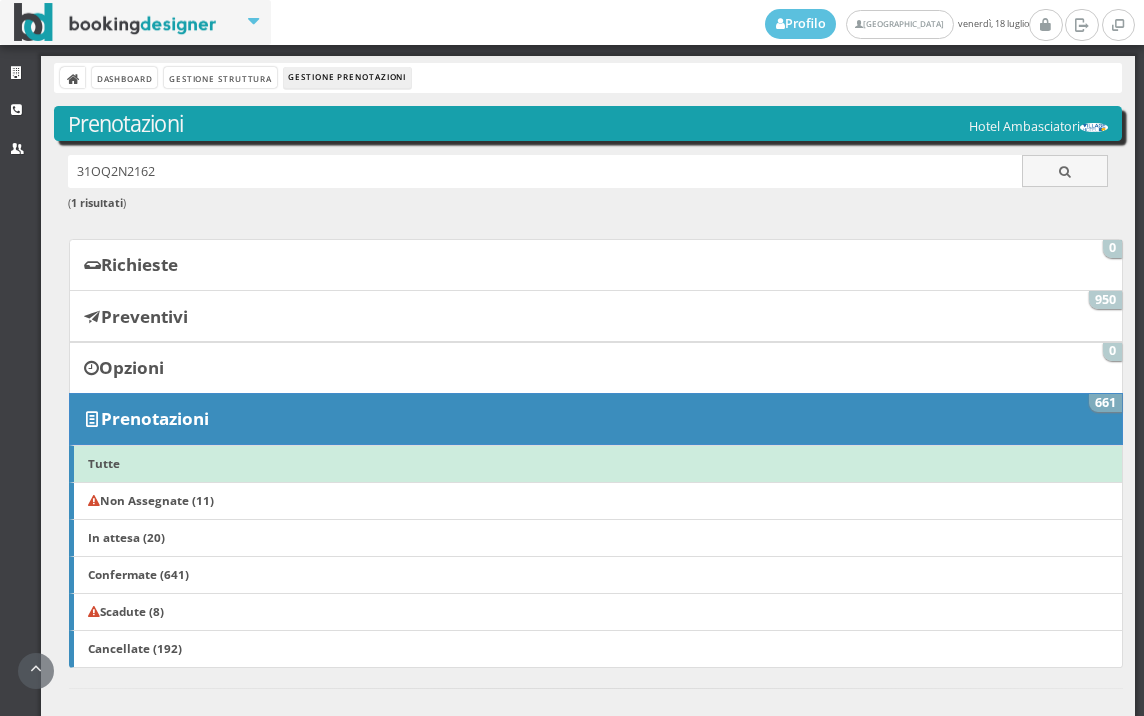 scroll, scrollTop: 0, scrollLeft: 0, axis: both 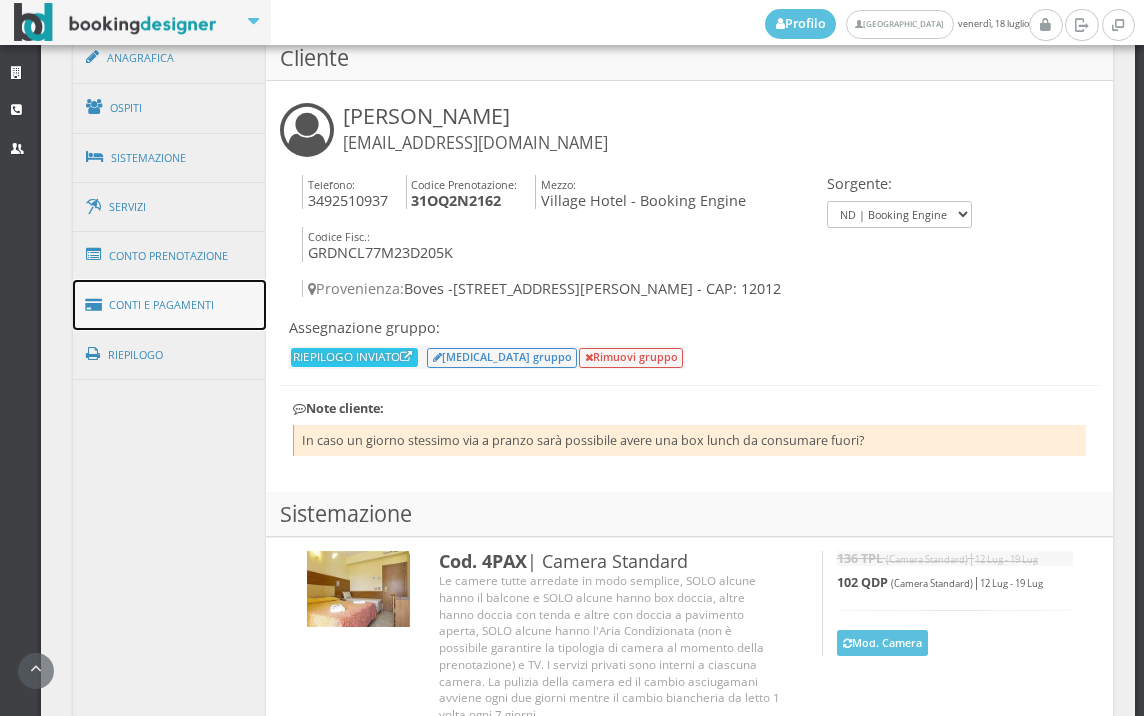 click on "Conti e Pagamenti" at bounding box center (170, 305) 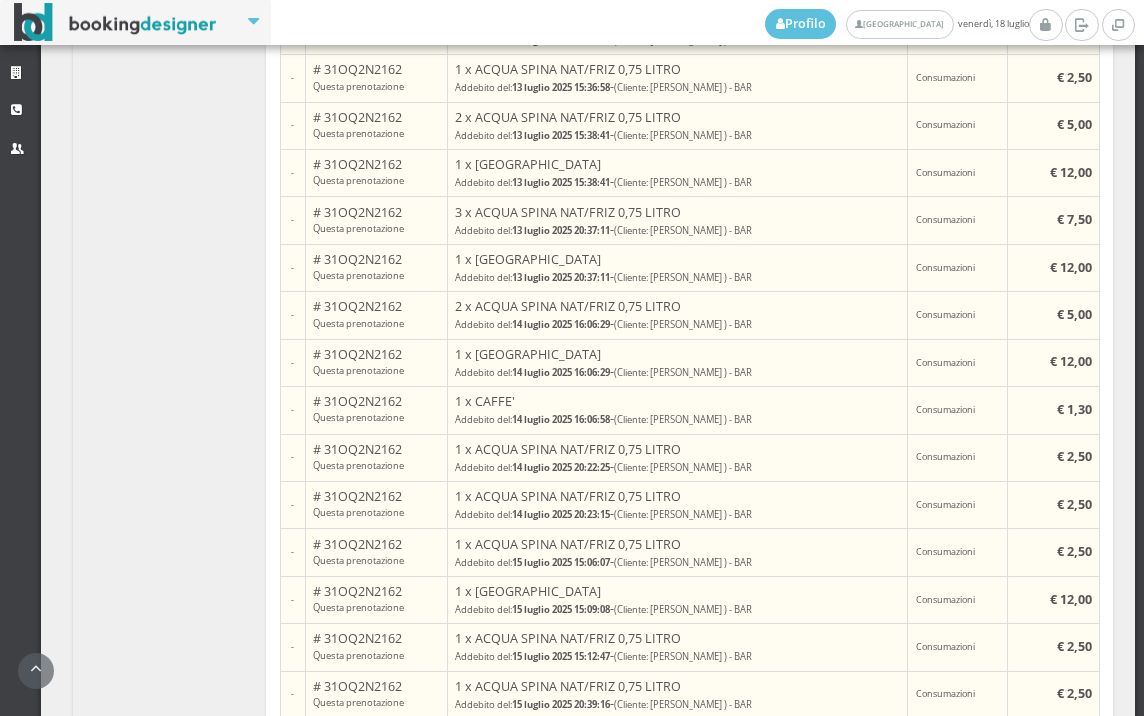 scroll, scrollTop: 2197, scrollLeft: 0, axis: vertical 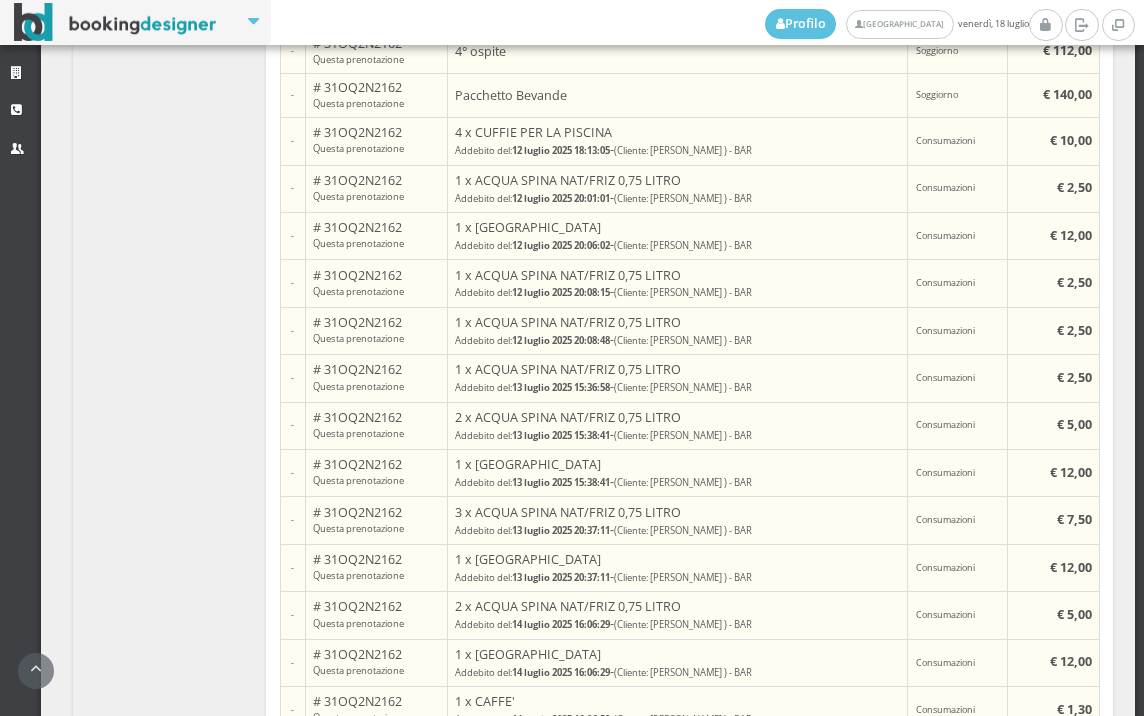 click on "12 luglio 2025 20:01:01" at bounding box center (561, 198) 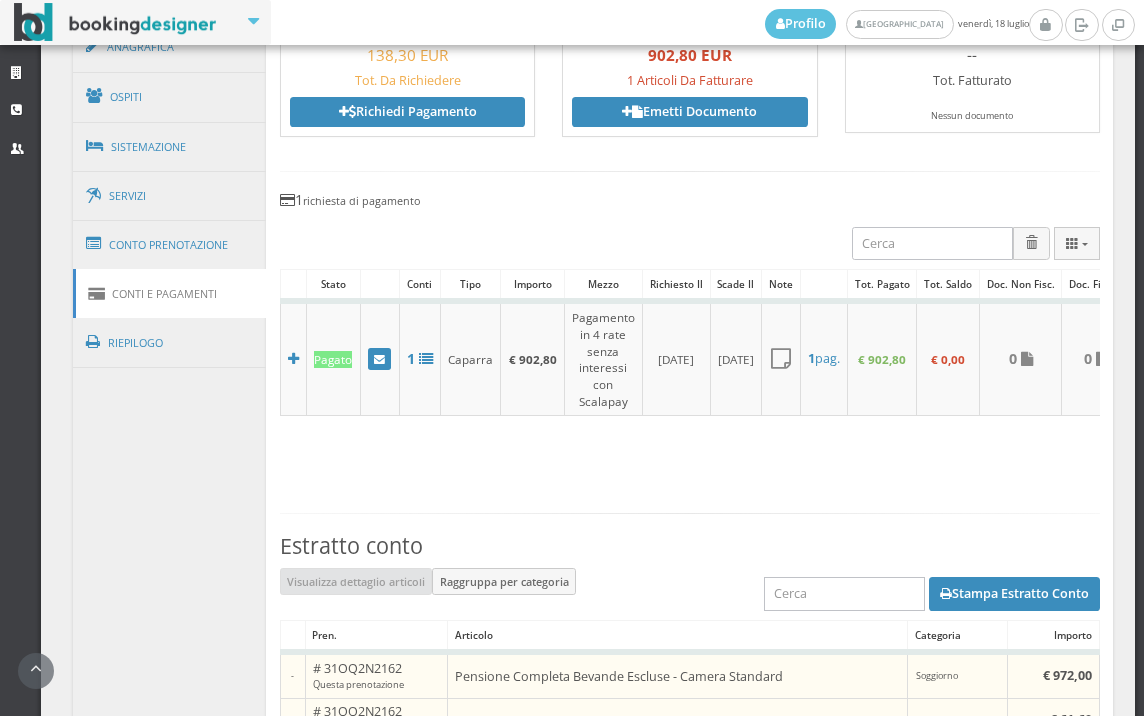 scroll, scrollTop: 753, scrollLeft: 0, axis: vertical 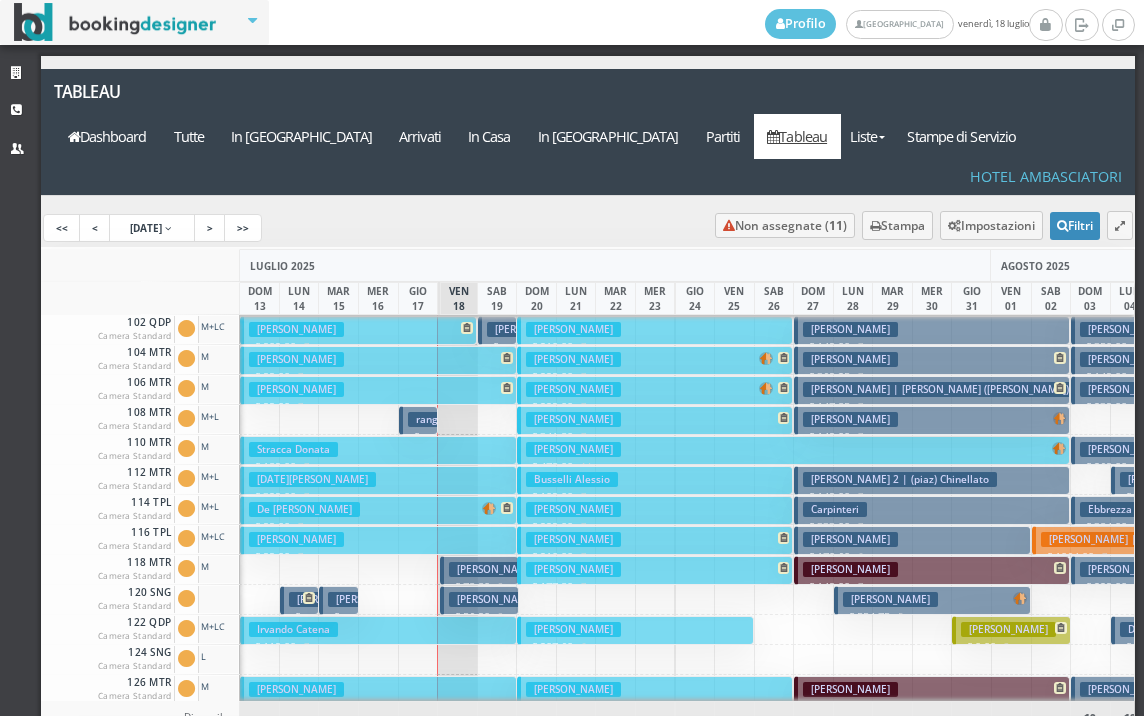 click on "[PERSON_NAME]
€ 902.80         7 notti
2 Adulti +  1 Ragazzo (14 anni)   +  1 Bambino (11 anni)" at bounding box center [358, 330] 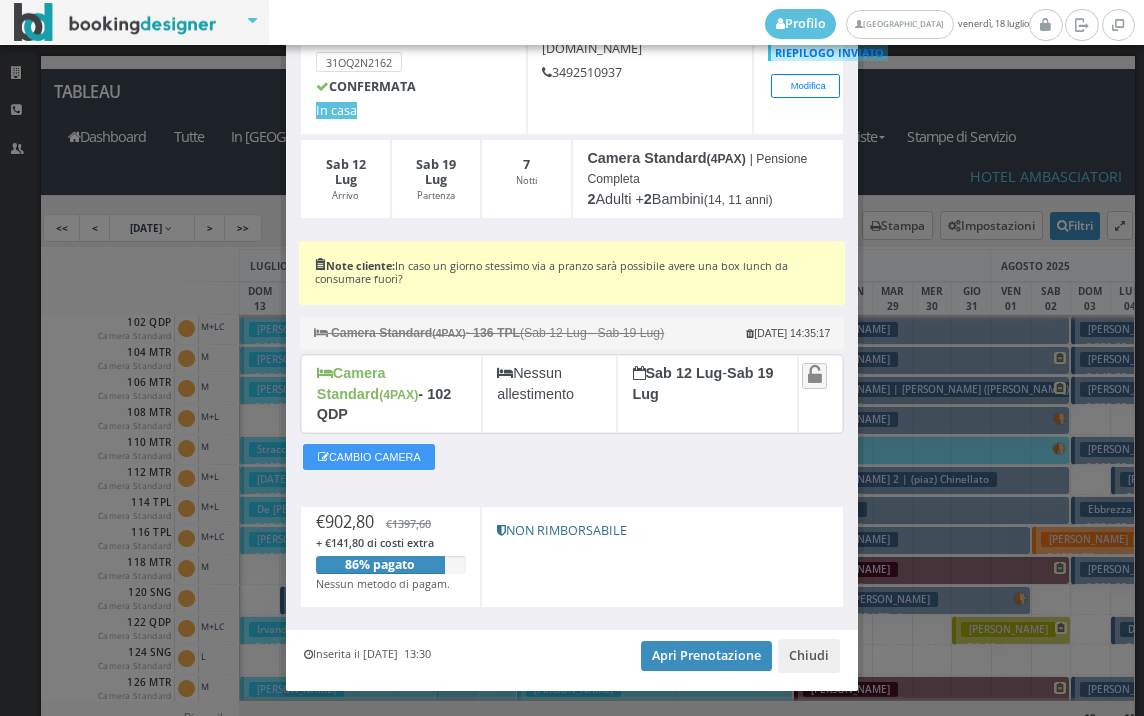 scroll, scrollTop: 183, scrollLeft: 0, axis: vertical 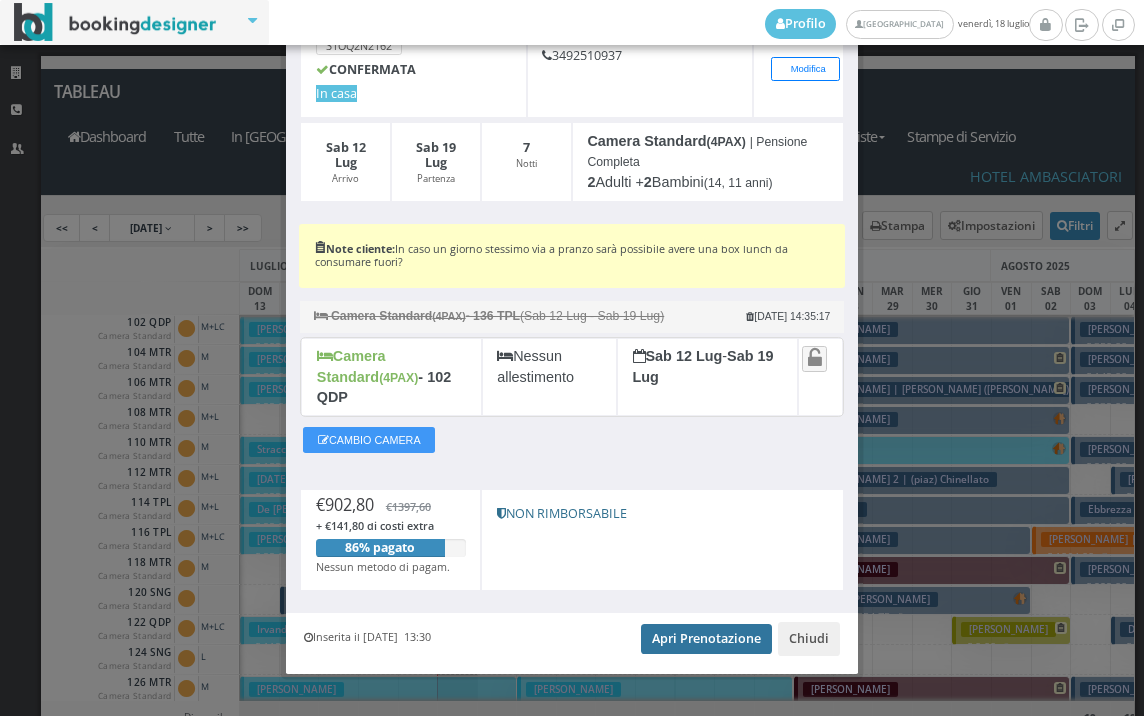 click on "Apri Prenotazione" at bounding box center [706, 639] 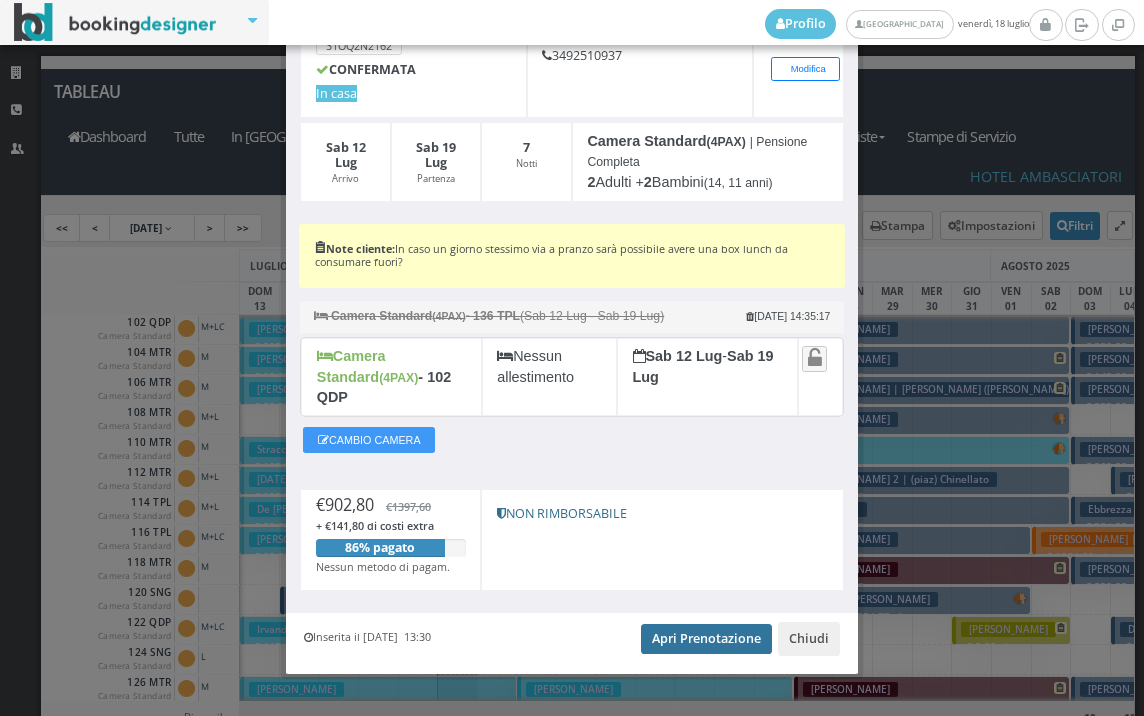 click on "Apri Prenotazione" at bounding box center (706, 639) 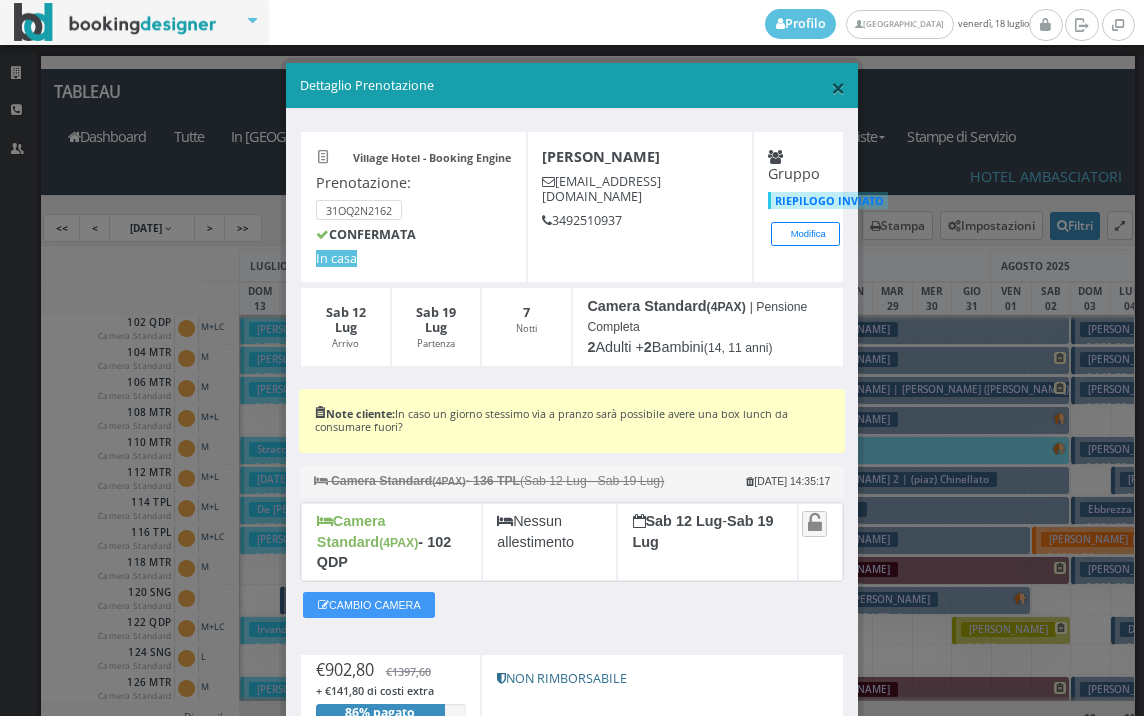 click on "×" at bounding box center [838, 87] 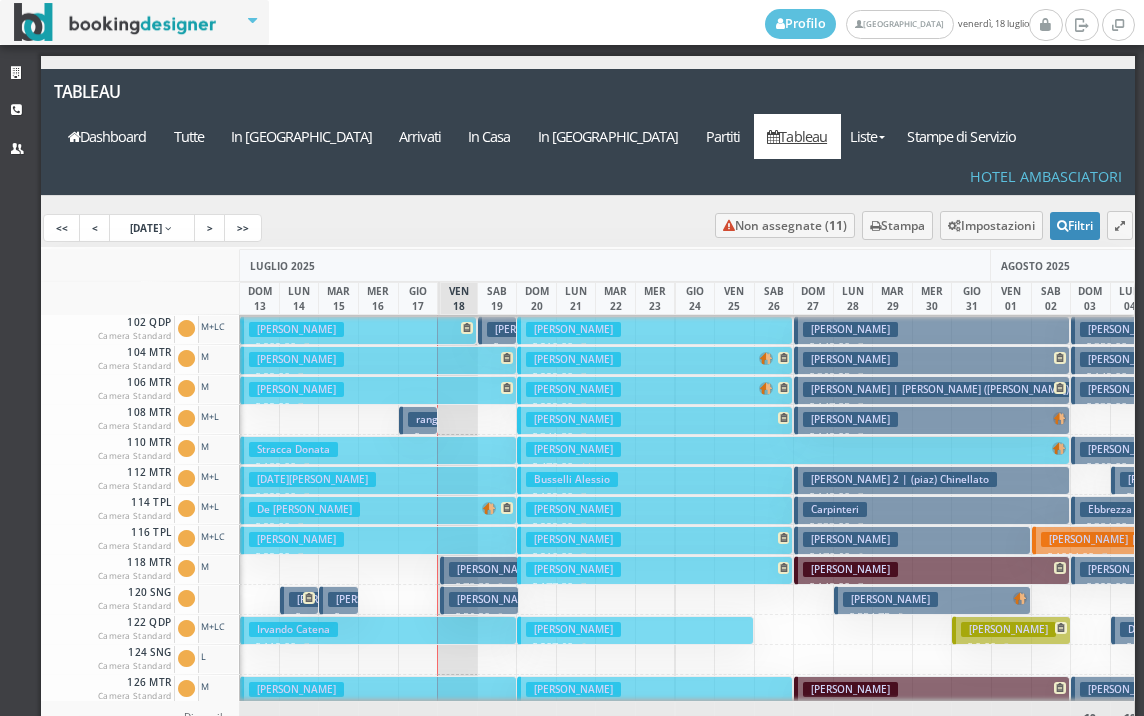 click on "Epifani Olivia
€ 329.00         7 notti
1 Adulto +  1 Bambino (9 anni)" at bounding box center (378, 480) 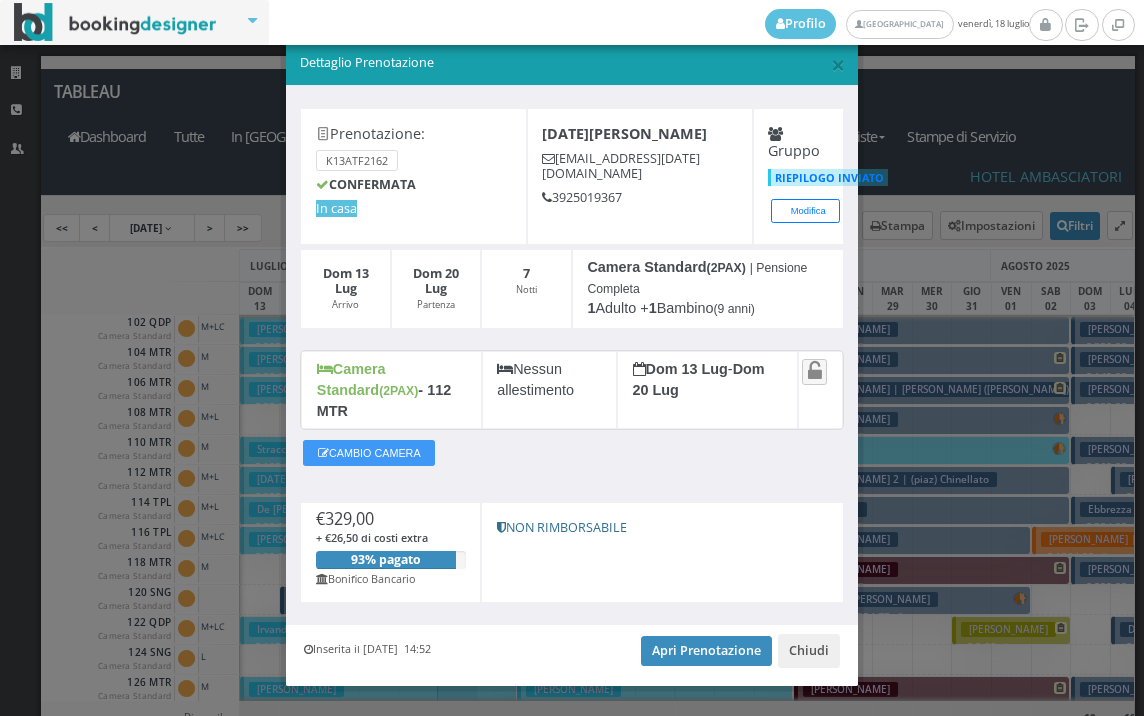 scroll, scrollTop: 38, scrollLeft: 0, axis: vertical 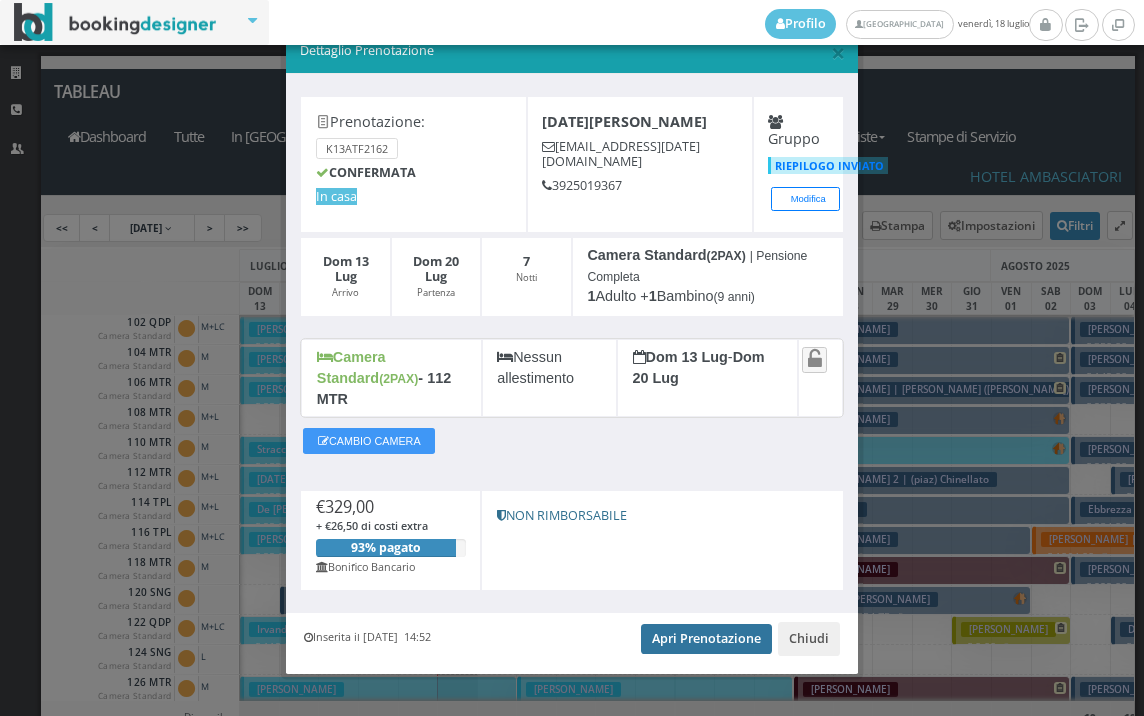 click on "Apri Prenotazione" at bounding box center (706, 639) 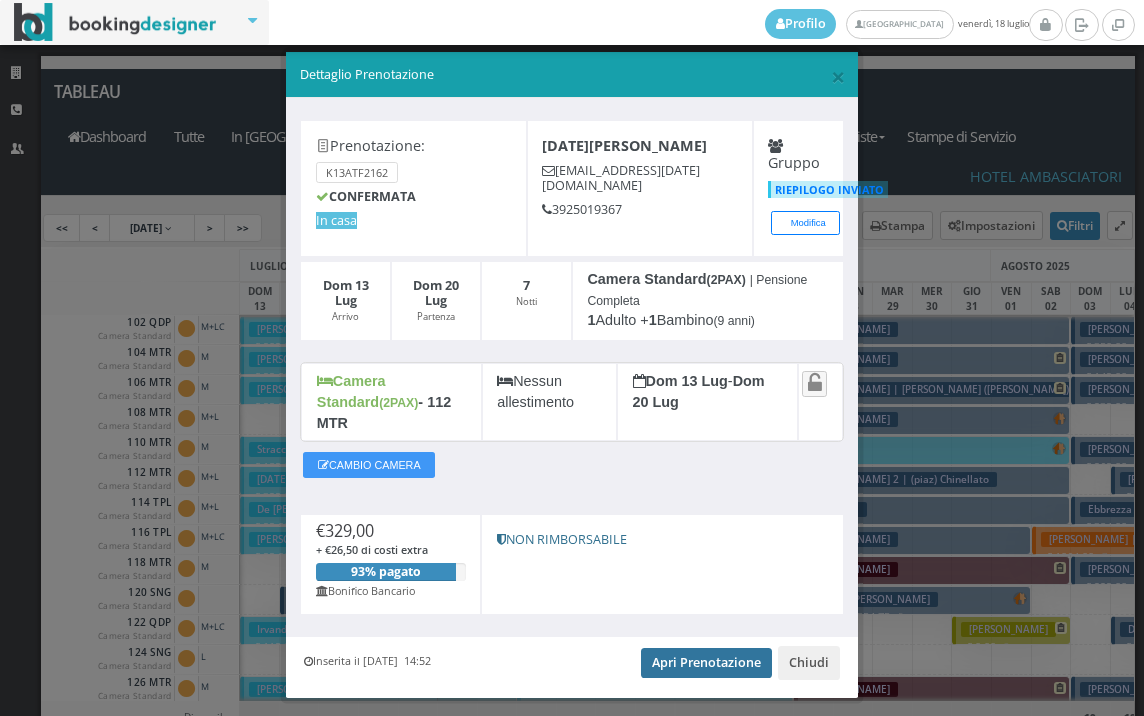 scroll, scrollTop: 0, scrollLeft: 0, axis: both 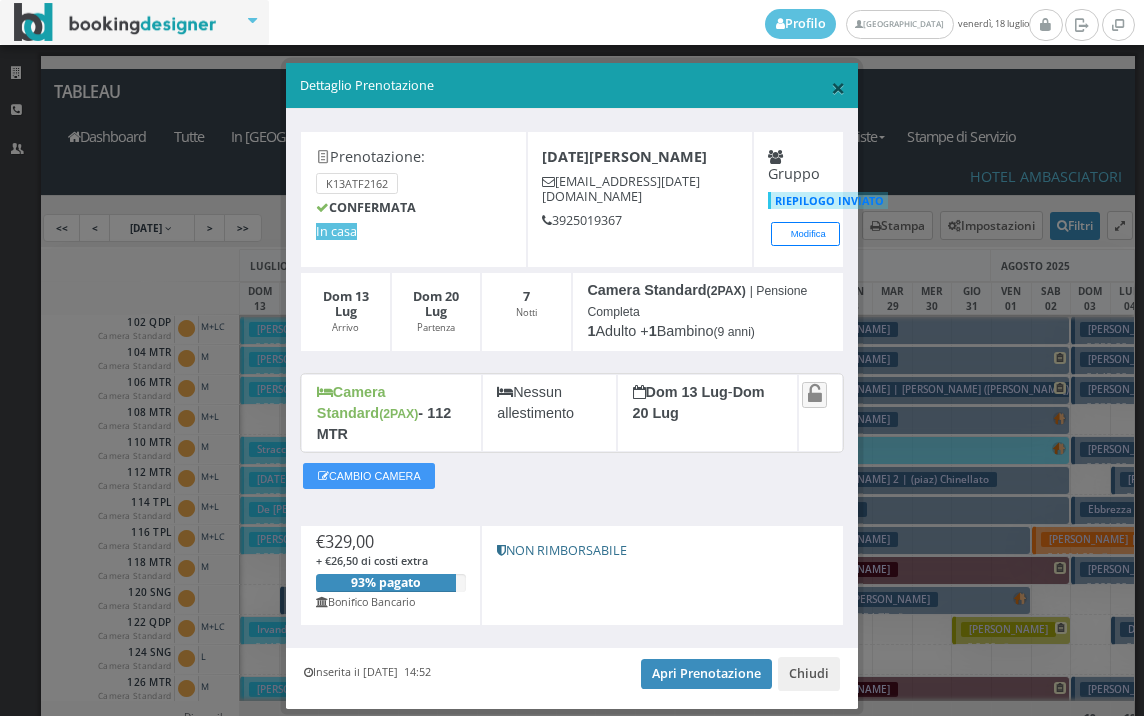 click on "×" at bounding box center [838, 87] 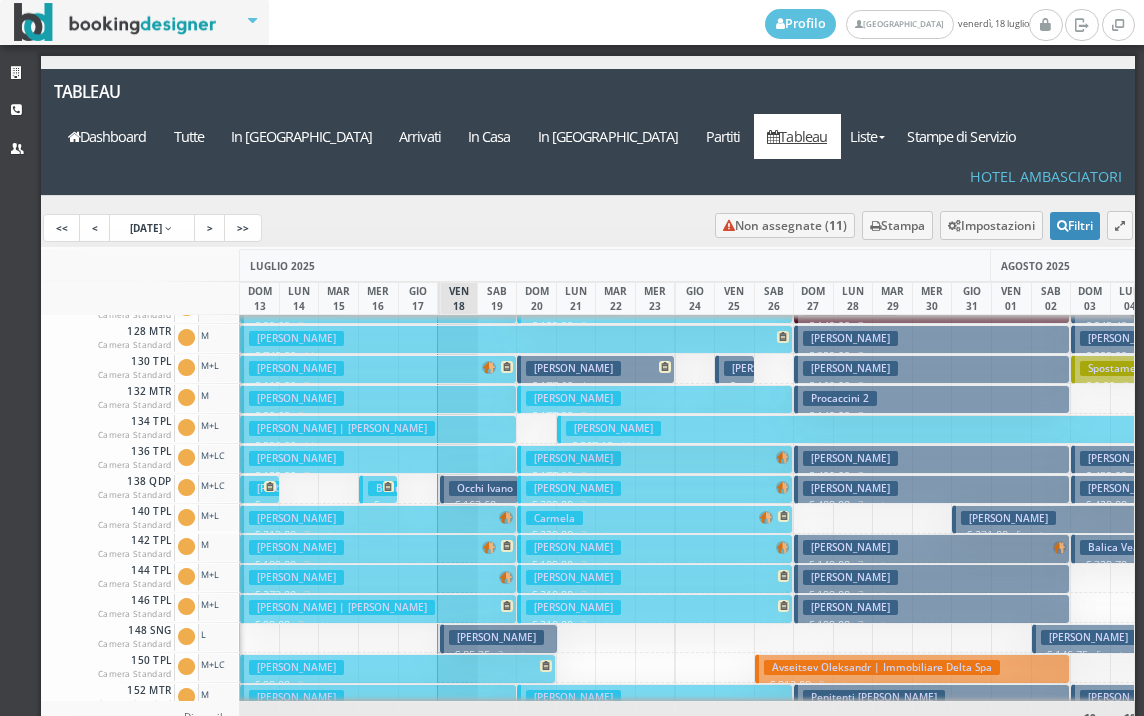 scroll, scrollTop: 500, scrollLeft: 0, axis: vertical 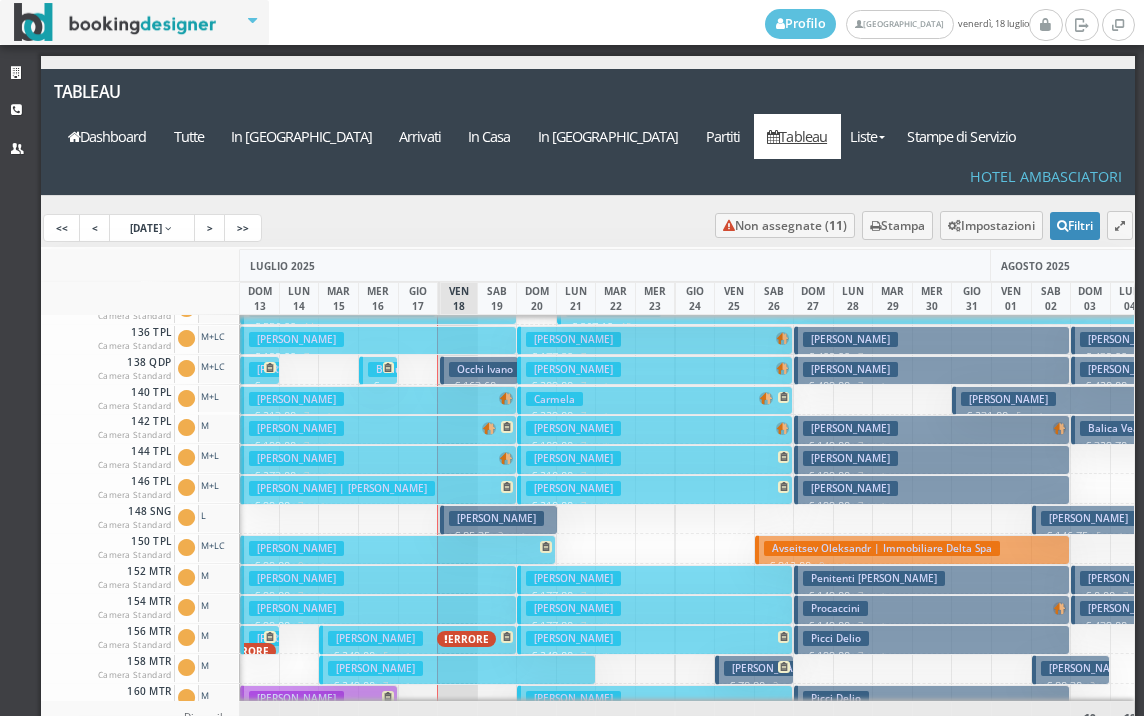 click on "Ciocci Tiziana
€ 273.00         7 notti
2 Adulti" at bounding box center [378, 459] 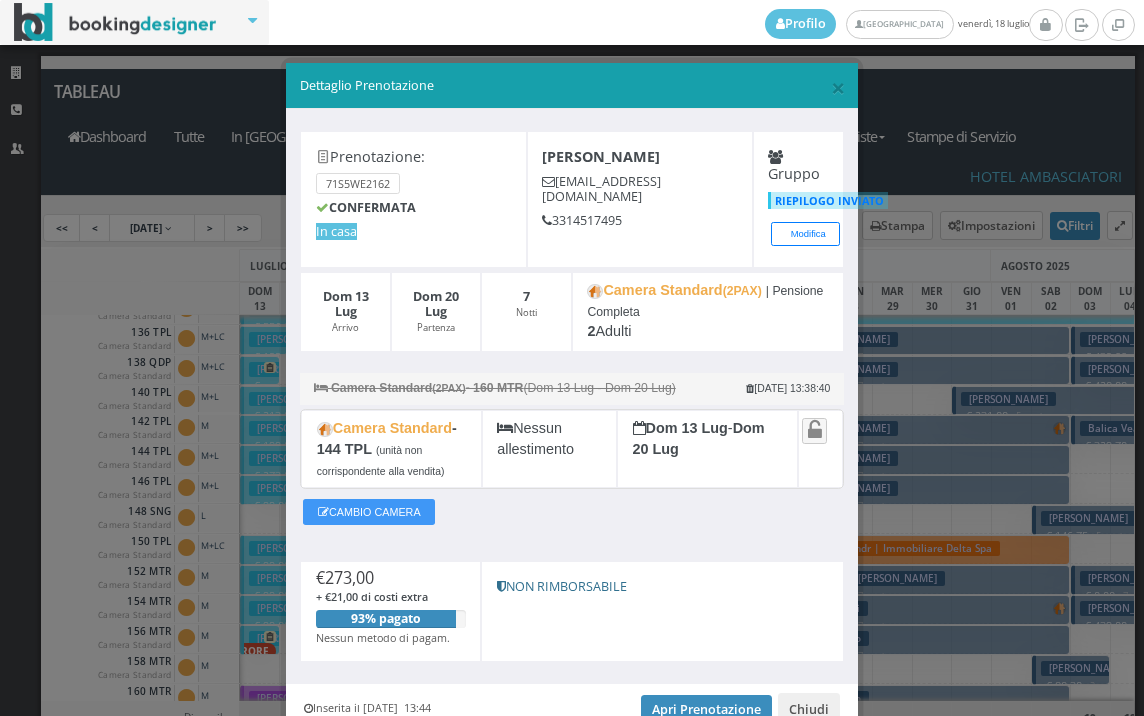 scroll, scrollTop: 102, scrollLeft: 0, axis: vertical 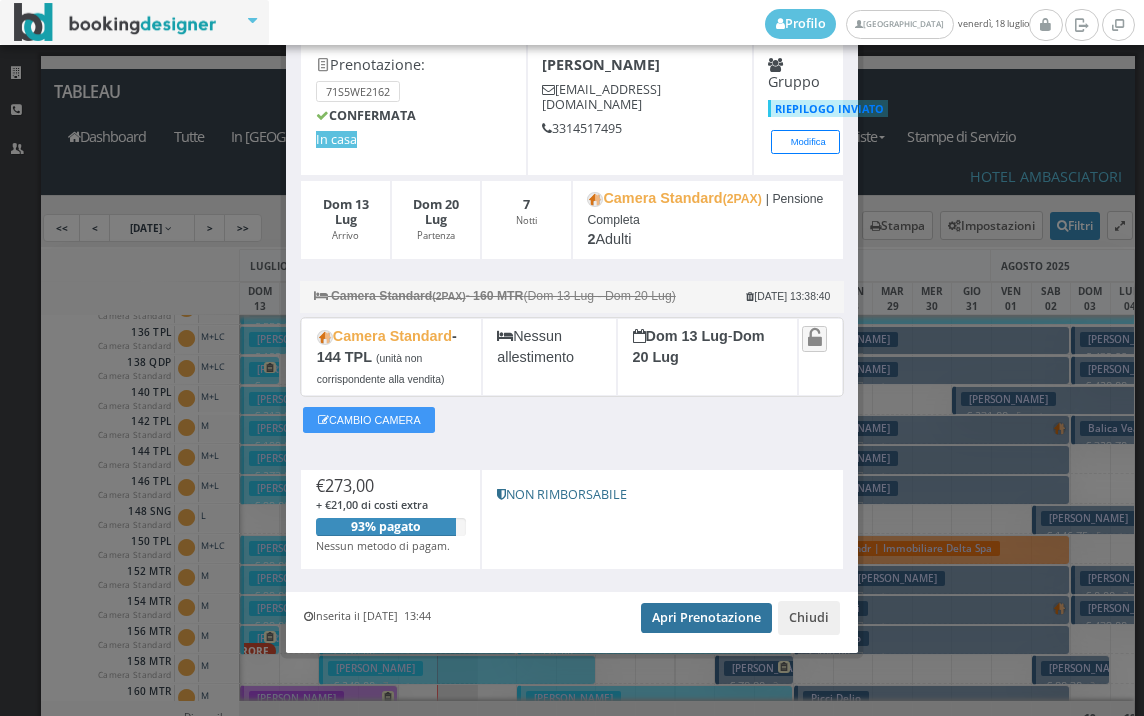 click on "Apri Prenotazione" at bounding box center (706, 618) 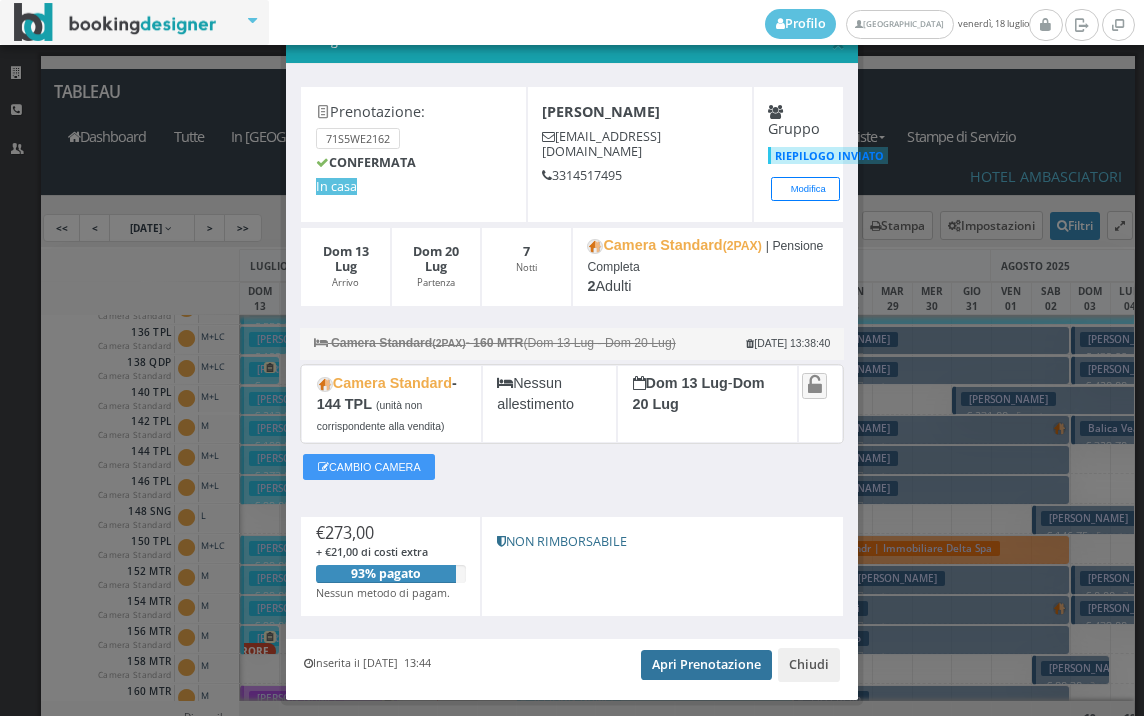 scroll, scrollTop: 0, scrollLeft: 0, axis: both 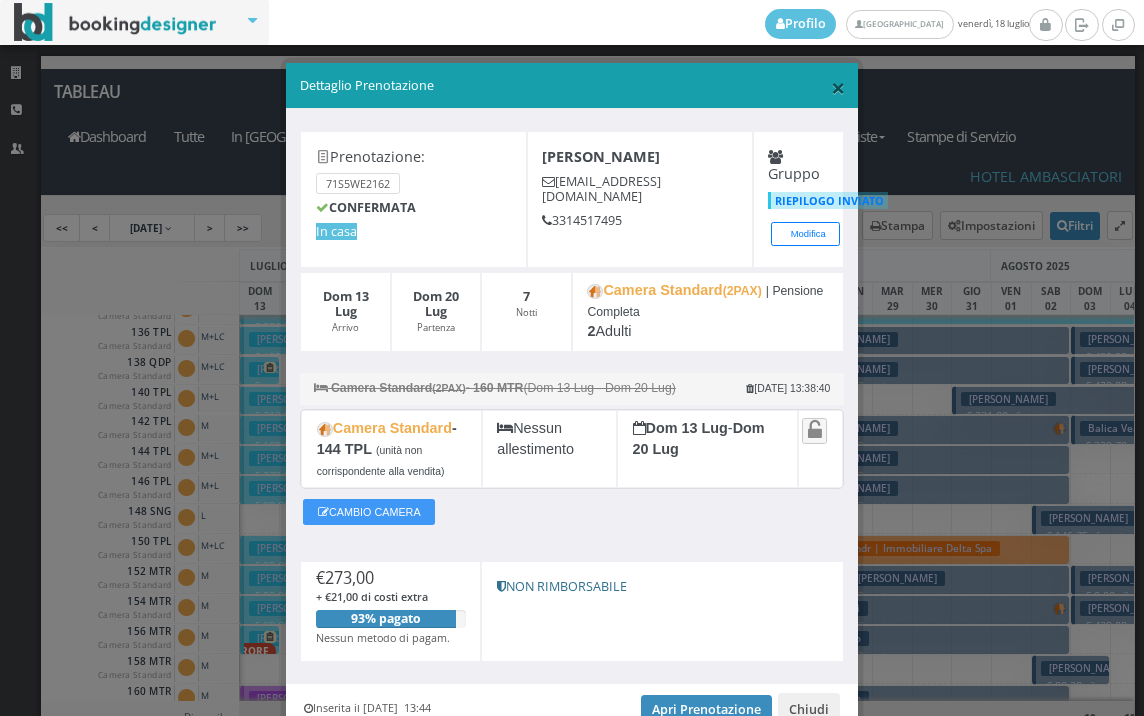 click on "×" at bounding box center [838, 87] 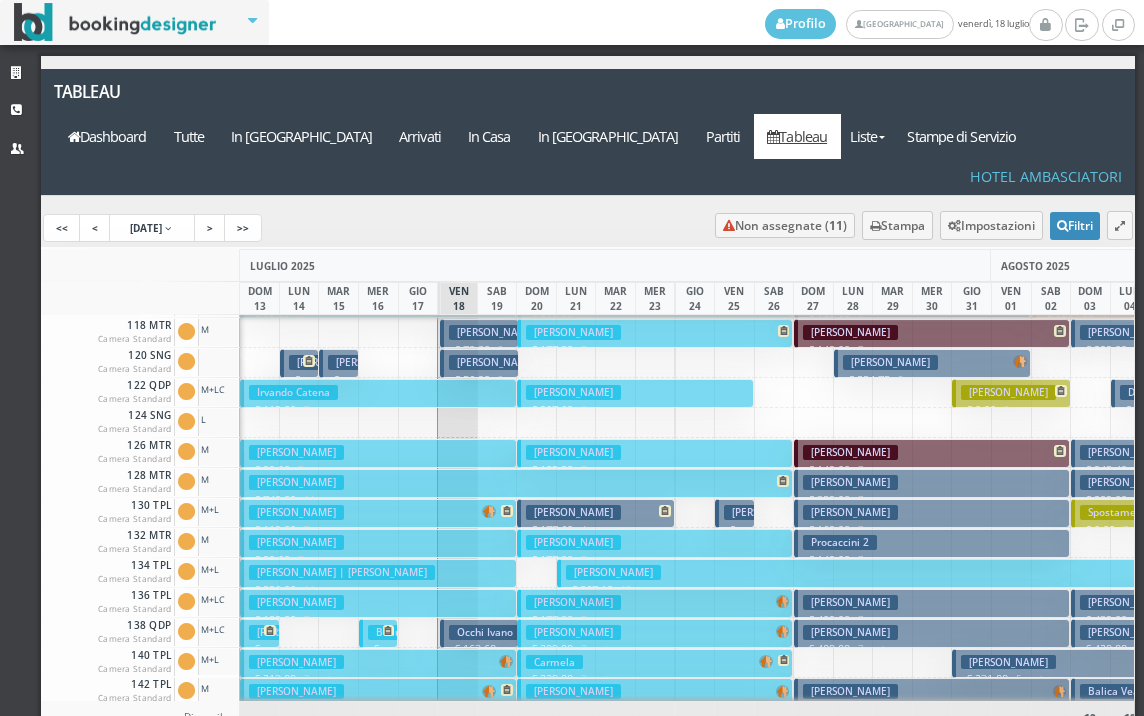 scroll, scrollTop: 5, scrollLeft: 0, axis: vertical 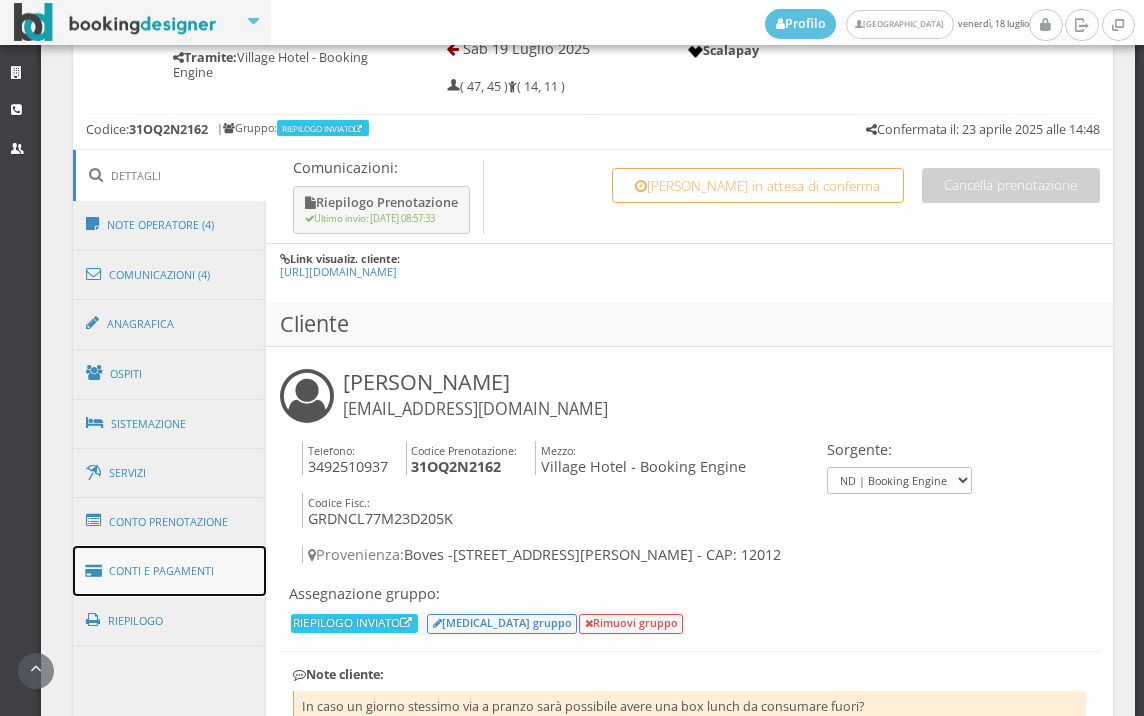 click at bounding box center [97, 571] 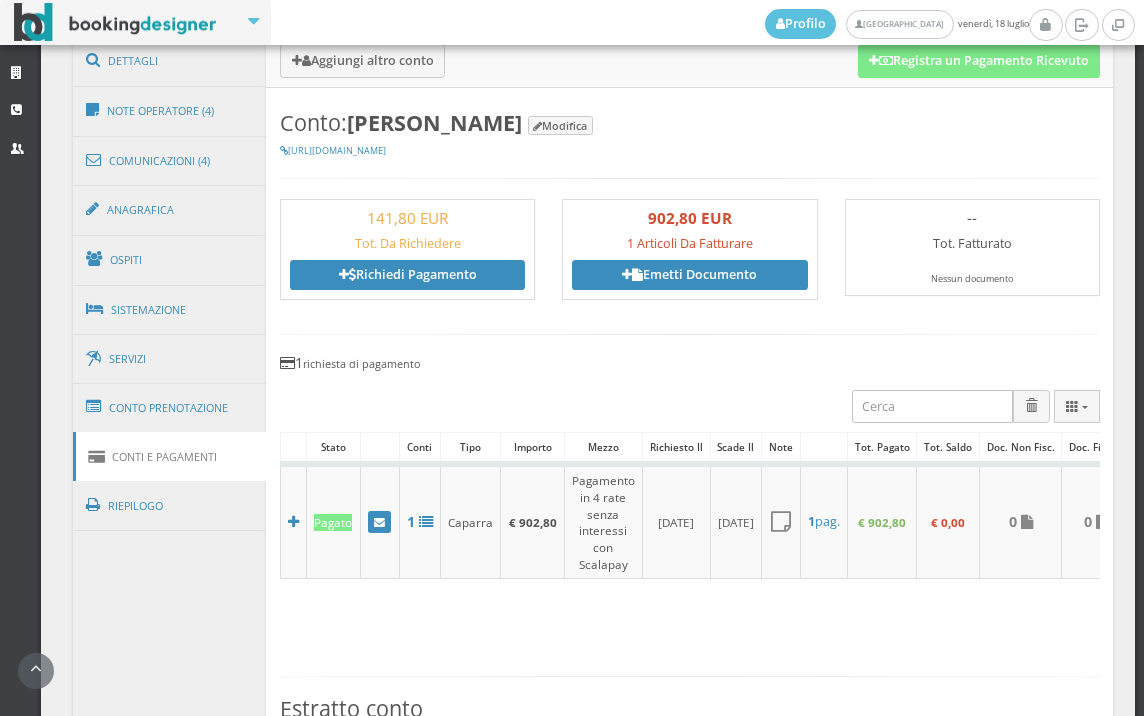 scroll, scrollTop: 1333, scrollLeft: 0, axis: vertical 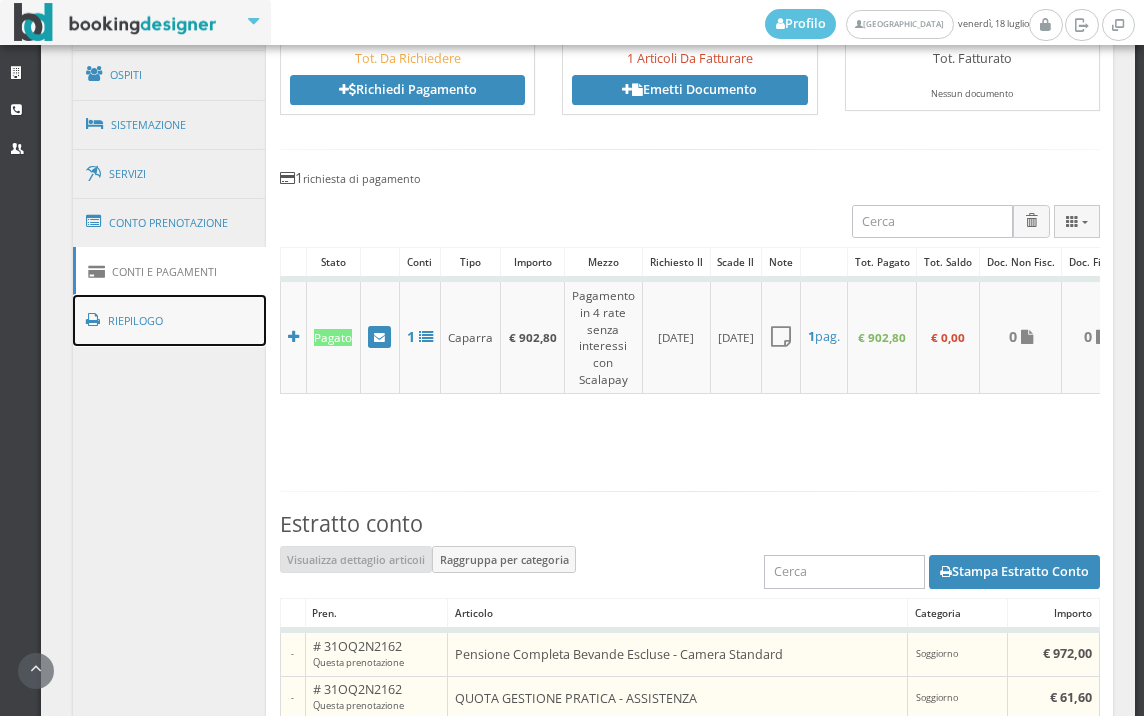 click on "Riepilogo" at bounding box center (170, 321) 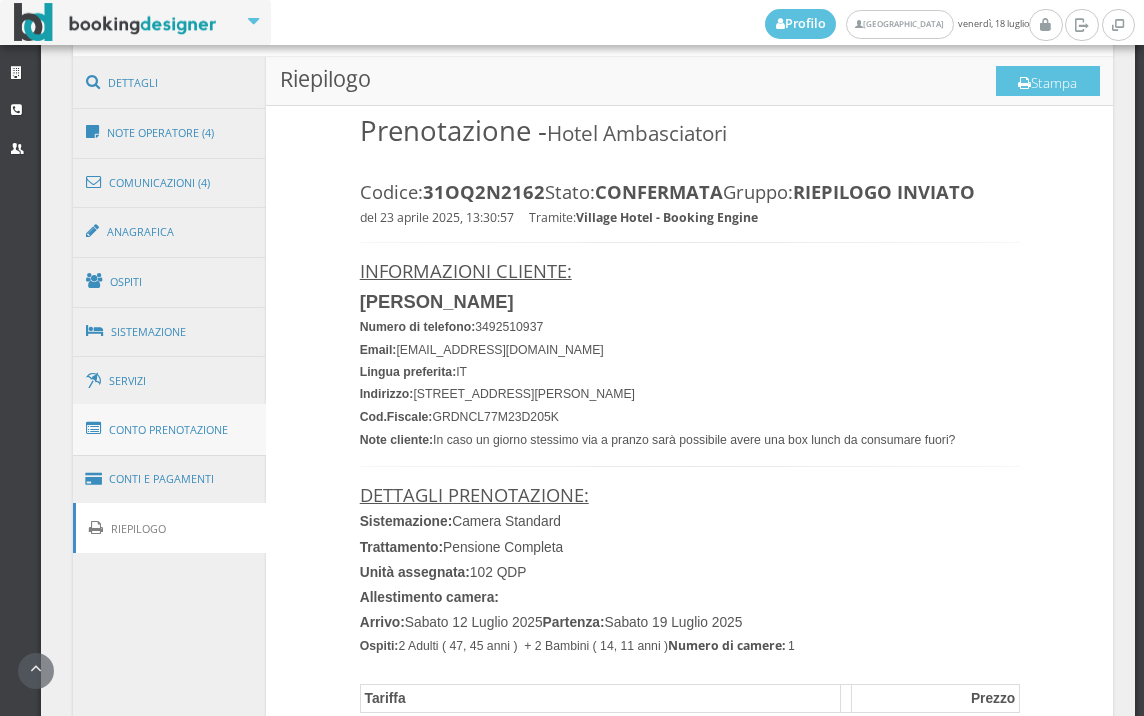 scroll, scrollTop: 1111, scrollLeft: 0, axis: vertical 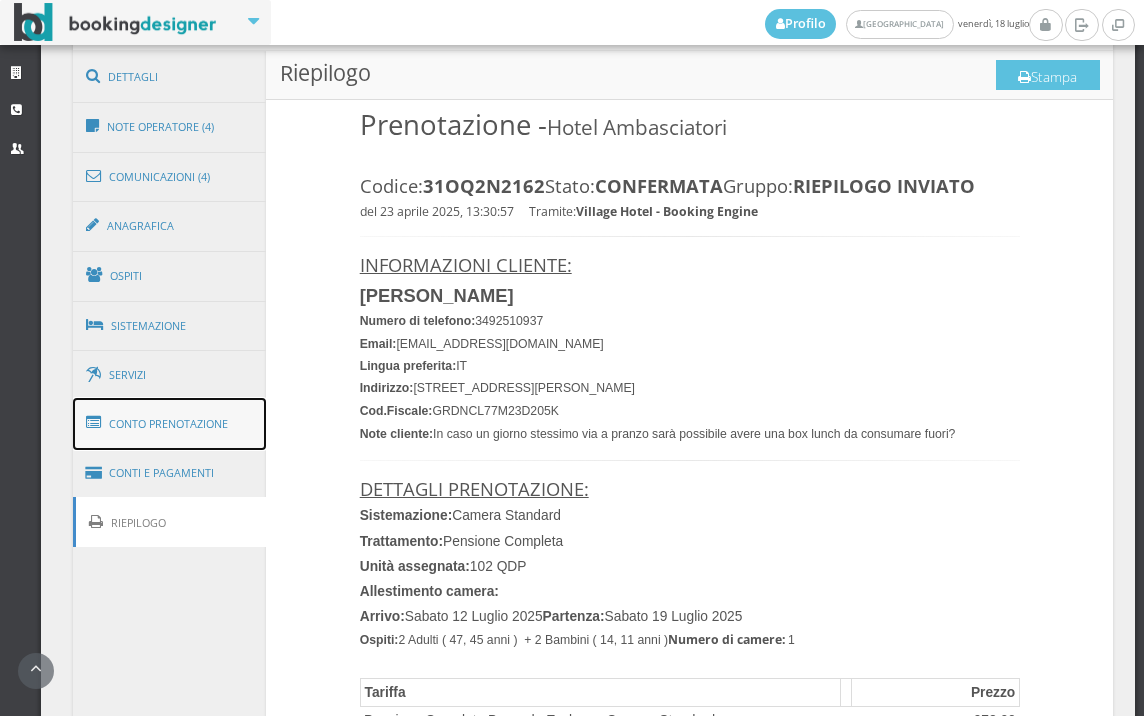 click on "Conto Prenotazione" at bounding box center (170, 424) 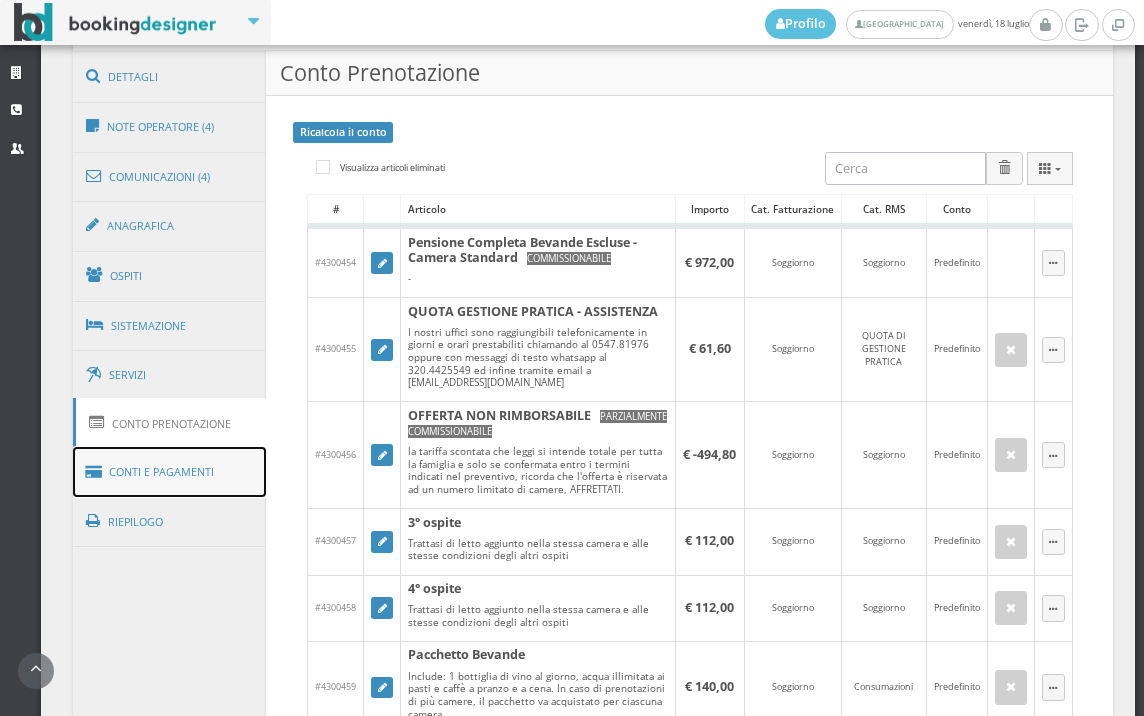 click on "Conti e Pagamenti" at bounding box center (170, 472) 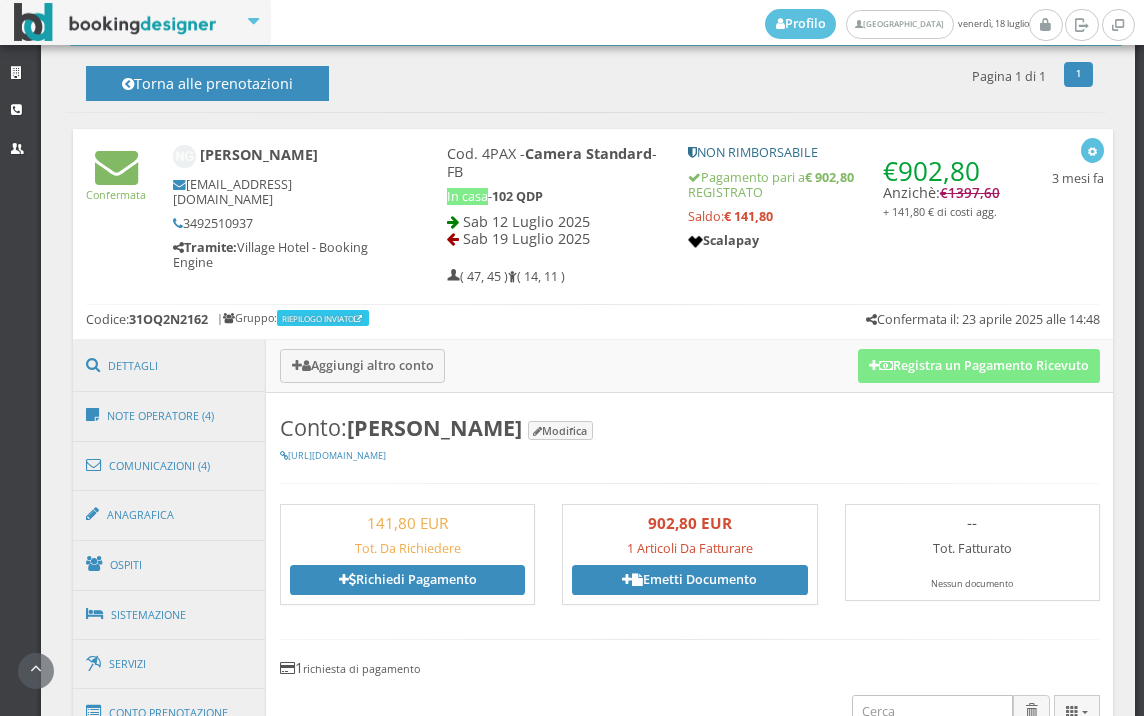 scroll, scrollTop: 777, scrollLeft: 0, axis: vertical 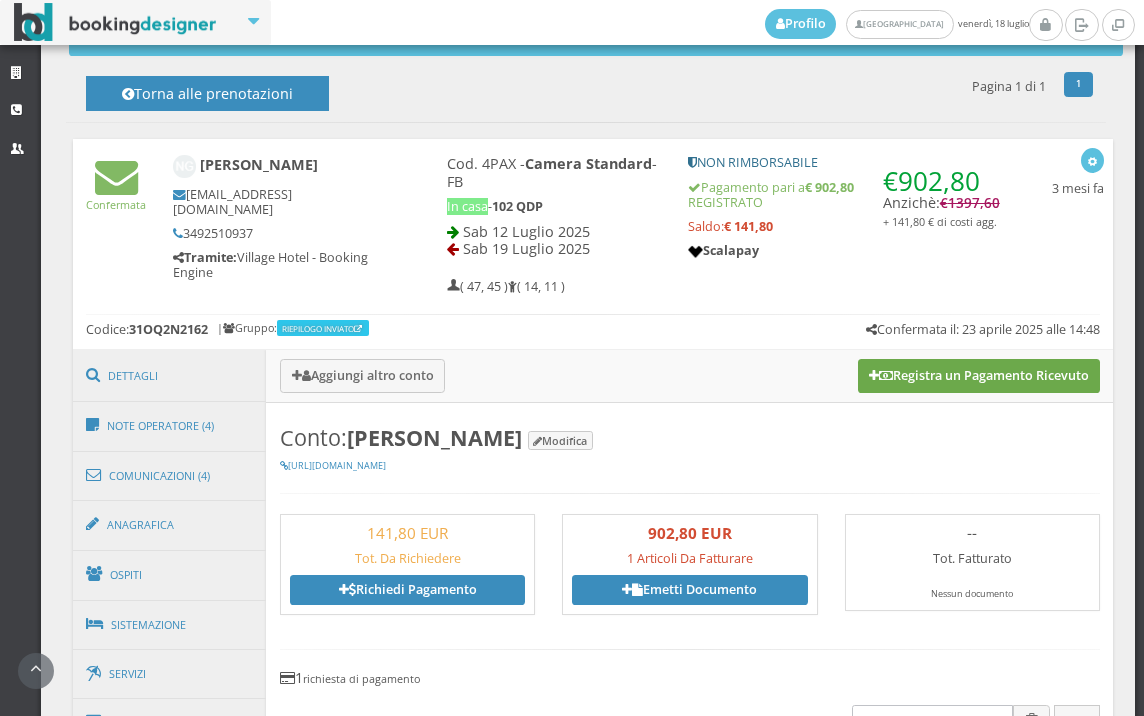 click on "Registra un Pagamento Ricevuto" at bounding box center [979, 376] 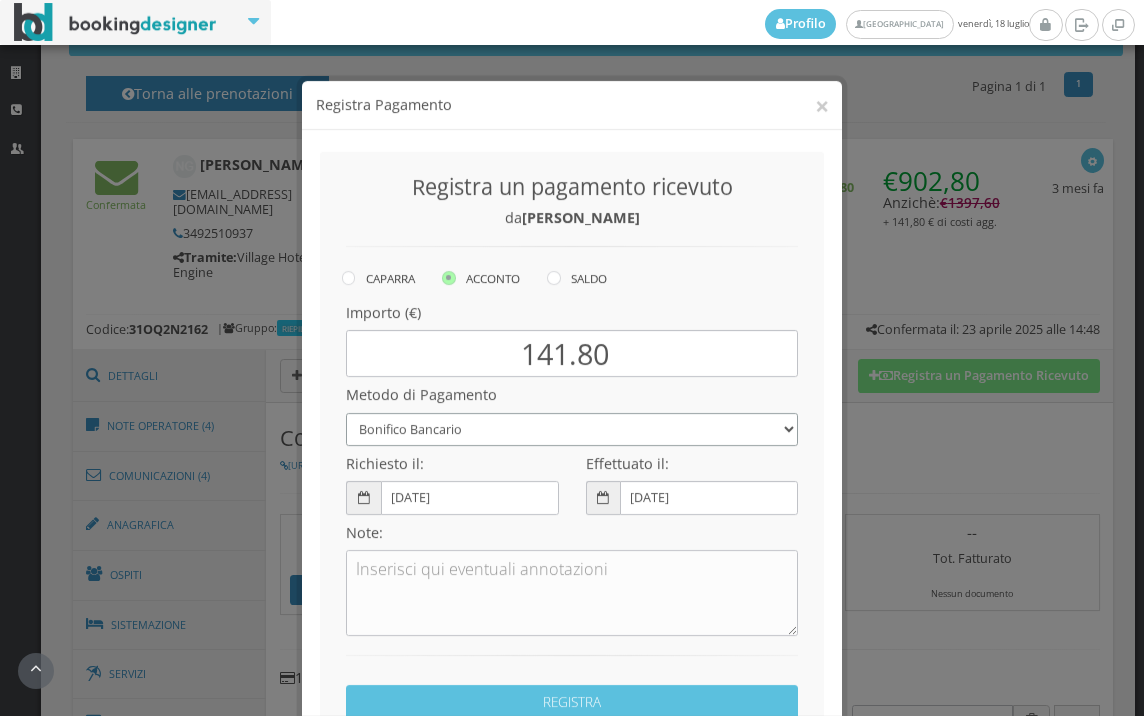 click on "Bonifico Bancario
BONIFICO SUM UP
Contanti
Assegno Bancario
Assegno Circolare
Vaglia Postale
Voucher
Tramite BOOKING.COM
Bonus vacanze (Dl n. 34/2020)
POS (in loco)
Pagamento online con carta di credito (Stripe)
Pagamento online con carta di credito (Stripe) !
Pagamento in 3 rate senza interessi con Scalapay
Pagamento in 4 rate senza interessi con Scalapay
Tramite PROMOTODAY" at bounding box center [572, 411] 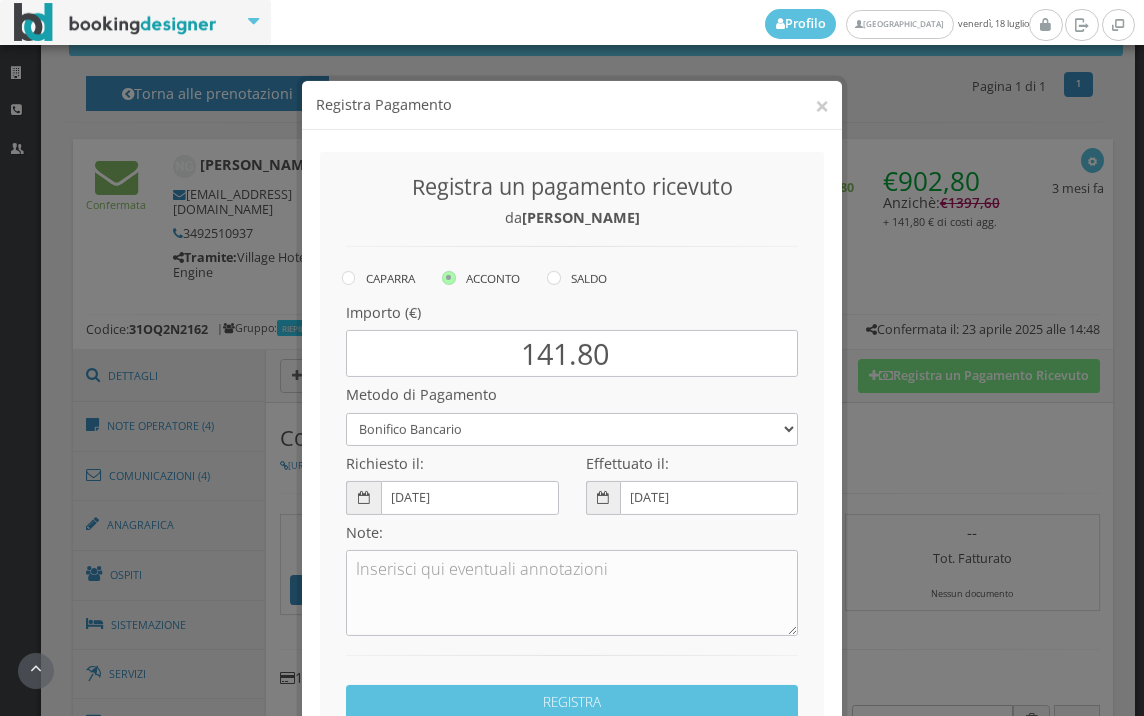 click on "×
Registra Pagamento
Registra un pagamento ricevuto
da  Nicola  Giordano
CAPARRA
ACCONTO
SALDO
Articoli da saldare:
Select All Deselect All Pensione Completa Bevande Escluse - Camera Standard  | € 972.00 QUOTA GESTIONE PRATICA - ASSISTENZA | € 61.60 OFFERTA NON RIMBORSABILE | € -494.80 3° ospite | € 112.00 4° ospite | € 112.00 Pacchetto Bevande | € 140.00 Caparra | € -902.80 4 x CUFFIE PER LA PISCINA | € 10.00 1 x ACQUA SPINA NAT/FRIZ 0,75 LITRO | € 2.50 1 x VINO VILLAGE HOTEL | € 12.00 1 x ACQUA SPINA NAT/FRIZ 0,75 LITRO | € 2.50 1 x ACQUA SPINA NAT/FRIZ 0,75 LITRO | € 2.50 1 x ACQUA SPINA NAT/FRIZ 0,75 LITRO | € 2.50 2 x ACQUA SPINA NAT/FRIZ 0,75 LITRO | € 5.00" at bounding box center [572, 358] 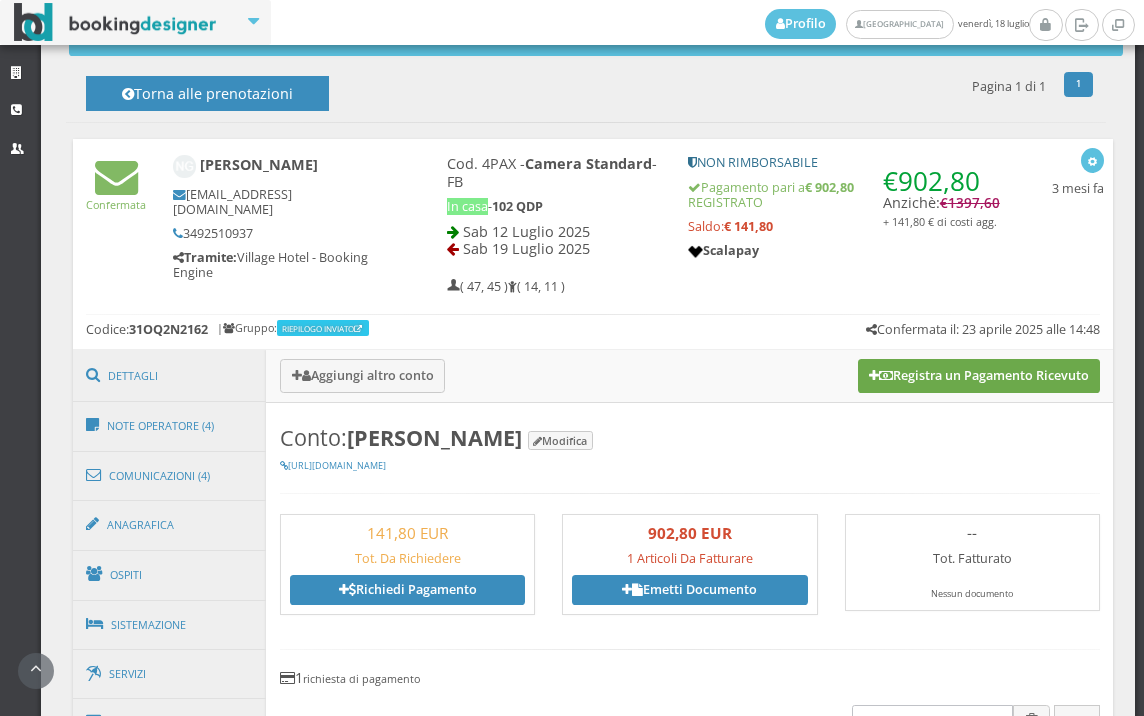 click on "Registra un Pagamento Ricevuto" at bounding box center (979, 376) 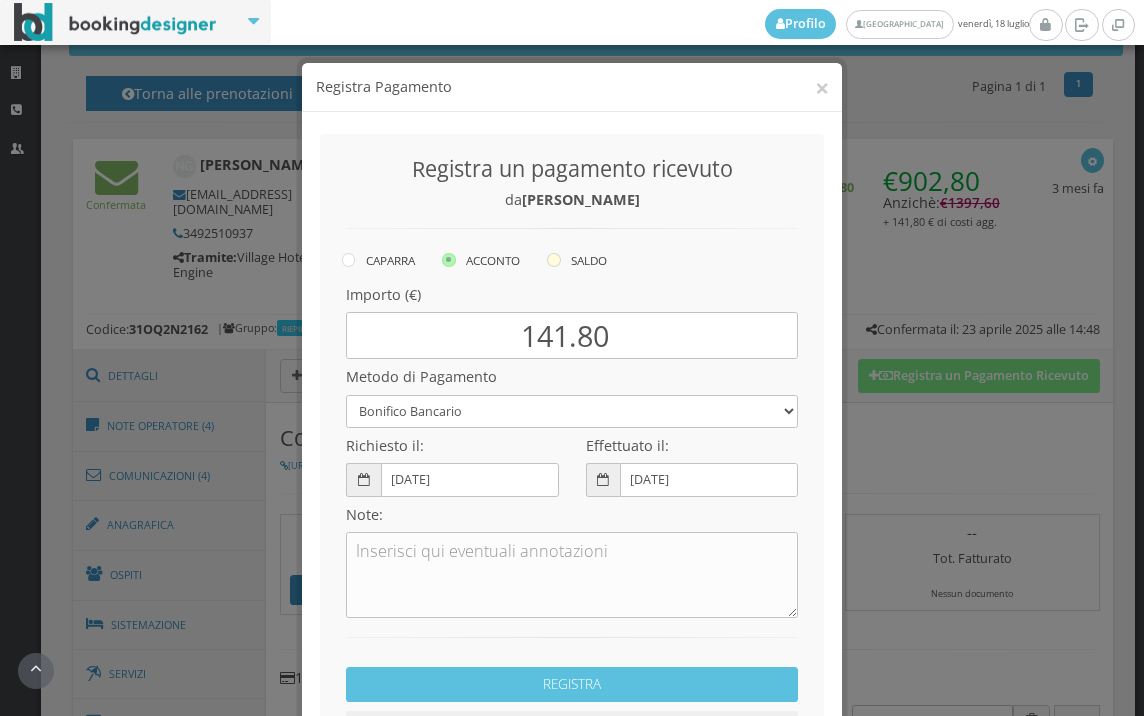 click at bounding box center [554, 260] 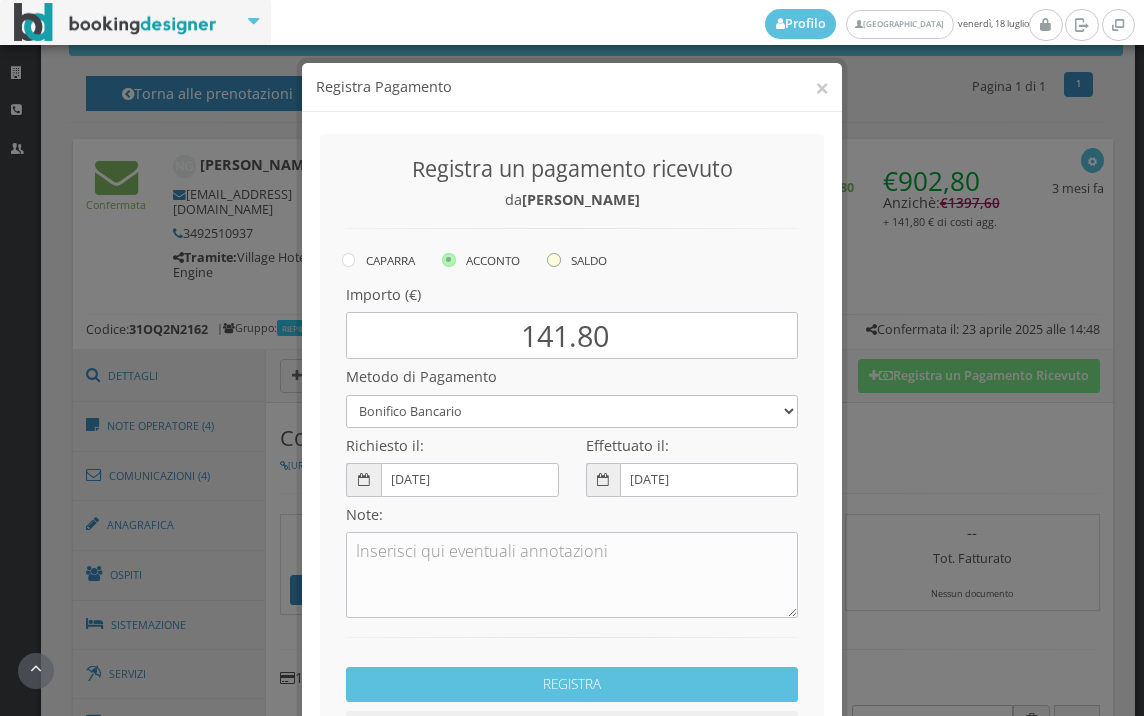 click on "SALDO" at bounding box center [-8464, 258] 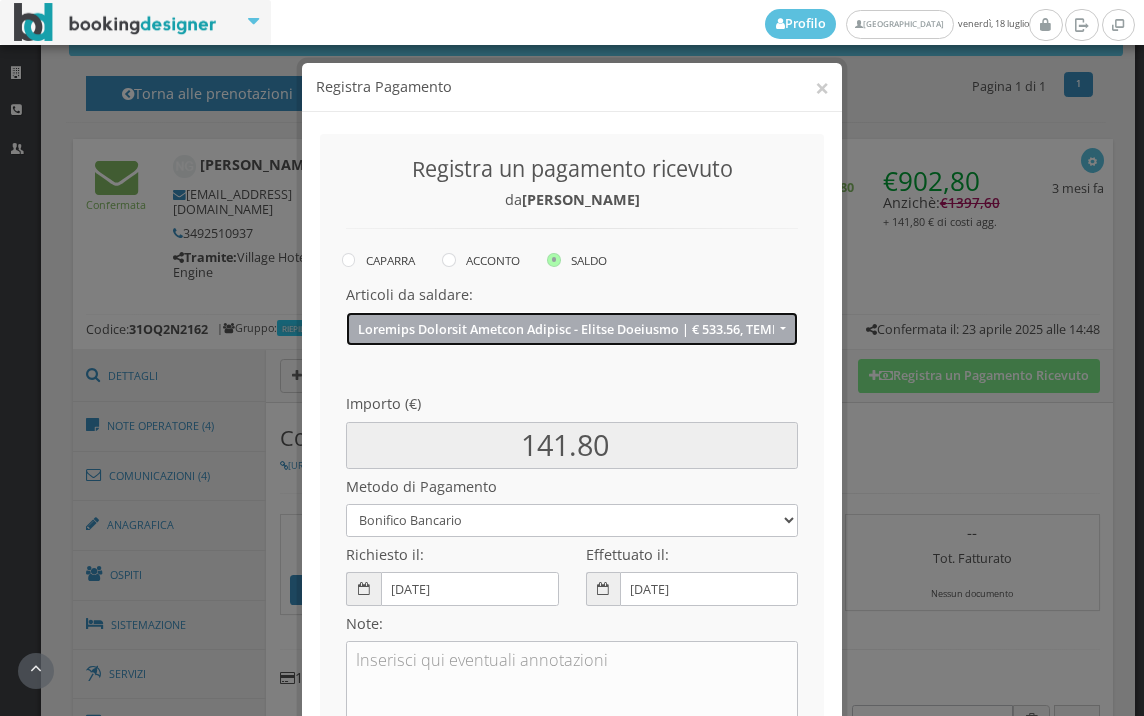 click at bounding box center (566, 329) 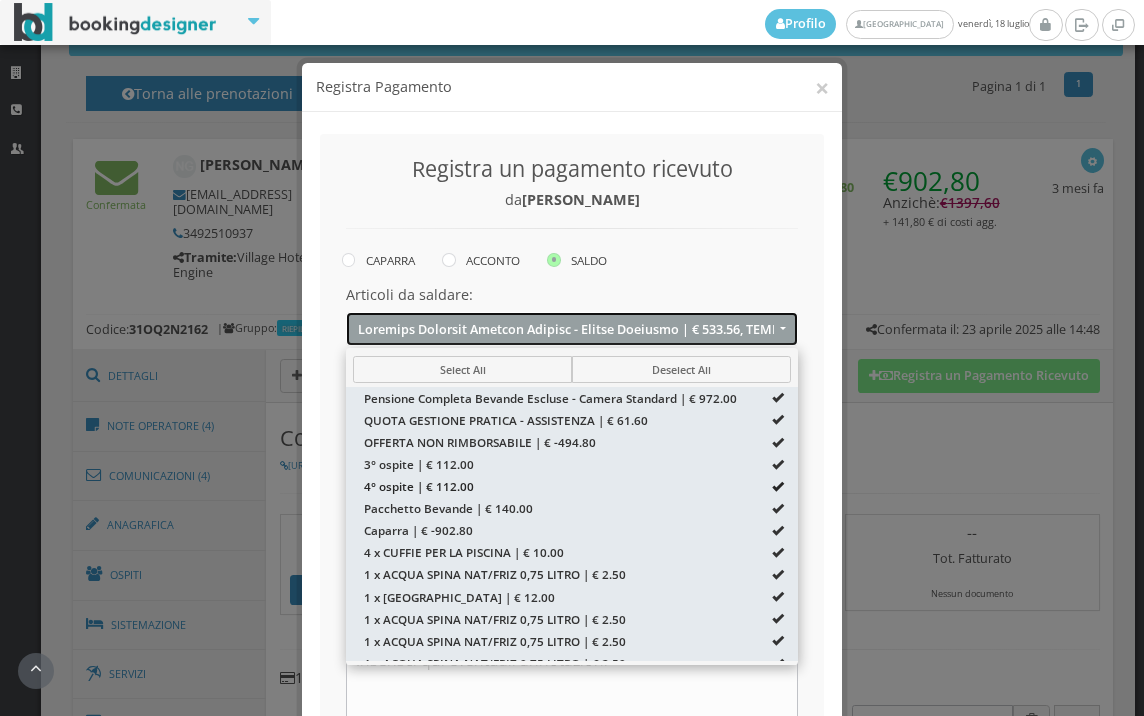 scroll, scrollTop: 111, scrollLeft: 0, axis: vertical 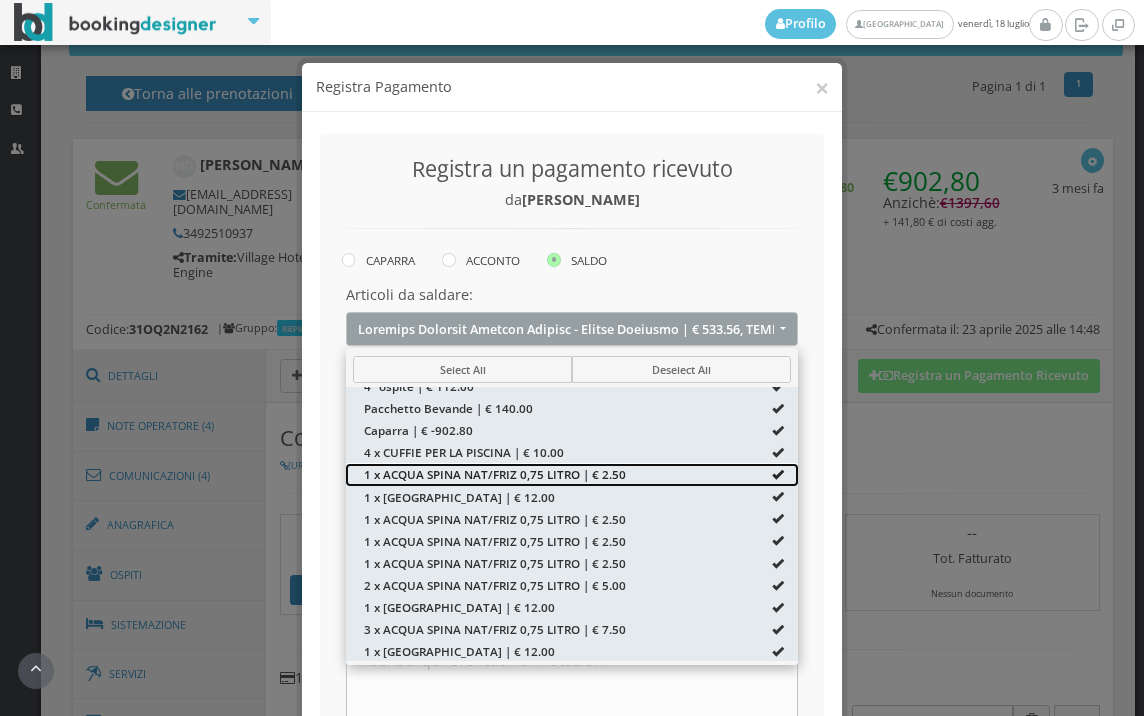 click on "1 x ACQUA SPINA NAT/FRIZ 0,75 LITRO | € 2.50" at bounding box center [495, 474] 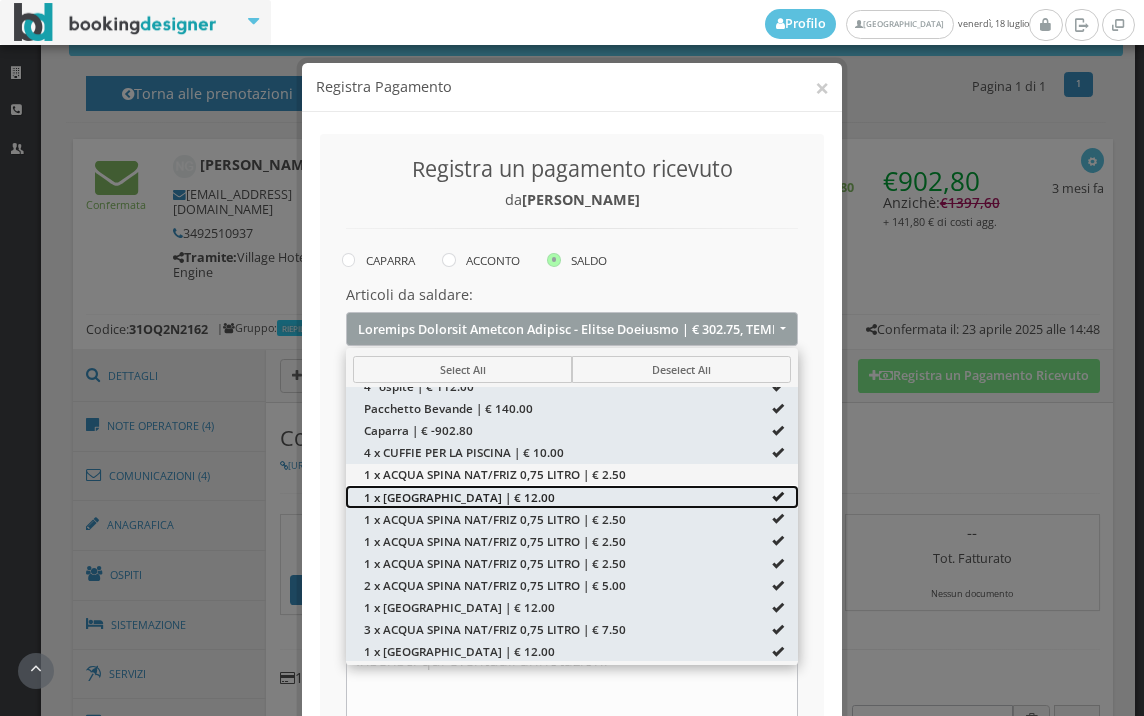 click on "1 x VINO VILLAGE HOTEL | € 12.00" at bounding box center (572, 496) 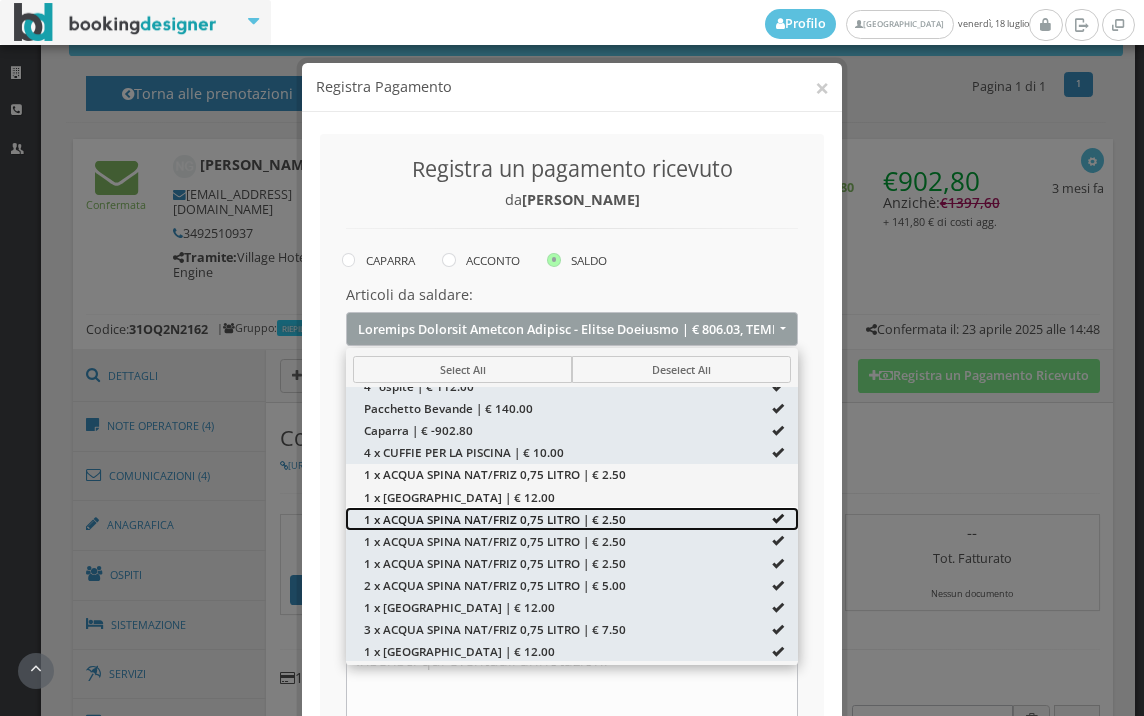 click on "1 x ACQUA SPINA NAT/FRIZ 0,75 LITRO | € 2.50" at bounding box center (495, 518) 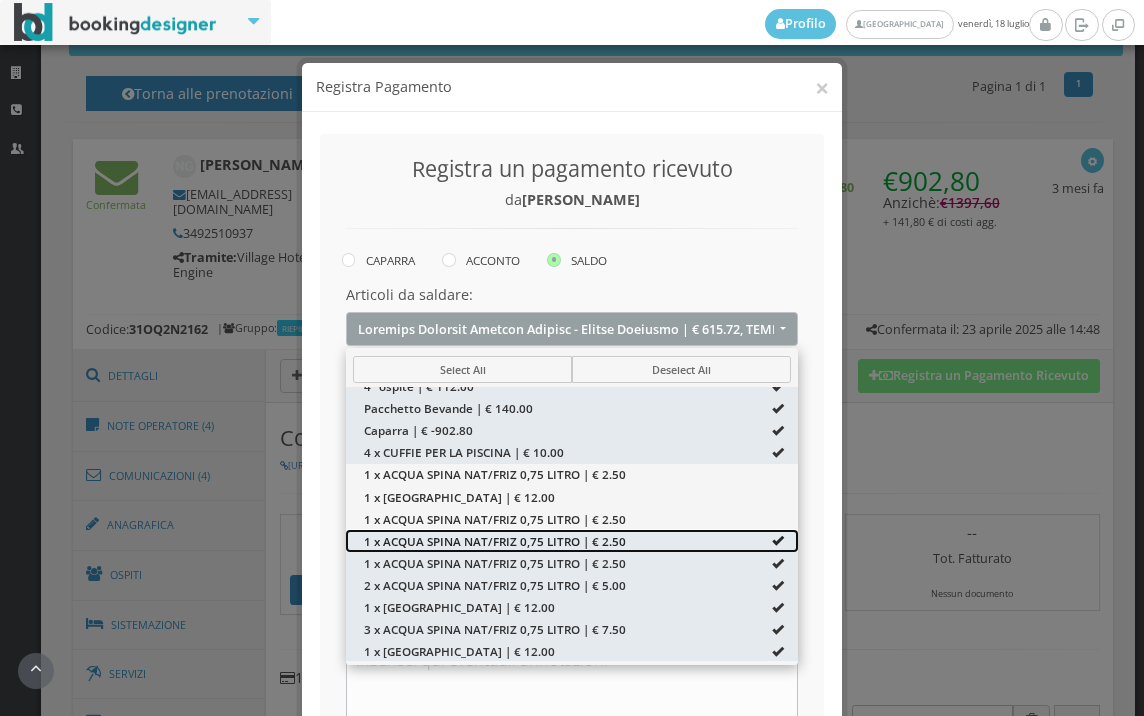 click on "1 x ACQUA SPINA NAT/FRIZ 0,75 LITRO | € 2.50" at bounding box center (495, 540) 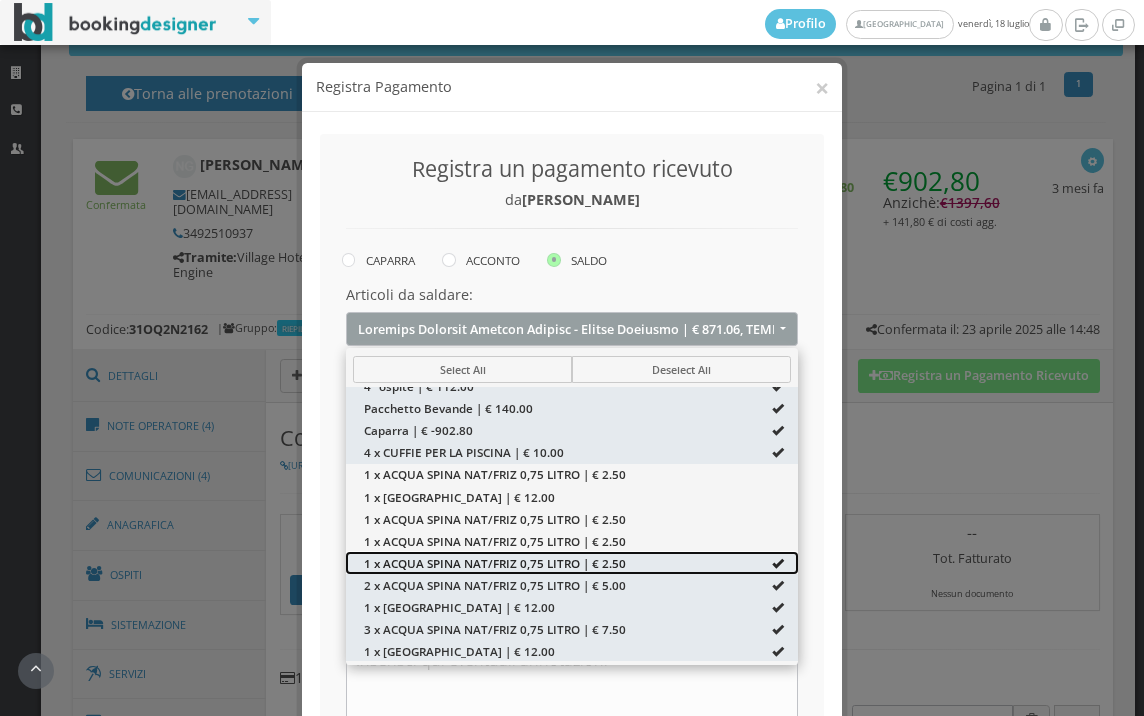 click on "1 x ACQUA SPINA NAT/FRIZ 0,75 LITRO | € 2.50" at bounding box center [495, 562] 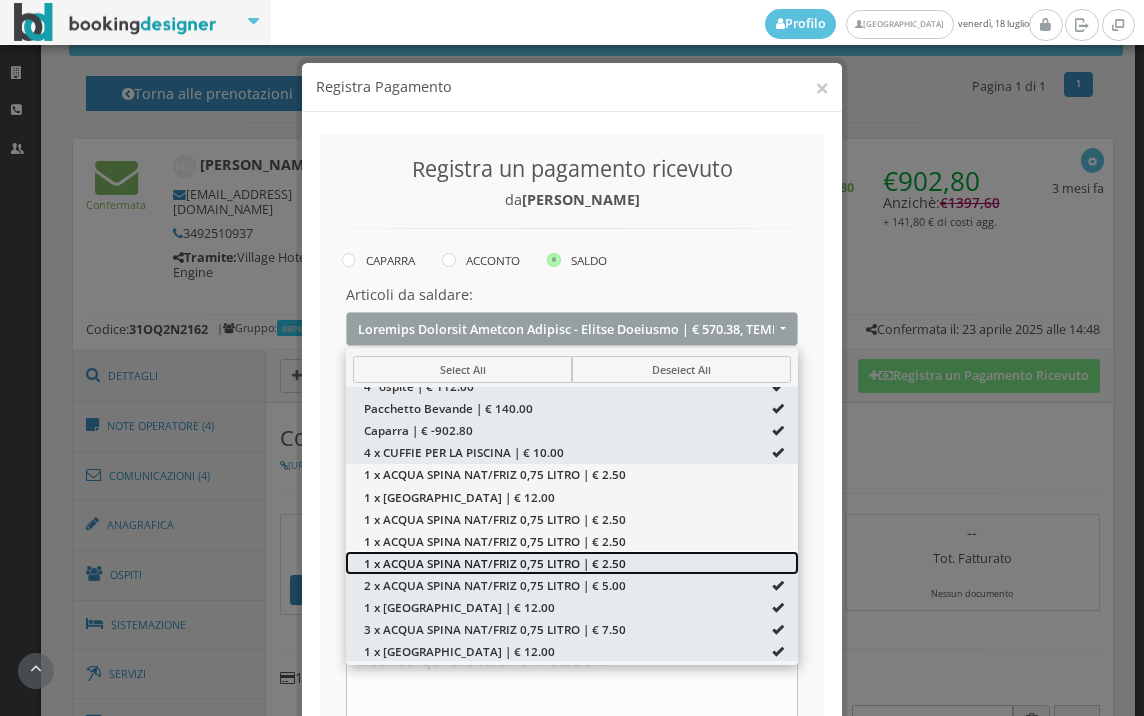 click on "1 x ACQUA SPINA NAT/FRIZ 0,75 LITRO | € 2.50" at bounding box center (572, 563) 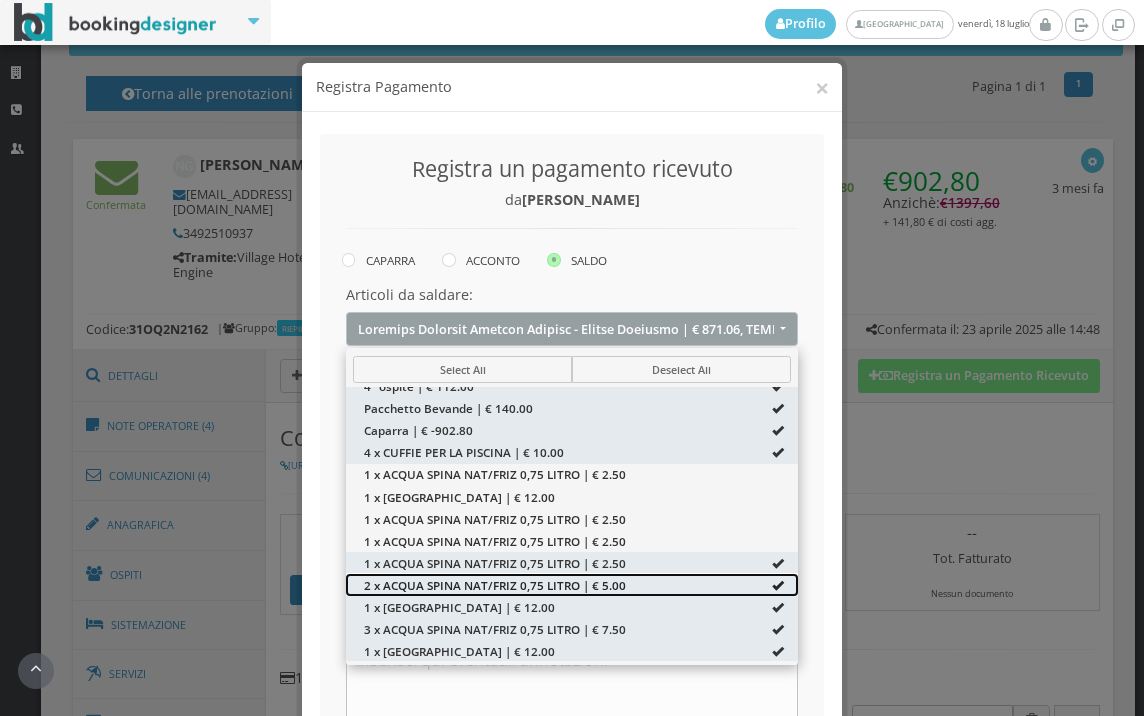 click on "2 x ACQUA SPINA NAT/FRIZ 0,75 LITRO | € 5.00" at bounding box center [495, 584] 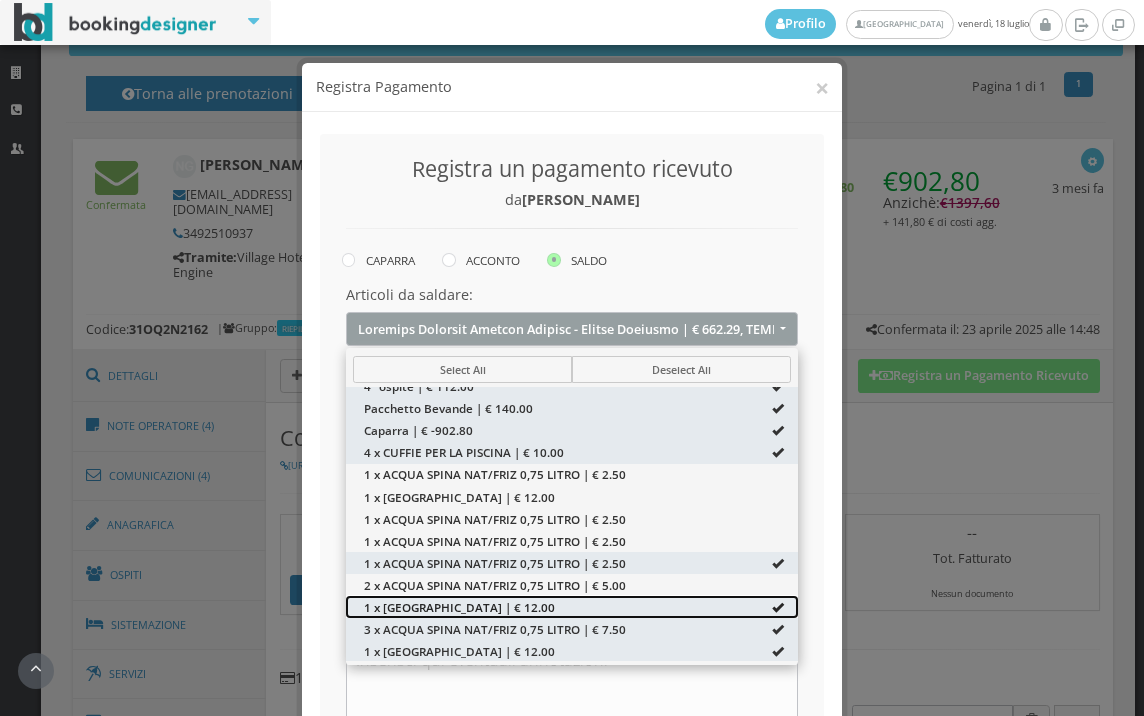 click on "1 x VINO VILLAGE HOTEL | € 12.00" at bounding box center [572, 607] 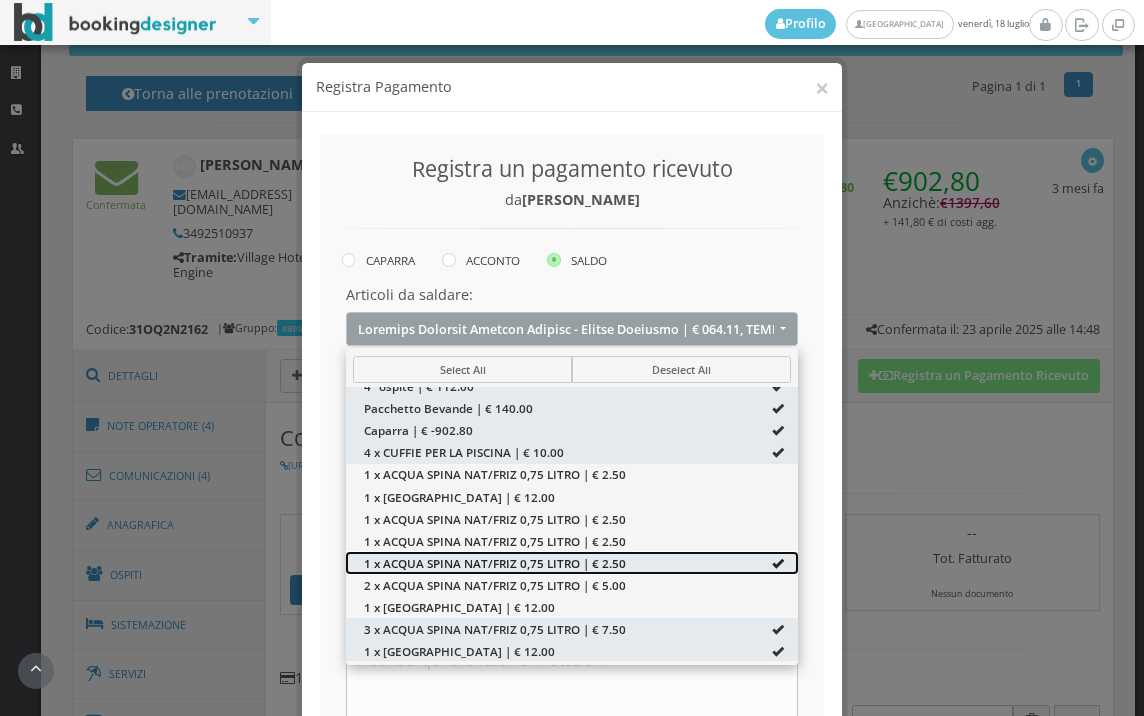 click on "1 x ACQUA SPINA NAT/FRIZ 0,75 LITRO | € 2.50" at bounding box center (495, 562) 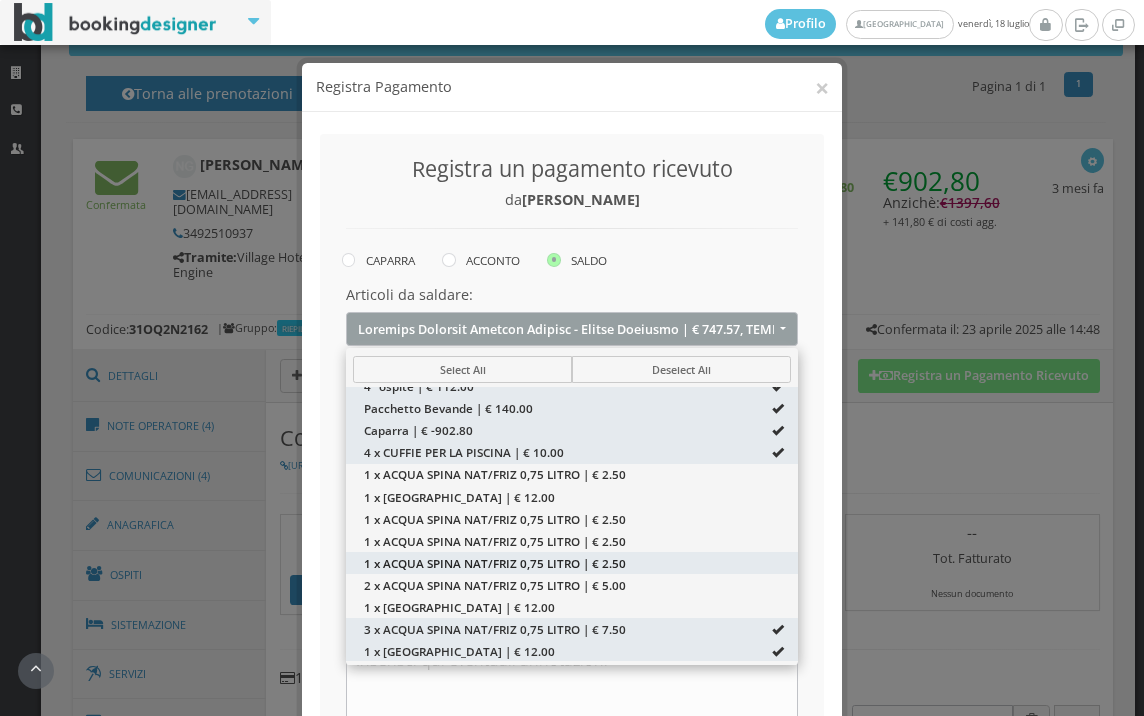 scroll, scrollTop: 222, scrollLeft: 0, axis: vertical 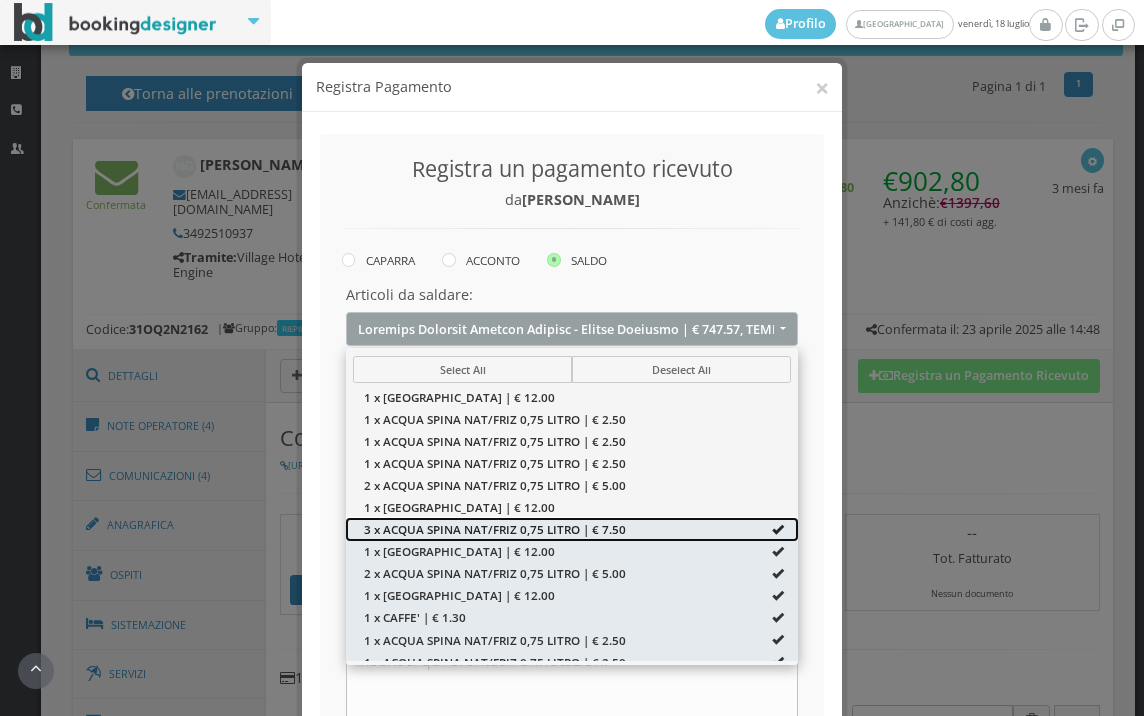 click on "3 x ACQUA SPINA NAT/FRIZ 0,75 LITRO | € 7.50" at bounding box center [495, 529] 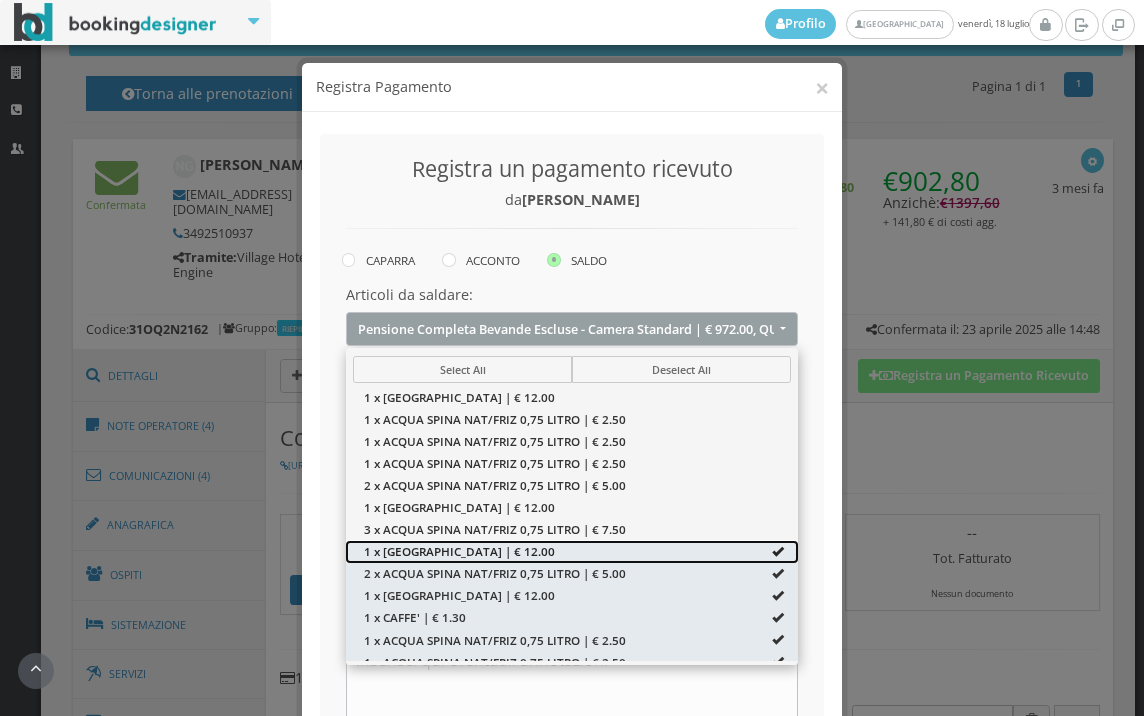 click on "1 x VINO VILLAGE HOTEL | € 12.00" at bounding box center (572, 551) 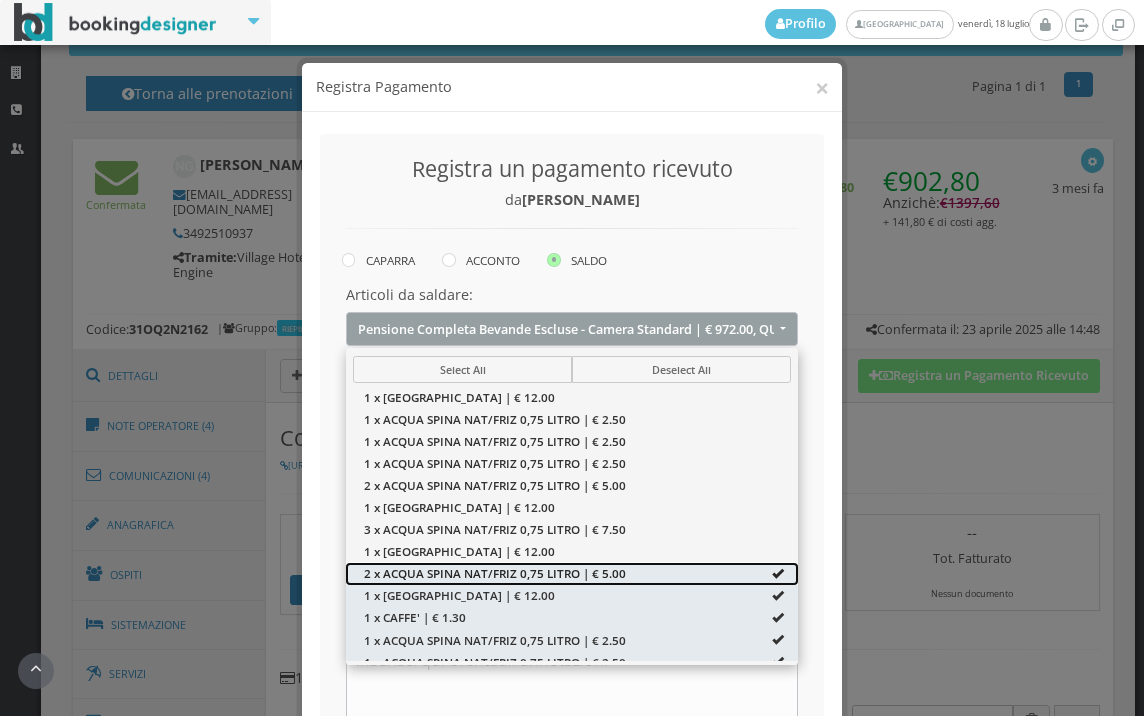 click on "2 x ACQUA SPINA NAT/FRIZ 0,75 LITRO | € 5.00" at bounding box center (572, 573) 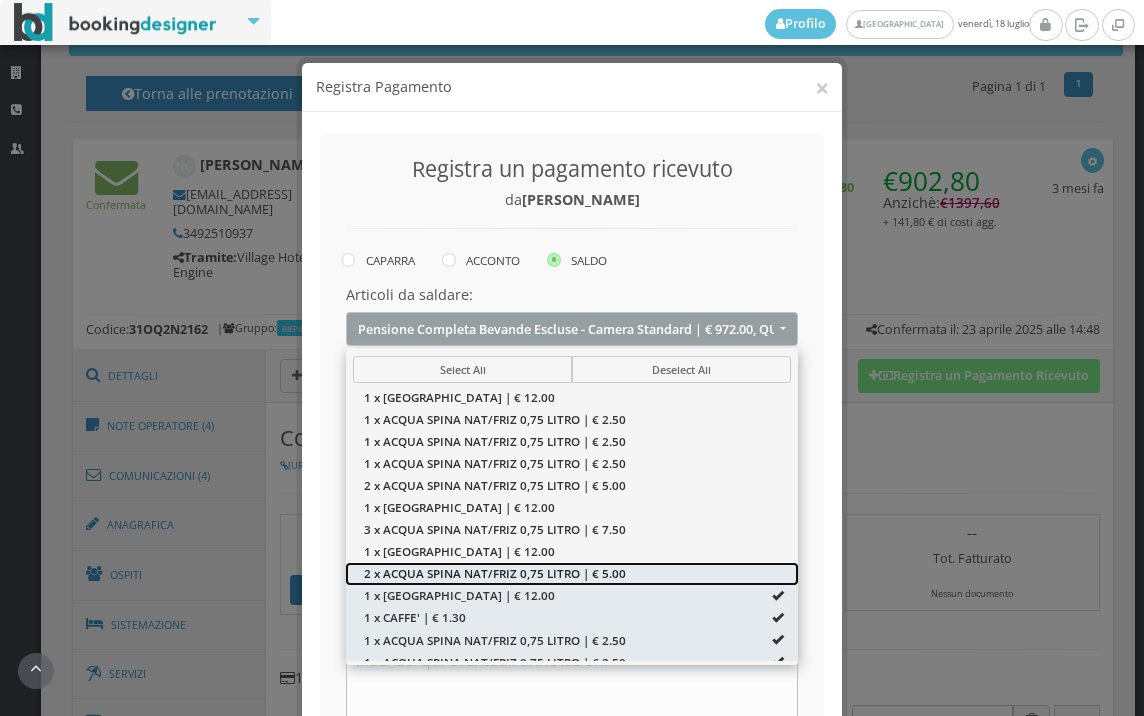 drag, startPoint x: 544, startPoint y: 579, endPoint x: 542, endPoint y: 600, distance: 21.095022 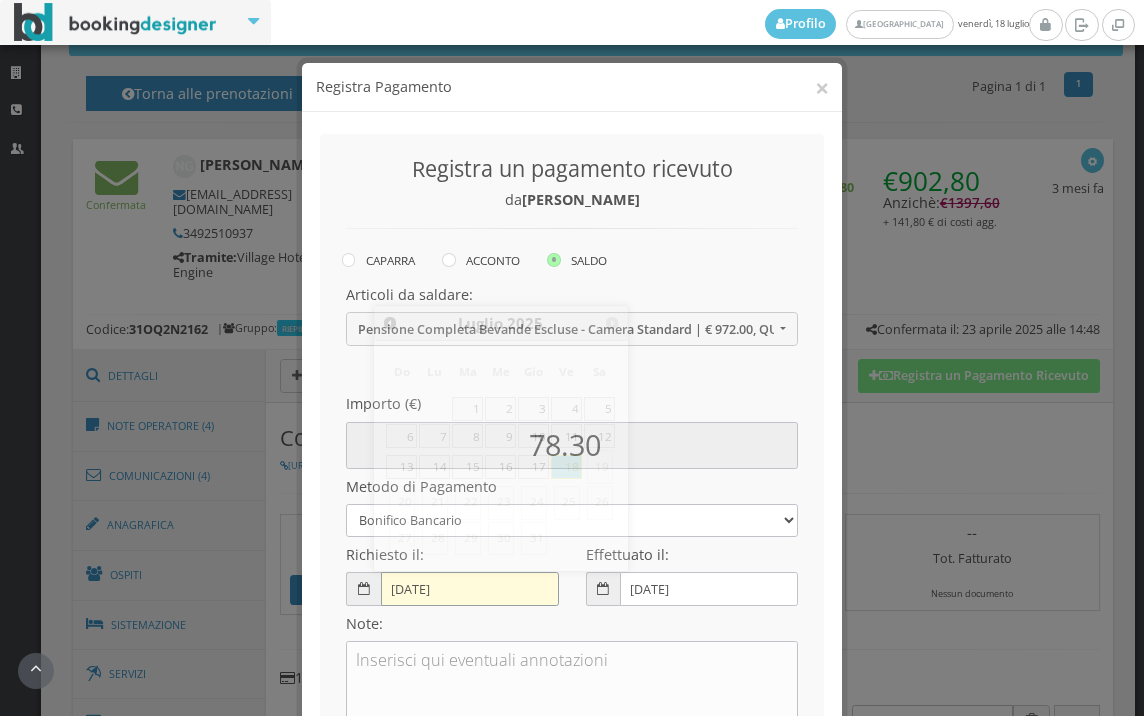 click on "18-07-2025" at bounding box center [470, 588] 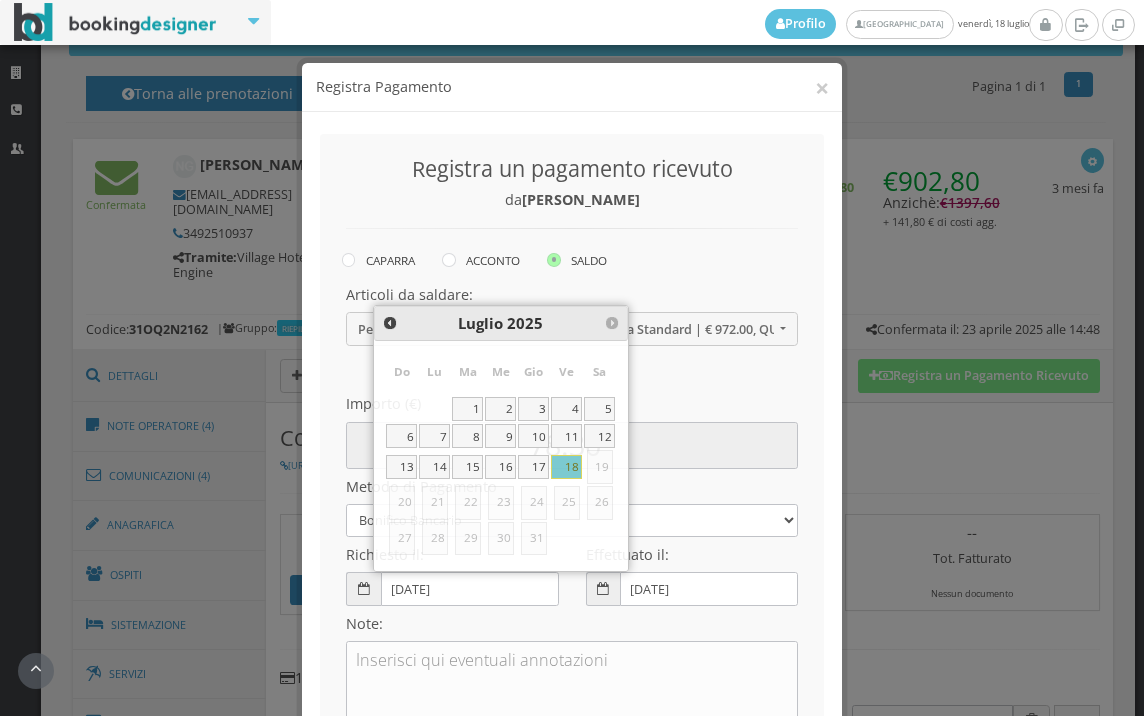 click on "Note:" at bounding box center (572, 666) 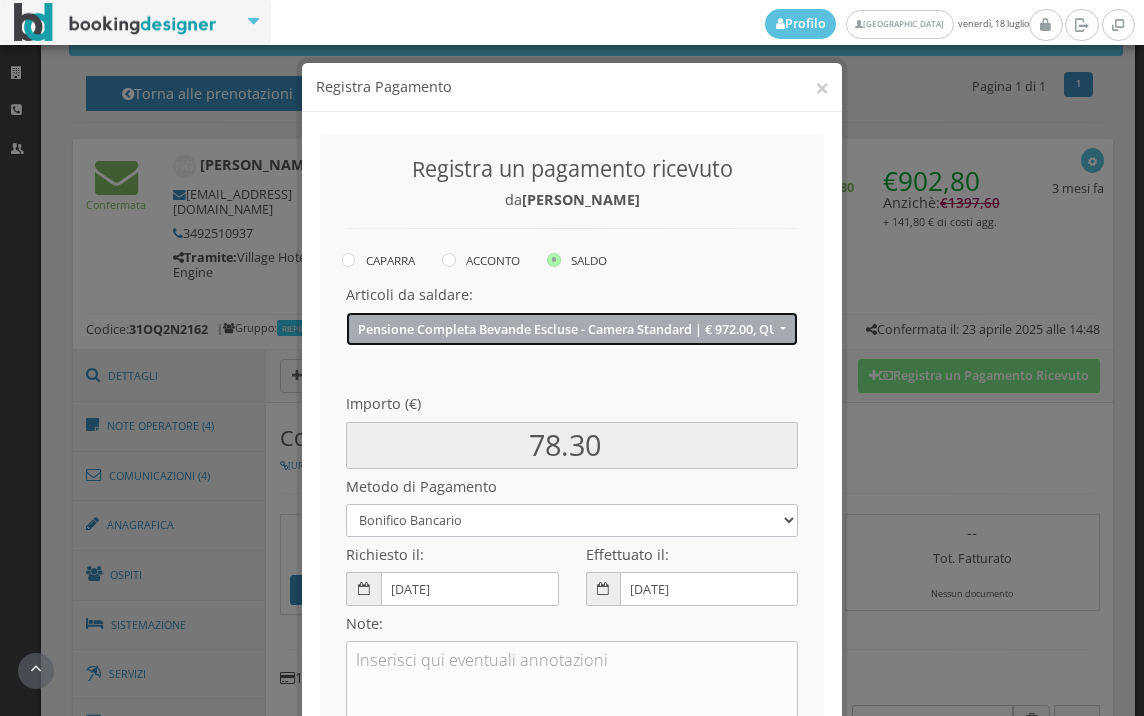 click on "Pensione Completa Bevande Escluse - Camera Standard  | € 972.00, QUOTA GESTIONE PRATICA - ASSISTENZA | € 61.60, OFFERTA NON RIMBORSABILE | € -494.80, 3° ospite | € 112.00, 4° ospite | € 112.00, Pacchetto Bevande | € 140.00, Caparra | € -902.80, 4 x CUFFIE PER LA PISCINA | € 10.00, 1 x VINO VILLAGE HOTEL | € 12.00, 1 x CAFFE' | € 1.30, 1 x ACQUA SPINA NAT/FRIZ 0,75 LITRO | € 2.50, 1 x ACQUA SPINA NAT/FRIZ 0,75 LITRO | € 2.50, 1 x ACQUA SPINA NAT/FRIZ 0,75 LITRO | € 2.50, 1 x VINO VILLAGE HOTEL | € 12.00, 1 x ACQUA SPINA NAT/FRIZ 0,75 LITRO | € 2.50, 1 x ACQUA SPINA NAT/FRIZ 0,75 LITRO | € 2.50, 2 x ACQUA SPINA NAT/FRIZ 0,75 LITRO | € 5.00, 1 x ACQUA SPINA NAT/FRIZ 0,75 LITRO | € 2.50, 1 x ACQUA SPINA NAT/FRIZ 0,75 LITRO | € 2.50, 2 x ACQUA SPINA NAT/FRIZ 0,75 LITRO | € 5.00, 1 x VINO VILLAGE HOTEL | € 12.00, 1 x LATTINE ANALCOLICHE 0,33 CL | € 3.50" at bounding box center (566, 329) 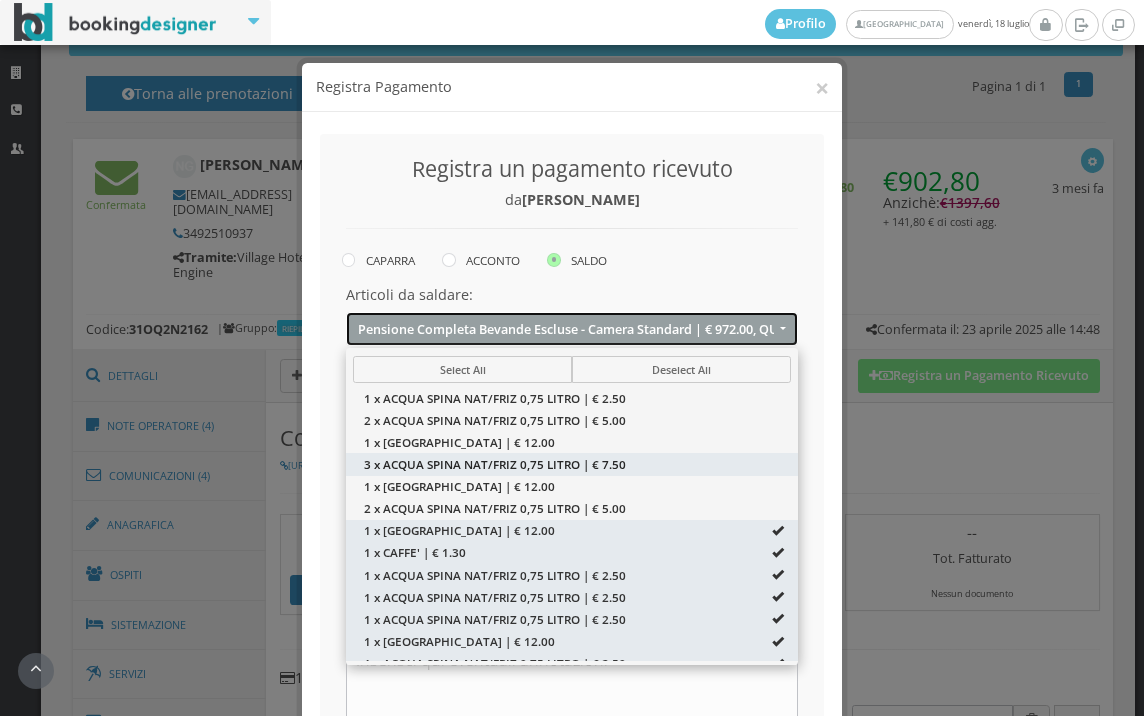 scroll, scrollTop: 333, scrollLeft: 0, axis: vertical 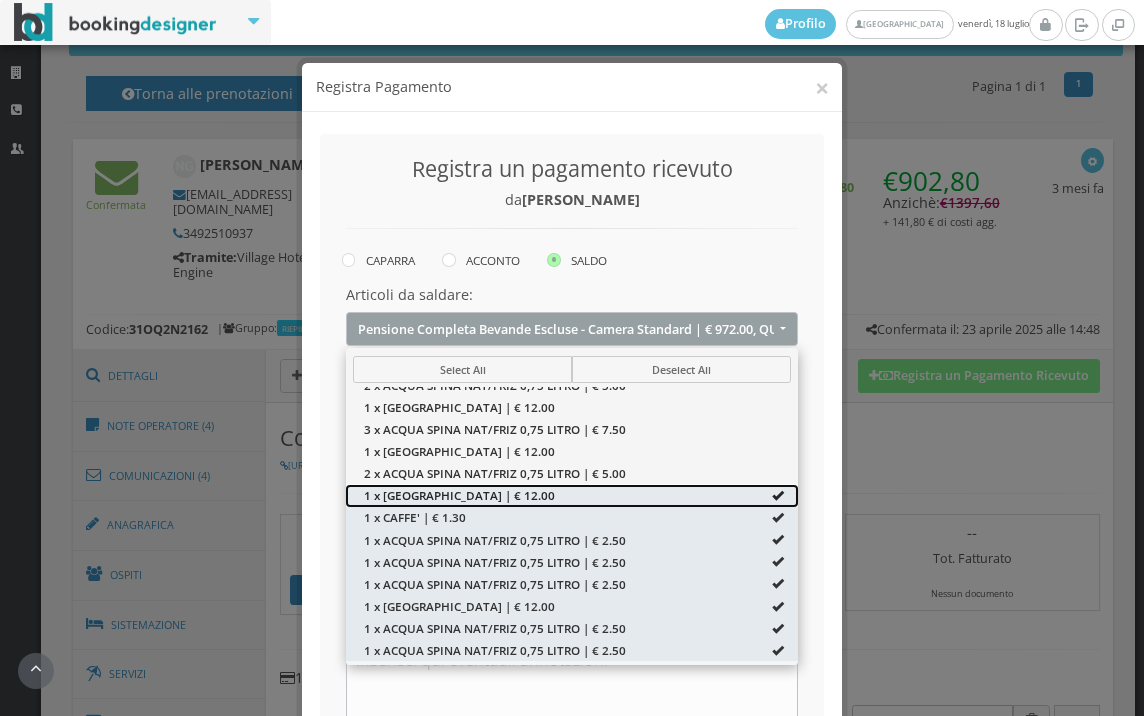 click on "1 x VINO VILLAGE HOTEL | € 12.00" at bounding box center [572, 495] 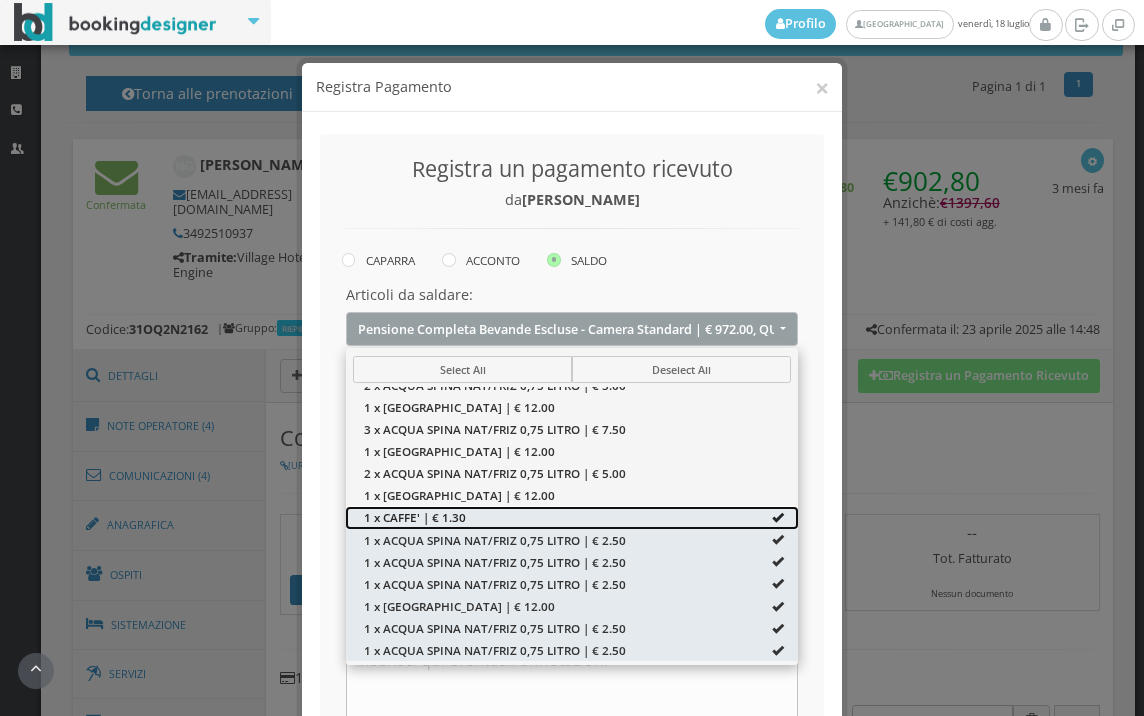 click on "1 x CAFFE' | € 1.30" at bounding box center (572, 517) 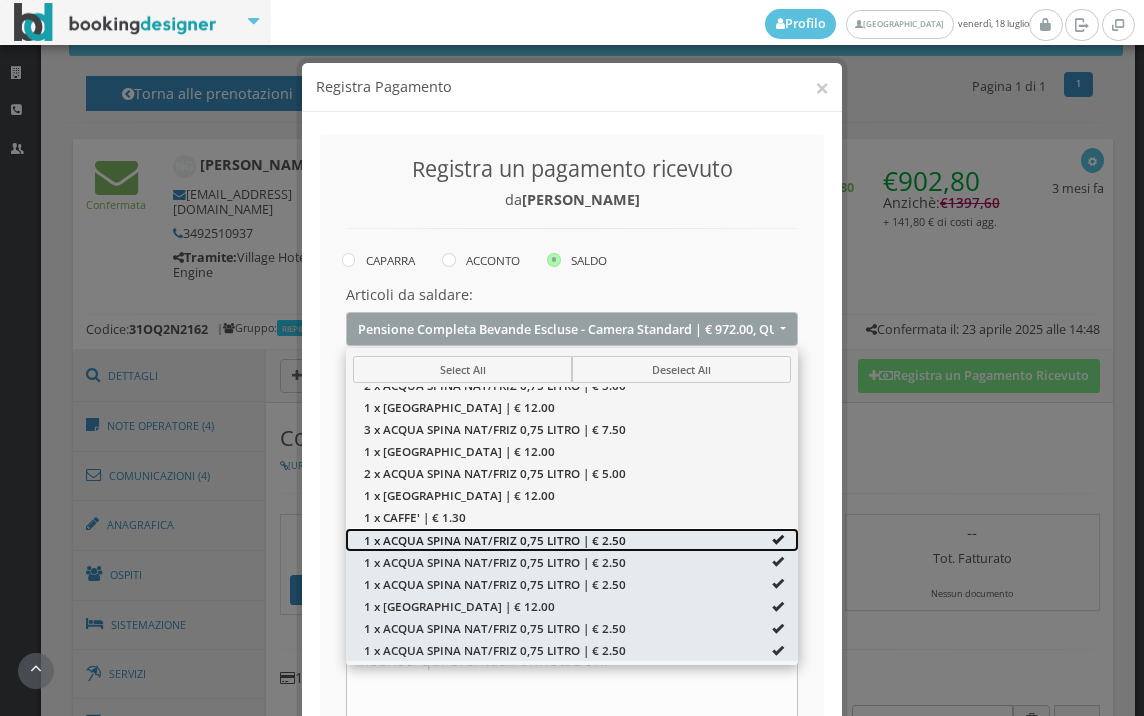 click on "1 x ACQUA SPINA NAT/FRIZ 0,75 LITRO | € 2.50" at bounding box center [572, 539] 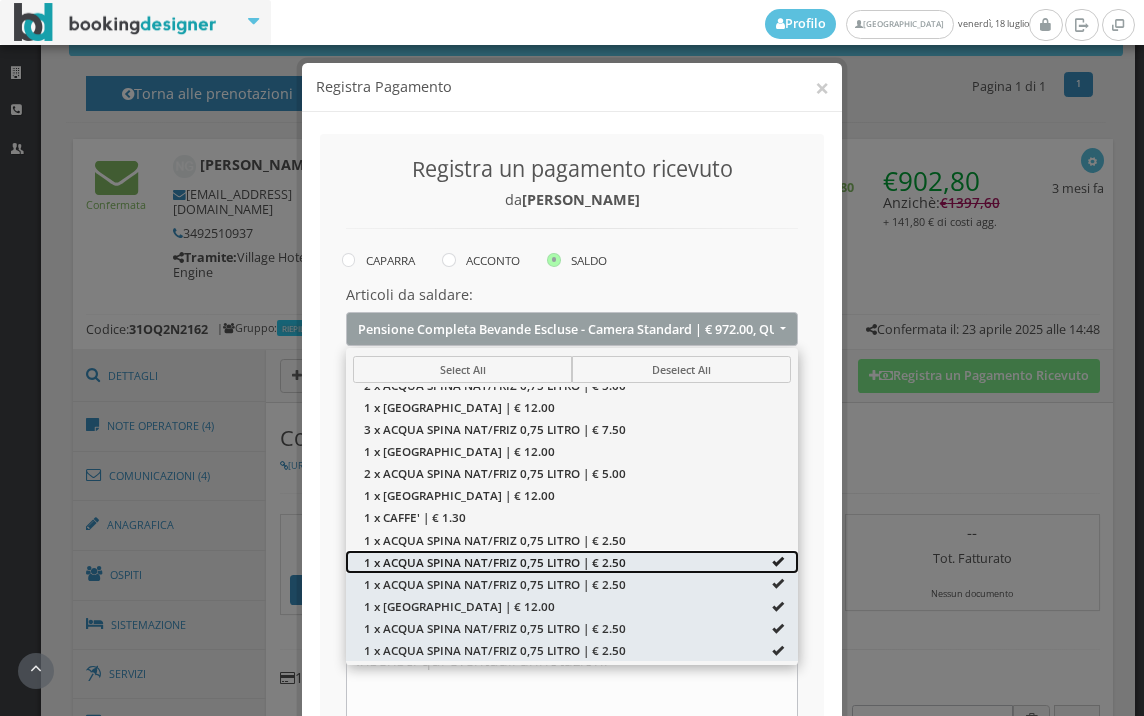 click on "1 x ACQUA SPINA NAT/FRIZ 0,75 LITRO | € 2.50" at bounding box center (572, 561) 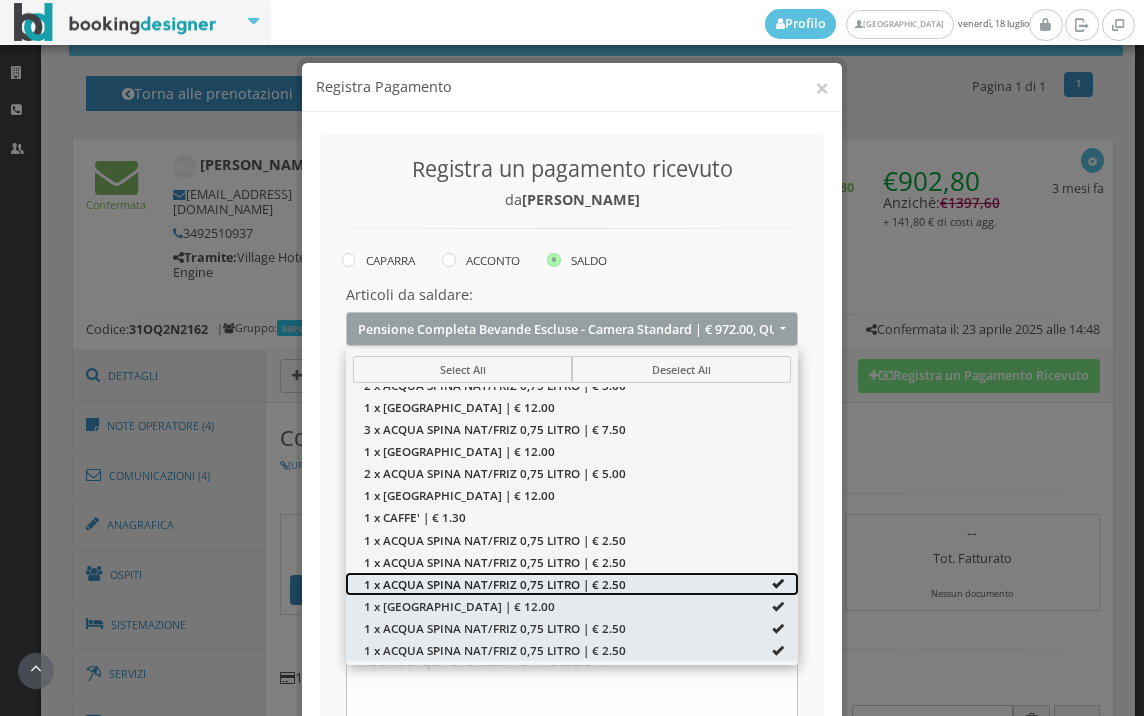 drag, startPoint x: 613, startPoint y: 586, endPoint x: 613, endPoint y: 598, distance: 12 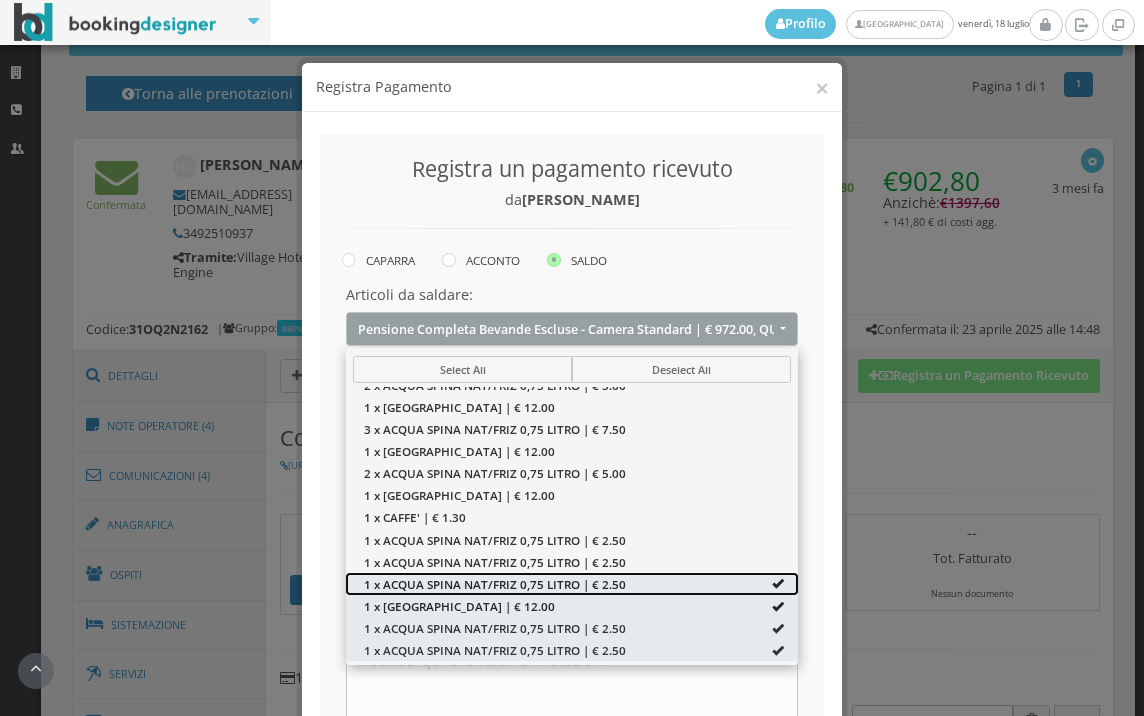 click on "1 x ACQUA SPINA NAT/FRIZ 0,75 LITRO | € 2.50" at bounding box center (495, 583) 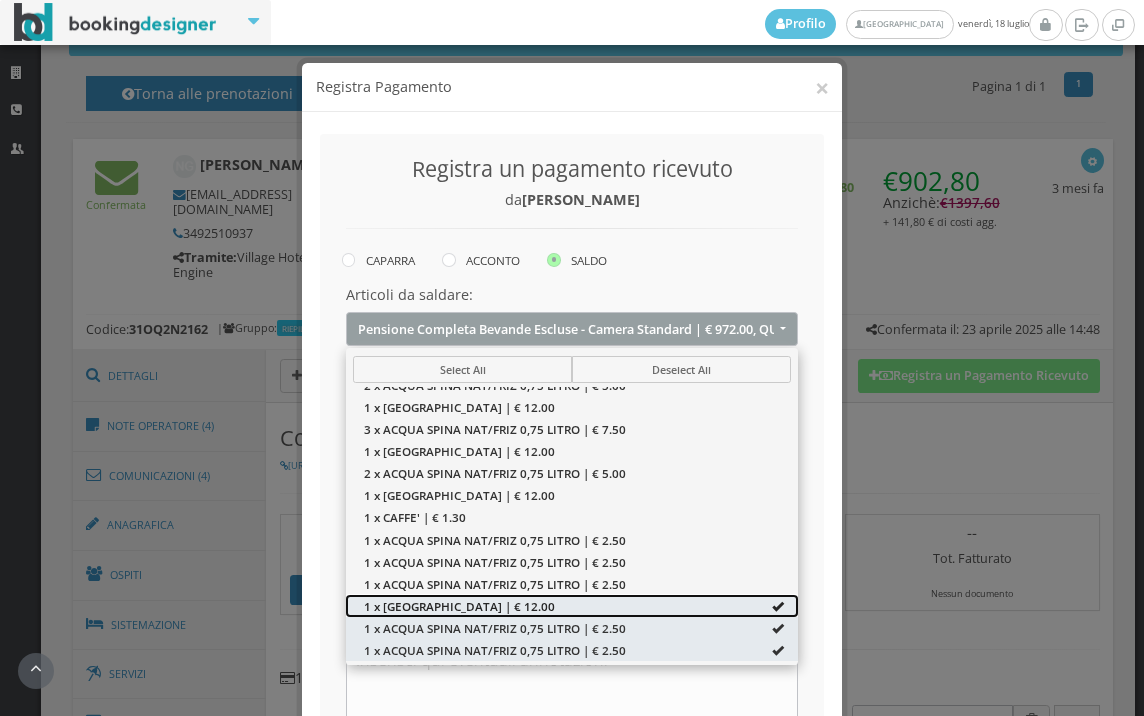 click on "1 x VINO VILLAGE HOTEL | € 12.00" at bounding box center [572, 606] 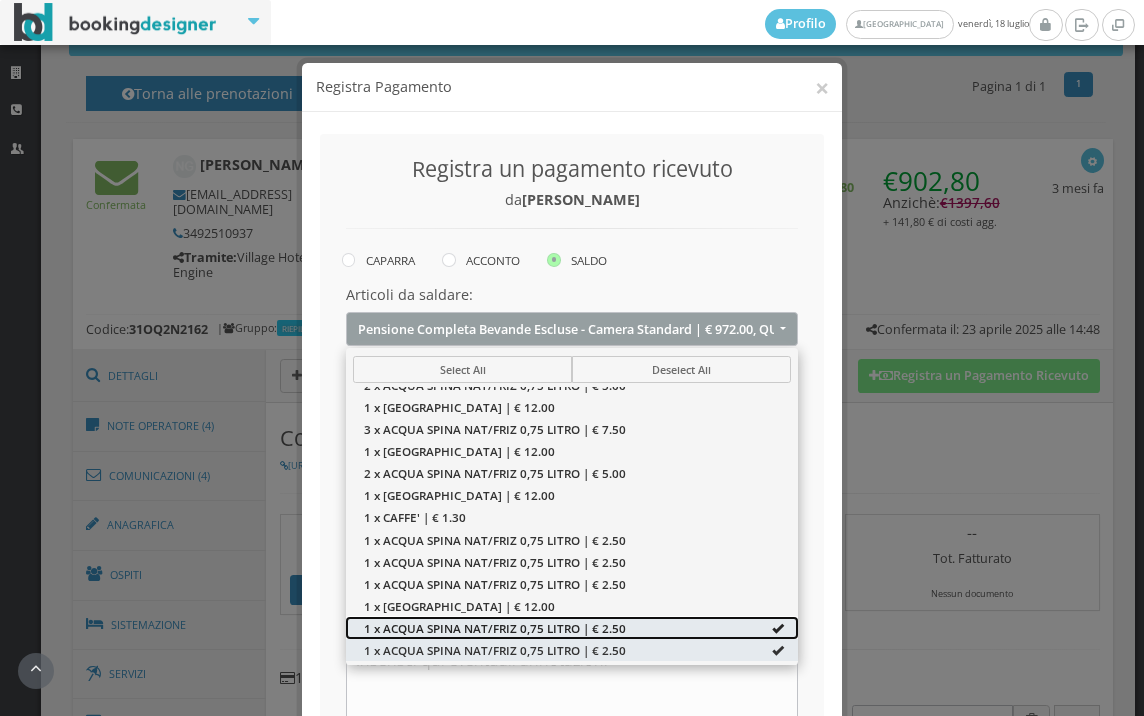 click on "1 x ACQUA SPINA NAT/FRIZ 0,75 LITRO | € 2.50" at bounding box center [495, 627] 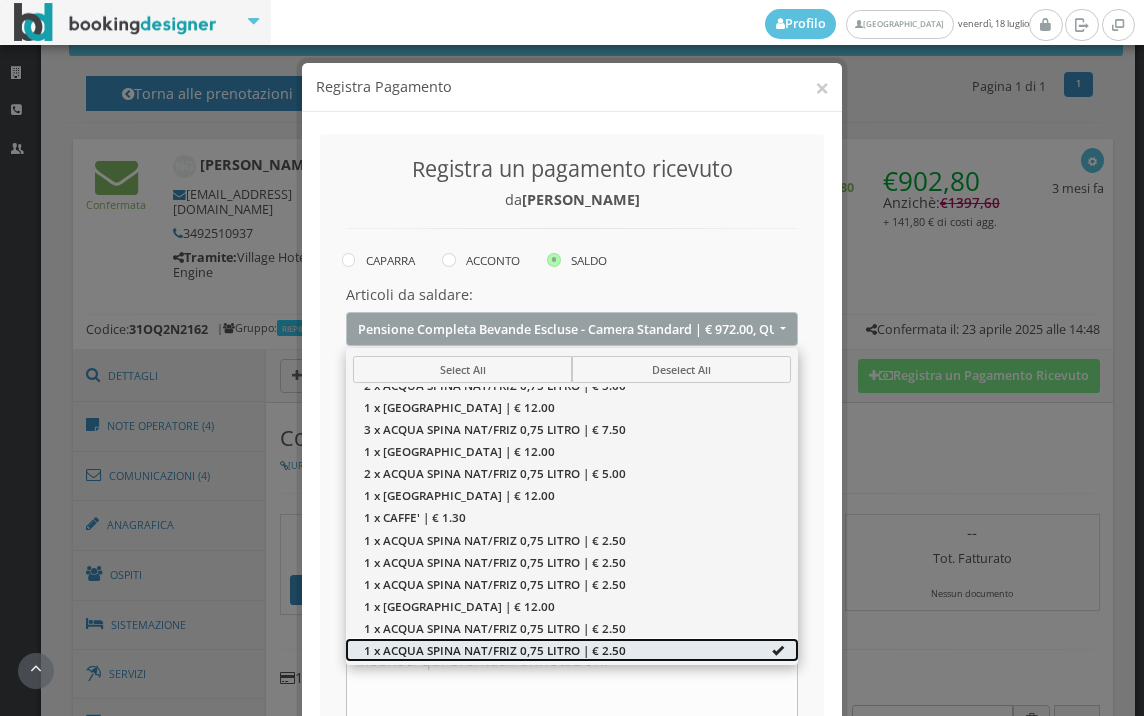 click on "1 x ACQUA SPINA NAT/FRIZ 0,75 LITRO | € 2.50" at bounding box center [572, 650] 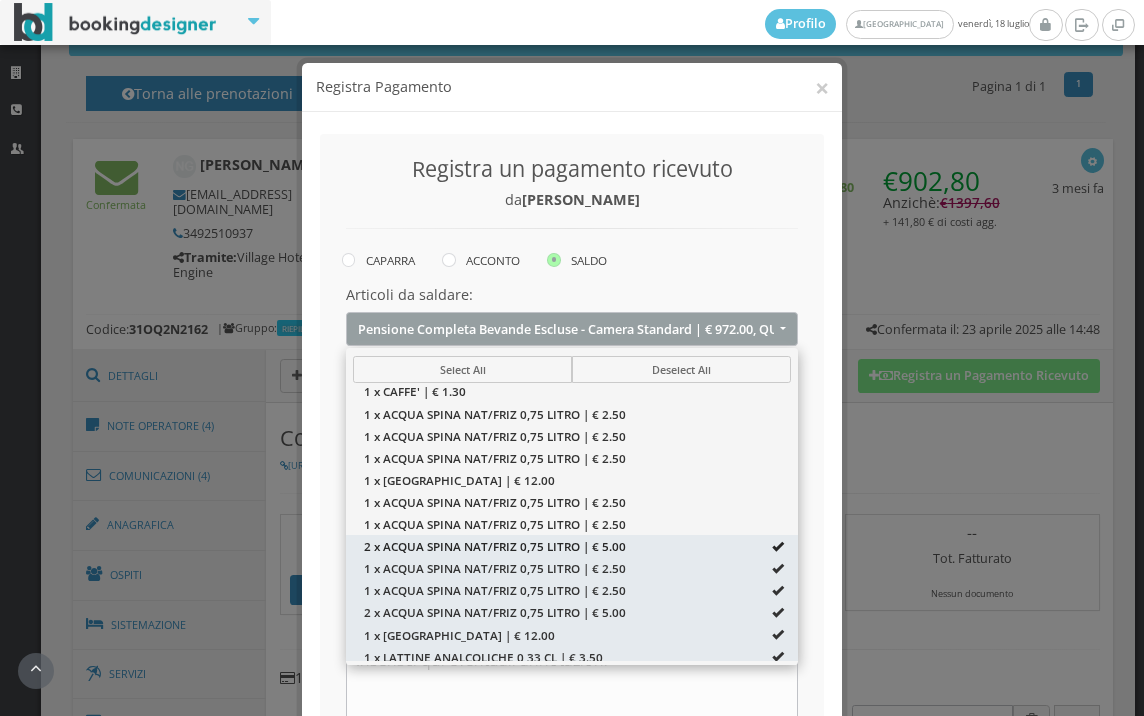 scroll, scrollTop: 481, scrollLeft: 0, axis: vertical 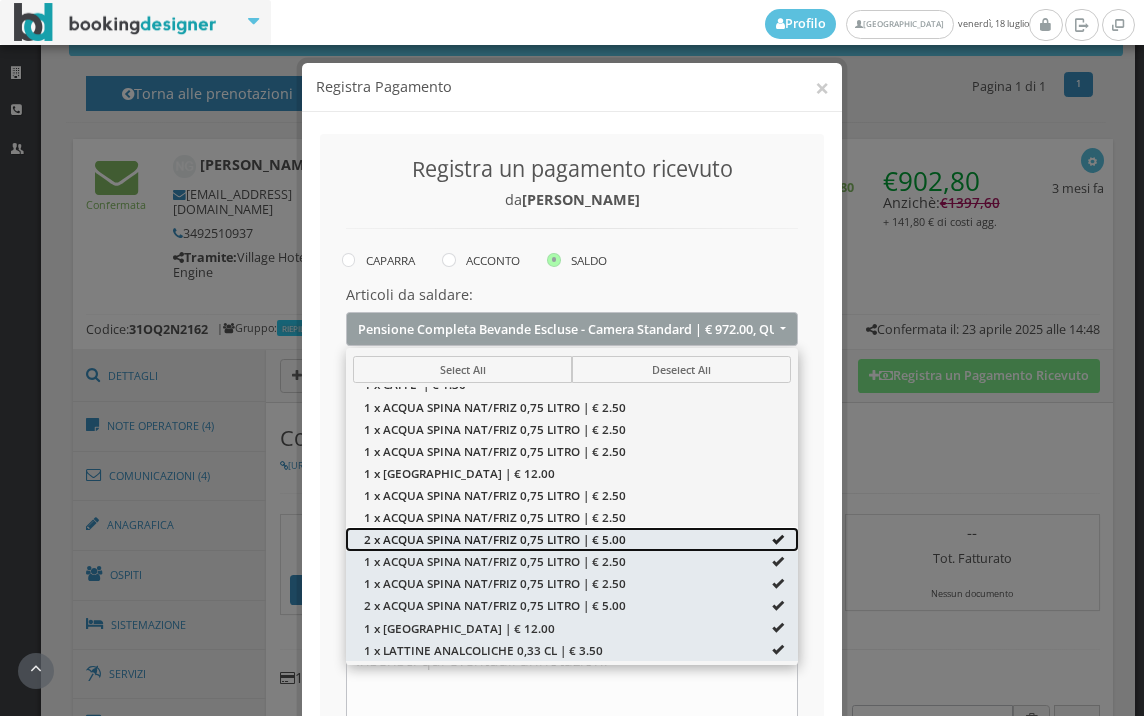 click on "2 x ACQUA SPINA NAT/FRIZ 0,75 LITRO | € 5.00" at bounding box center [495, 539] 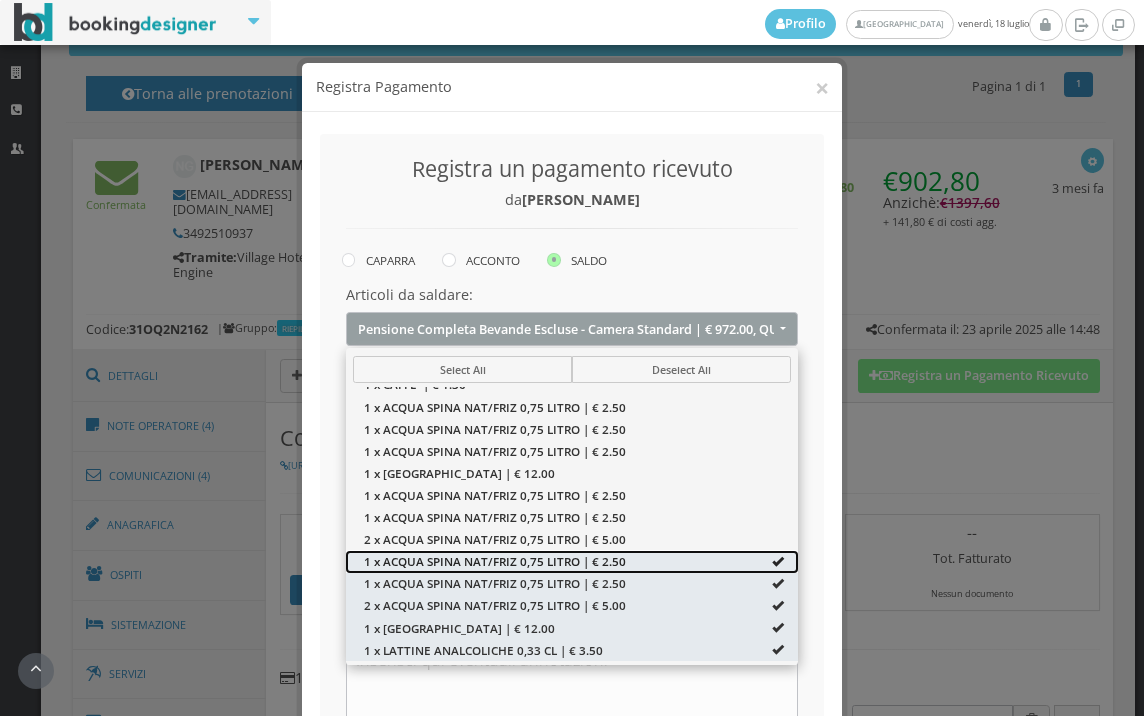 click on "1 x ACQUA SPINA NAT/FRIZ 0,75 LITRO | € 2.50" at bounding box center (495, 561) 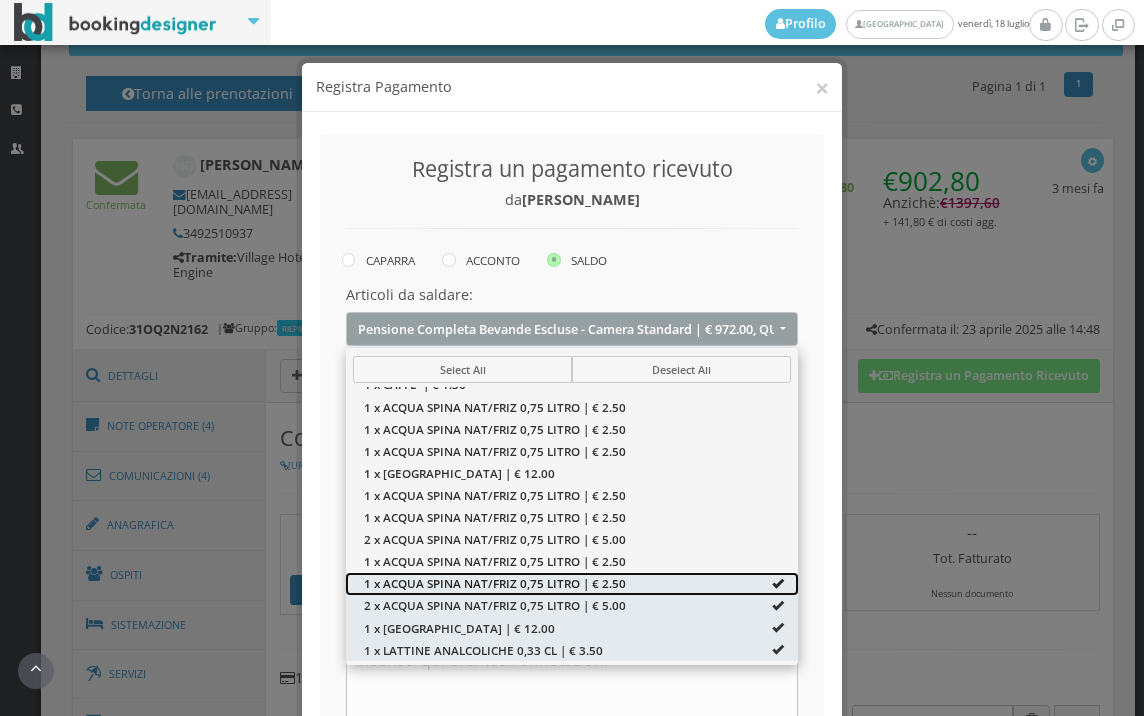 click on "1 x ACQUA SPINA NAT/FRIZ 0,75 LITRO | € 2.50" at bounding box center (495, 583) 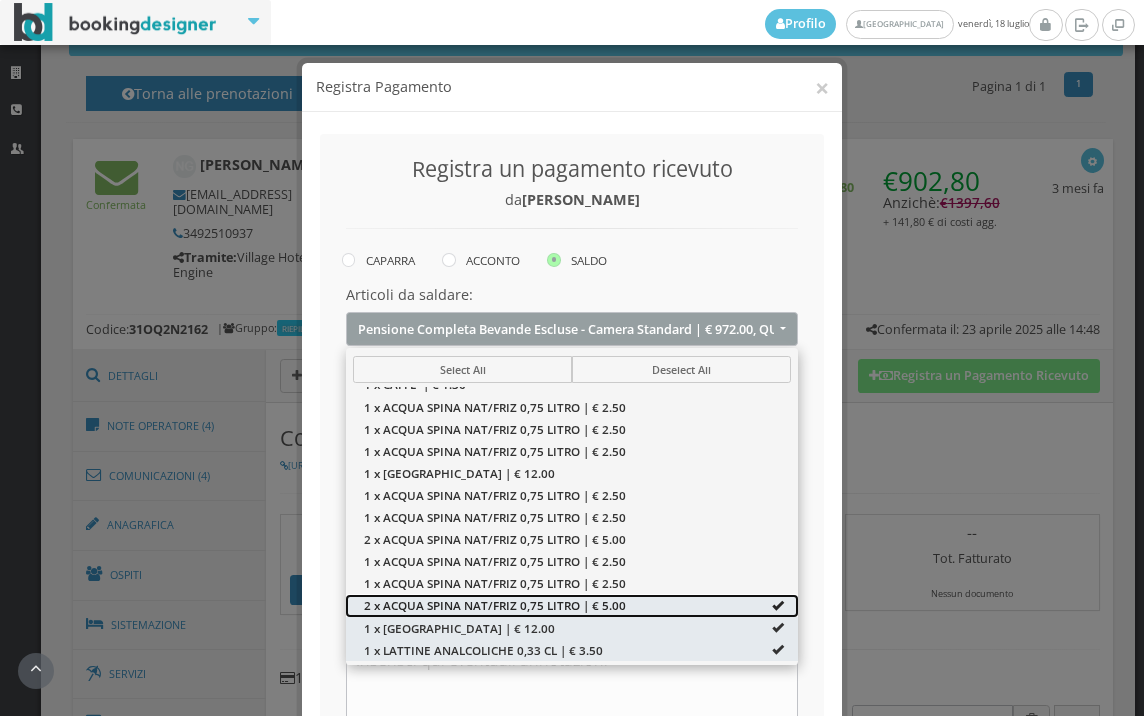 click on "2 x ACQUA SPINA NAT/FRIZ 0,75 LITRO | € 5.00" at bounding box center [495, 605] 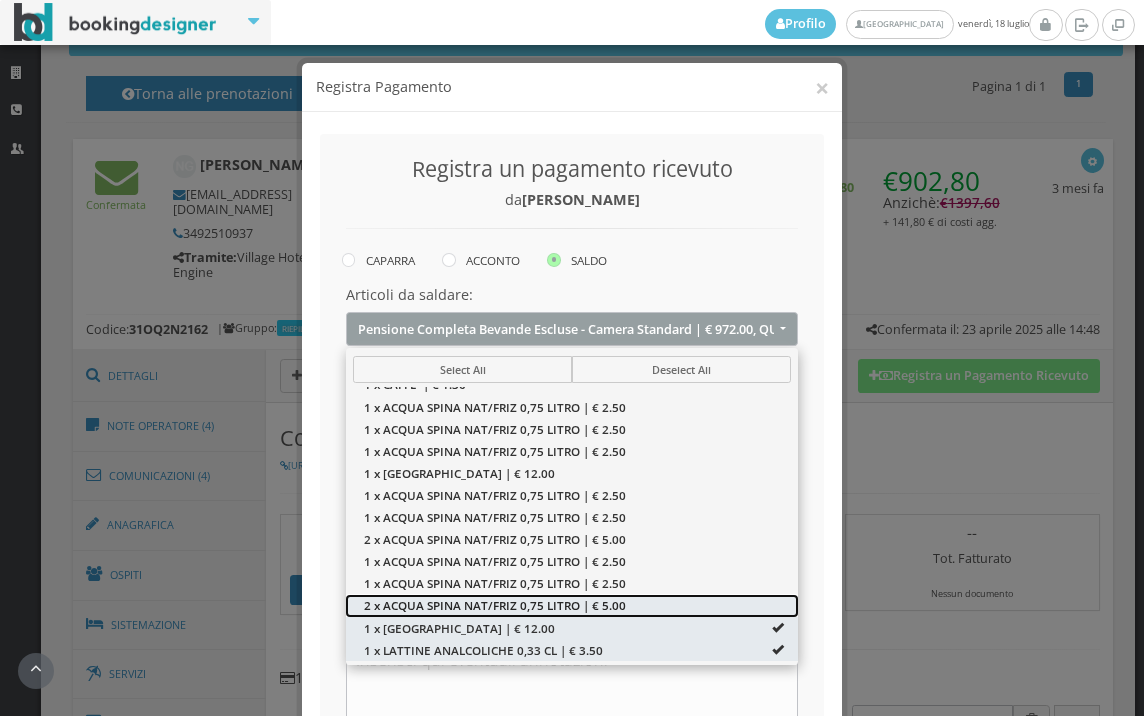 click on "2 x ACQUA SPINA NAT/FRIZ 0,75 LITRO | € 5.00" at bounding box center [495, 605] 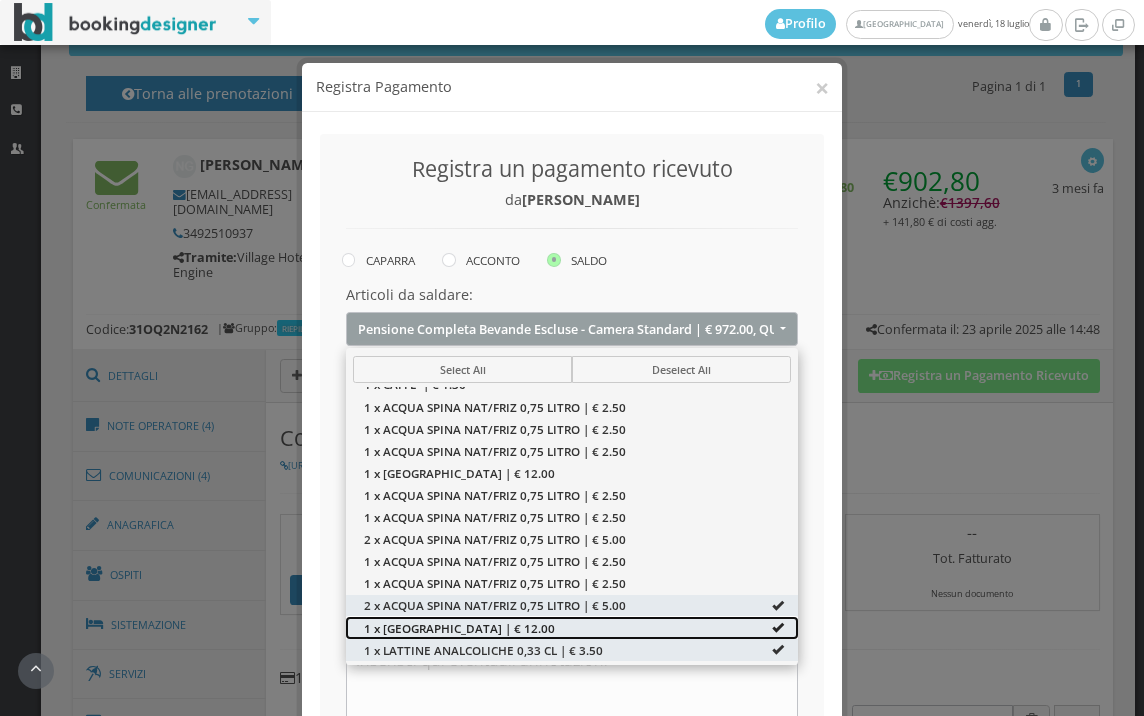 click on "1 x VINO VILLAGE HOTEL | € 12.00" at bounding box center [572, 627] 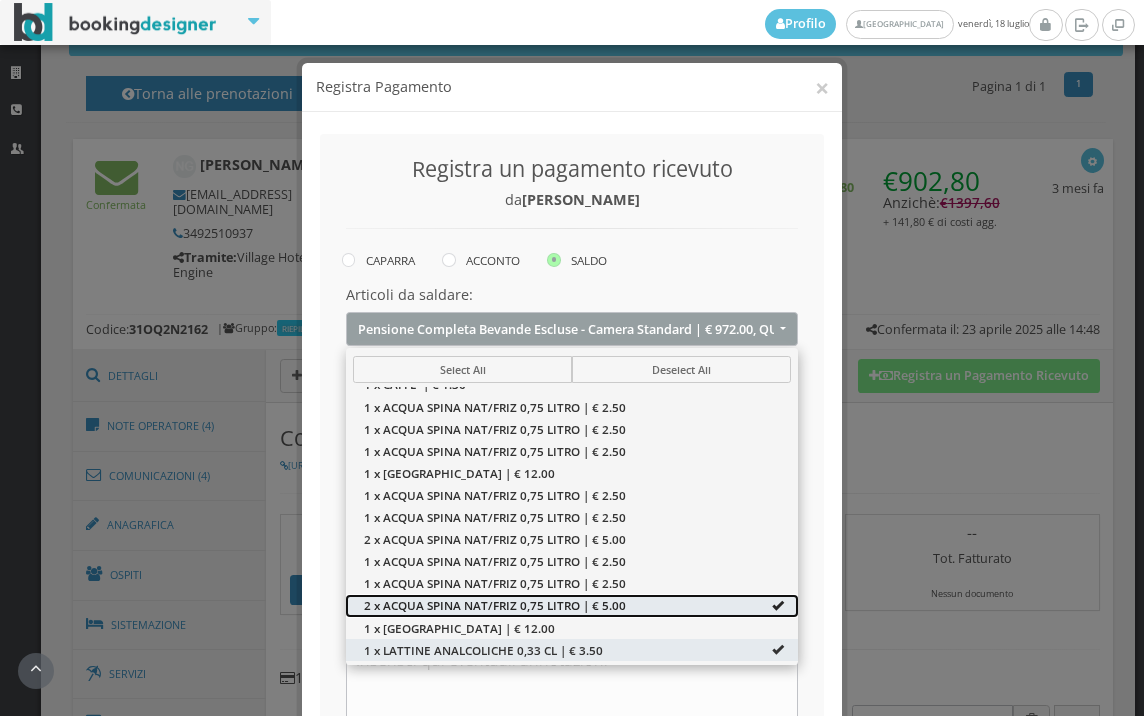 click on "2 x ACQUA SPINA NAT/FRIZ 0,75 LITRO | € 5.00" at bounding box center [495, 605] 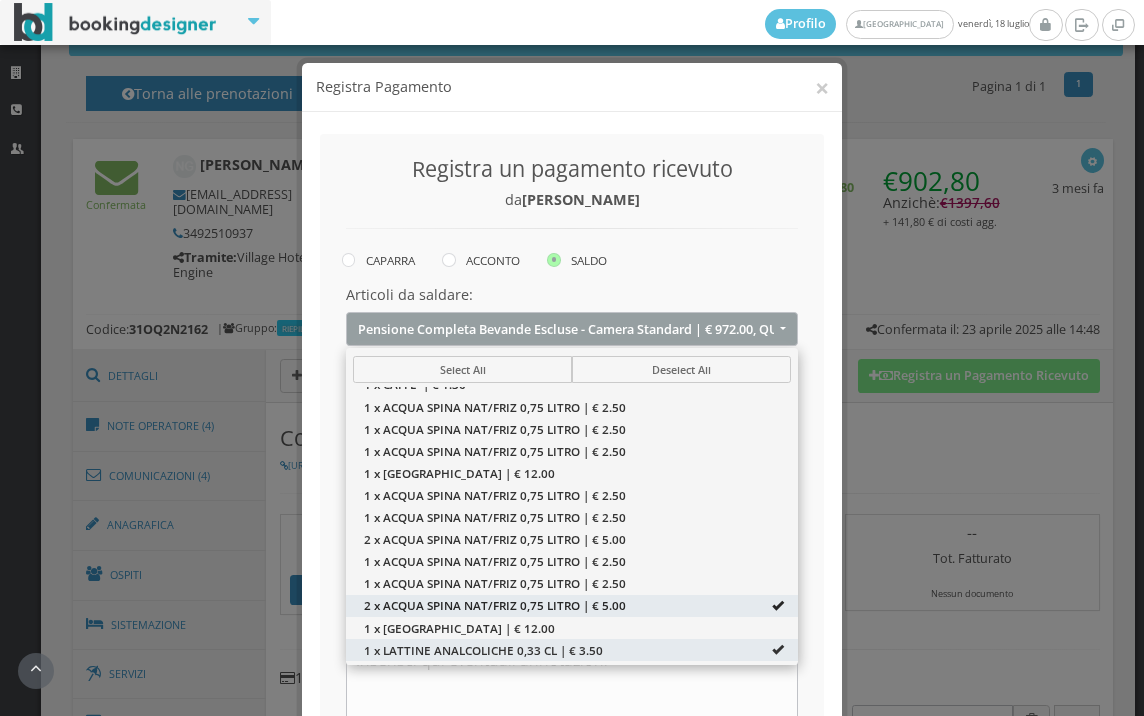 type on "13.50" 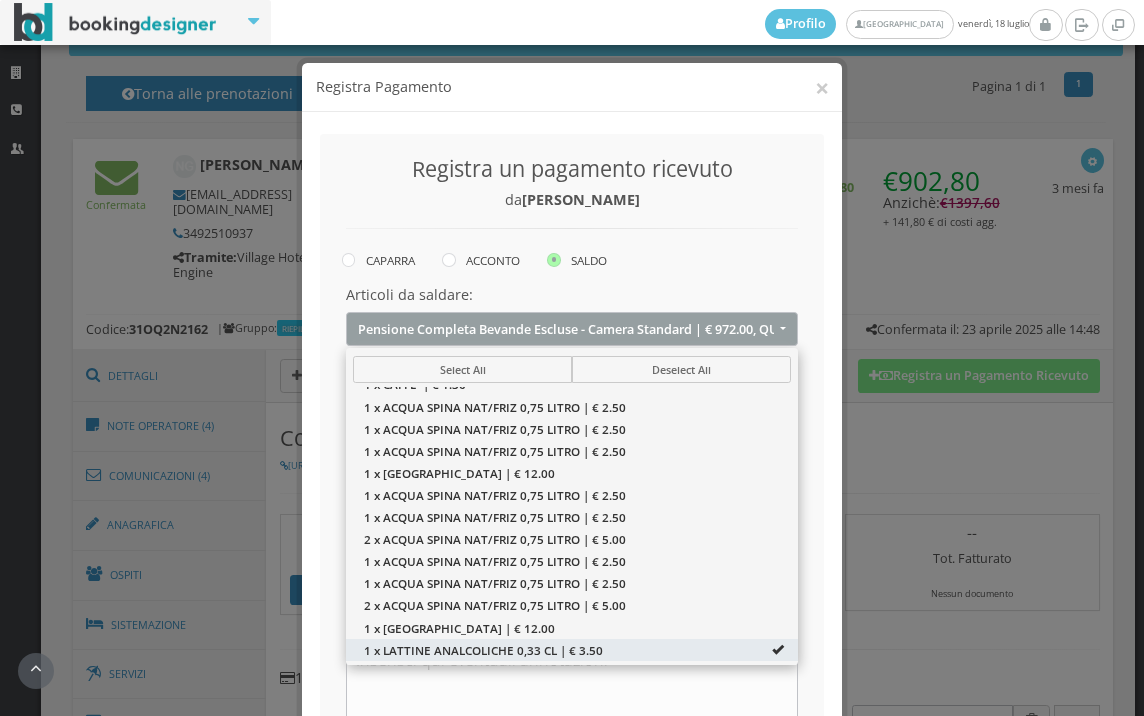 click on "da  Nicola  Giordano" at bounding box center (572, 199) 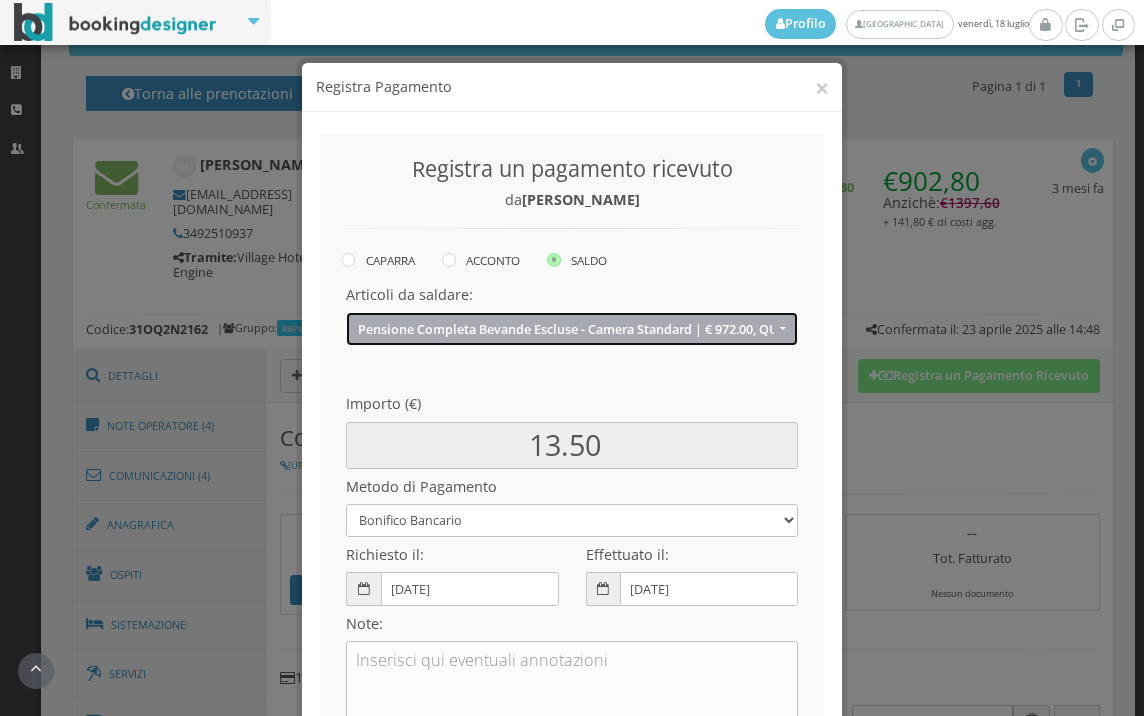 click on "Pensione Completa Bevande Escluse - Camera Standard  | € 972.00, QUOTA GESTIONE PRATICA - ASSISTENZA | € 61.60, OFFERTA NON RIMBORSABILE | € -494.80, 3° ospite | € 112.00, 4° ospite | € 112.00, Pacchetto Bevande | € 140.00, Caparra | € -902.80, 4 x CUFFIE PER LA PISCINA | € 10.00, 1 x LATTINE ANALCOLICHE 0,33 CL | € 3.50" at bounding box center (566, 329) 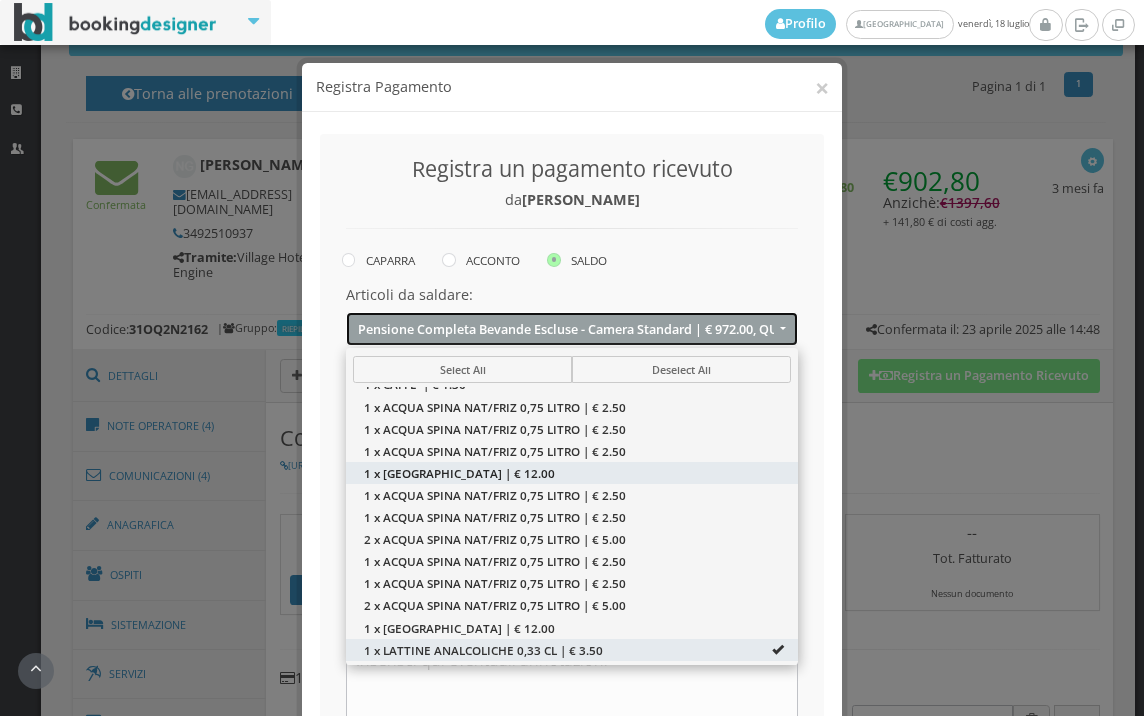scroll, scrollTop: 0, scrollLeft: 0, axis: both 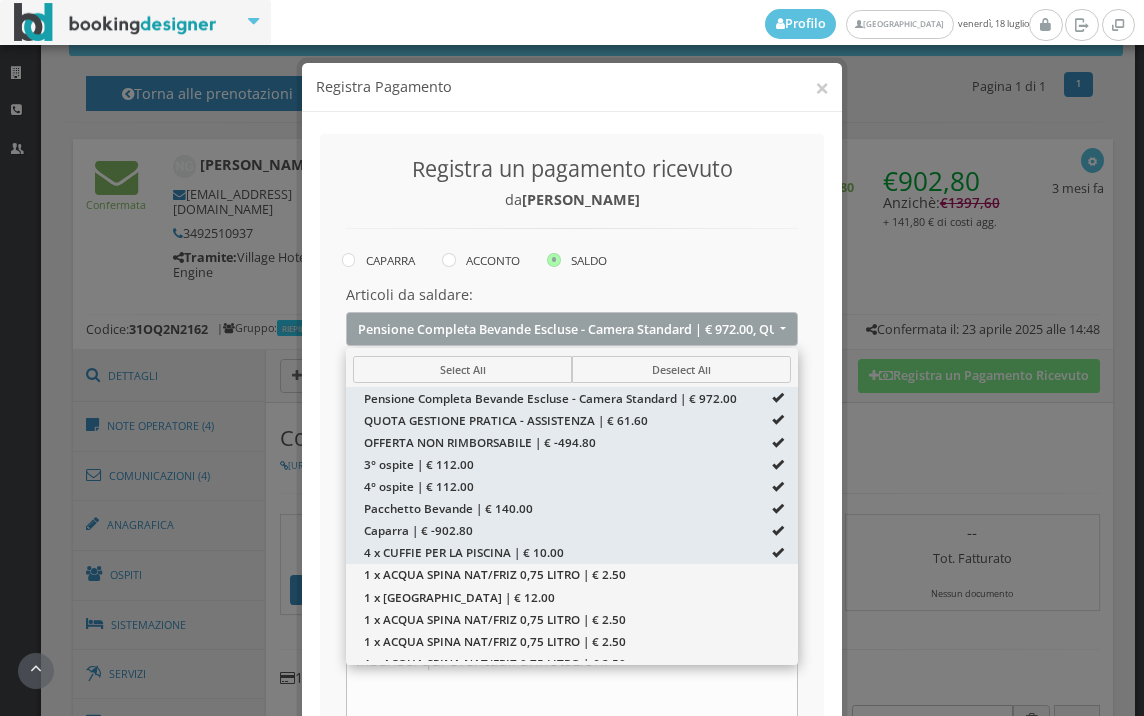 click on "CAPARRA
ACCONTO
SALDO" at bounding box center (586, 262) 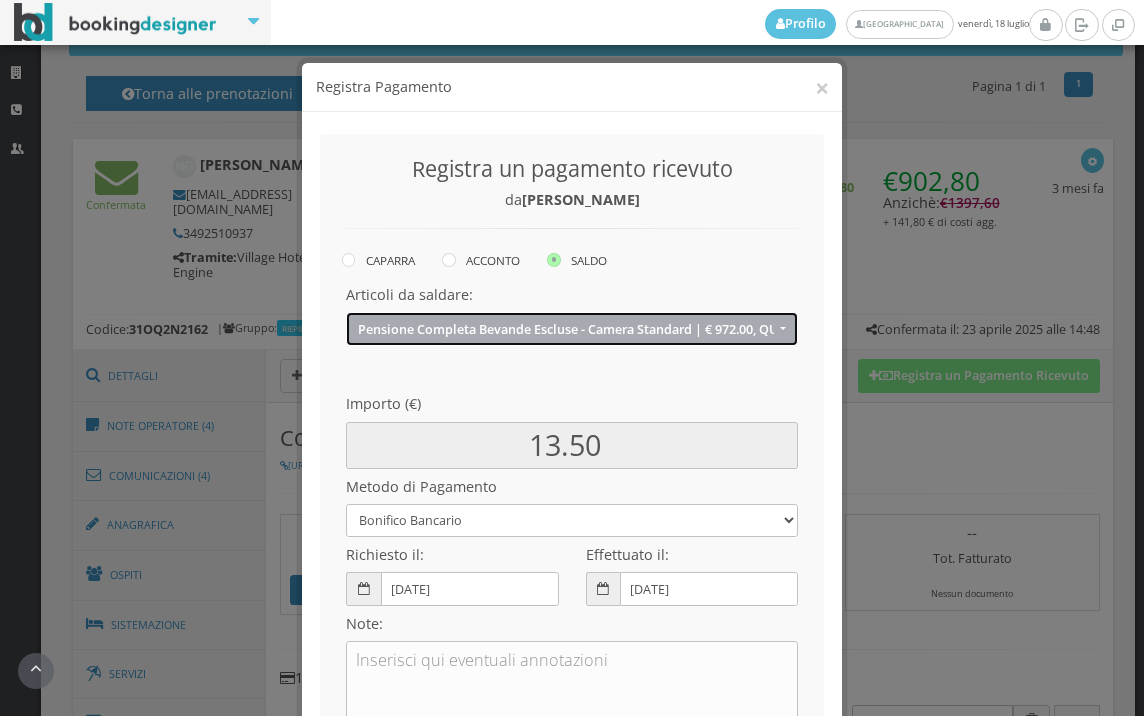 click on "Pensione Completa Bevande Escluse - Camera Standard  | € 972.00, QUOTA GESTIONE PRATICA - ASSISTENZA | € 61.60, OFFERTA NON RIMBORSABILE | € -494.80, 3° ospite | € 112.00, 4° ospite | € 112.00, Pacchetto Bevande | € 140.00, Caparra | € -902.80, 4 x CUFFIE PER LA PISCINA | € 10.00, 1 x LATTINE ANALCOLICHE 0,33 CL | € 3.50" at bounding box center (566, 329) 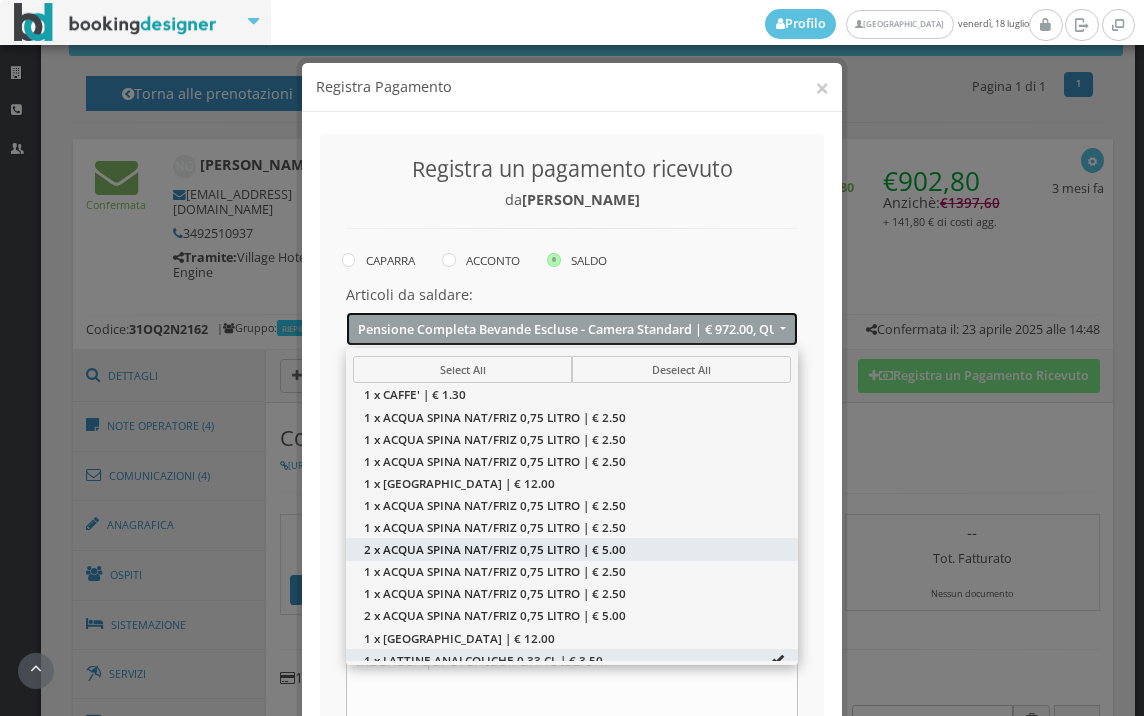 scroll, scrollTop: 481, scrollLeft: 0, axis: vertical 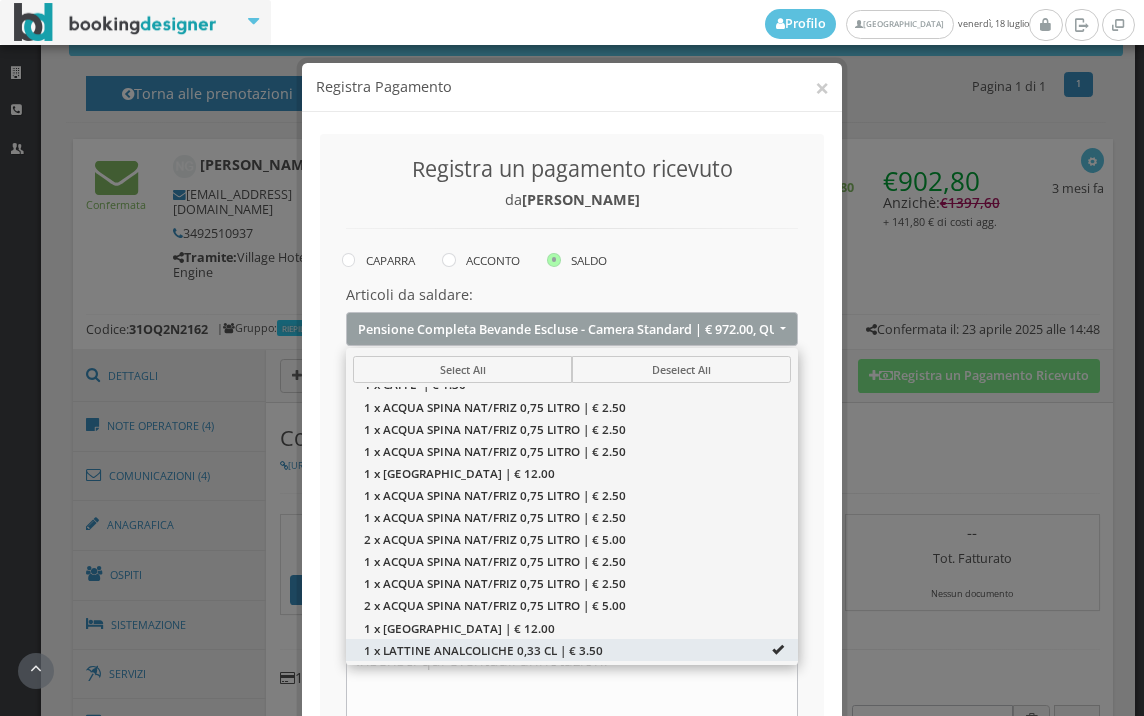 click on "CAPARRA
ACCONTO
SALDO" at bounding box center [586, 262] 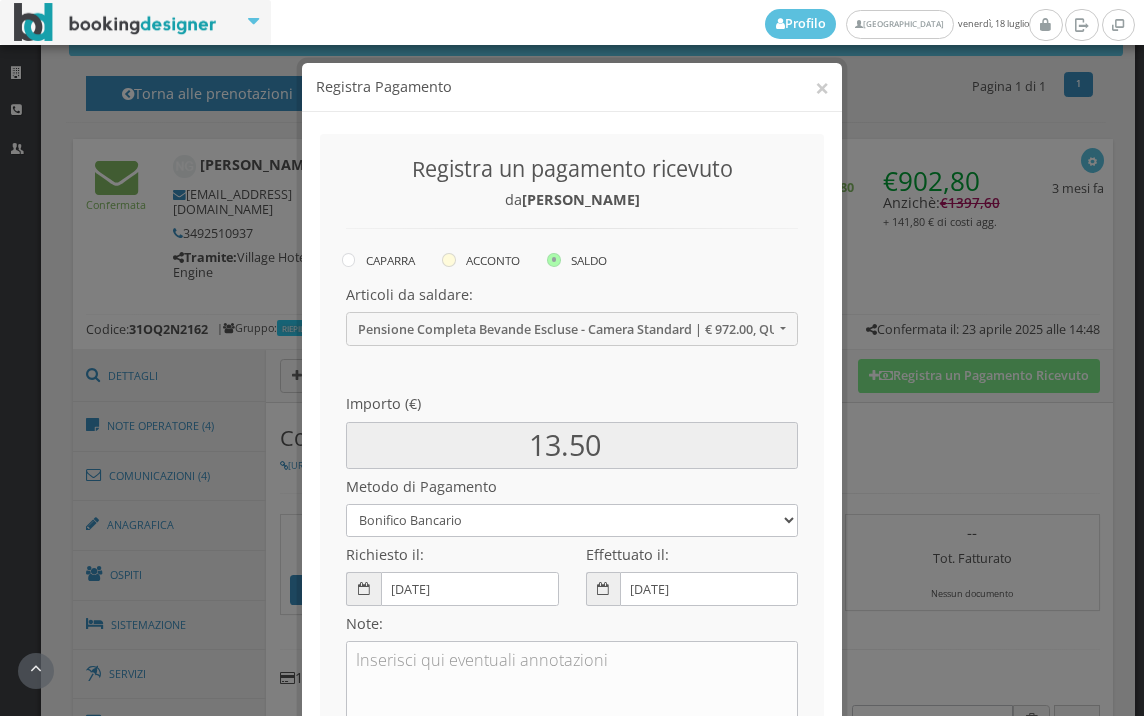 click at bounding box center (449, 260) 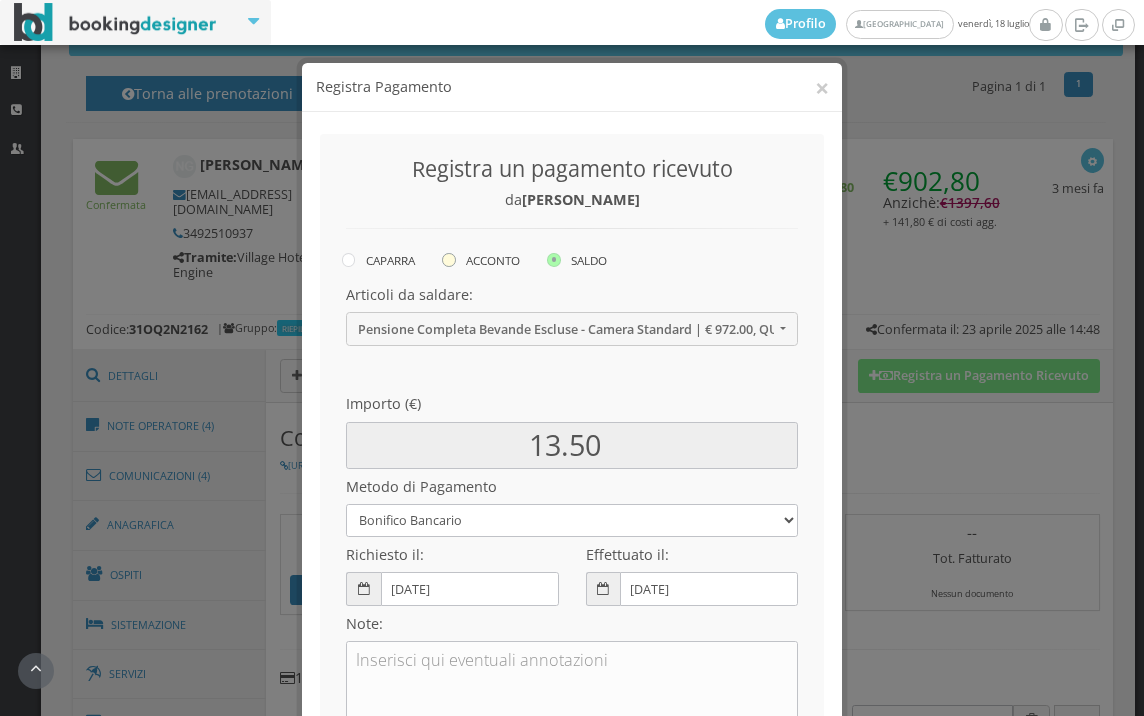 click on "ACCONTO" at bounding box center [-8569, 258] 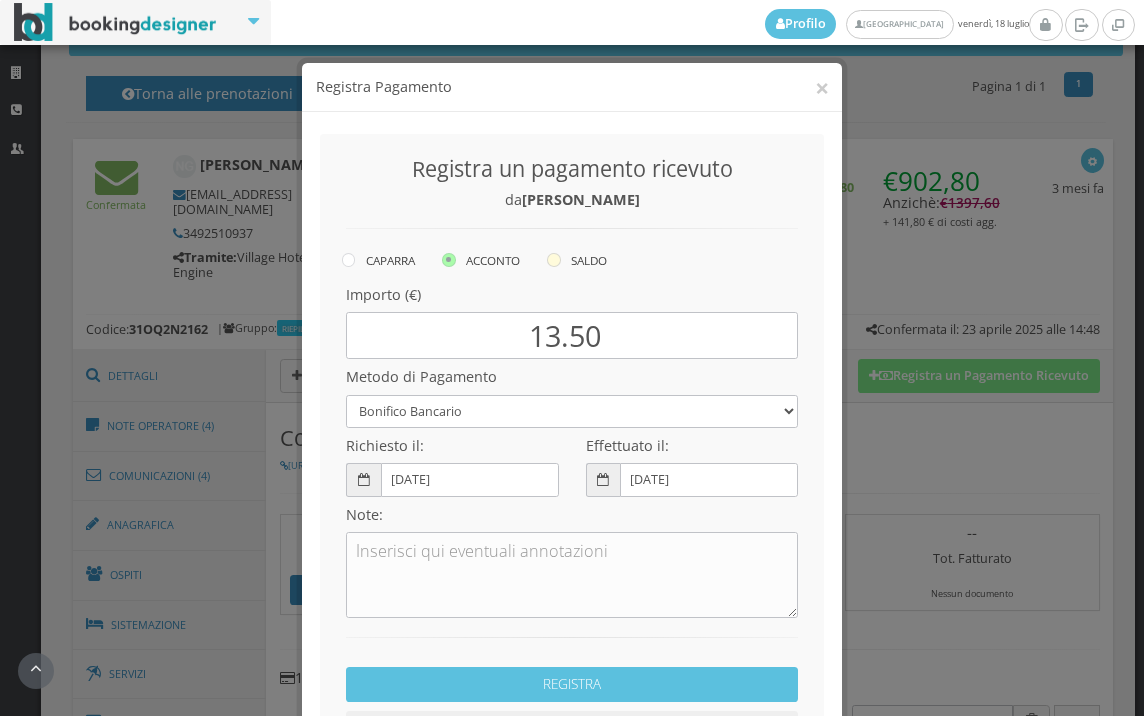 click on "SALDO" at bounding box center [577, 260] 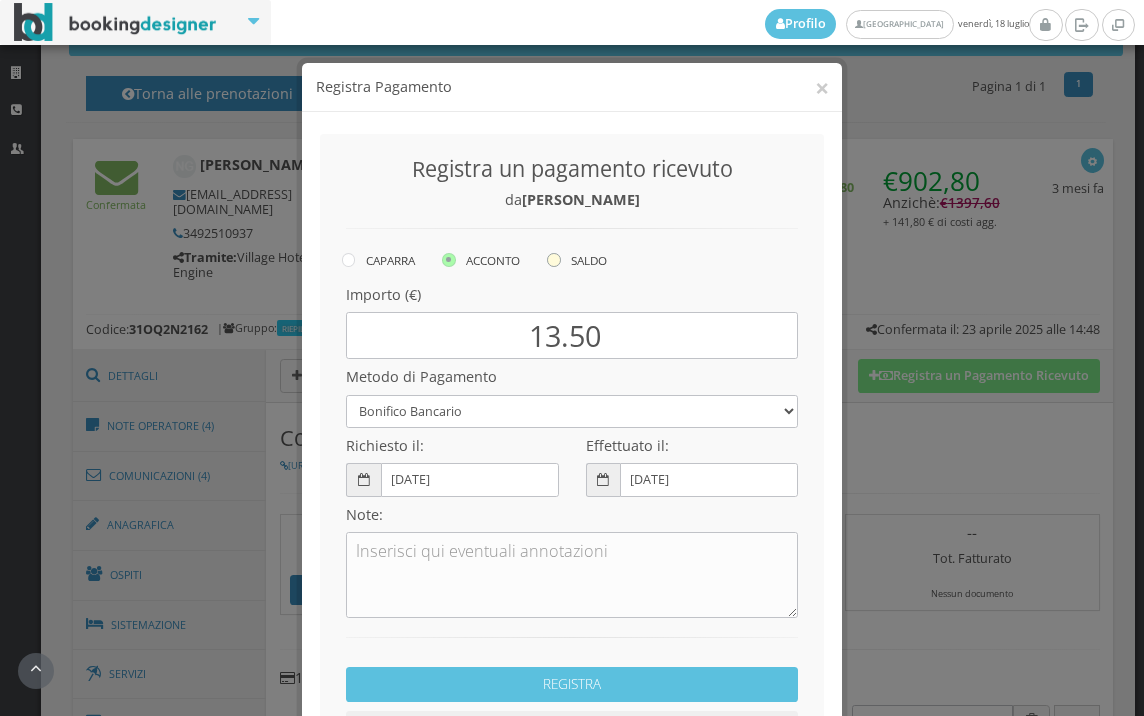 click on "SALDO" at bounding box center [-8464, 258] 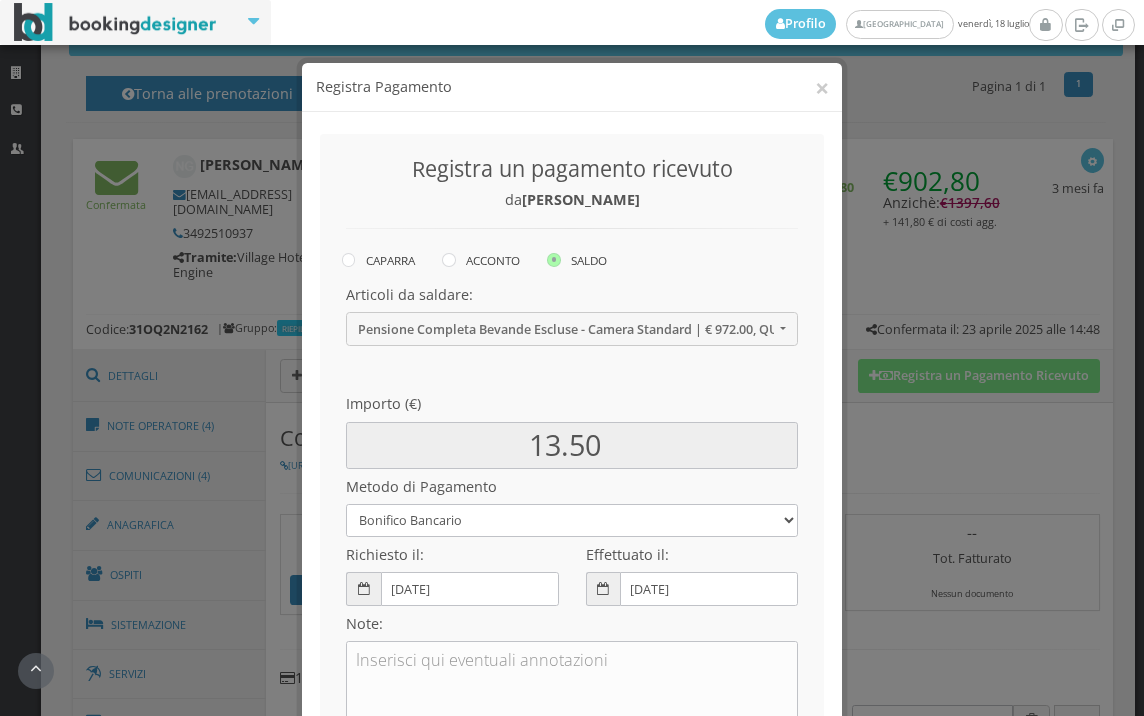 scroll, scrollTop: 111, scrollLeft: 0, axis: vertical 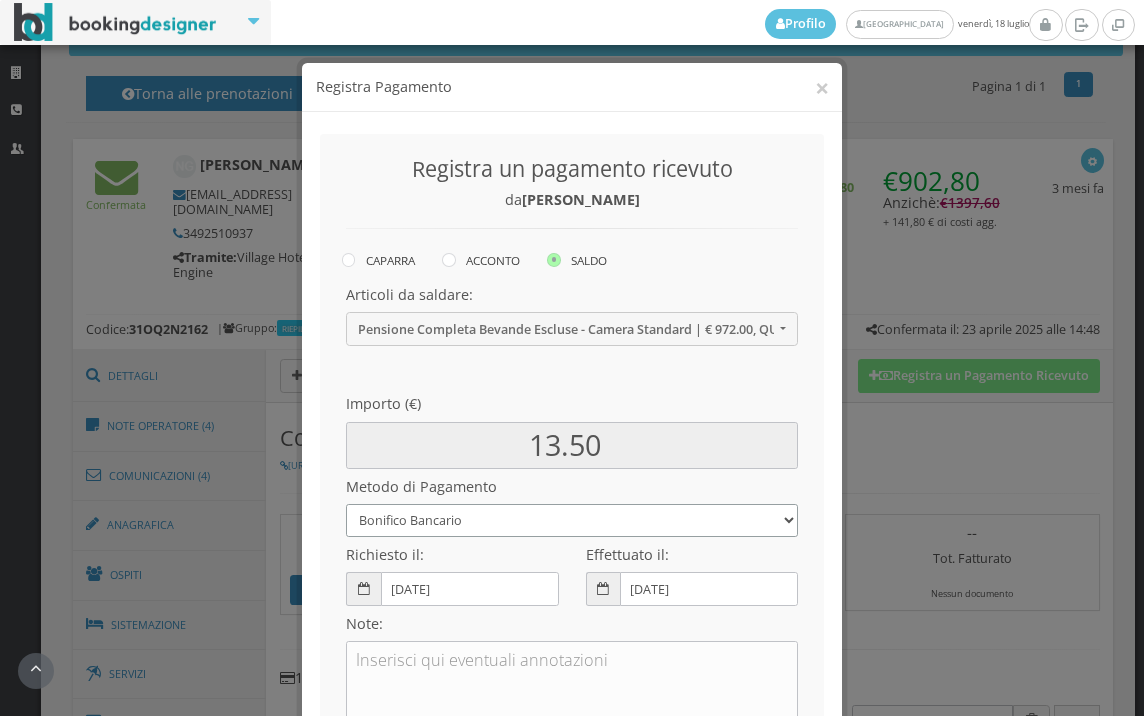 click on "Bonifico Bancario
BONIFICO SUM UP
Contanti
Assegno Bancario
Assegno Circolare
Vaglia Postale
Voucher
Tramite BOOKING.COM
Bonus vacanze (Dl n. 34/2020)
POS (in loco)
Pagamento online con carta di credito (Stripe)
Pagamento online con carta di credito (Stripe) !
Pagamento in 3 rate senza interessi con Scalapay
Pagamento in 4 rate senza interessi con Scalapay
Tramite PROMOTODAY" at bounding box center (572, 520) 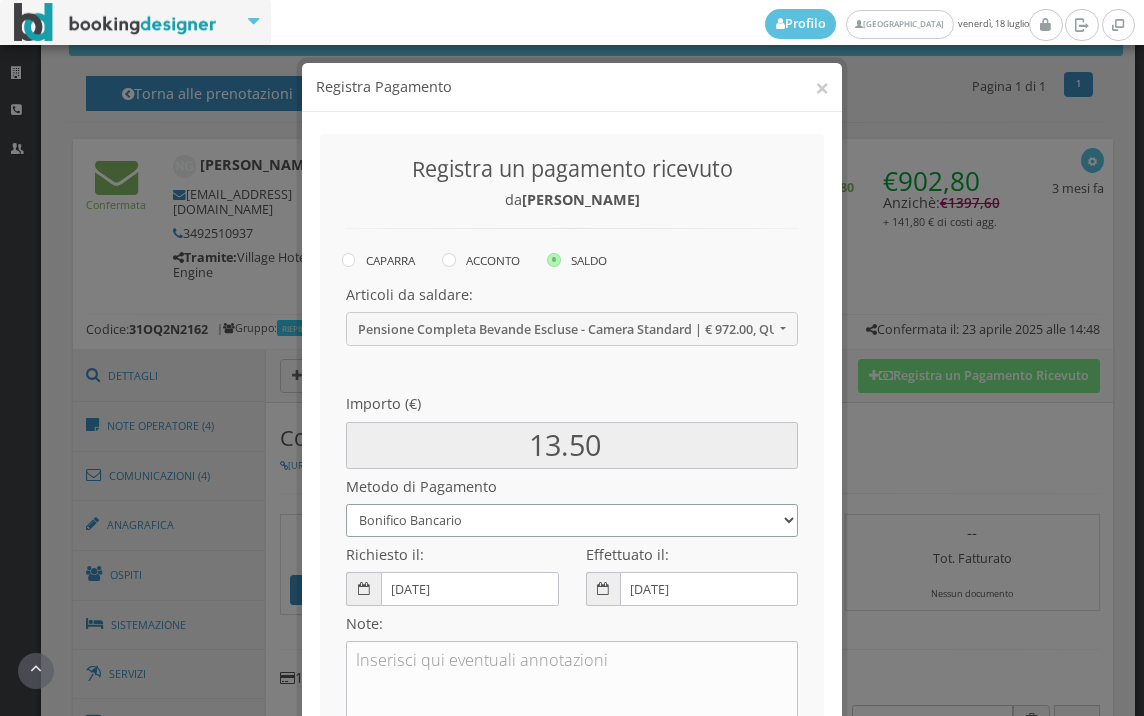 select 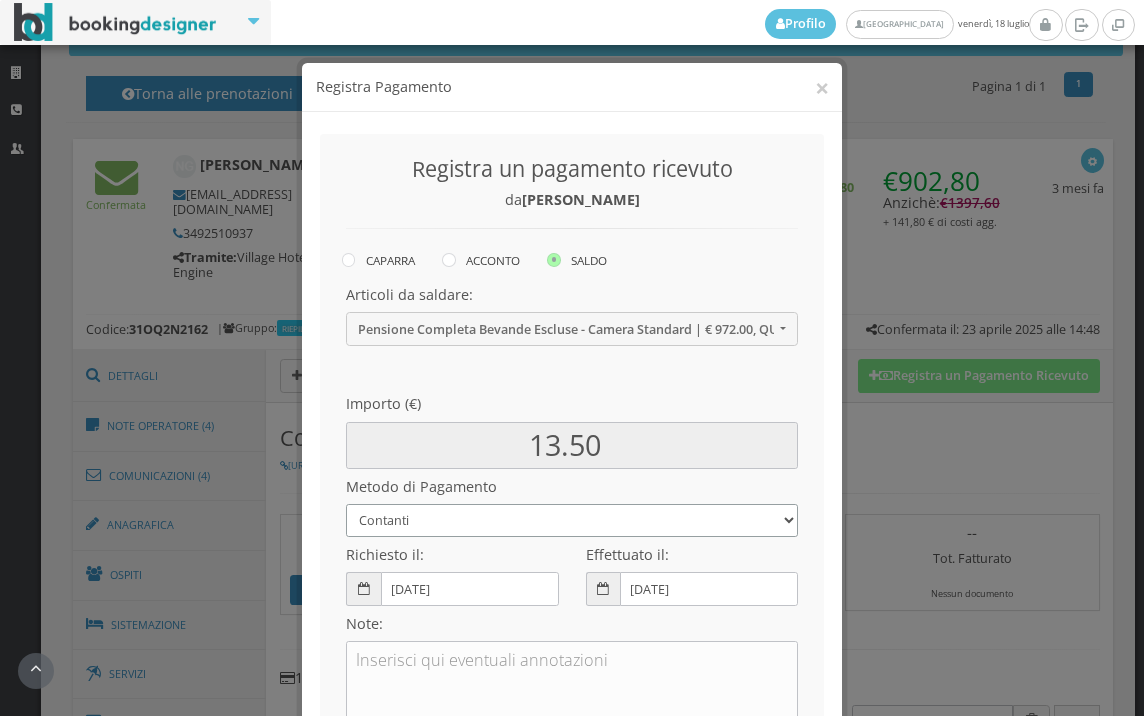 click on "Bonifico Bancario
BONIFICO SUM UP
Contanti
Assegno Bancario
Assegno Circolare
Vaglia Postale
Voucher
Tramite BOOKING.COM
Bonus vacanze (Dl n. 34/2020)
POS (in loco)
Pagamento online con carta di credito (Stripe)
Pagamento online con carta di credito (Stripe) !
Pagamento in 3 rate senza interessi con Scalapay
Pagamento in 4 rate senza interessi con Scalapay
Tramite PROMOTODAY" at bounding box center [572, 520] 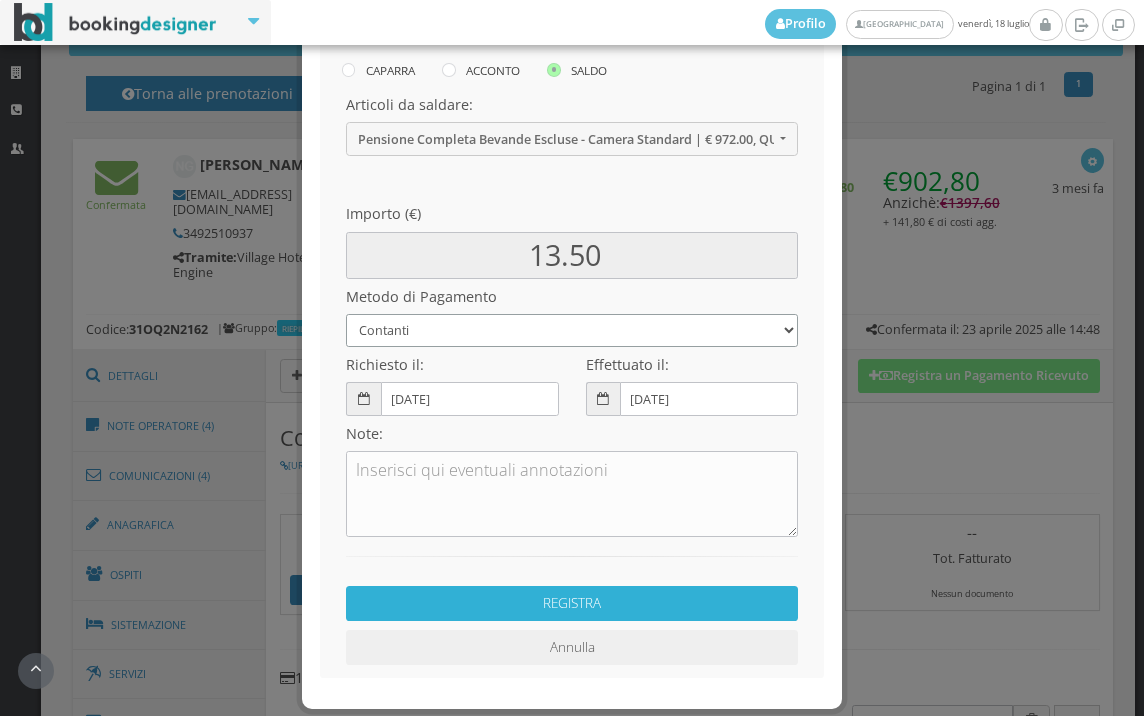 scroll, scrollTop: 273, scrollLeft: 0, axis: vertical 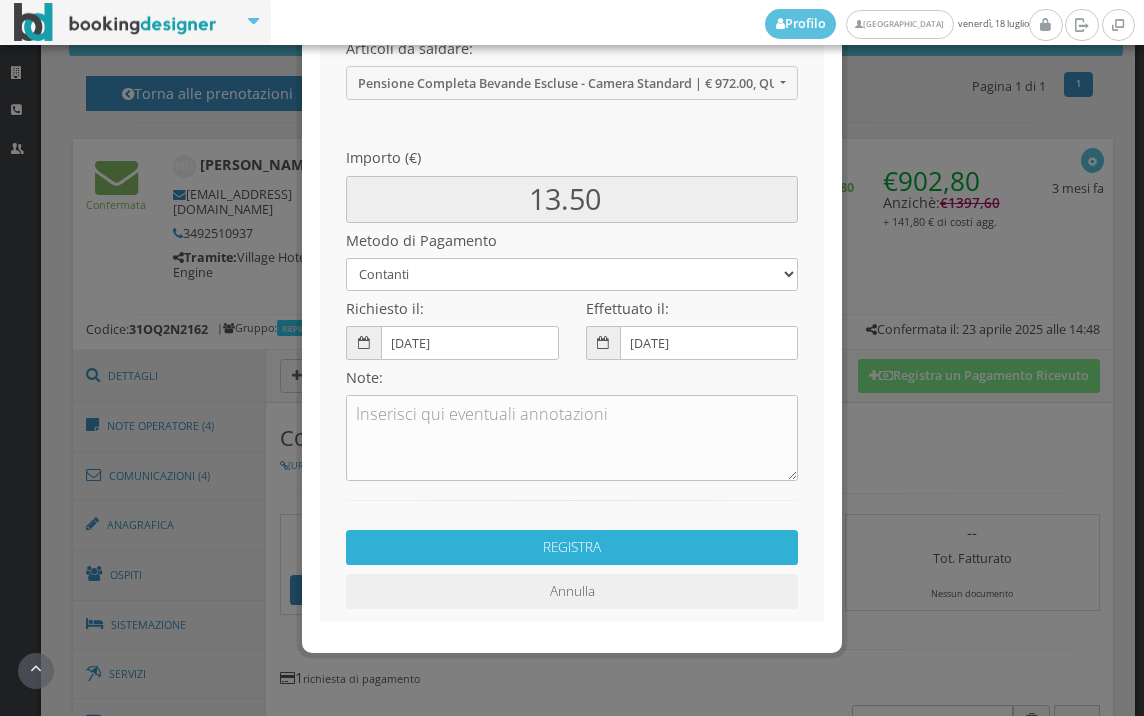click on "REGISTRA" at bounding box center (572, 547) 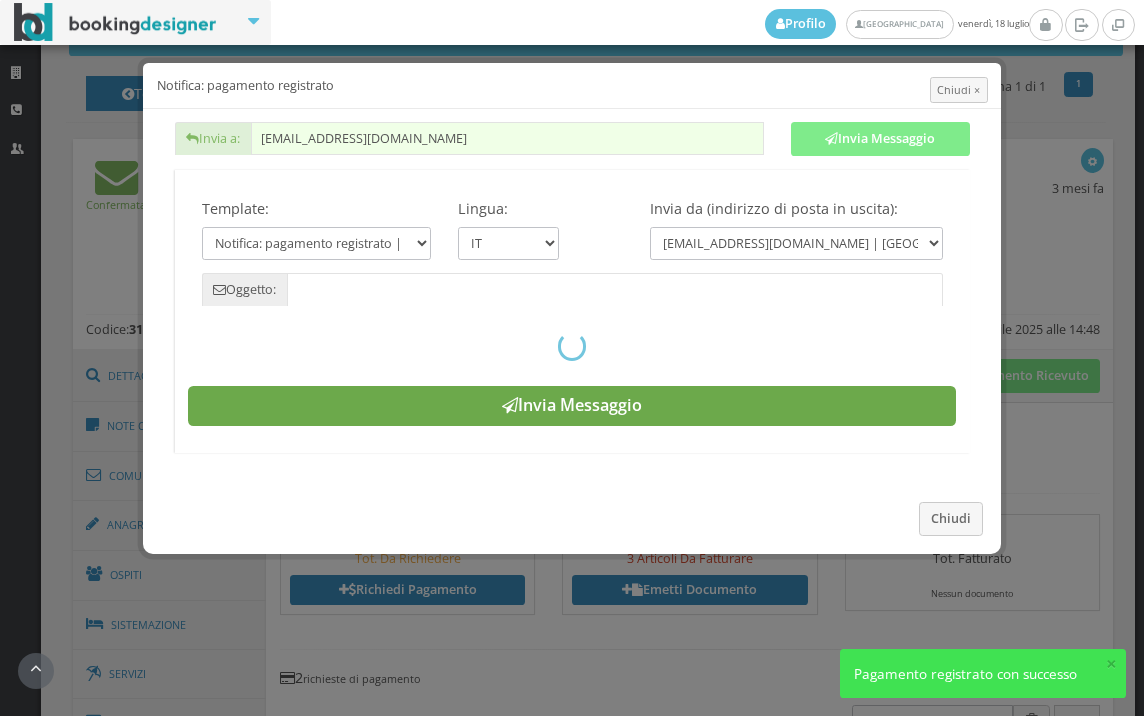 type on "Pagamento registrato - Prenotazione: 31OQ2N2162 - Nicola  Giordano" 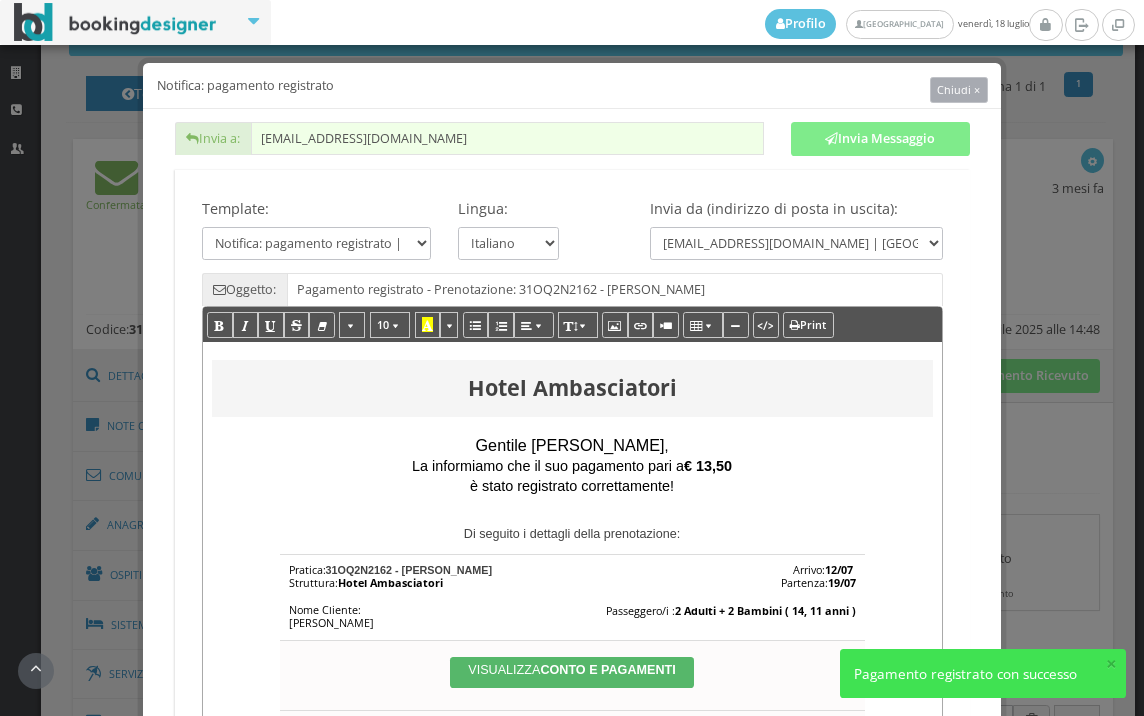 click on "Chiudi ×" at bounding box center [958, 89] 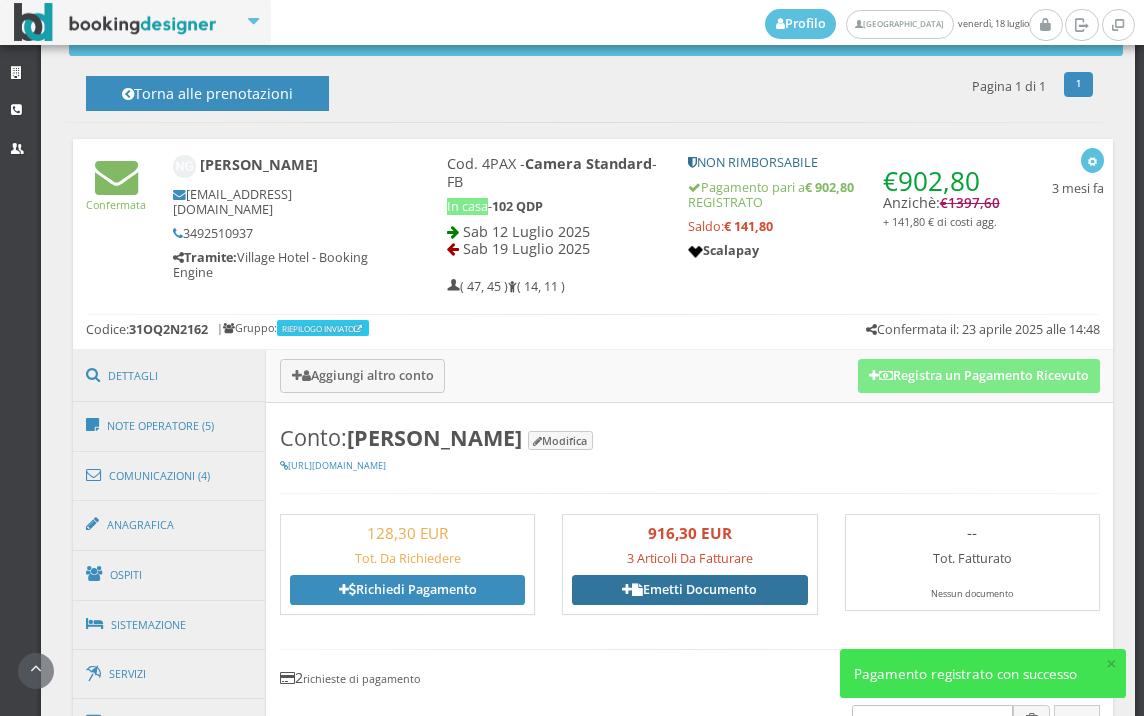 click on "Emetti Documento" at bounding box center (689, 590) 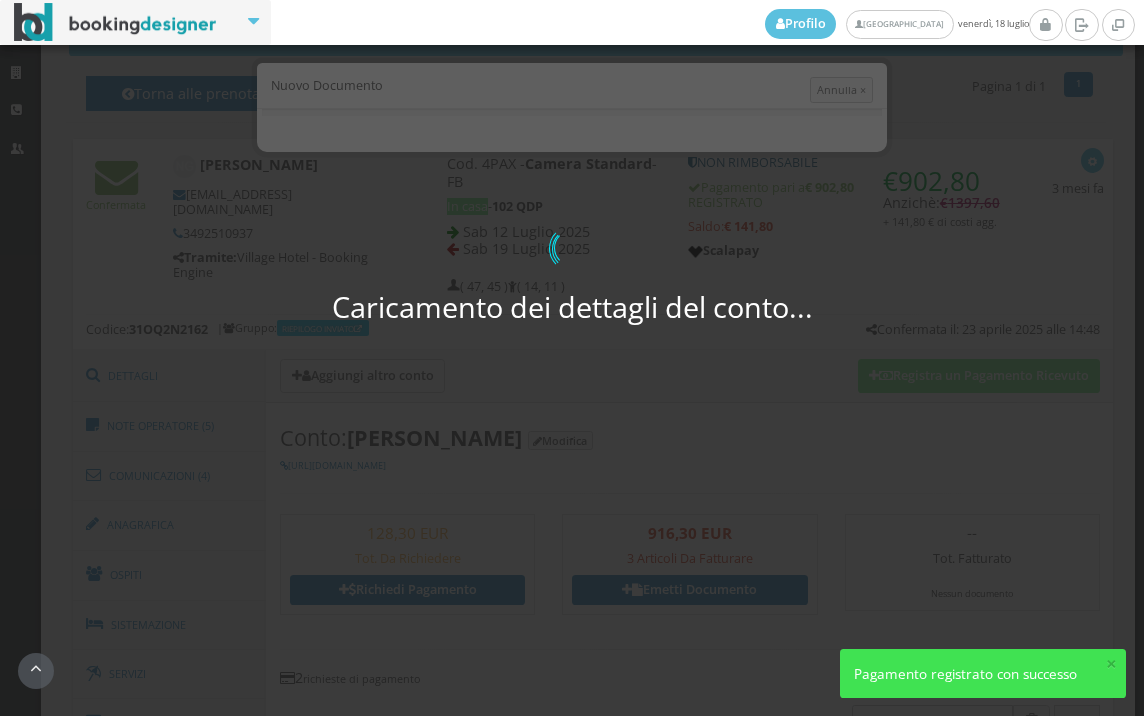 select on "PF" 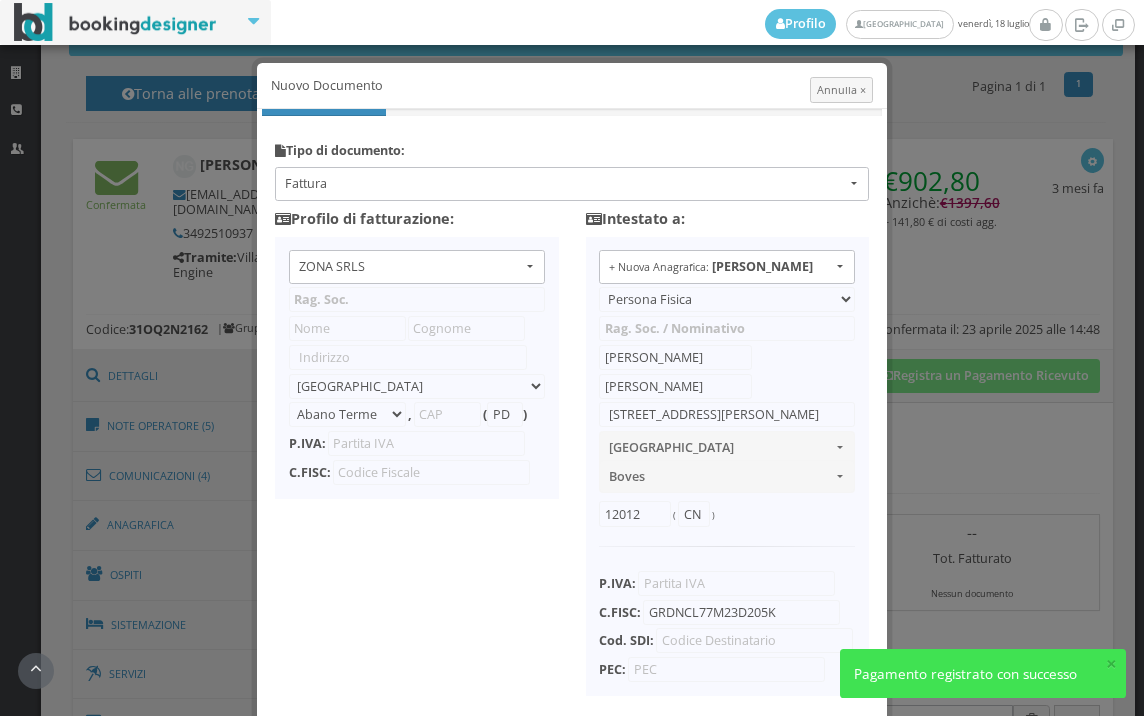 type on "ZONA SRLS" 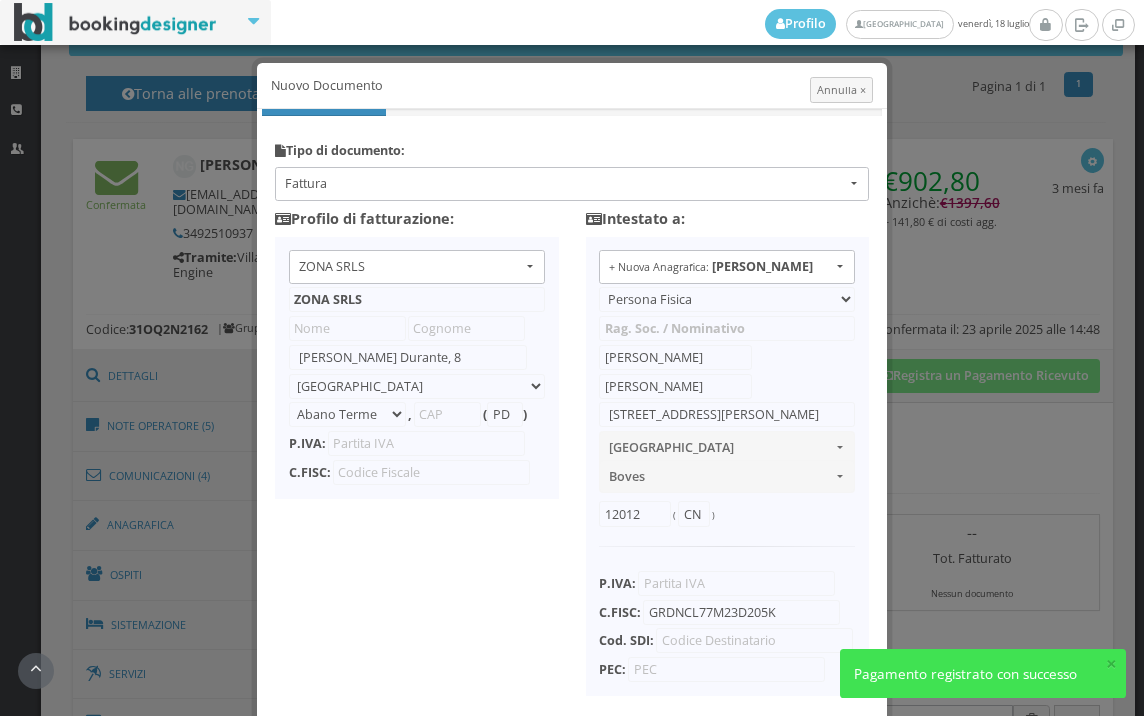 select on "Frattamaggiore" 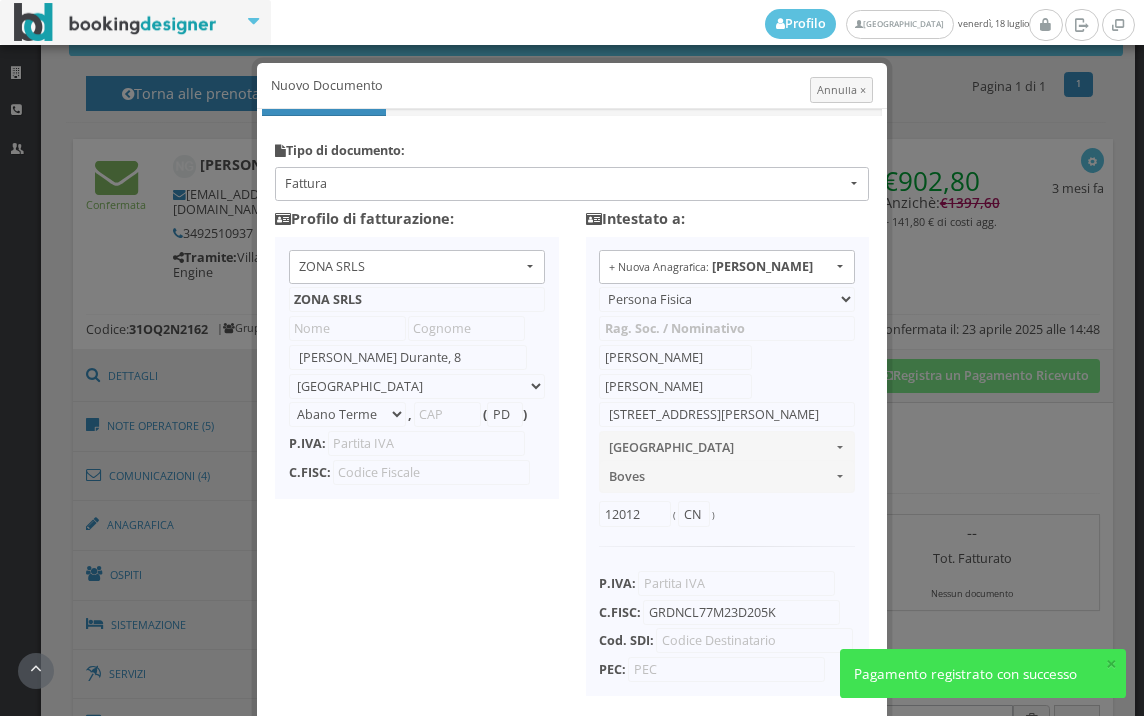 type on "80027" 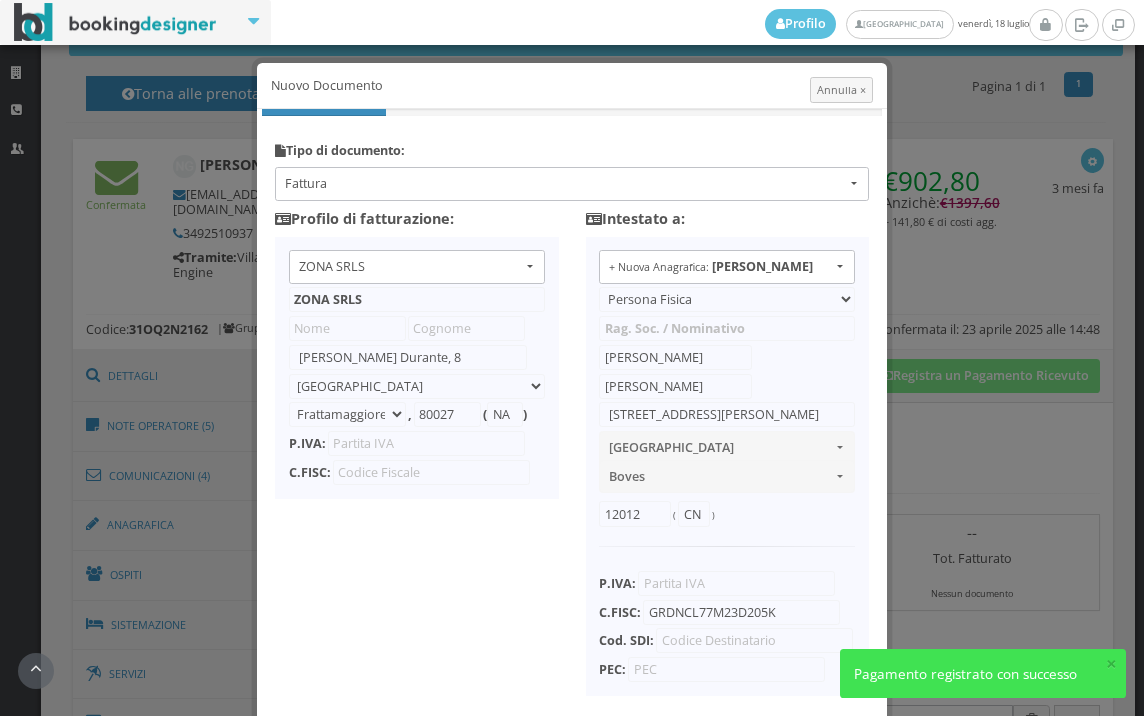 type on "10356321215" 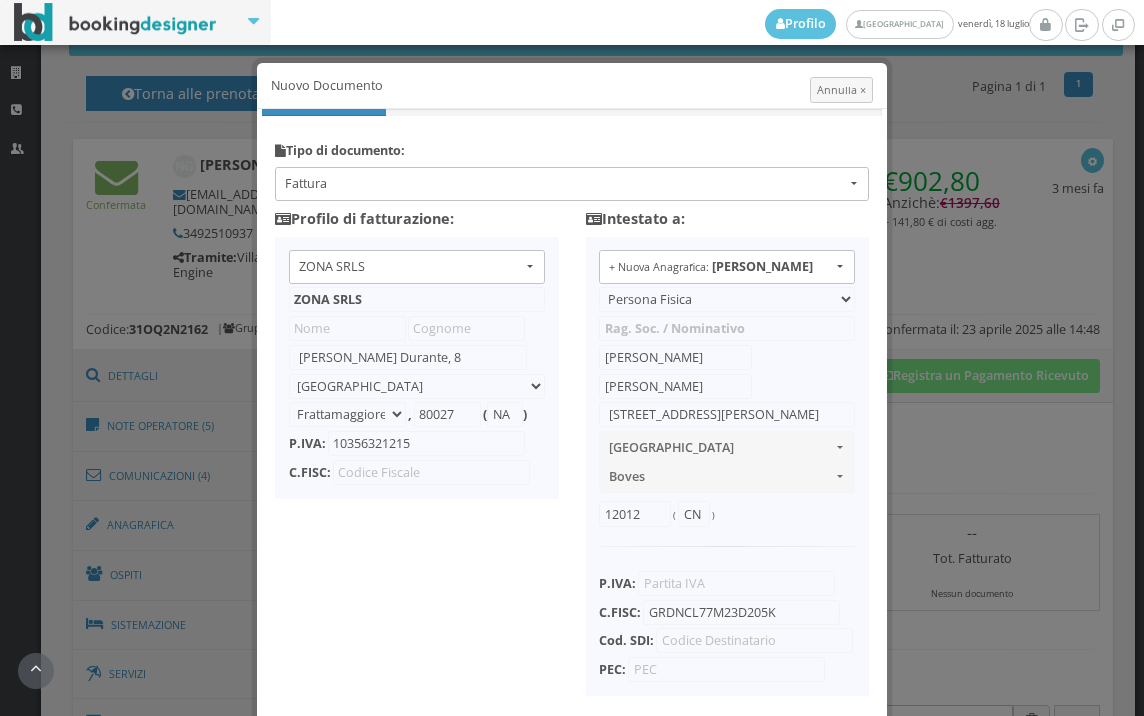 scroll, scrollTop: 158, scrollLeft: 0, axis: vertical 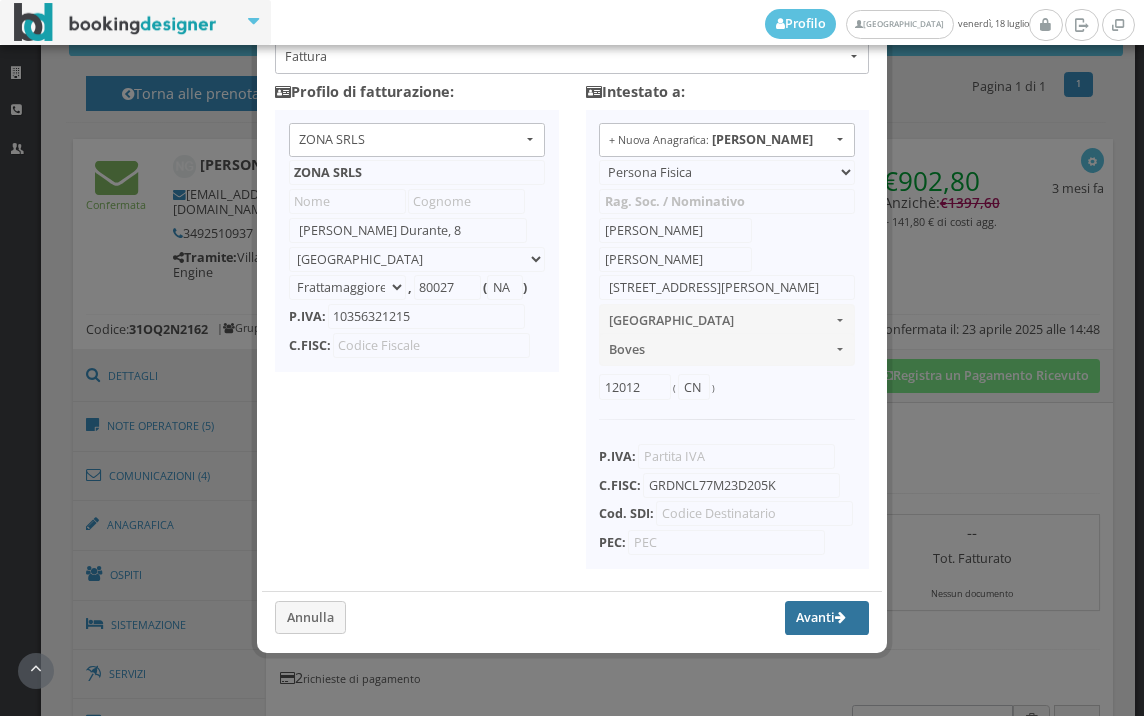 click on "Avanti" at bounding box center (827, 618) 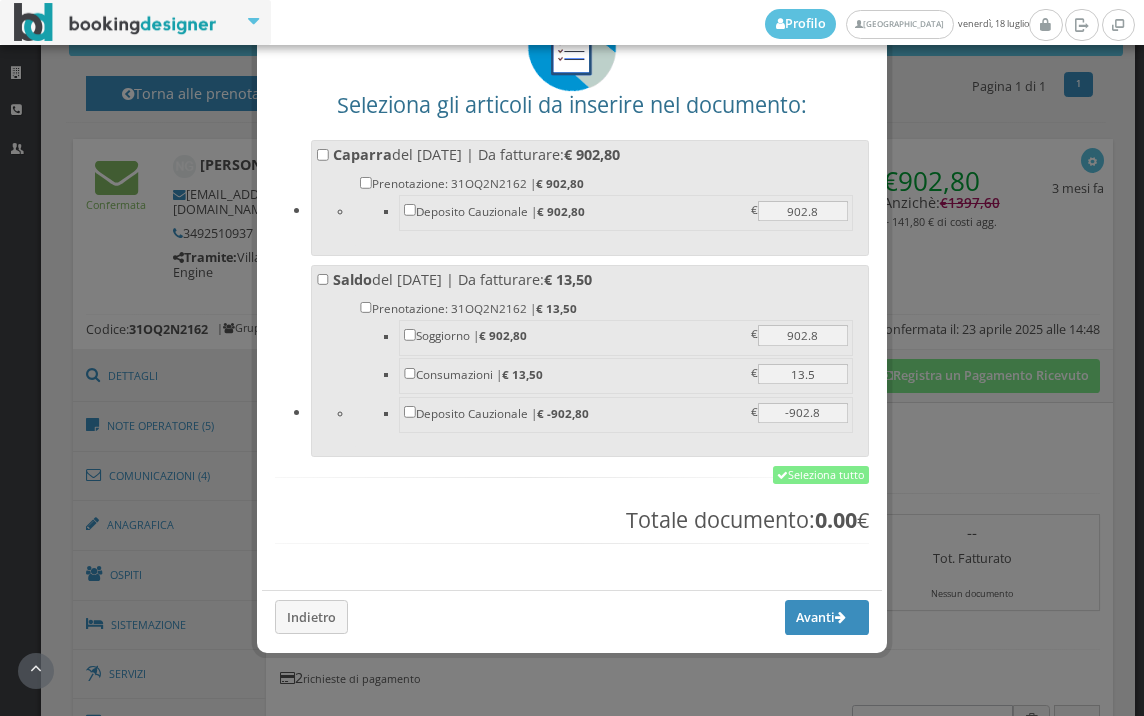 scroll, scrollTop: 156, scrollLeft: 0, axis: vertical 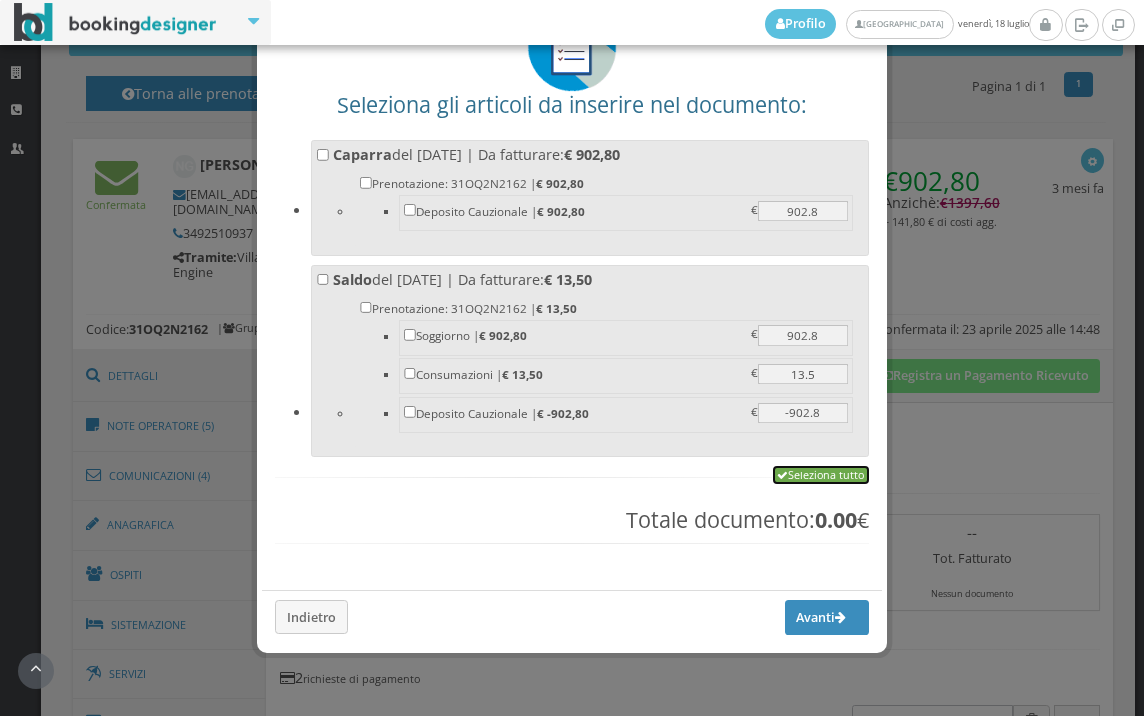click on "Seleziona tutto" at bounding box center (821, 475) 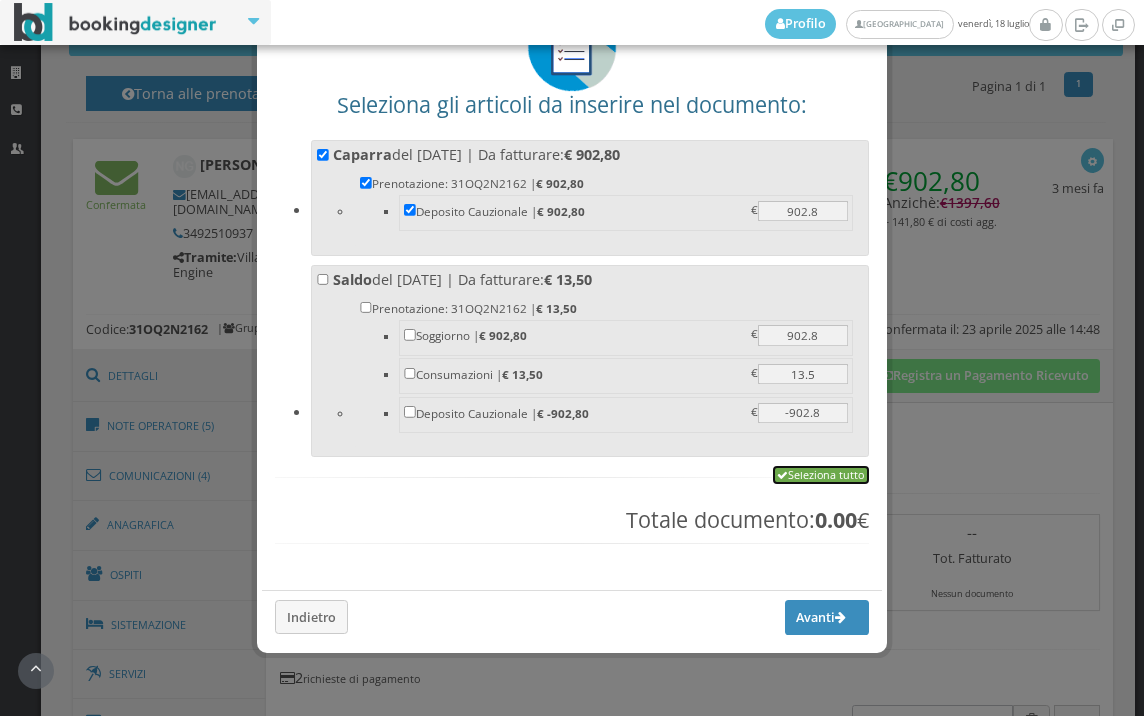 checkbox on "true" 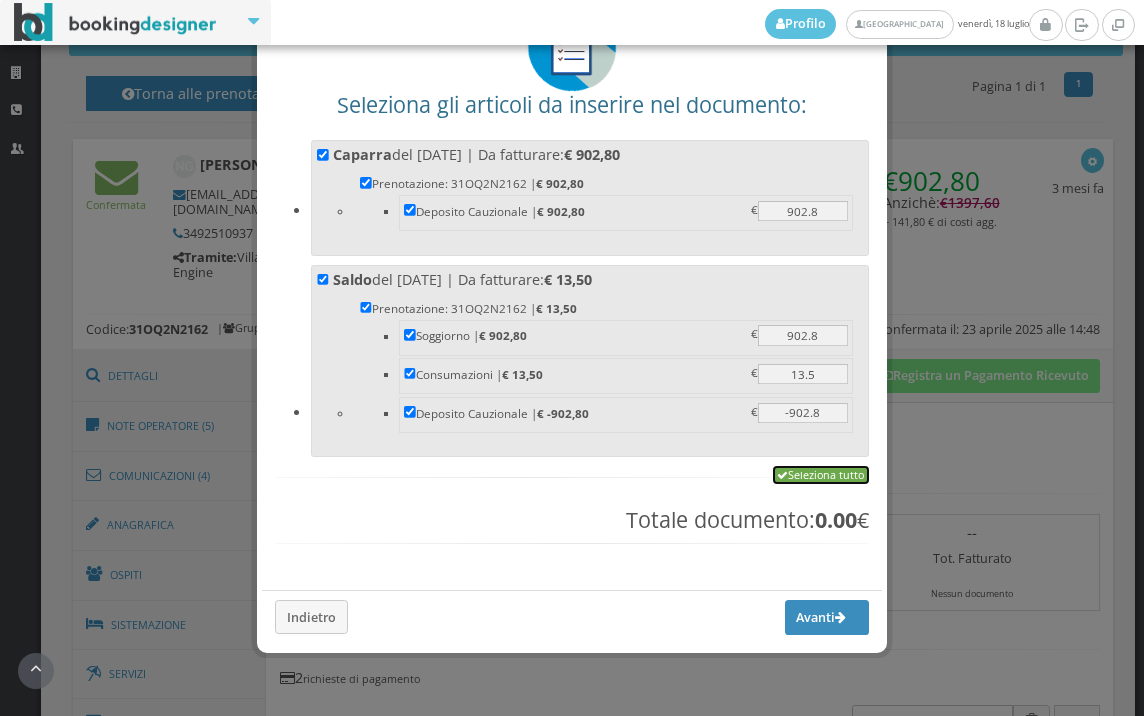 checkbox on "true" 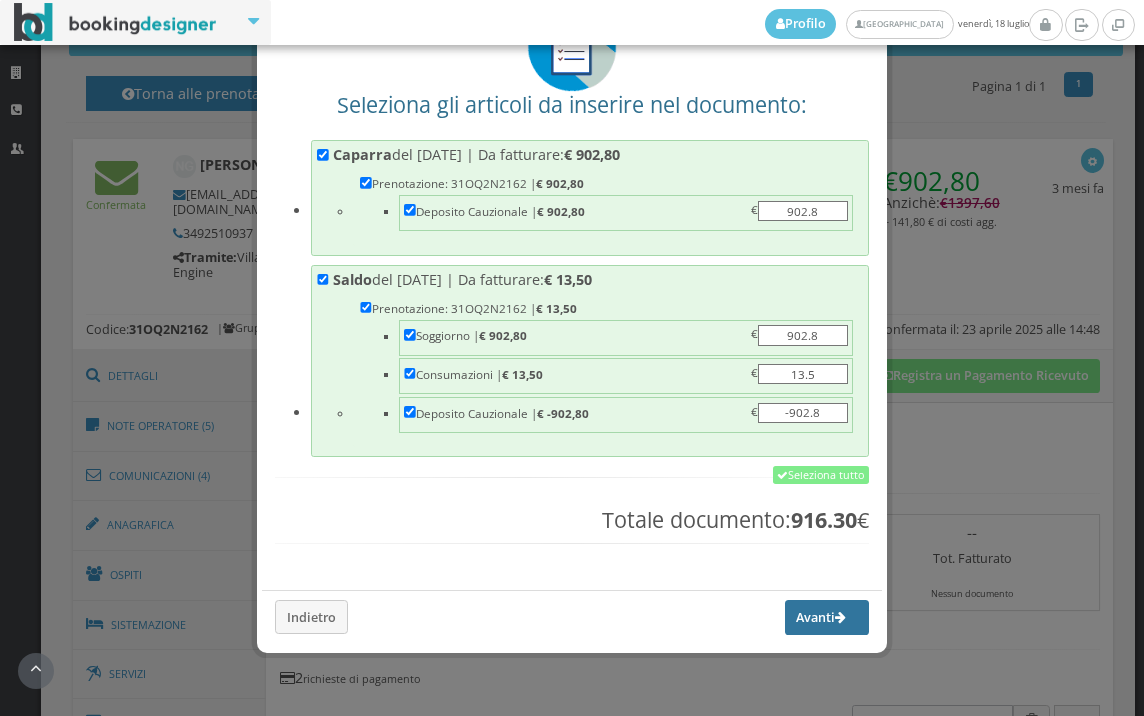 click on "Avanti" at bounding box center (827, 617) 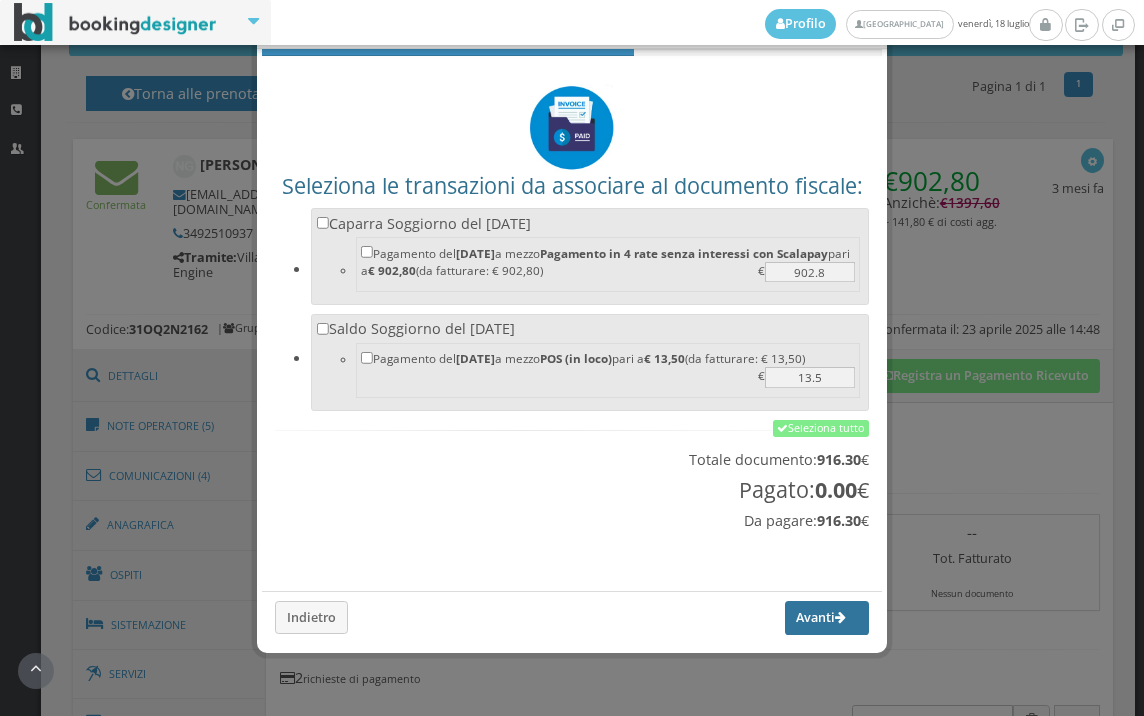 scroll, scrollTop: 66, scrollLeft: 0, axis: vertical 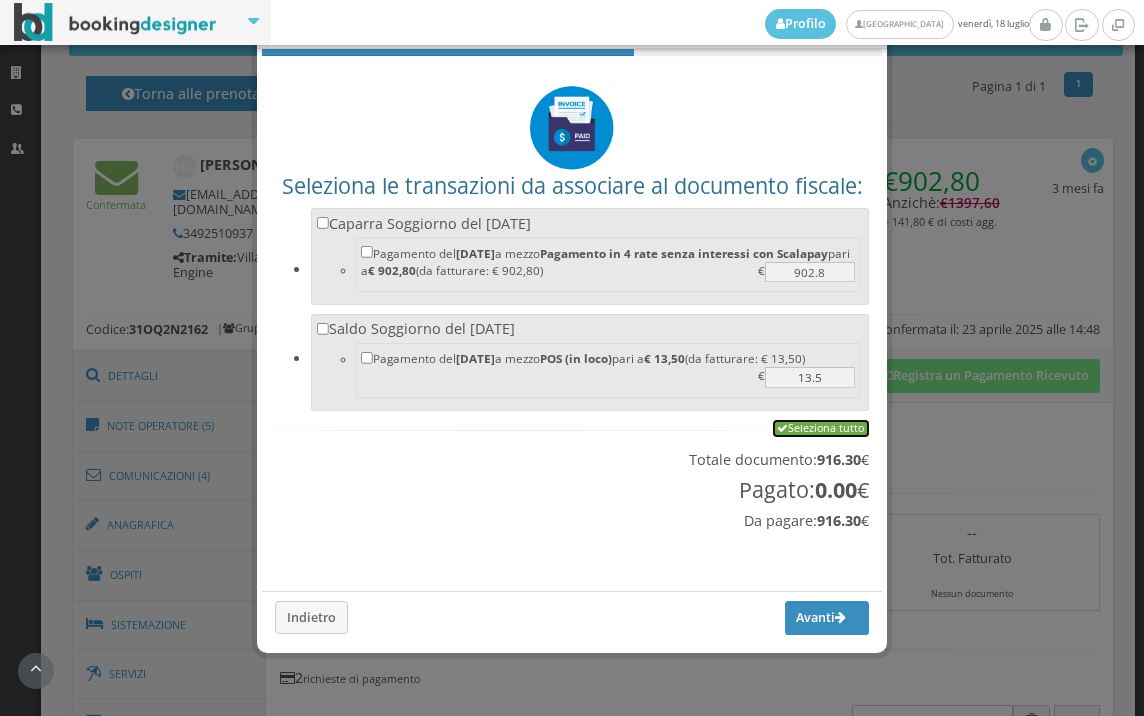 click on "Seleziona tutto" at bounding box center (821, 429) 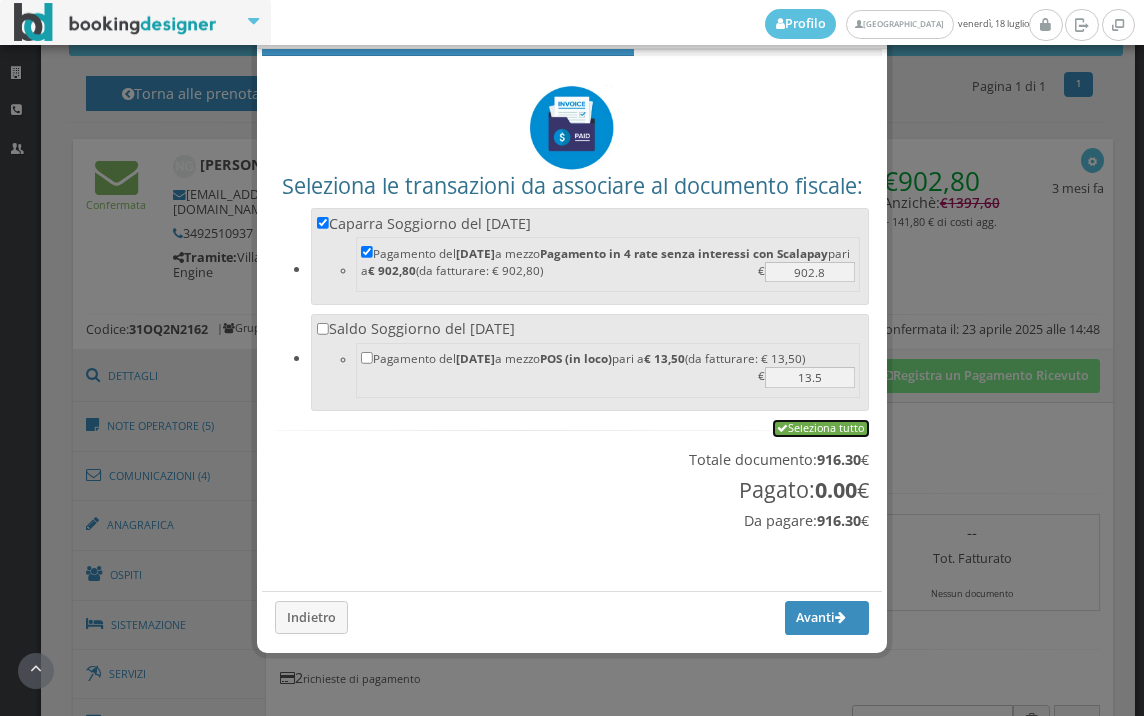 checkbox on "true" 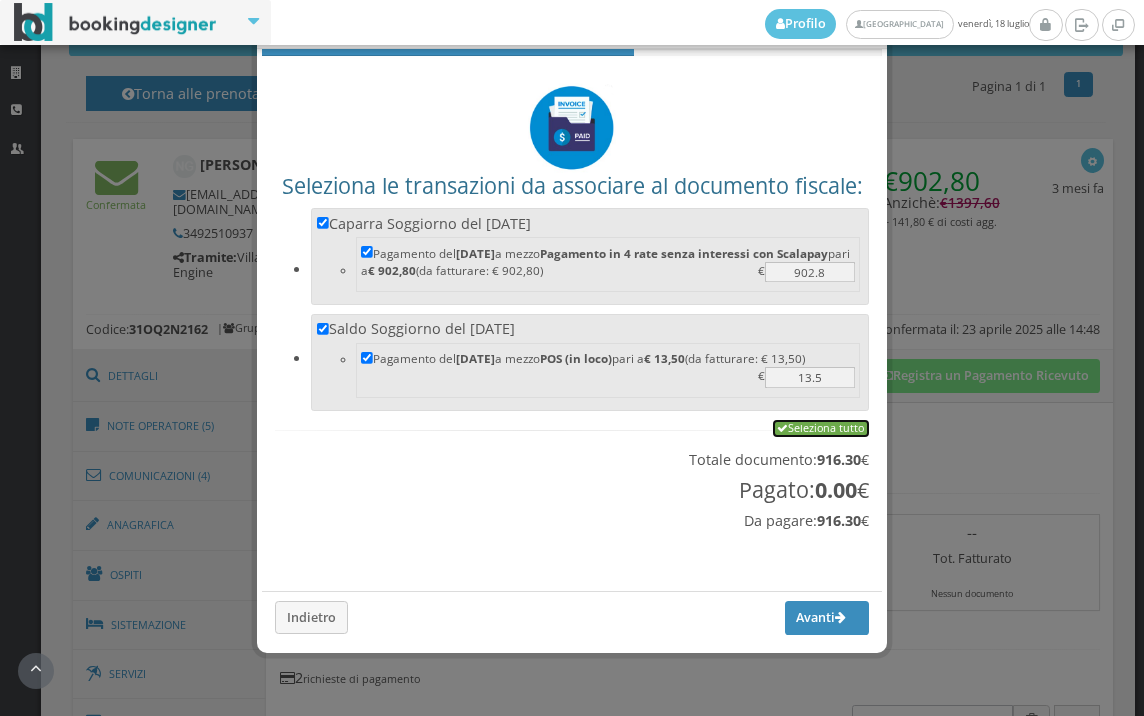checkbox on "true" 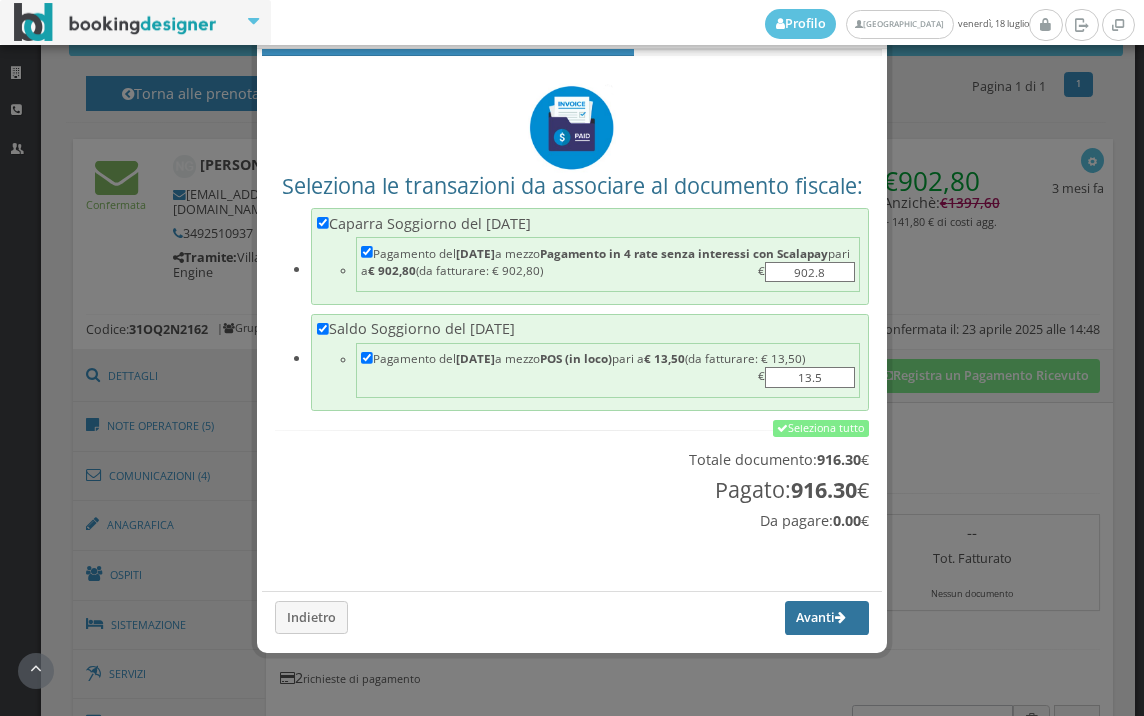 click on "Avanti" at bounding box center [827, 618] 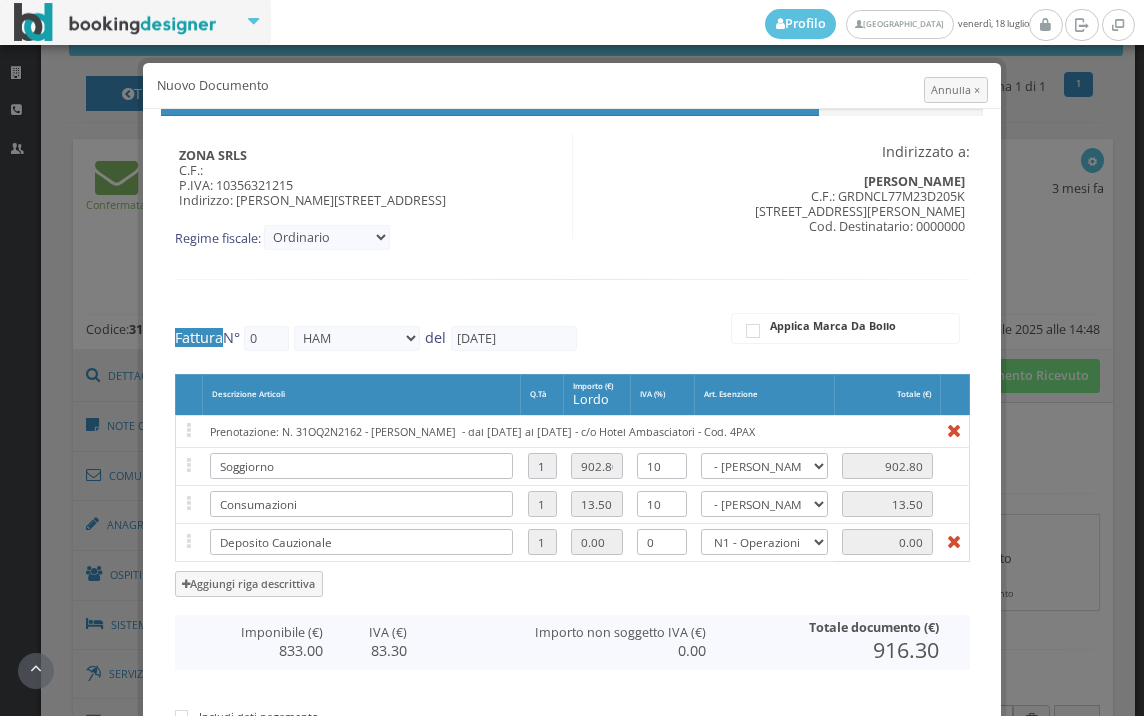 type on "299" 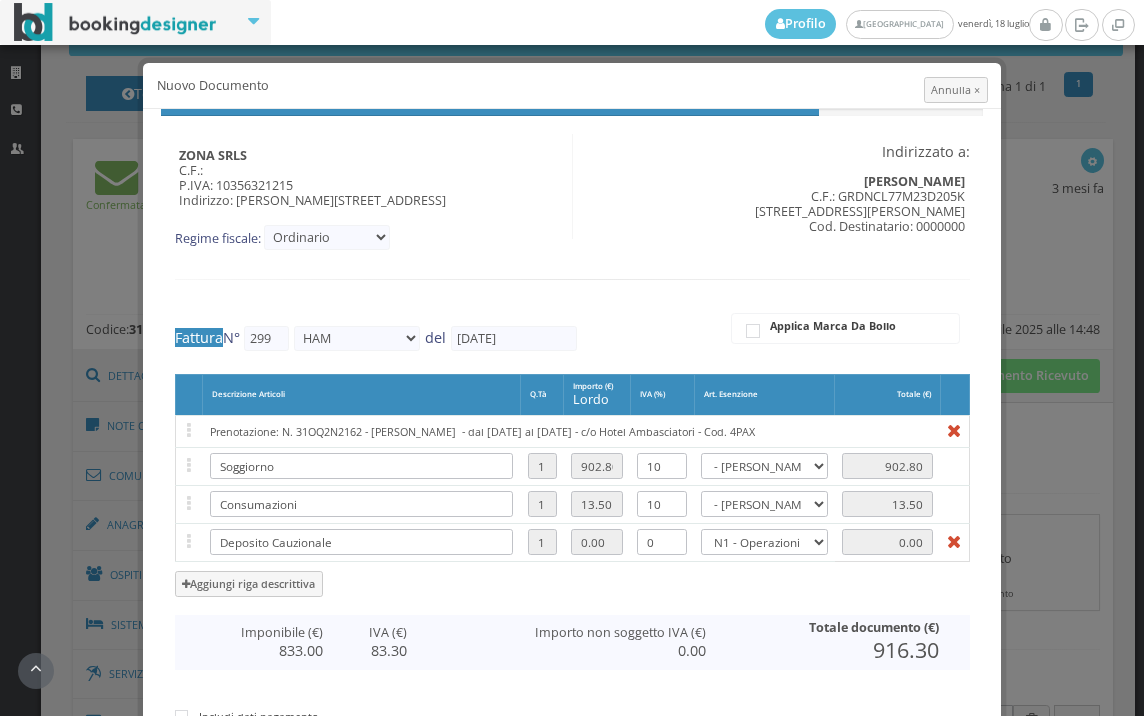 scroll, scrollTop: 412, scrollLeft: 0, axis: vertical 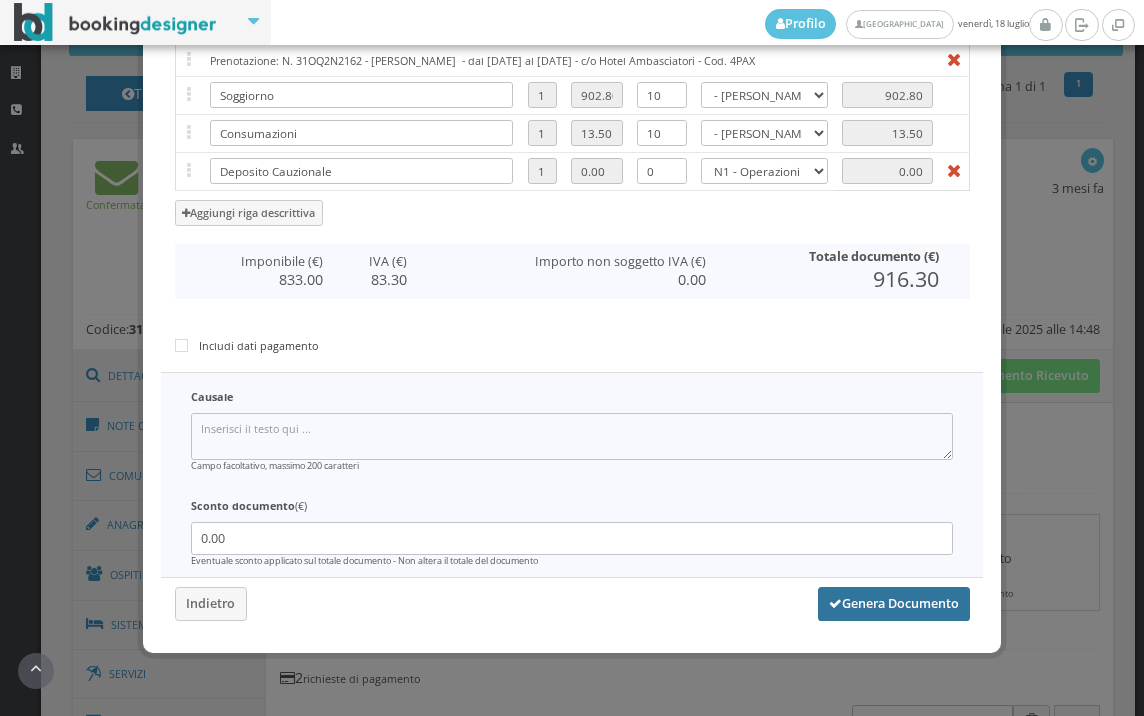 click on "Genera Documento" at bounding box center [894, 604] 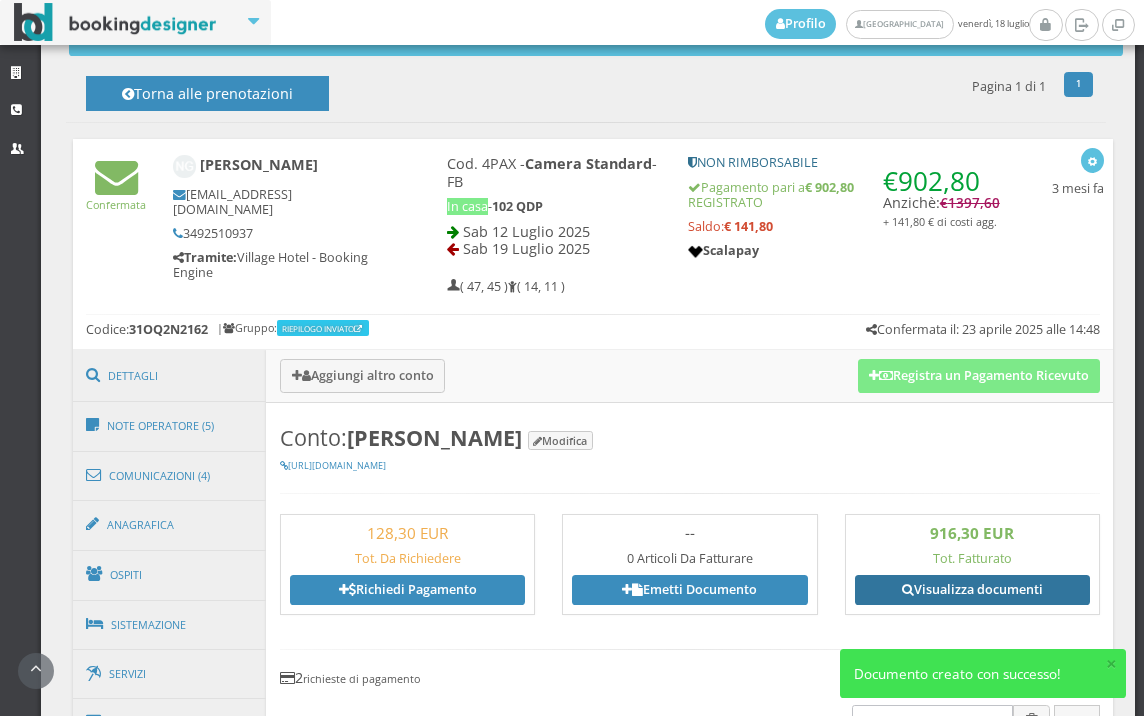 click on "Visualizza documenti" at bounding box center [972, 590] 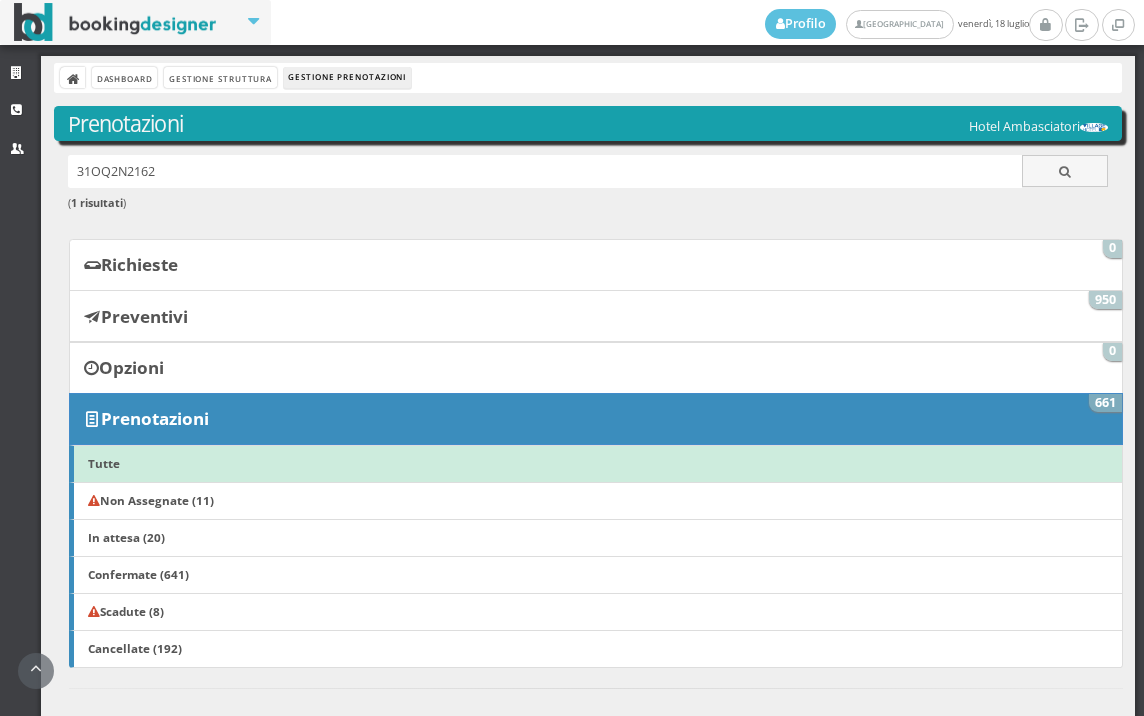 scroll, scrollTop: 0, scrollLeft: 0, axis: both 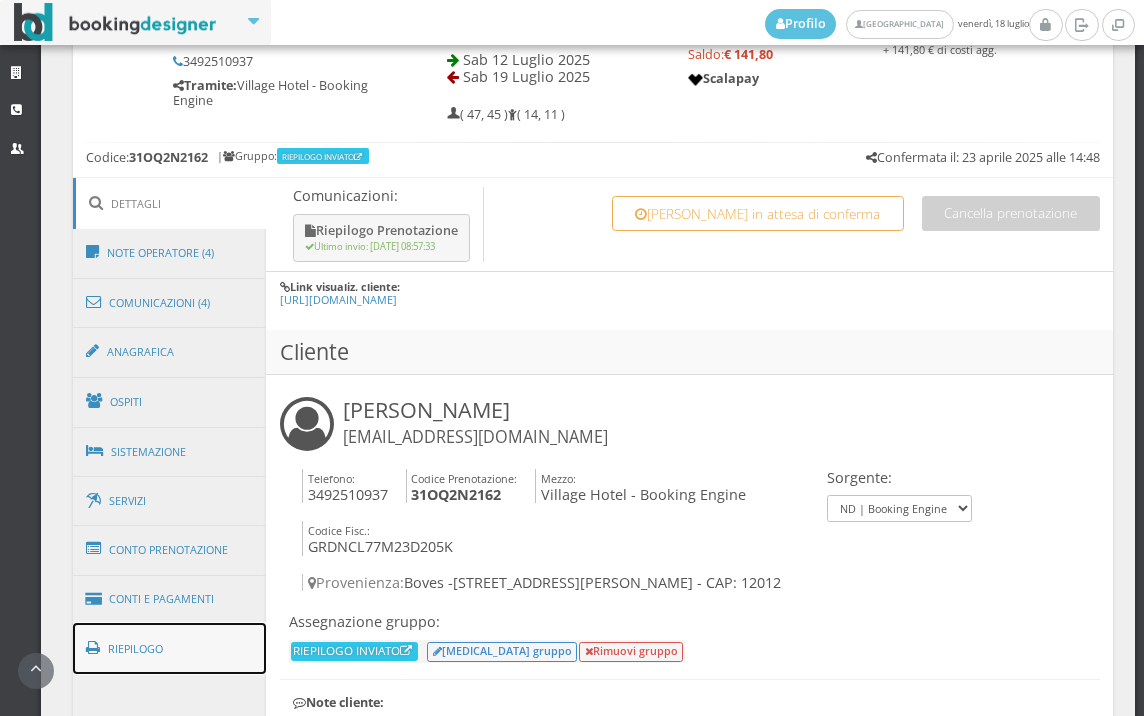 click on "Riepilogo" at bounding box center (170, 649) 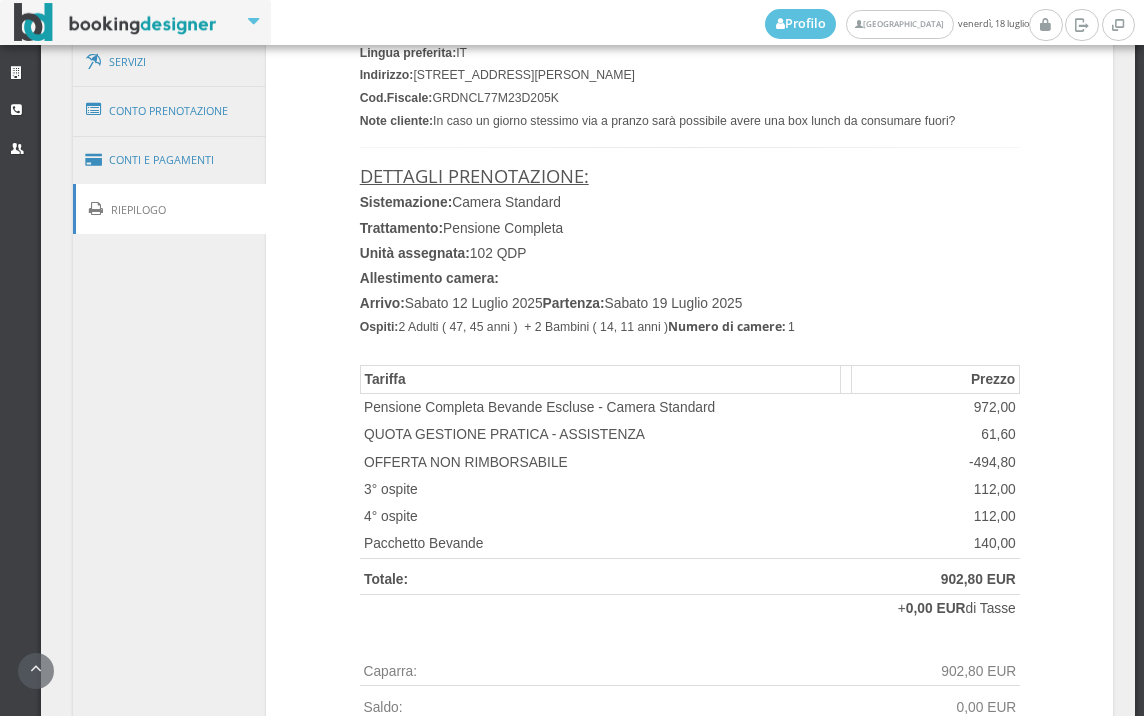 scroll, scrollTop: 1413, scrollLeft: 0, axis: vertical 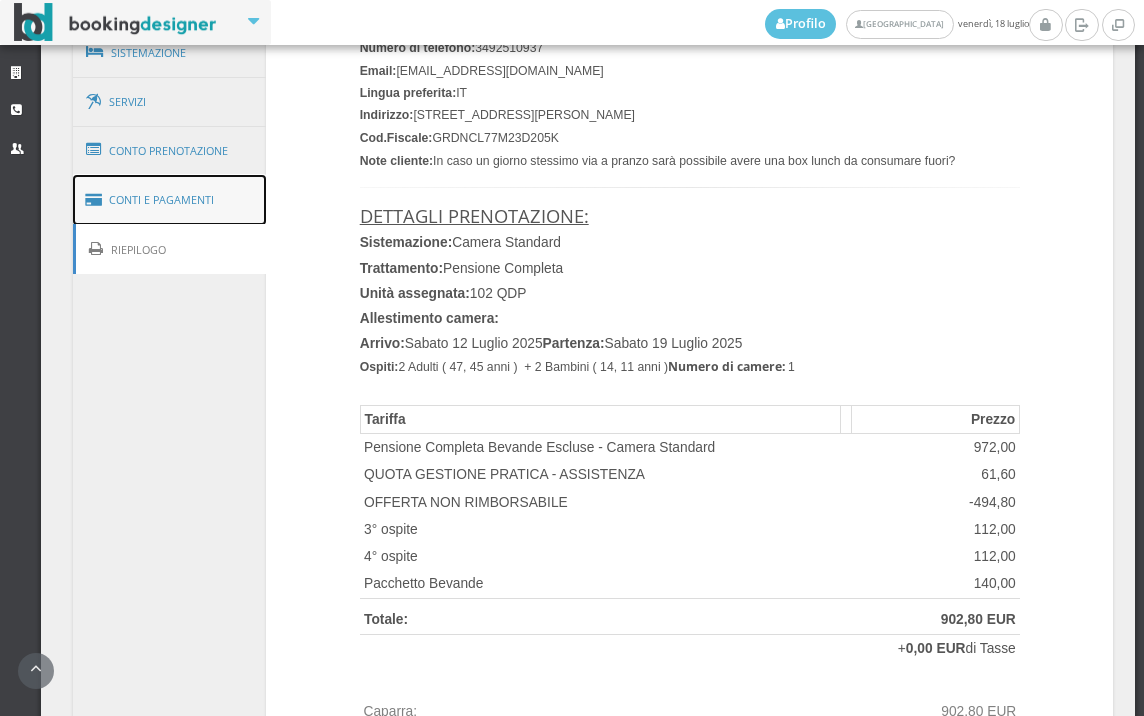 click on "Conti e Pagamenti" at bounding box center (170, 200) 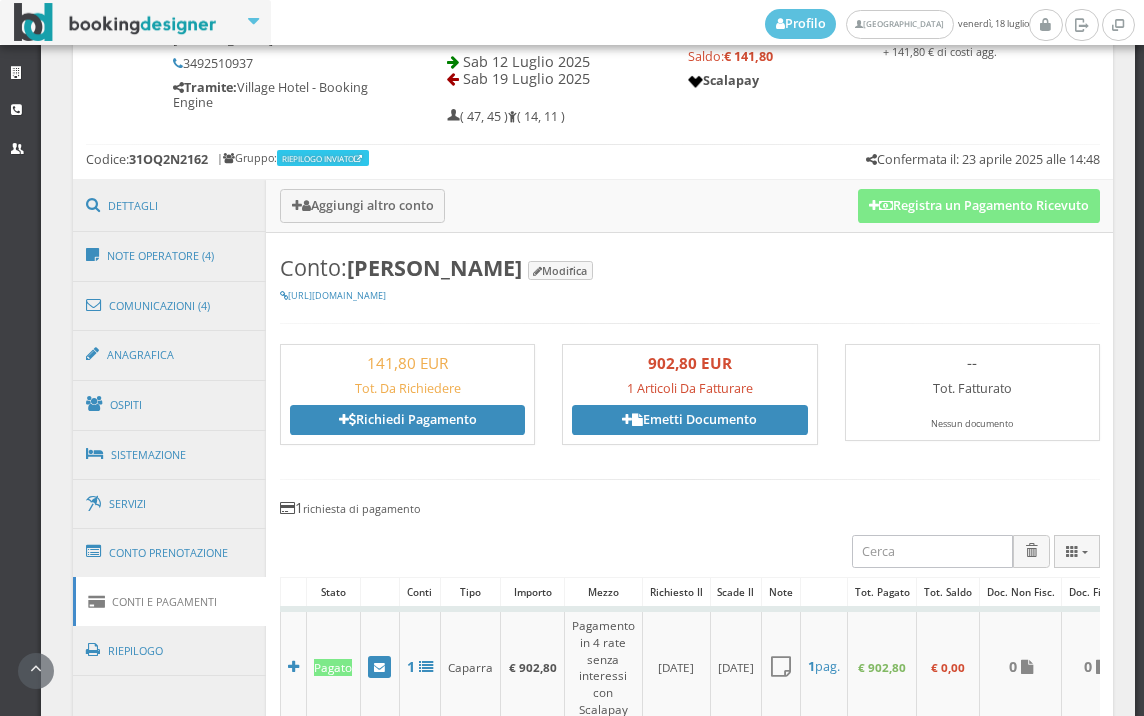 scroll, scrollTop: 968, scrollLeft: 0, axis: vertical 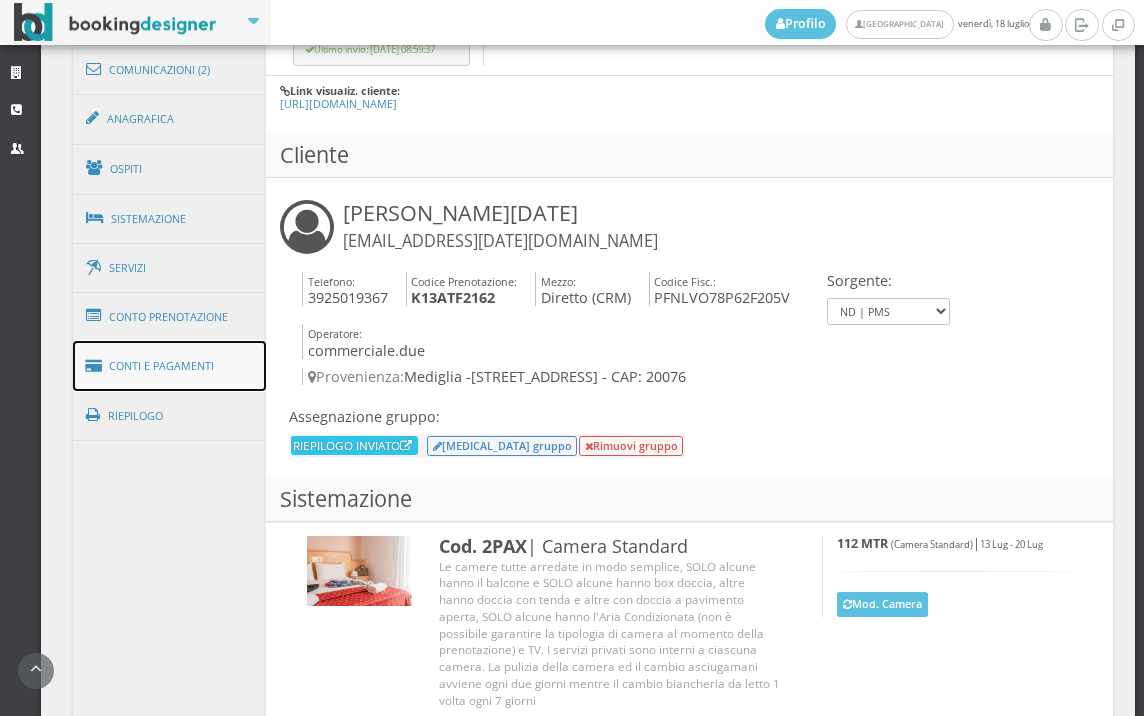 click on "Conti e Pagamenti" at bounding box center (170, 366) 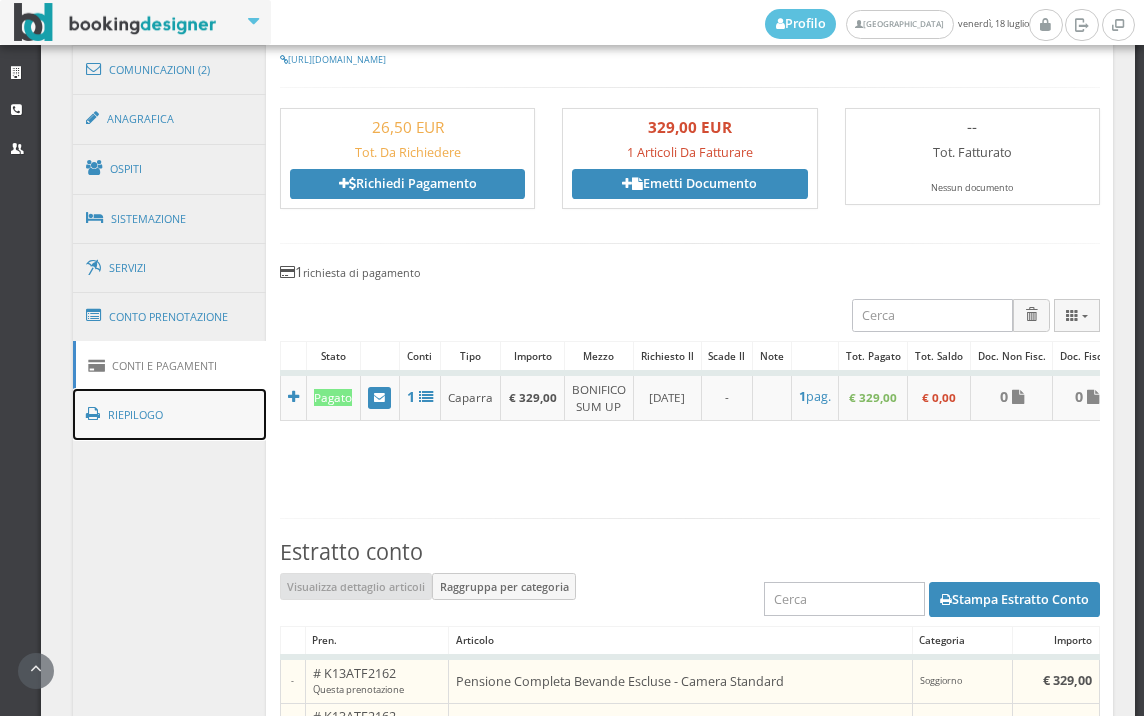 click on "Riepilogo" at bounding box center (170, 415) 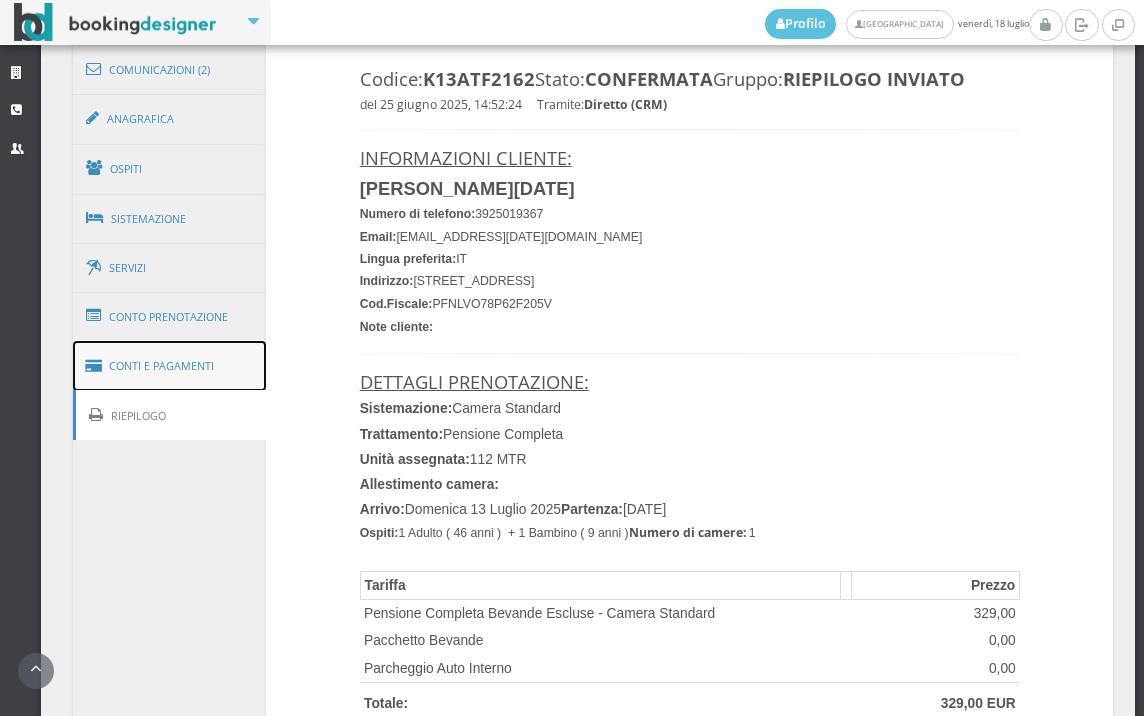 click on "Conti e Pagamenti" at bounding box center (170, 366) 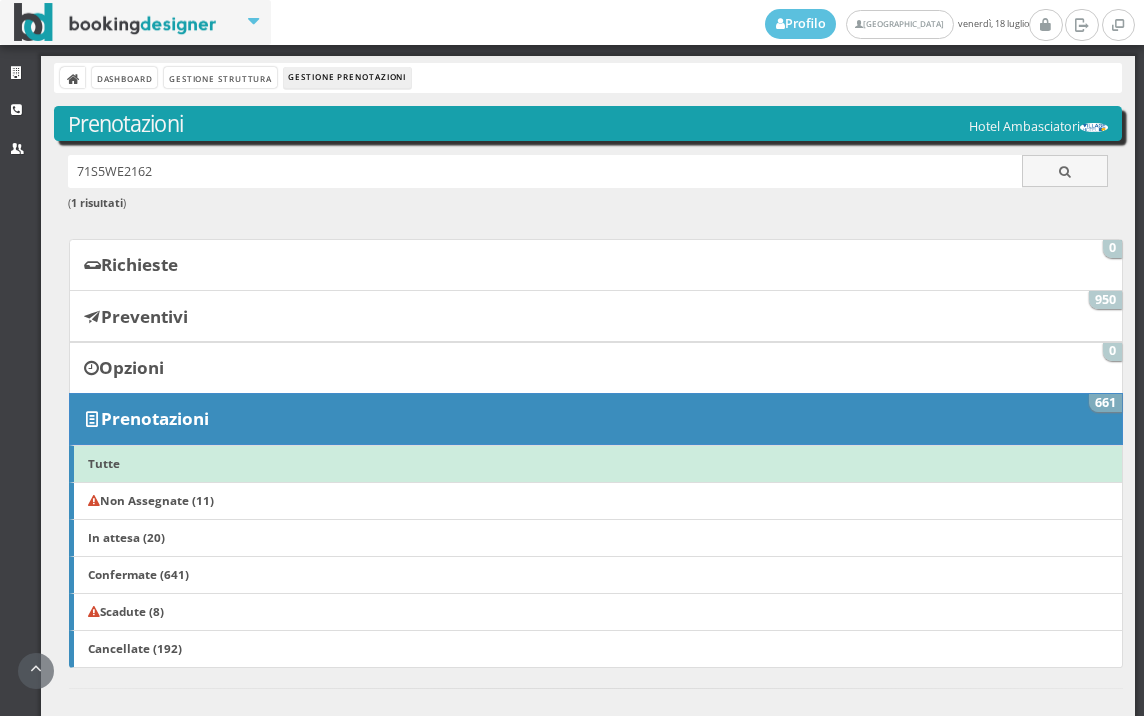 scroll, scrollTop: 0, scrollLeft: 0, axis: both 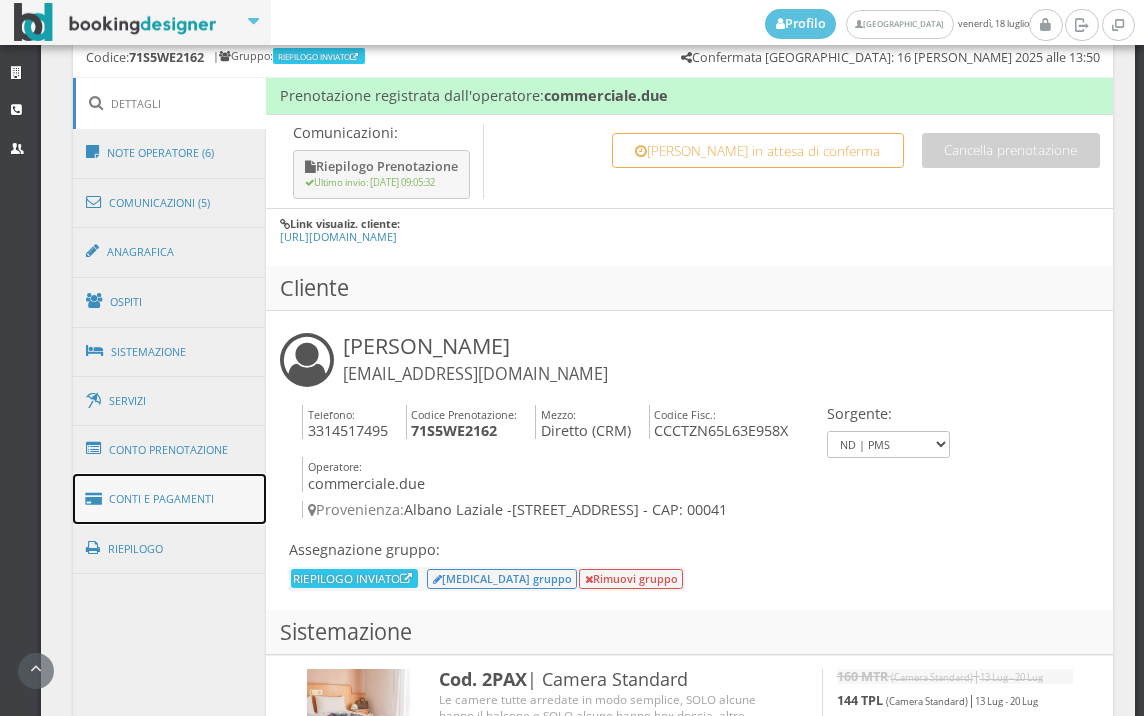 click on "Conti e Pagamenti" at bounding box center (170, 499) 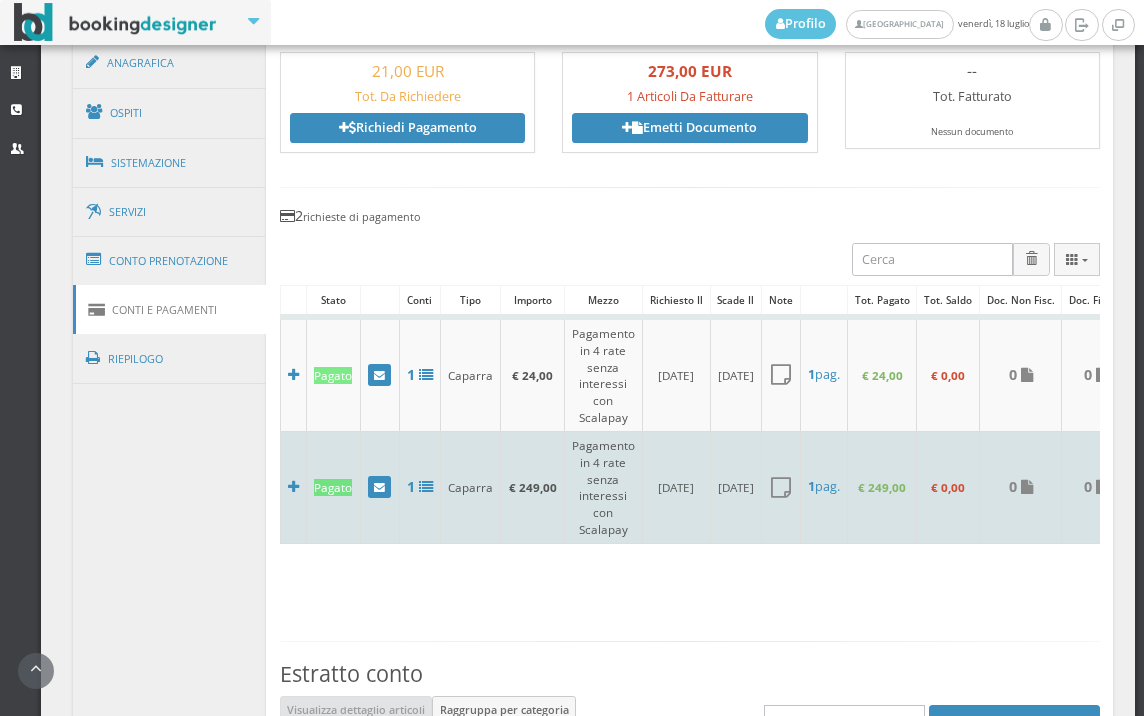 scroll, scrollTop: 1302, scrollLeft: 0, axis: vertical 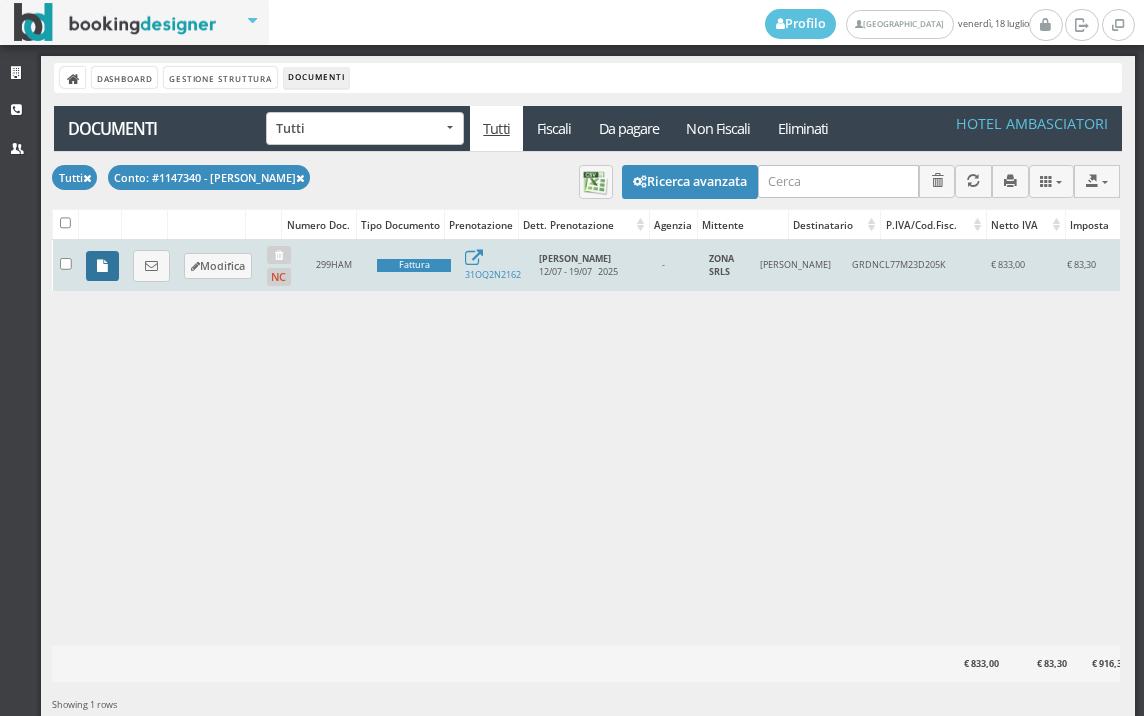 click at bounding box center (102, 266) 